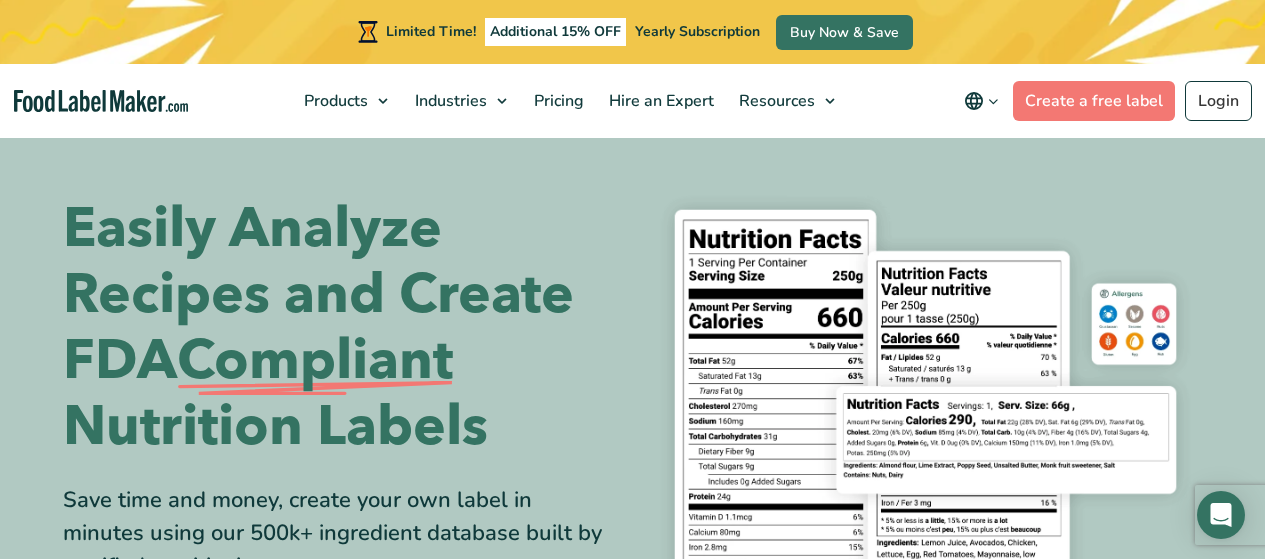 scroll, scrollTop: 0, scrollLeft: 0, axis: both 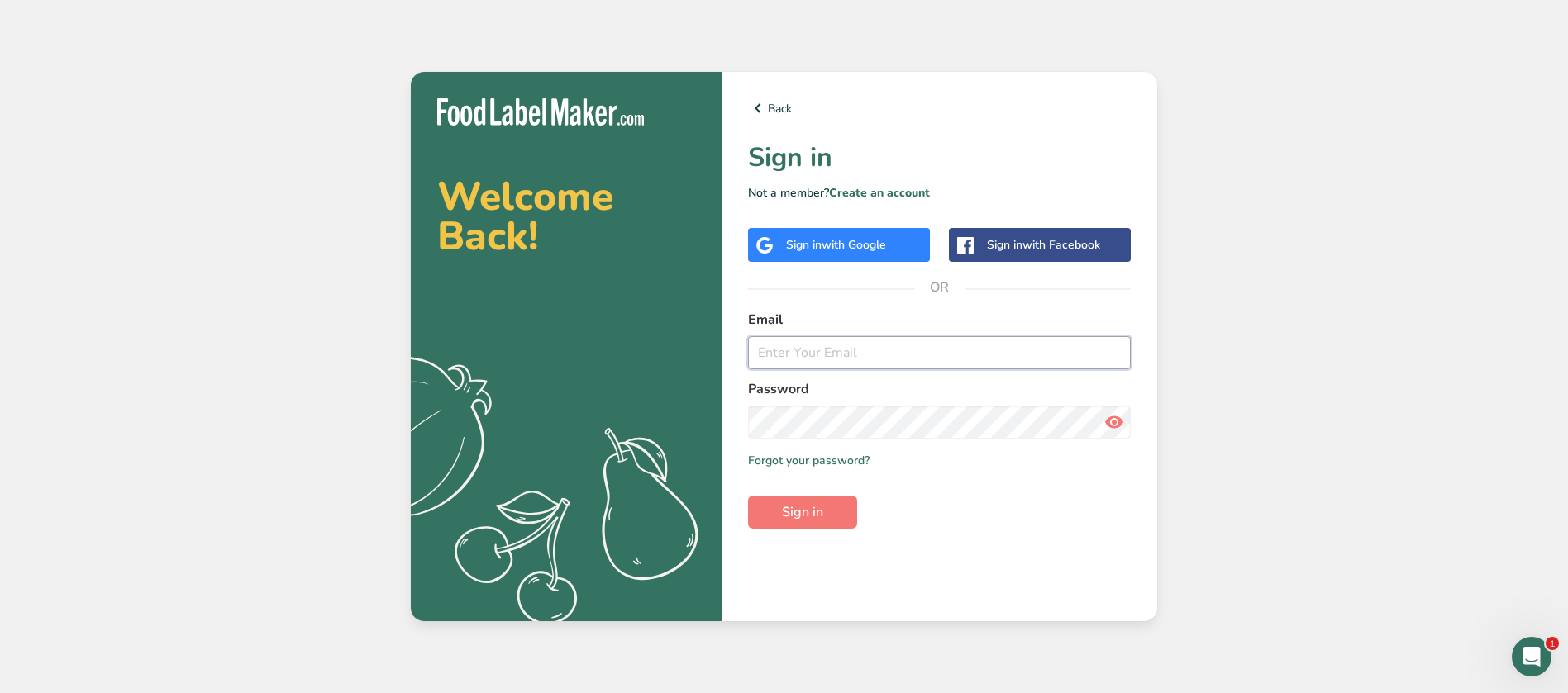 click at bounding box center [939, 353] 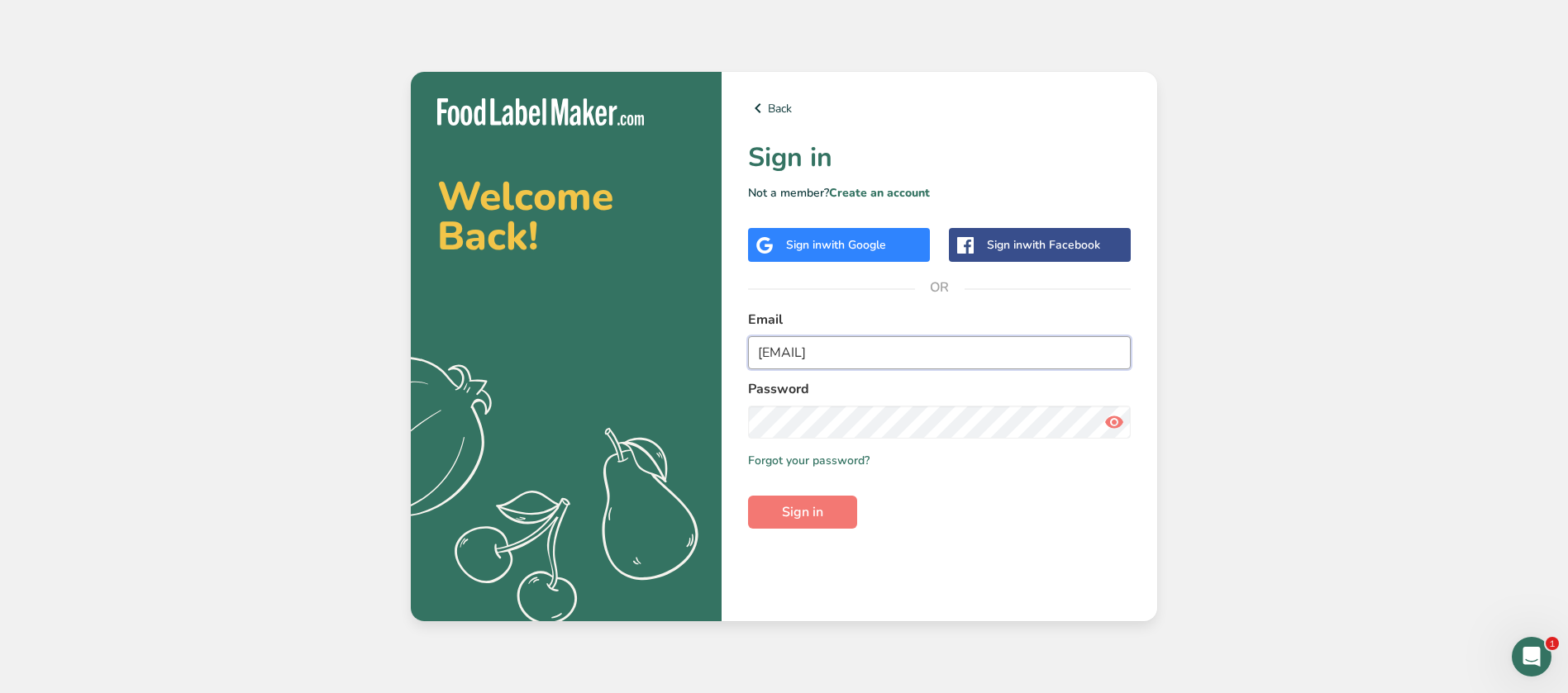 type on "[EMAIL]" 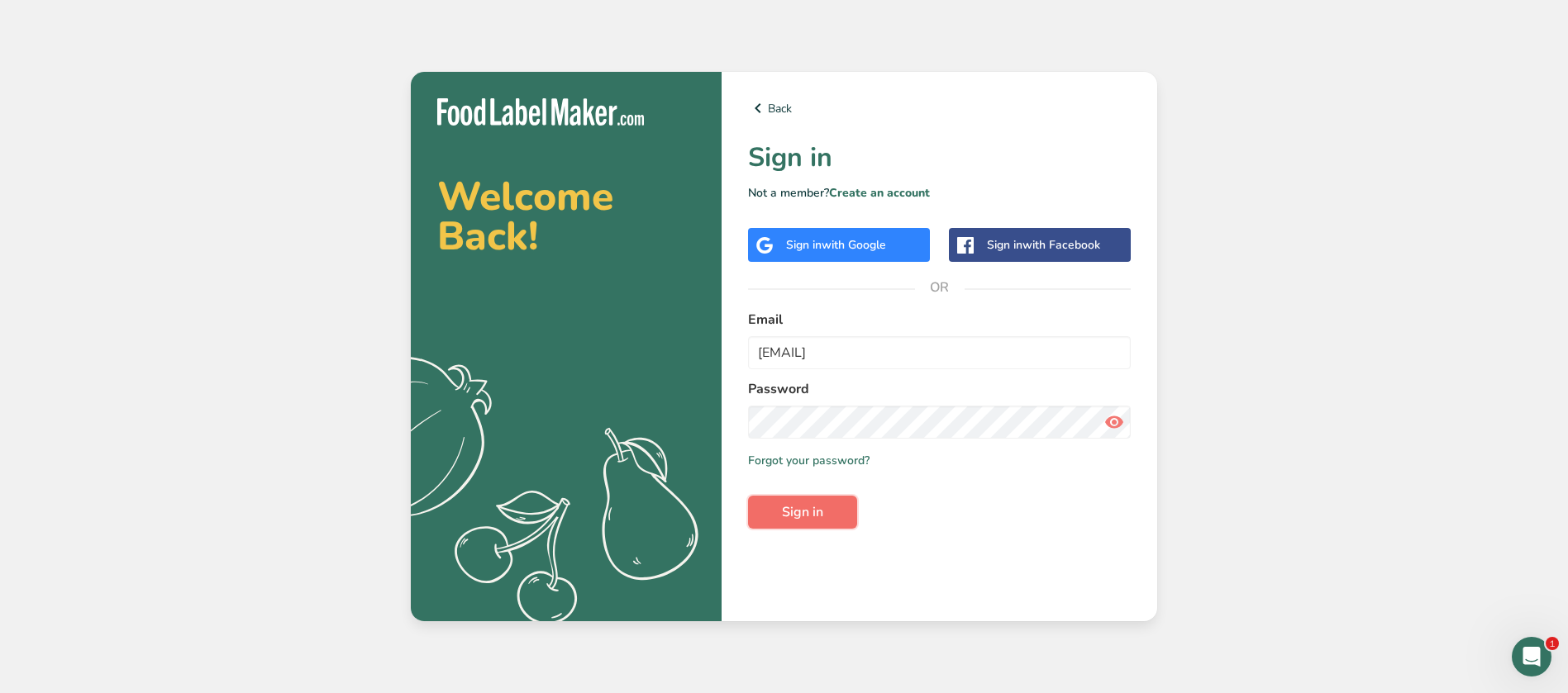click on "Sign in" at bounding box center (803, 512) 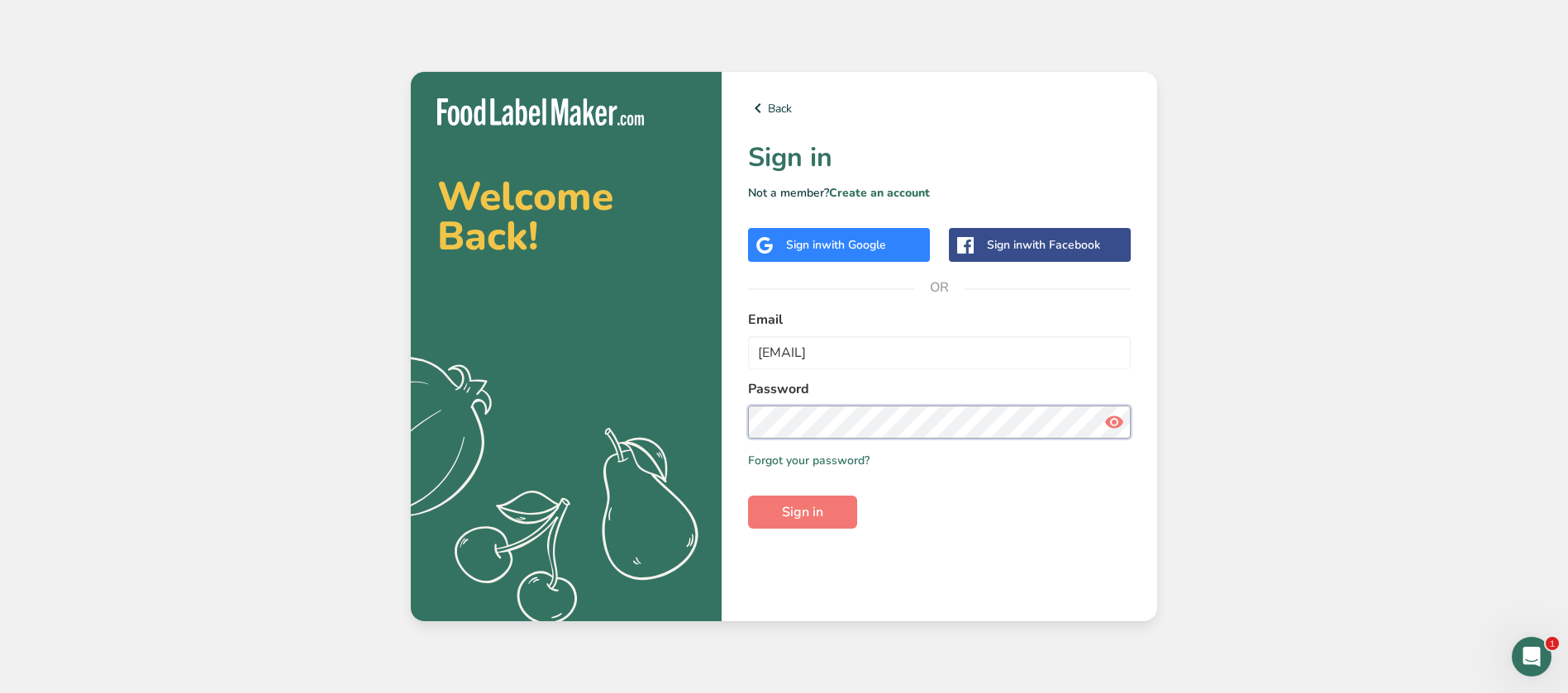 click on "Welcome Back!
.a{fill:#f5f3ed;}
Back
Sign in
Not a member?
Create an account
Sign in   with Google
Sign in   with Facebook   OR   Email lorentia.halim@harrisspice.com   Password
Remember me
Forgot your password?
Sign in" at bounding box center [784, 346] 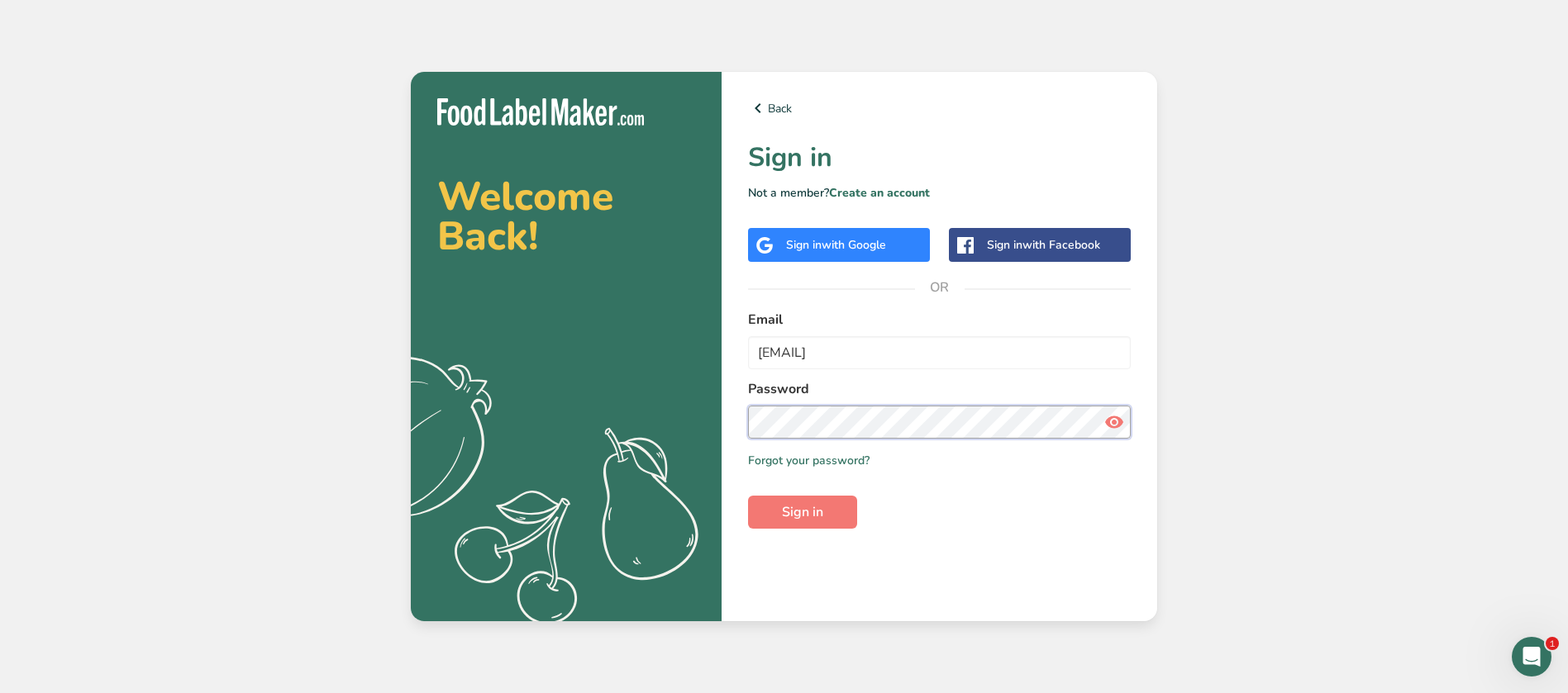 click on "Back
Sign in
Not a member?
Create an account
Sign in   with Google
Sign in   with Facebook   OR   Email lorentia.halim@harrisspice.com   Password
Remember me
Forgot your password?
Sign in" at bounding box center (939, 346) 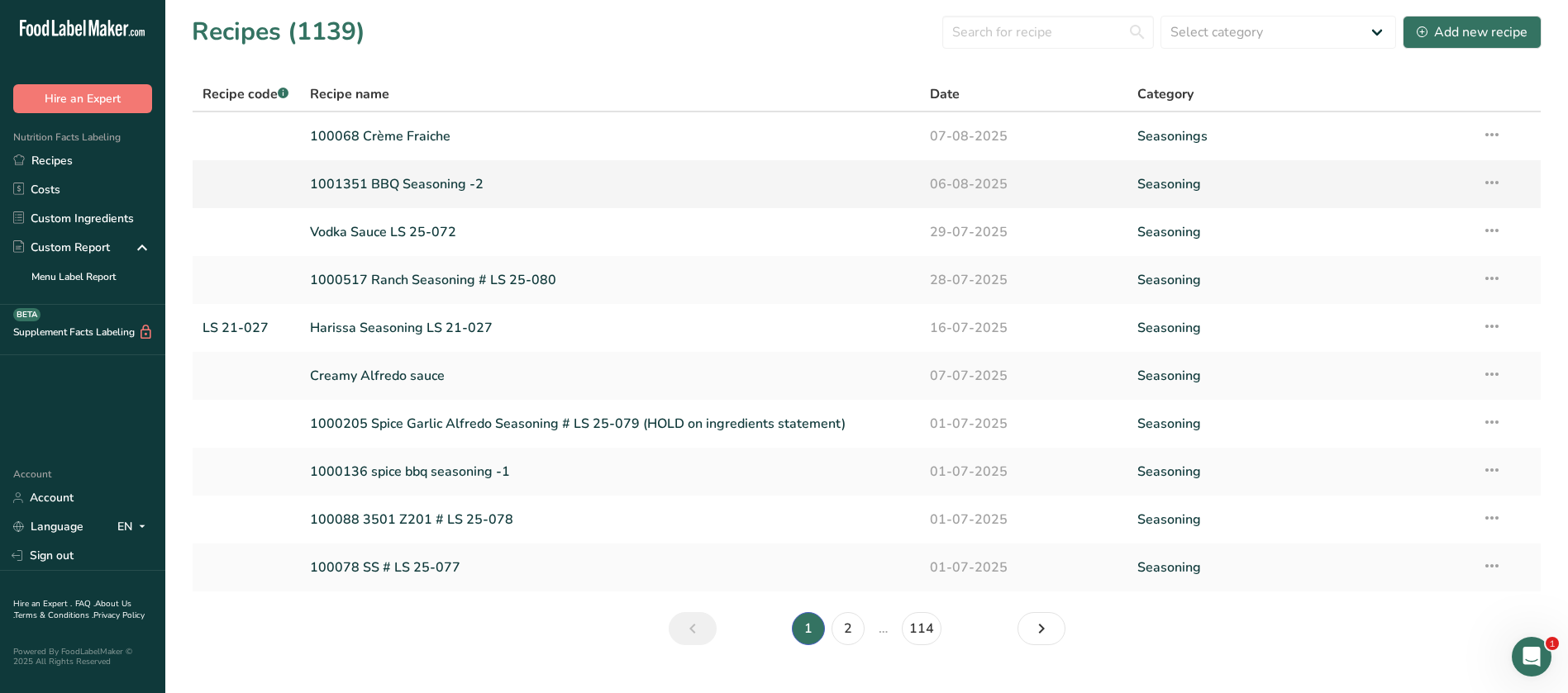 click on "1001351 BBQ Seasoning -2" at bounding box center [610, 184] 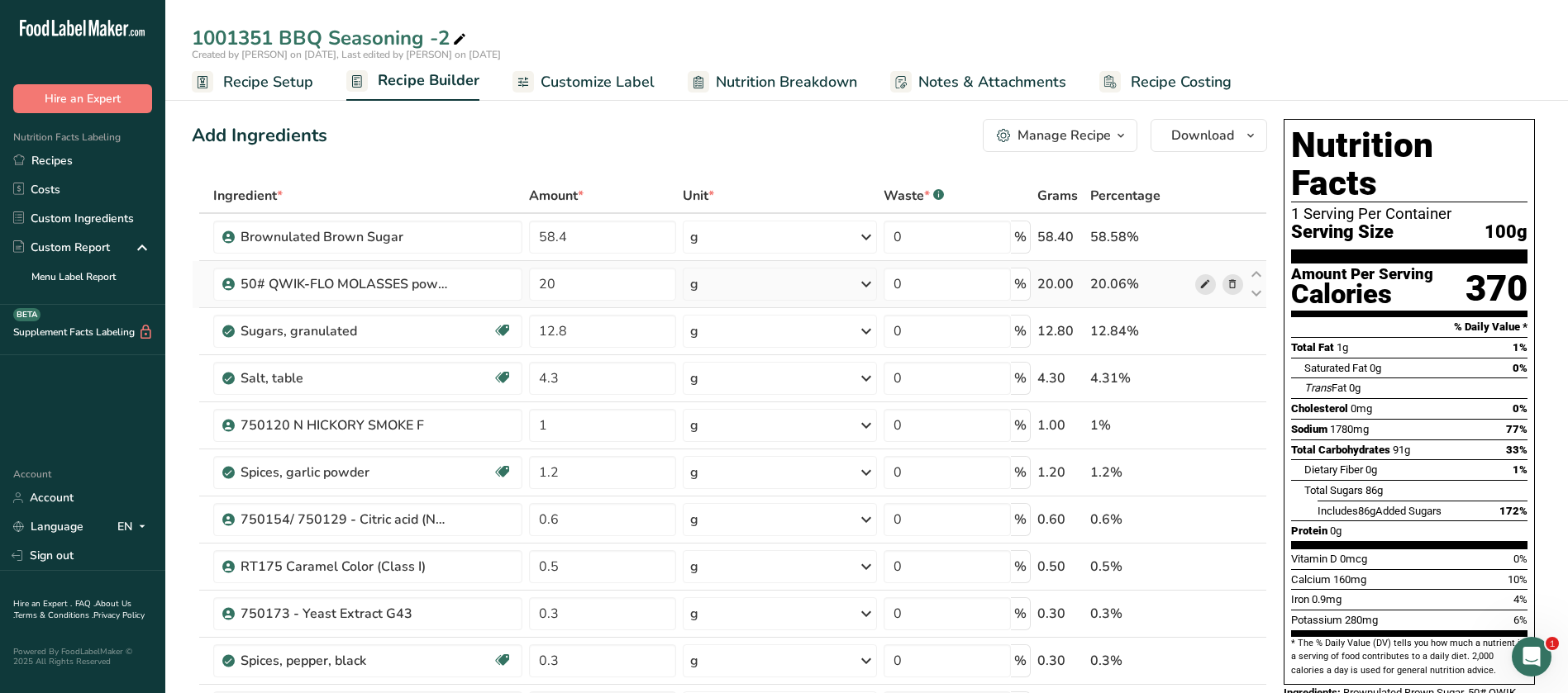click at bounding box center (1205, 284) 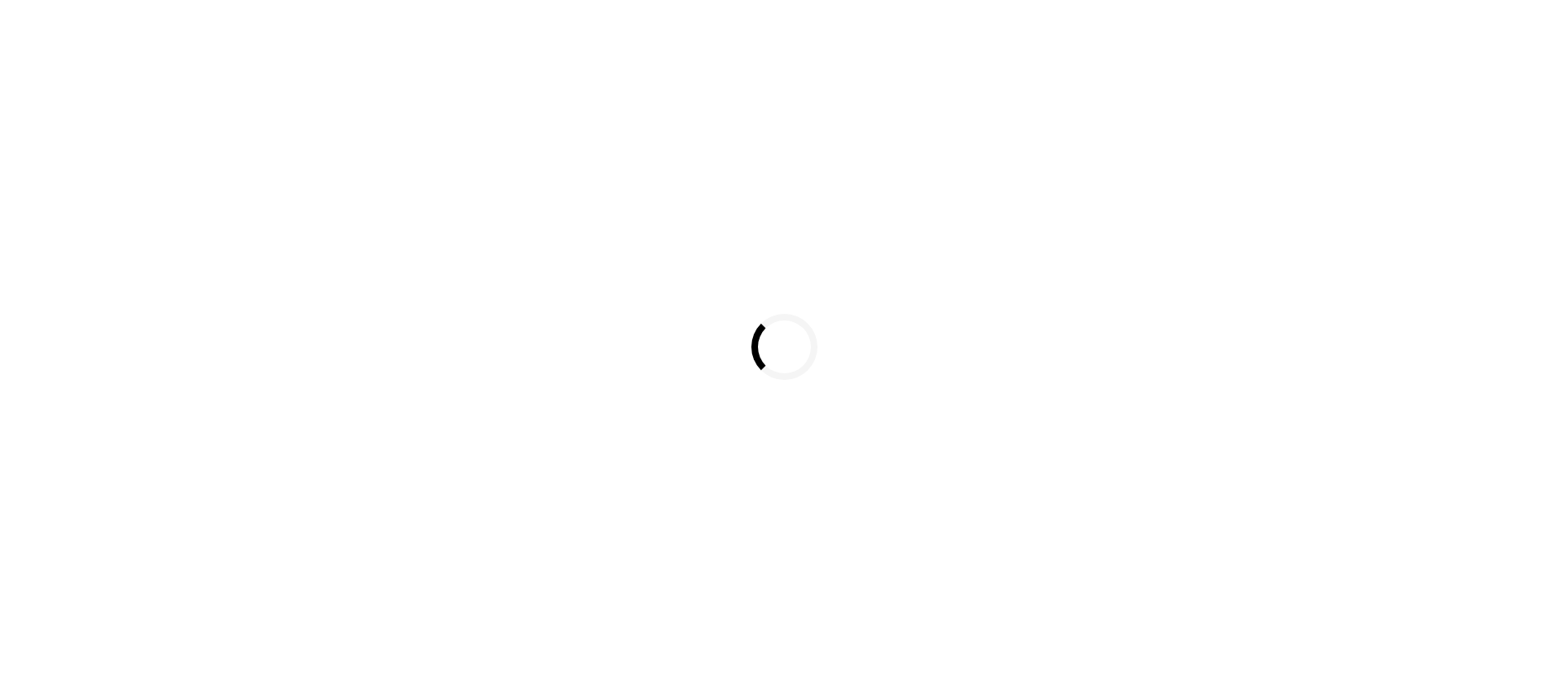 scroll, scrollTop: 0, scrollLeft: 0, axis: both 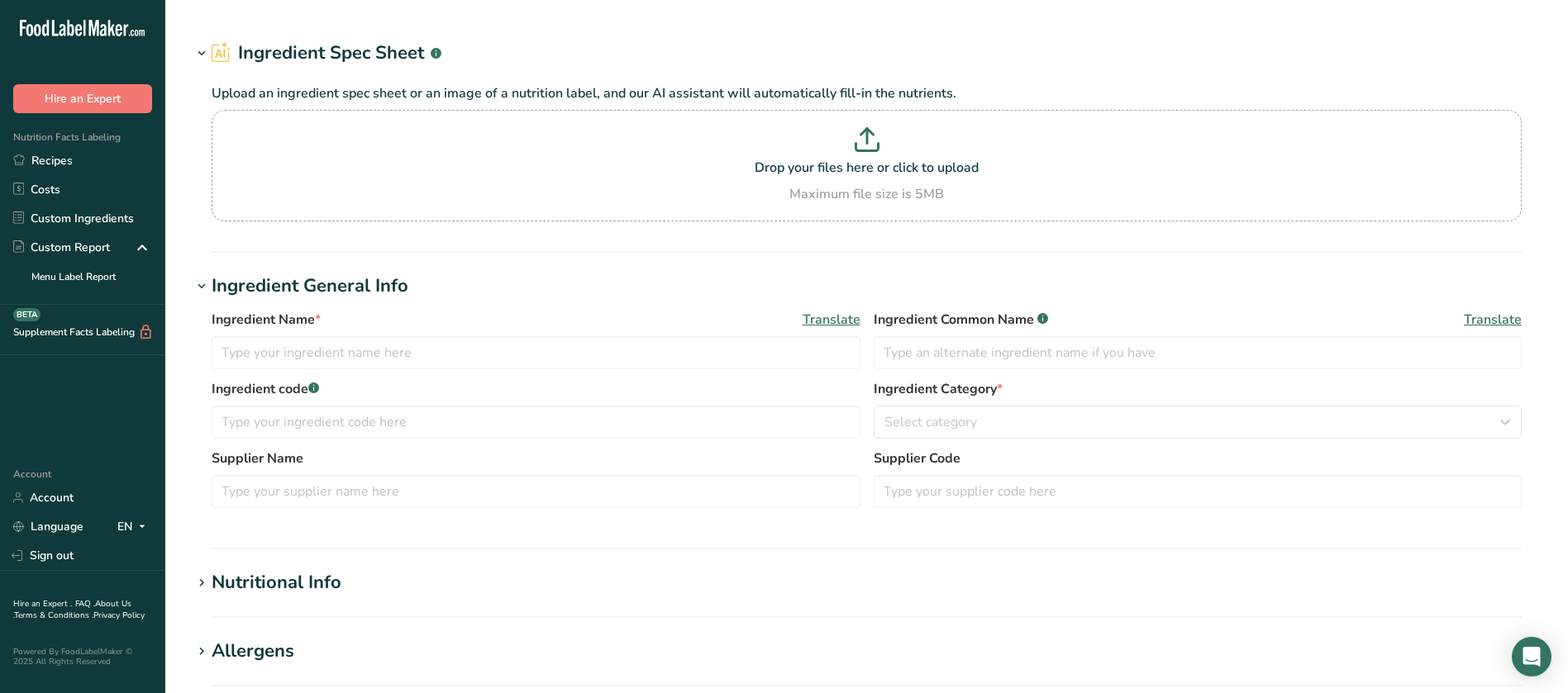 type on "50# QWIK-FLO MOLASSES powder-LGHT" 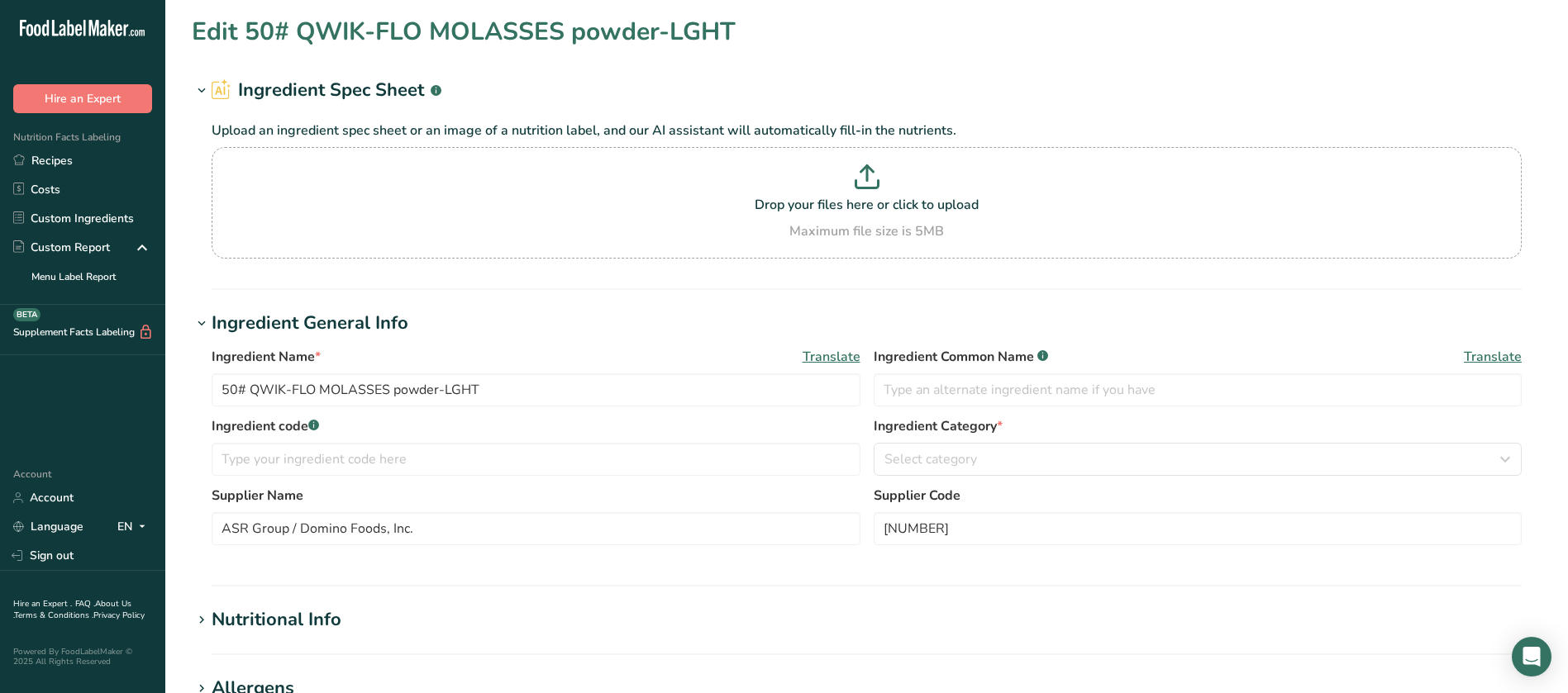 scroll, scrollTop: 0, scrollLeft: 0, axis: both 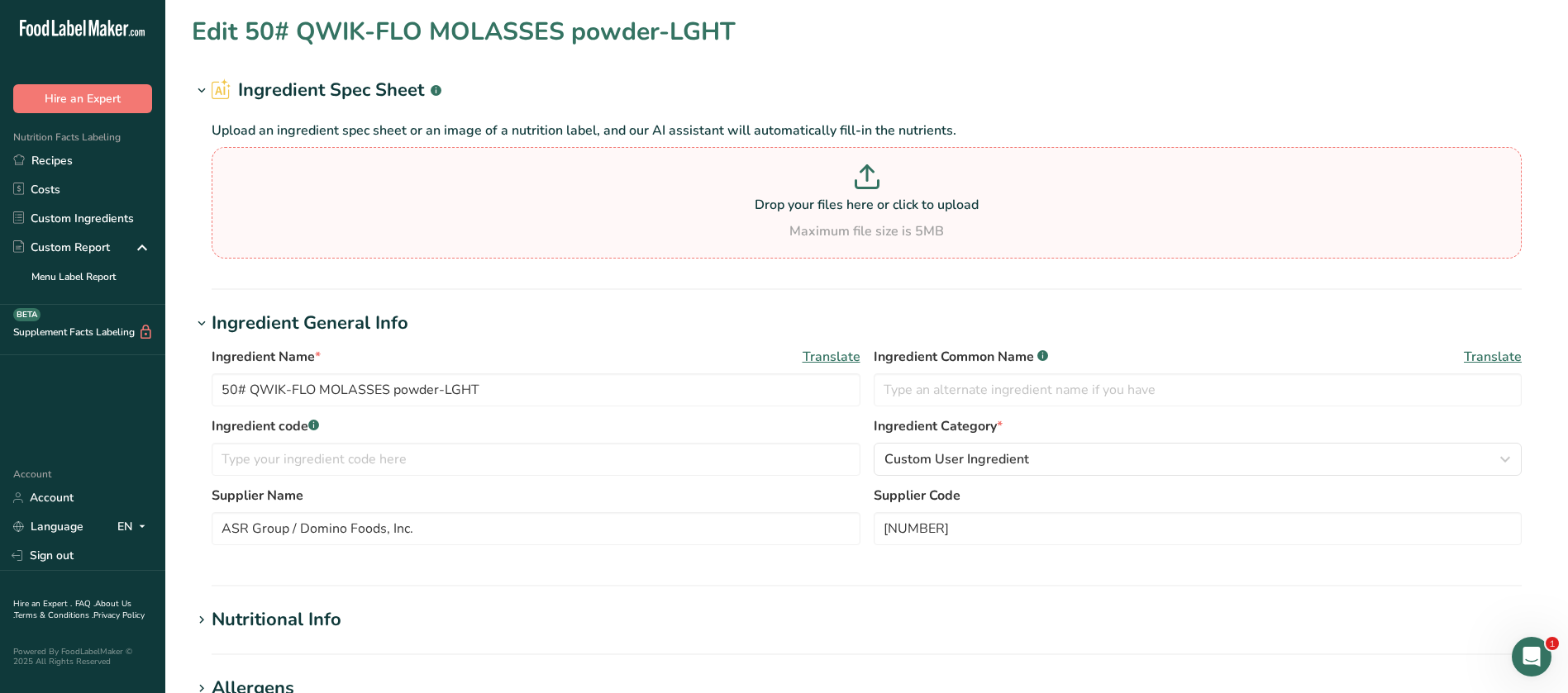 click 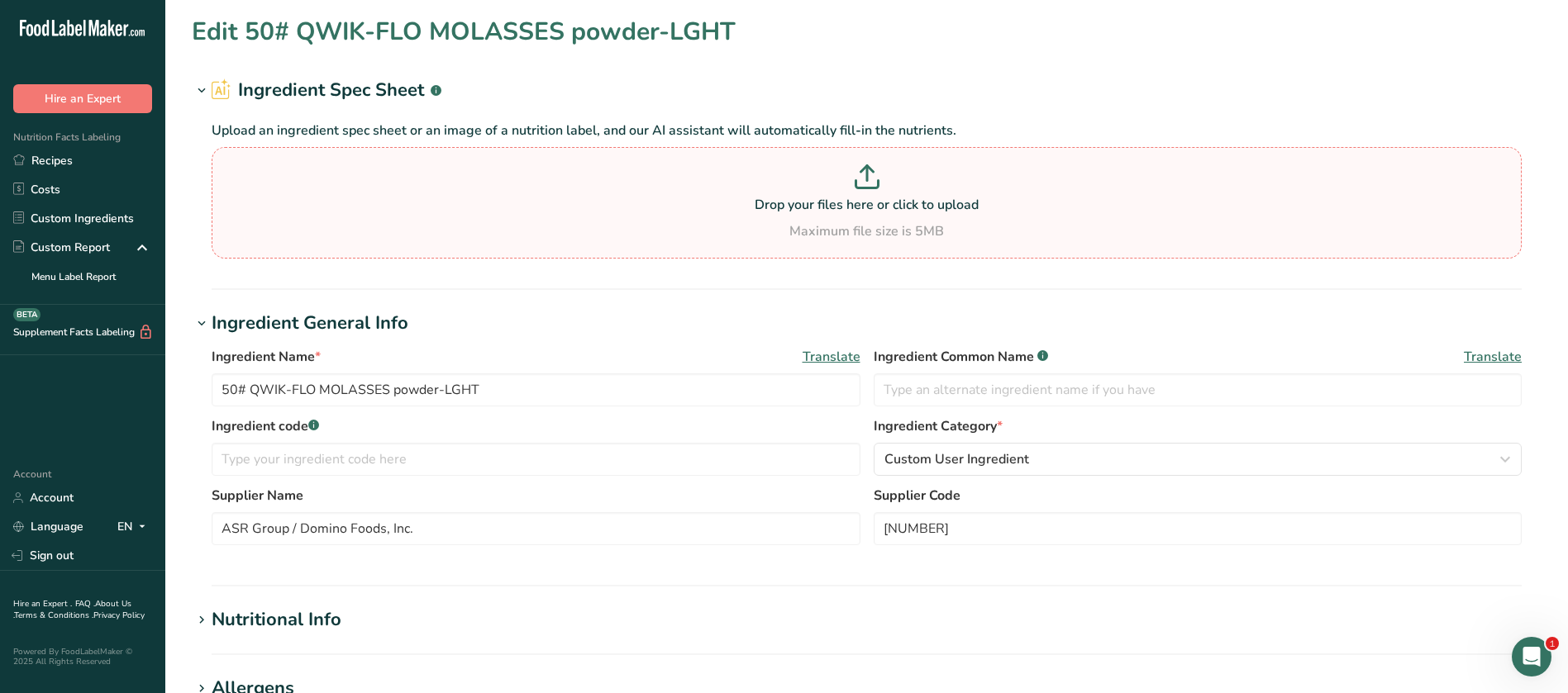 type on "C:\fakepath\ASR Group Qwik Flo Molasses Light Sell Sheet.pdf" 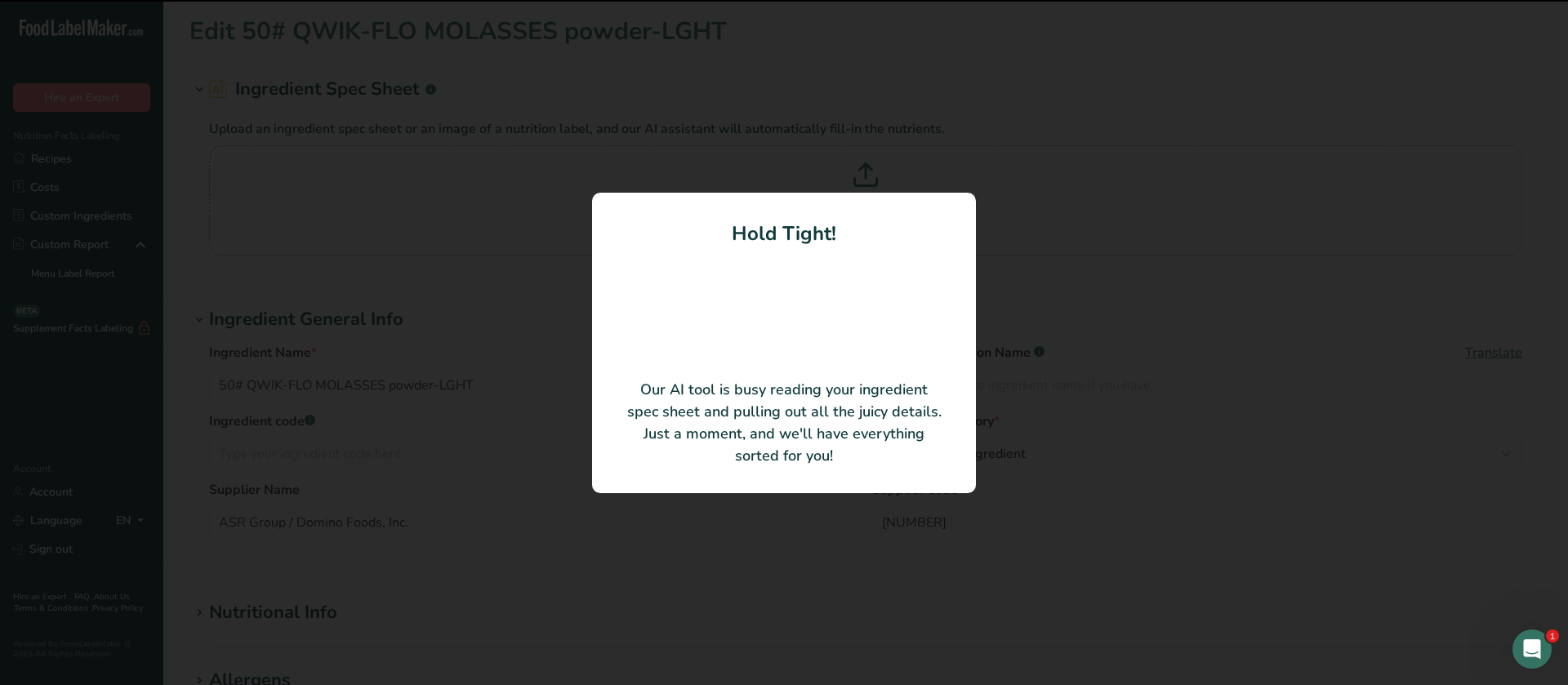 type on "Qwik-Flo Molasses Light" 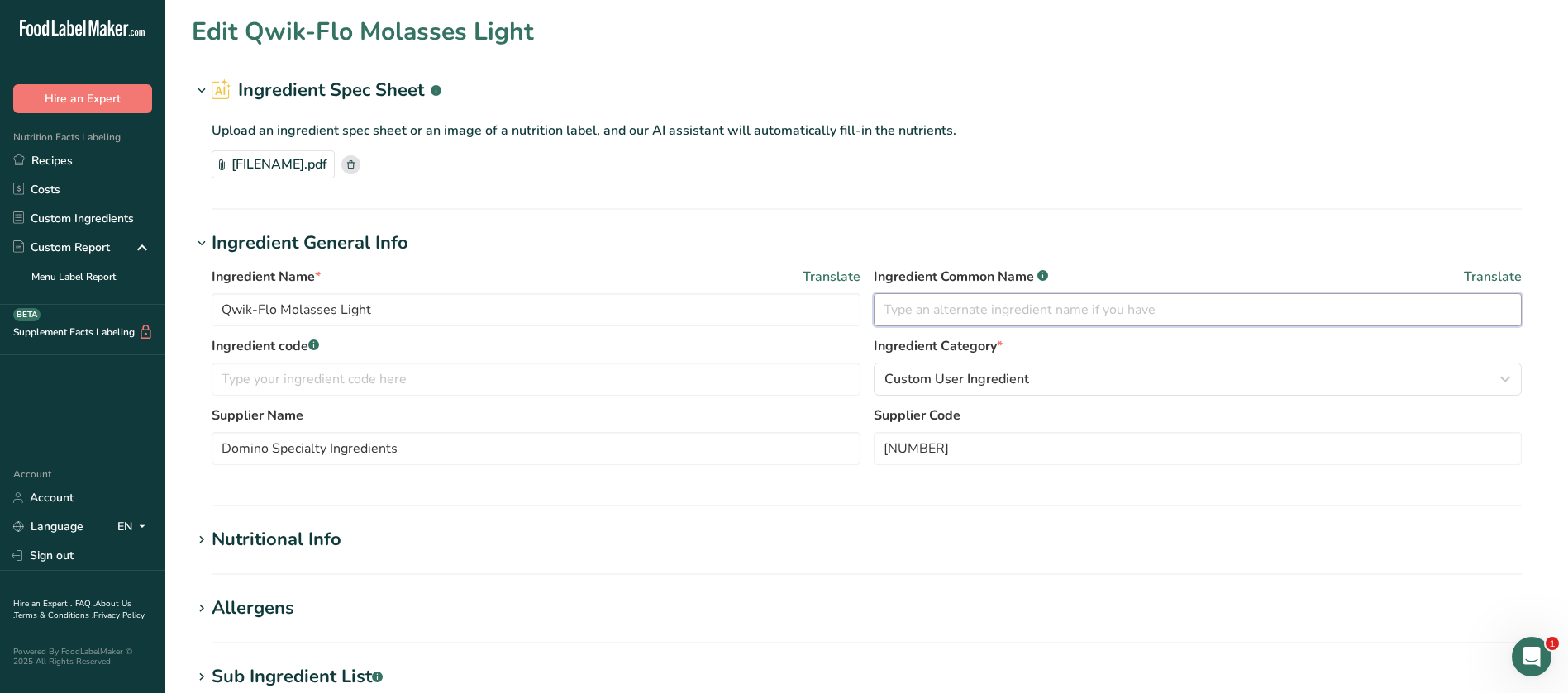 click at bounding box center (1198, 310) 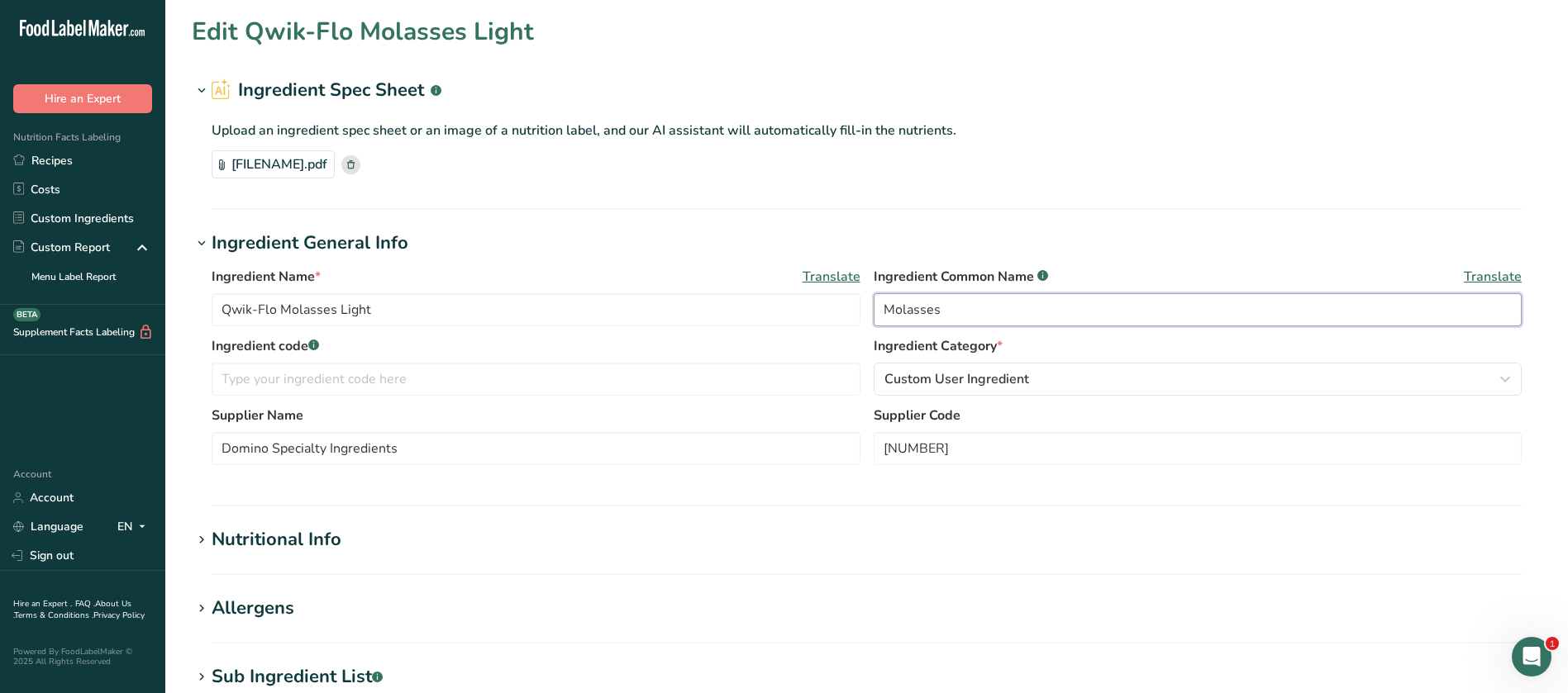 type on "Molasses" 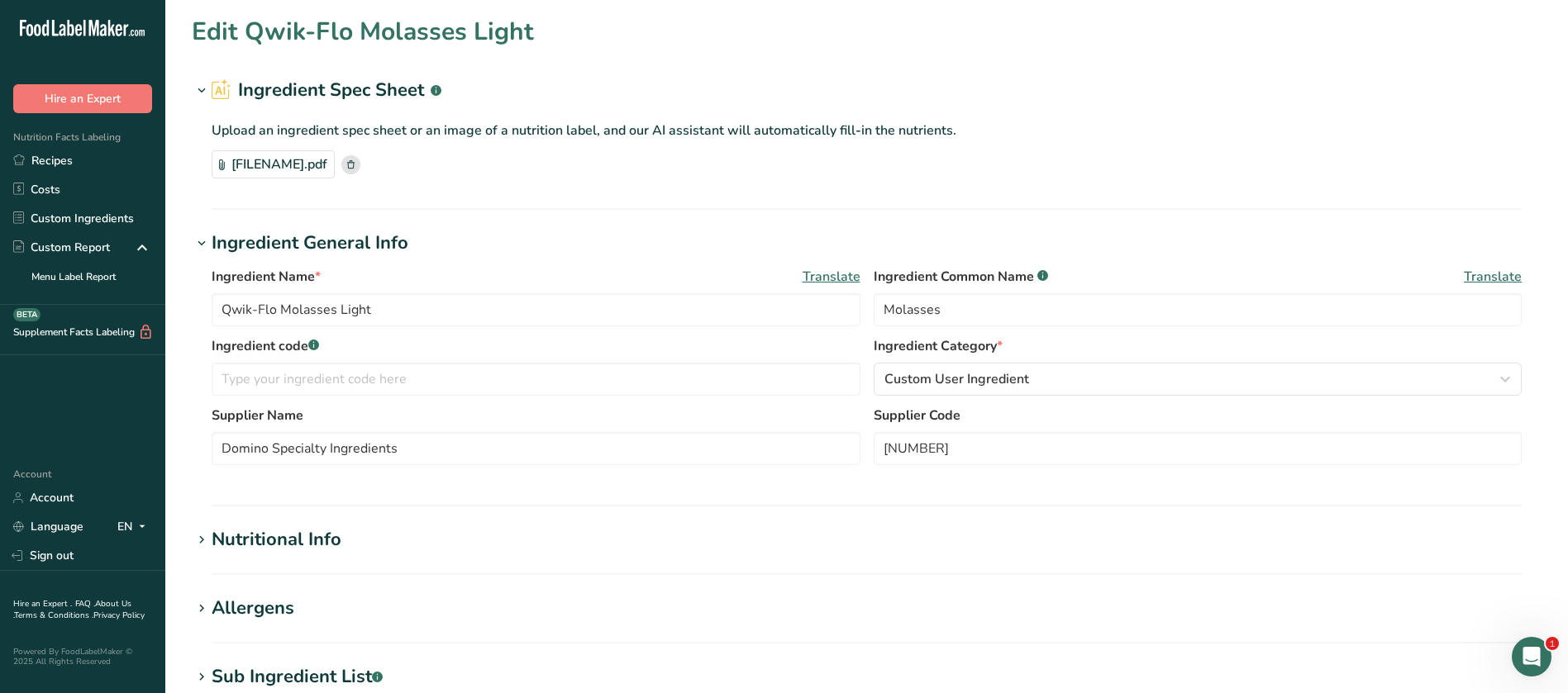 click on "Edit Qwik-Flo Molasses Light
Ingredient Spec Sheet
.a-a{fill:#347362;}.b-a{fill:#fff;}
Upload an ingredient spec sheet or an image of a nutrition label, and our AI assistant will automatically fill-in the nutrients.
ASR Group Qwik Flo Molasses Light Sell Sheet.pdf
Hold Tight!
Our AI tool is busy reading your ingredient spec sheet and pulling out all the juicy details.
Just a moment, and we'll have everything sorted for you!
Ingredient General Info
Ingredient Name *
Translate
Qwik-Flo Molasses Light
Ingredient Common Name
.a-a{fill:#347362;}.b-a{fill:#fff;}
Translate
Molasses
Ingredient code
.a-a{fill:#347362;}.b-a{fill:#fff;}             *" at bounding box center (866, 567) 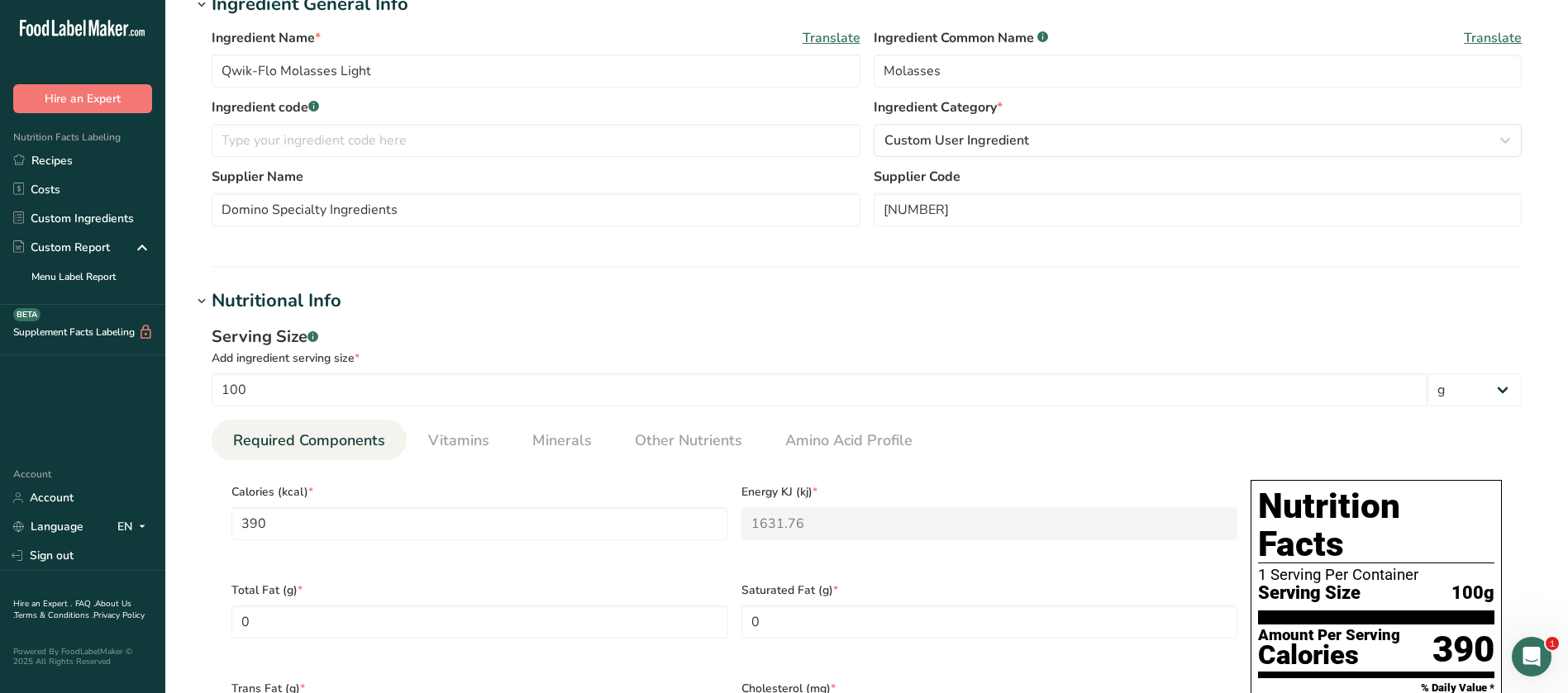 scroll, scrollTop: 0, scrollLeft: 0, axis: both 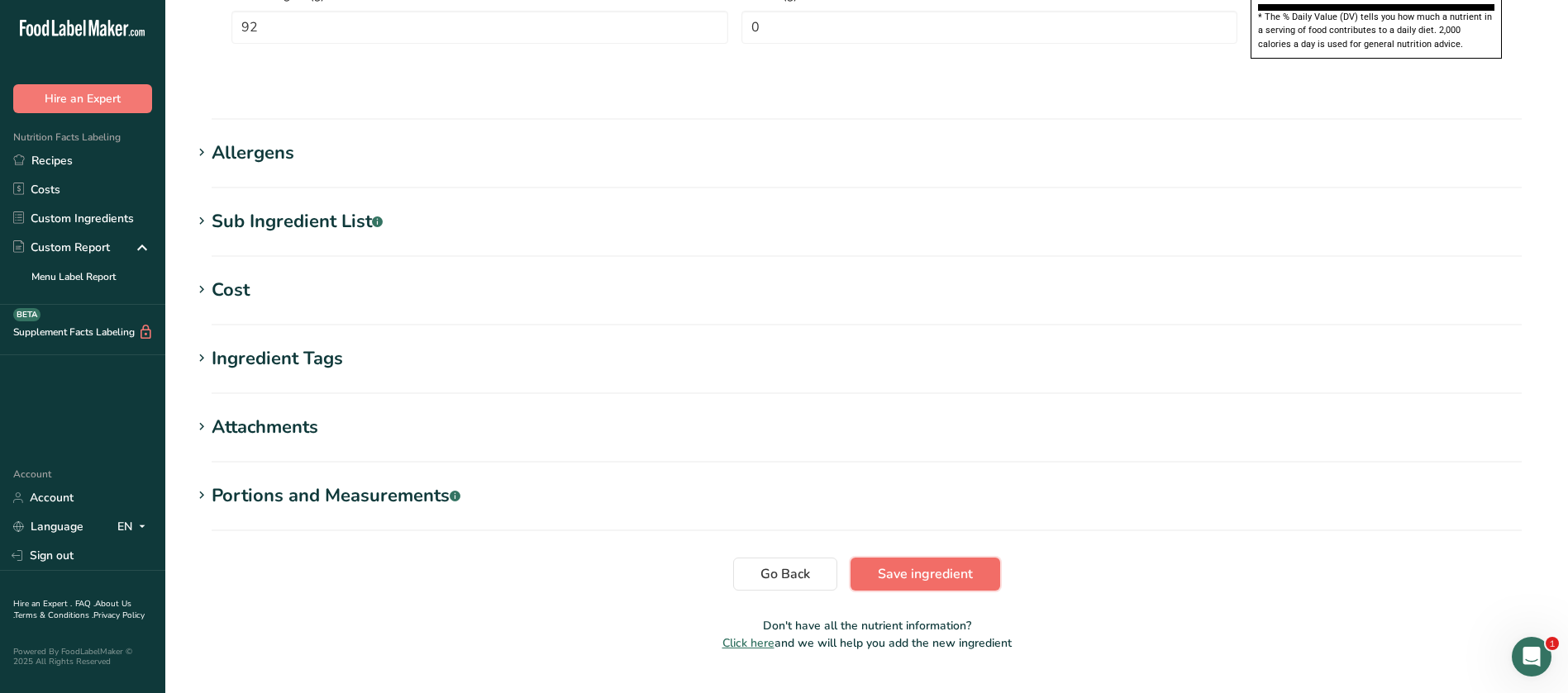 click on "Save ingredient" at bounding box center (925, 574) 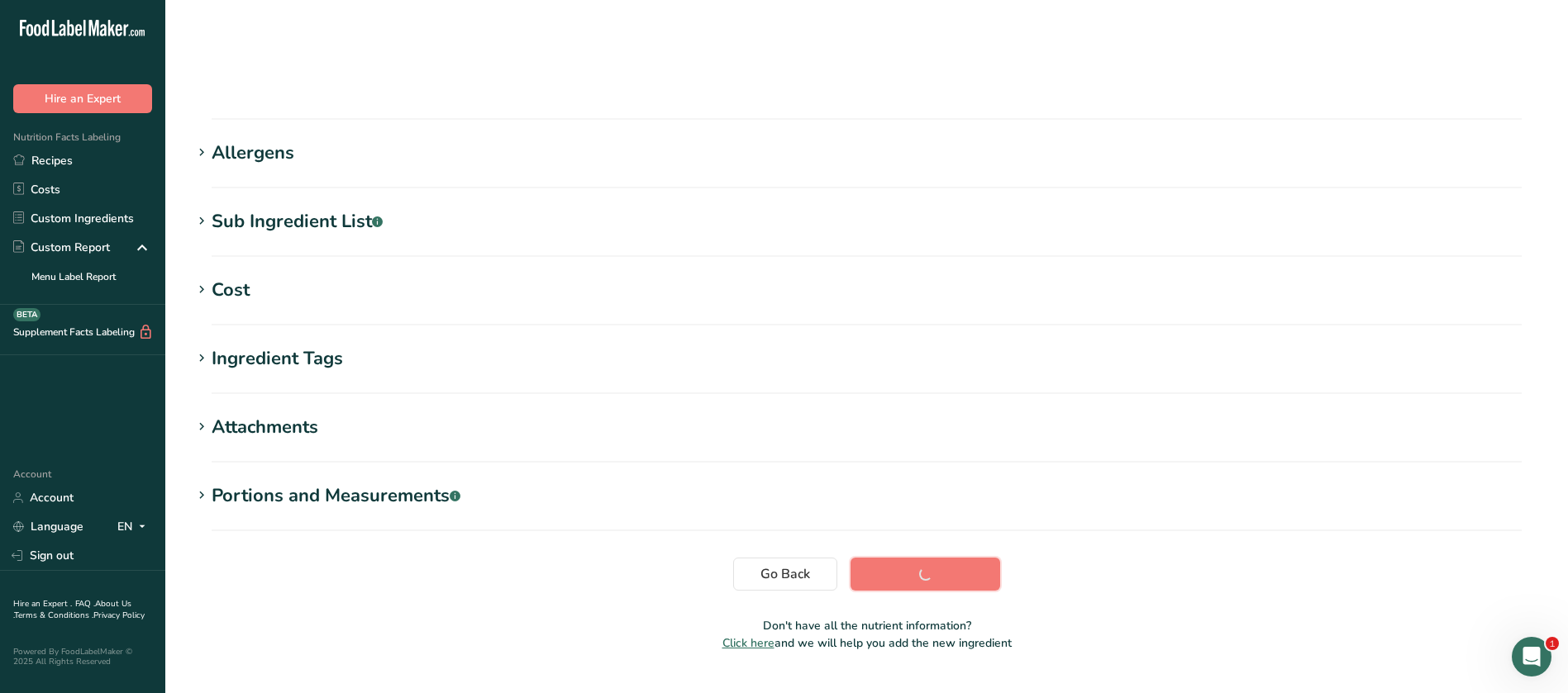 scroll, scrollTop: 181, scrollLeft: 0, axis: vertical 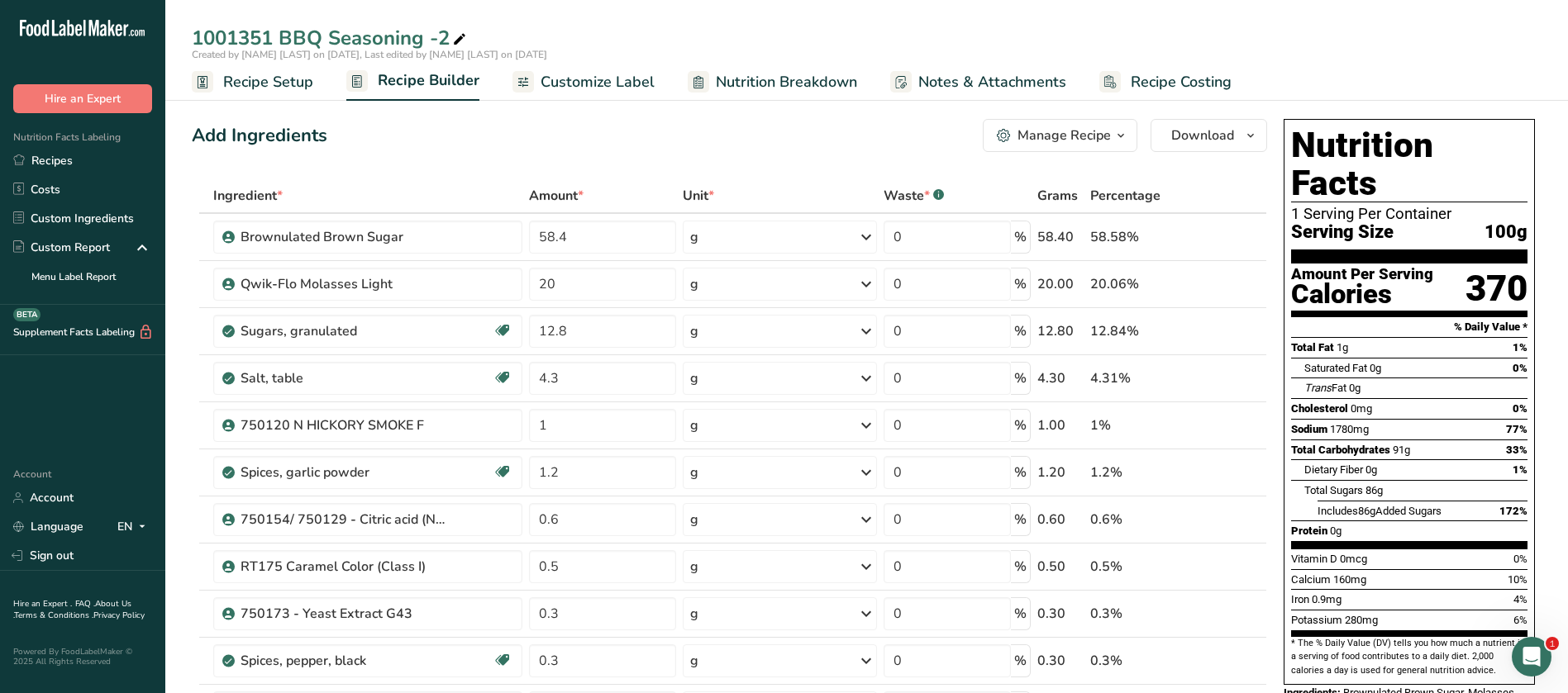 click on "Recipe Setup" at bounding box center [268, 82] 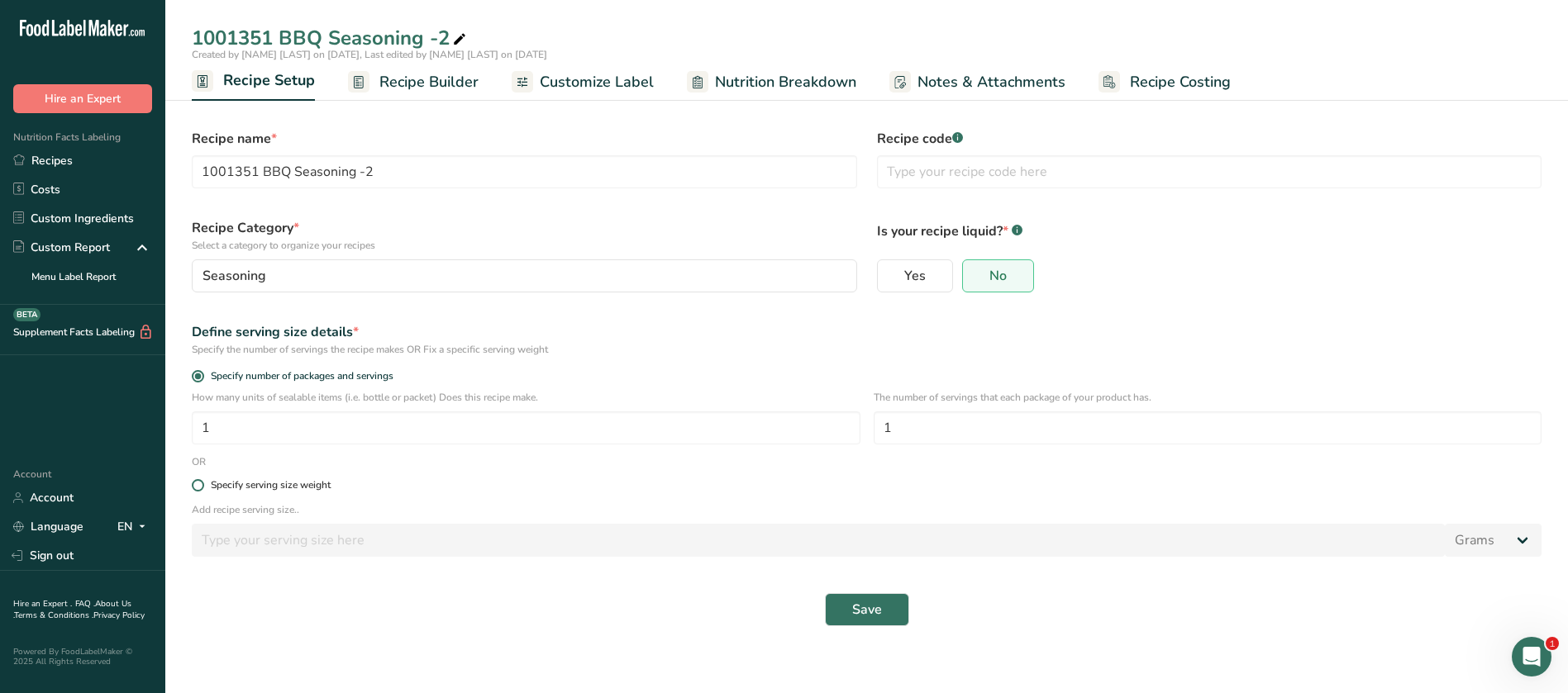 click at bounding box center (198, 485) 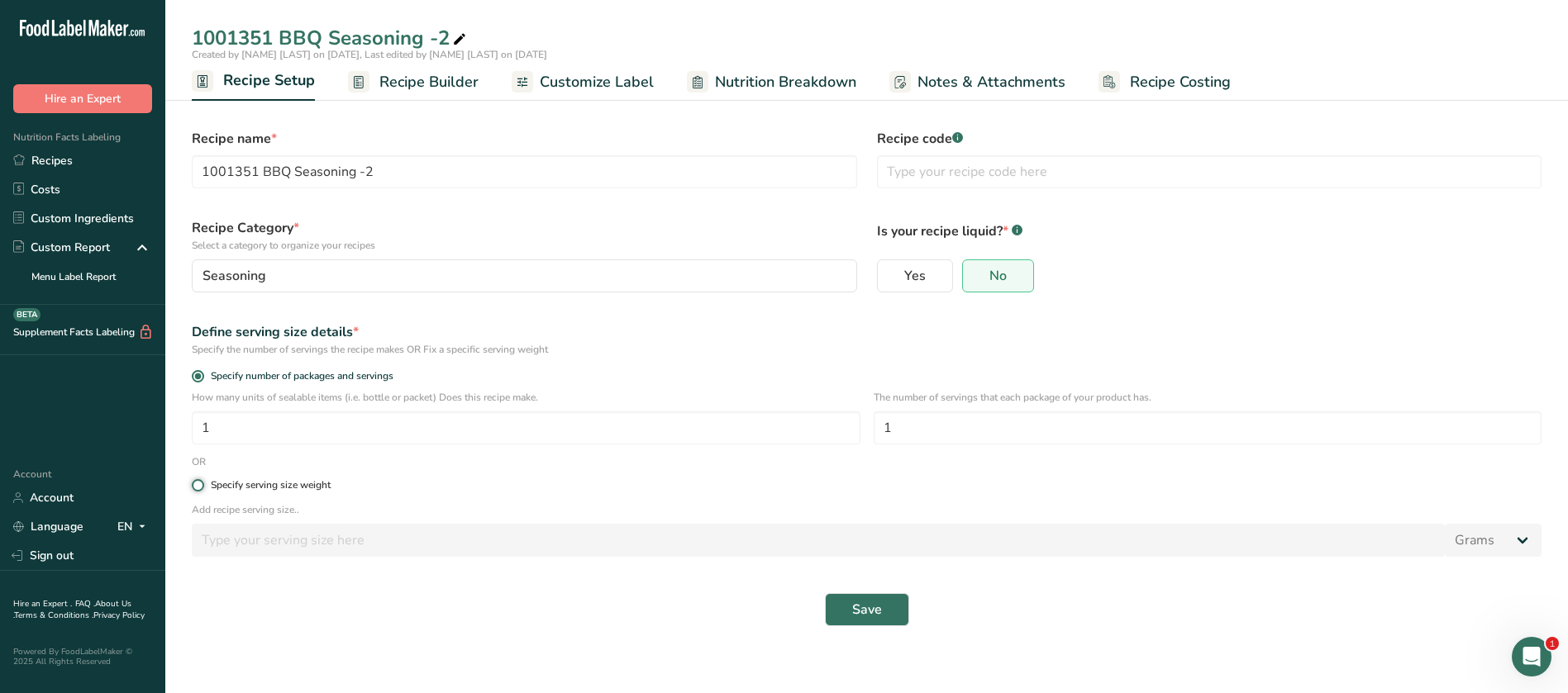 click on "Specify serving size weight" at bounding box center [197, 485] 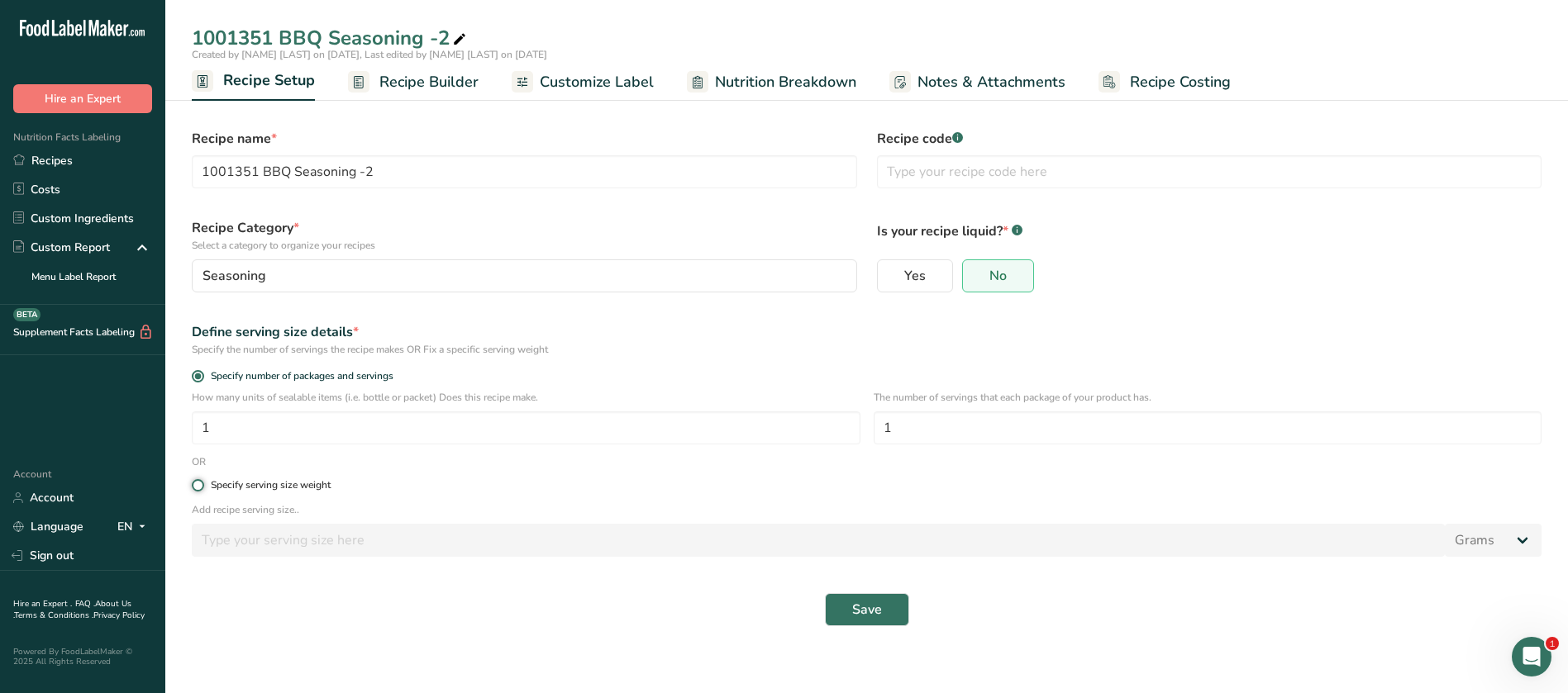 radio on "true" 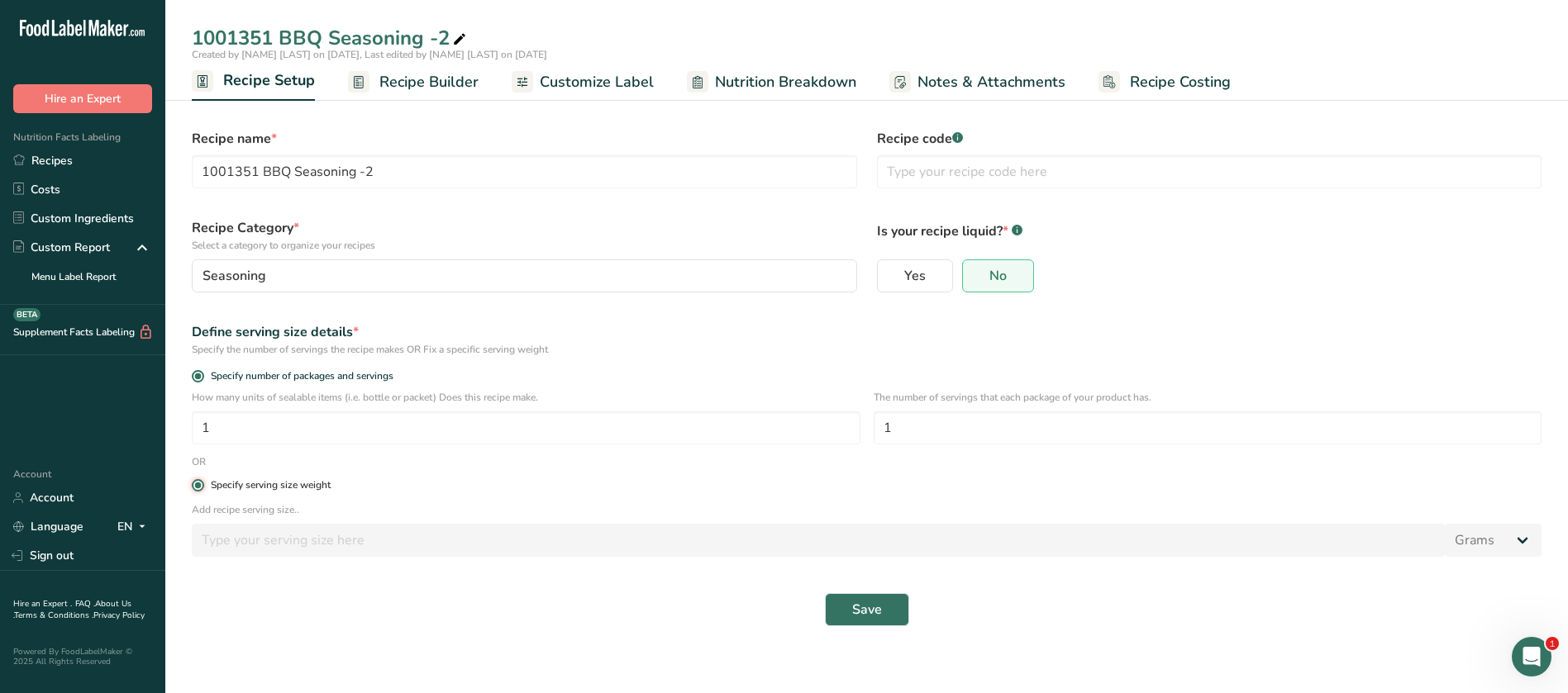 radio on "false" 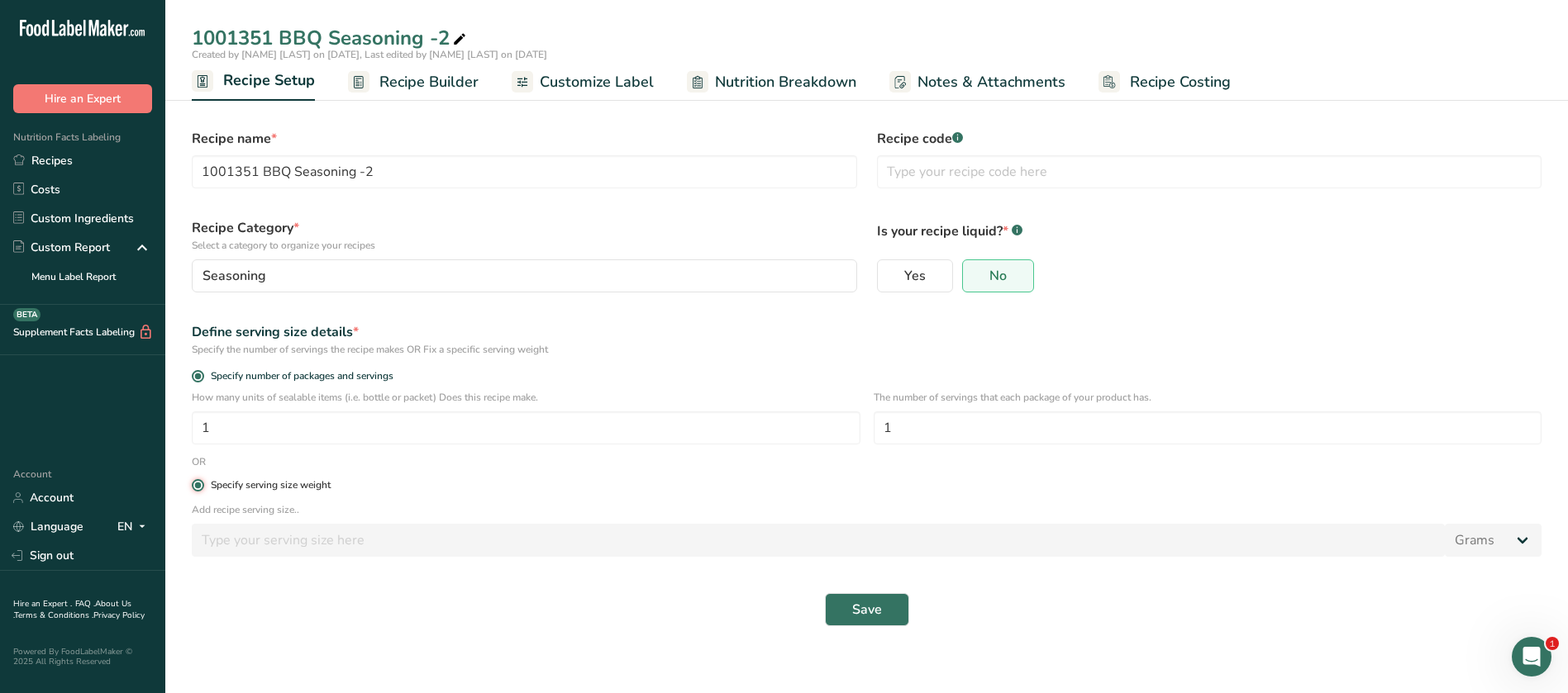 type 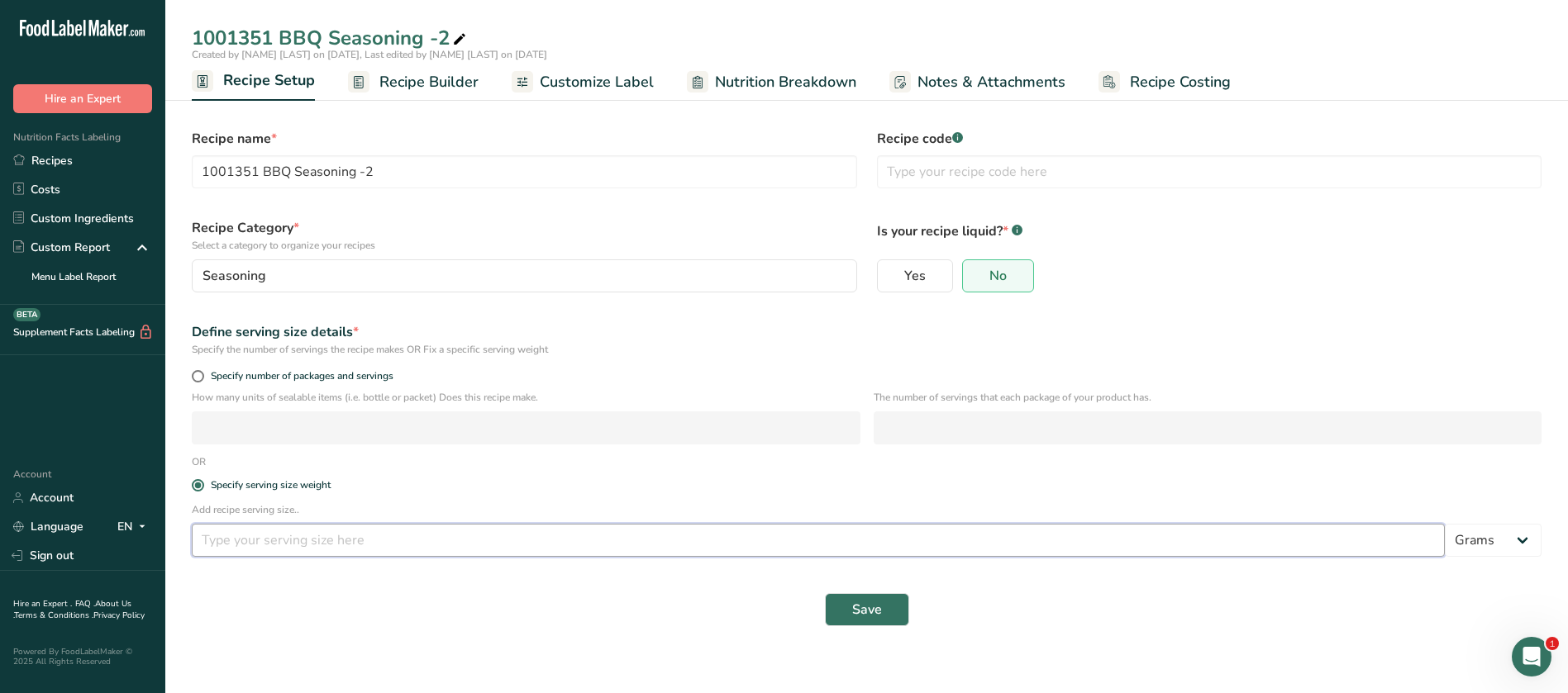 click at bounding box center (818, 540) 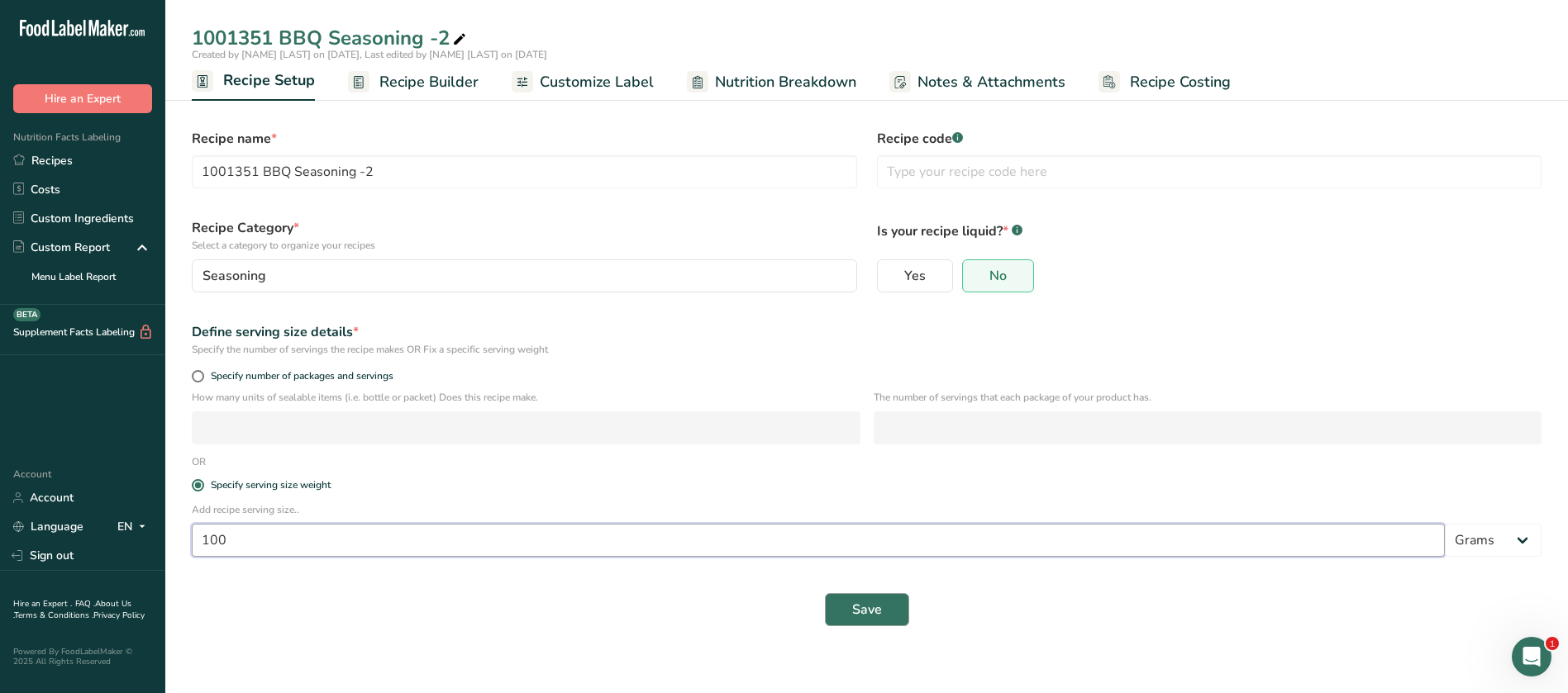 type on "100" 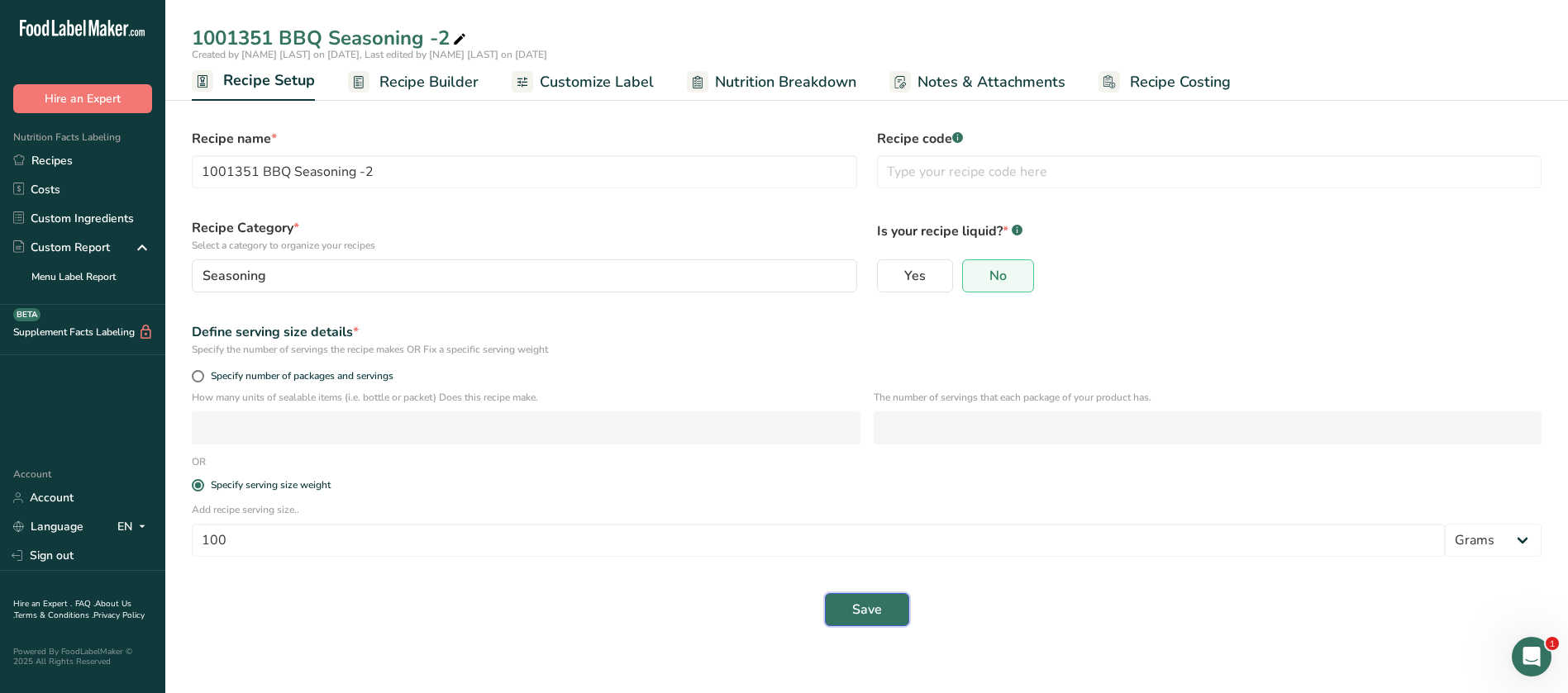 click on "Save" at bounding box center [867, 610] 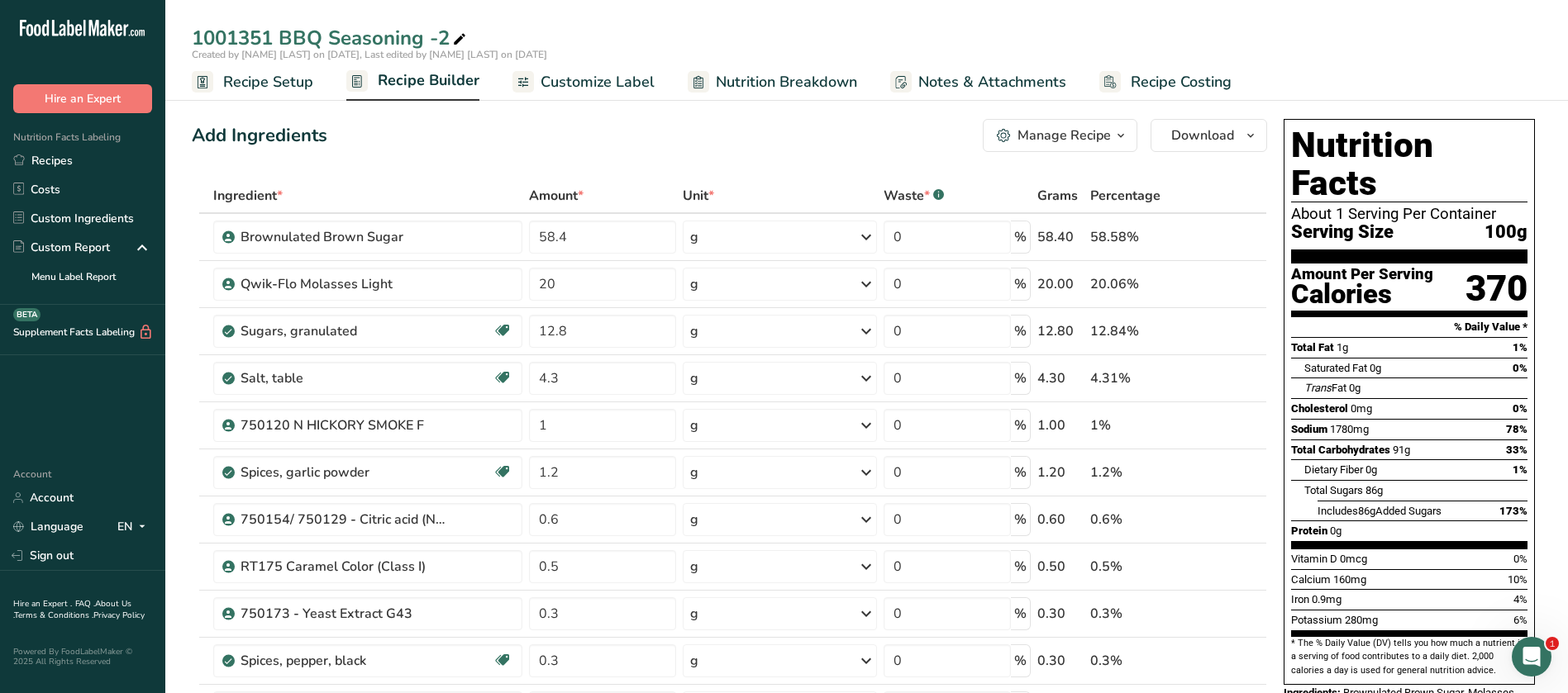 click on "Recipe Builder" at bounding box center [428, 80] 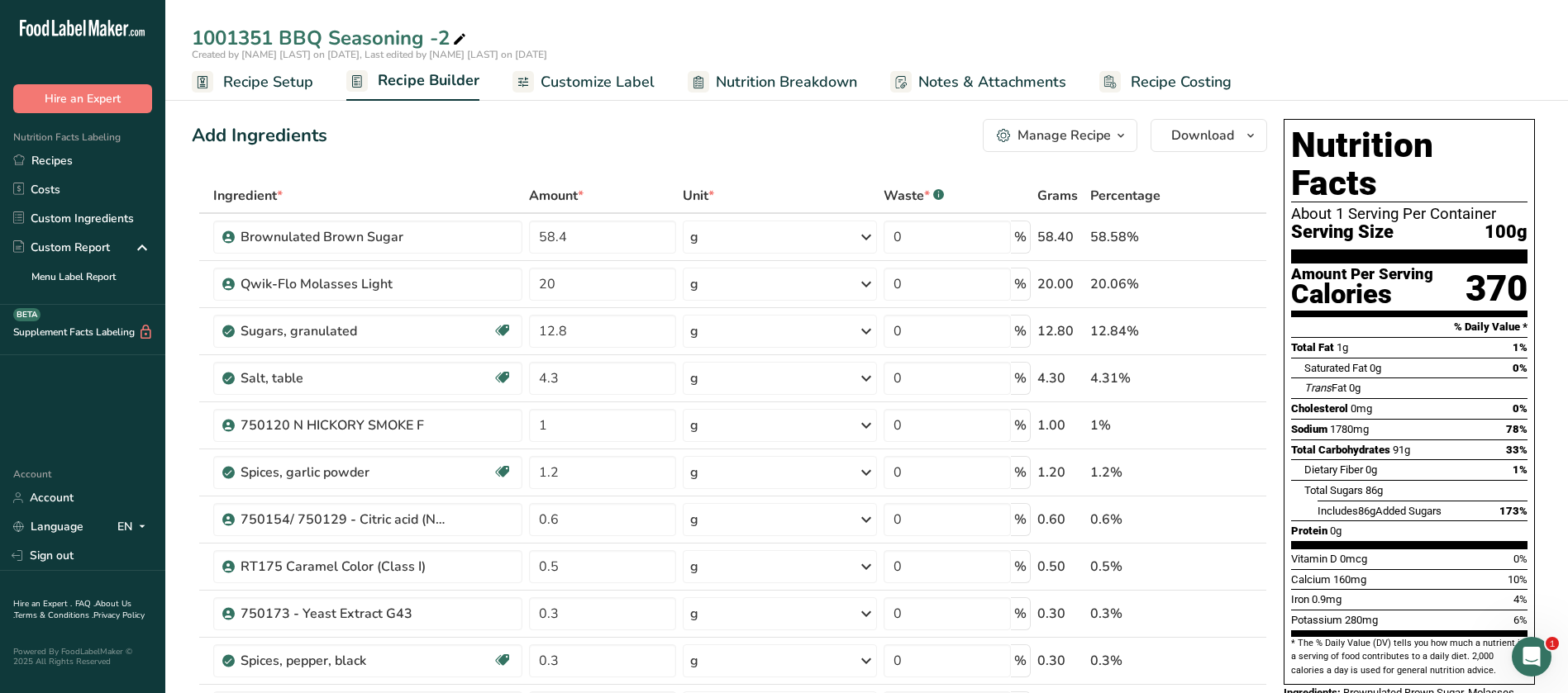 click on "Customize Label" at bounding box center (598, 82) 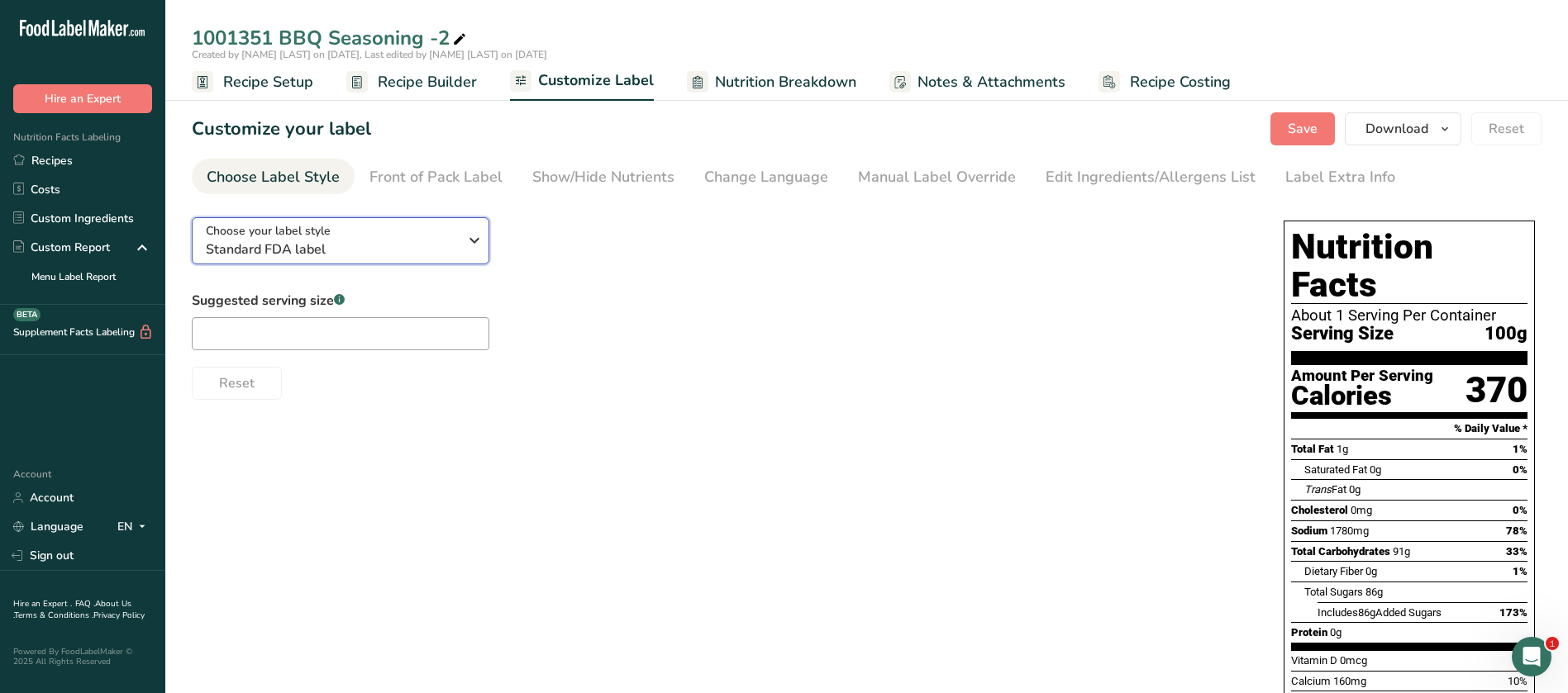 click at bounding box center [474, 240] 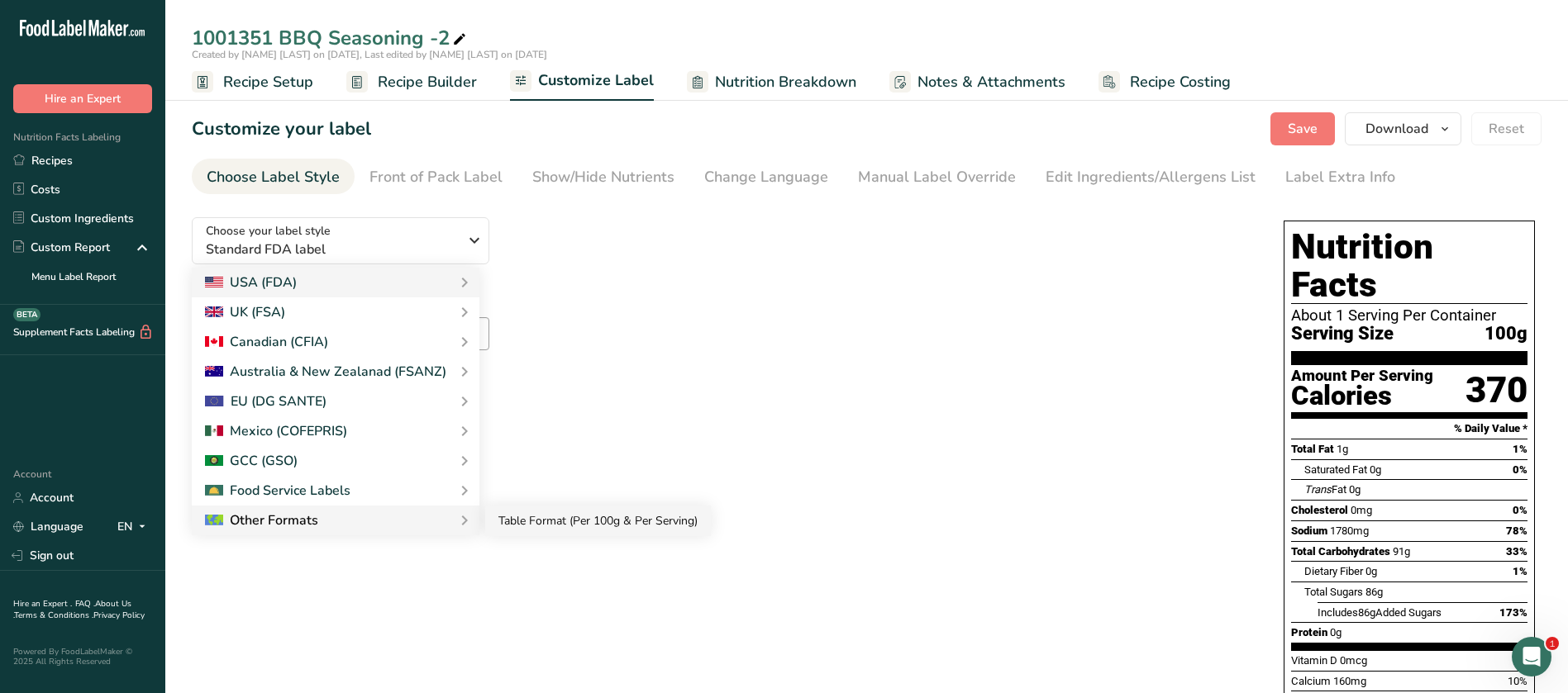 click on "Table Format (Per 100g & Per Serving)" at bounding box center [598, 520] 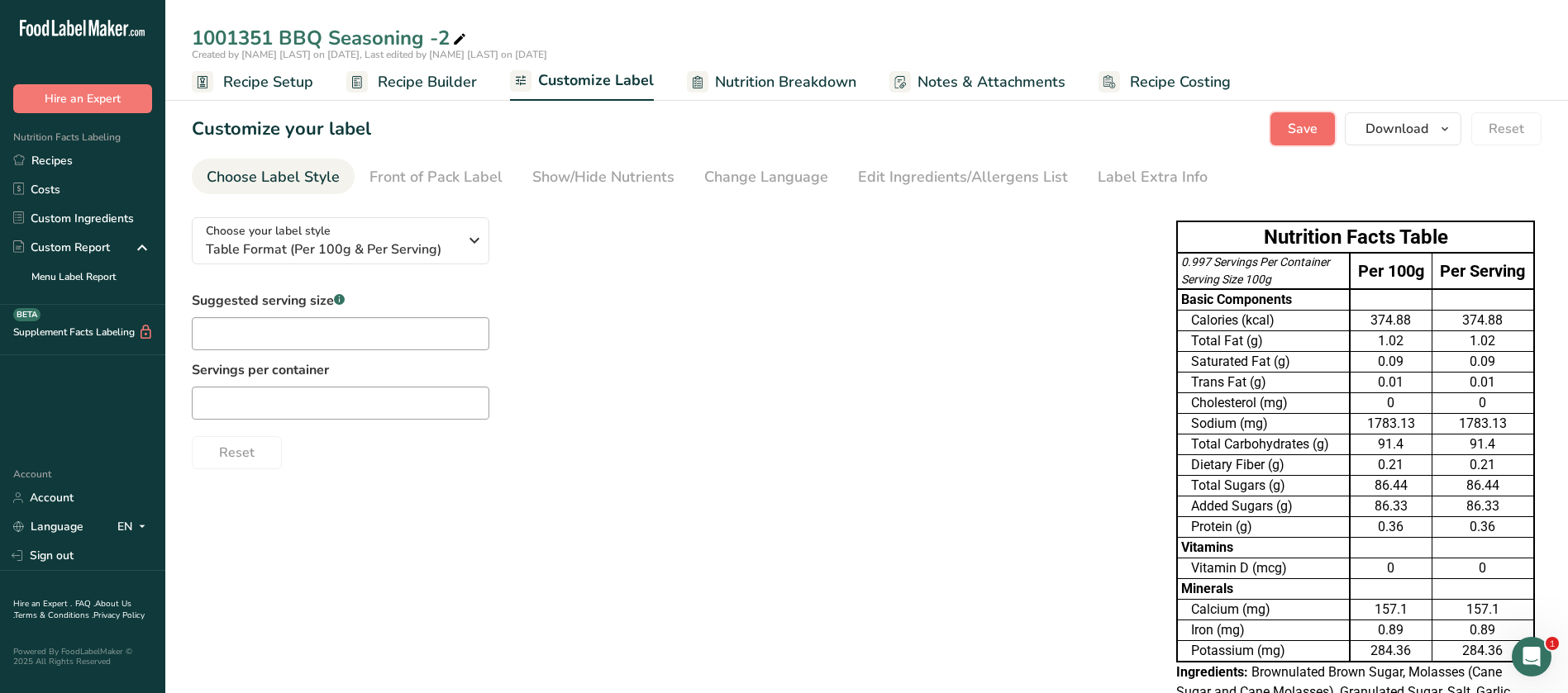 click on "Save" at bounding box center [1303, 129] 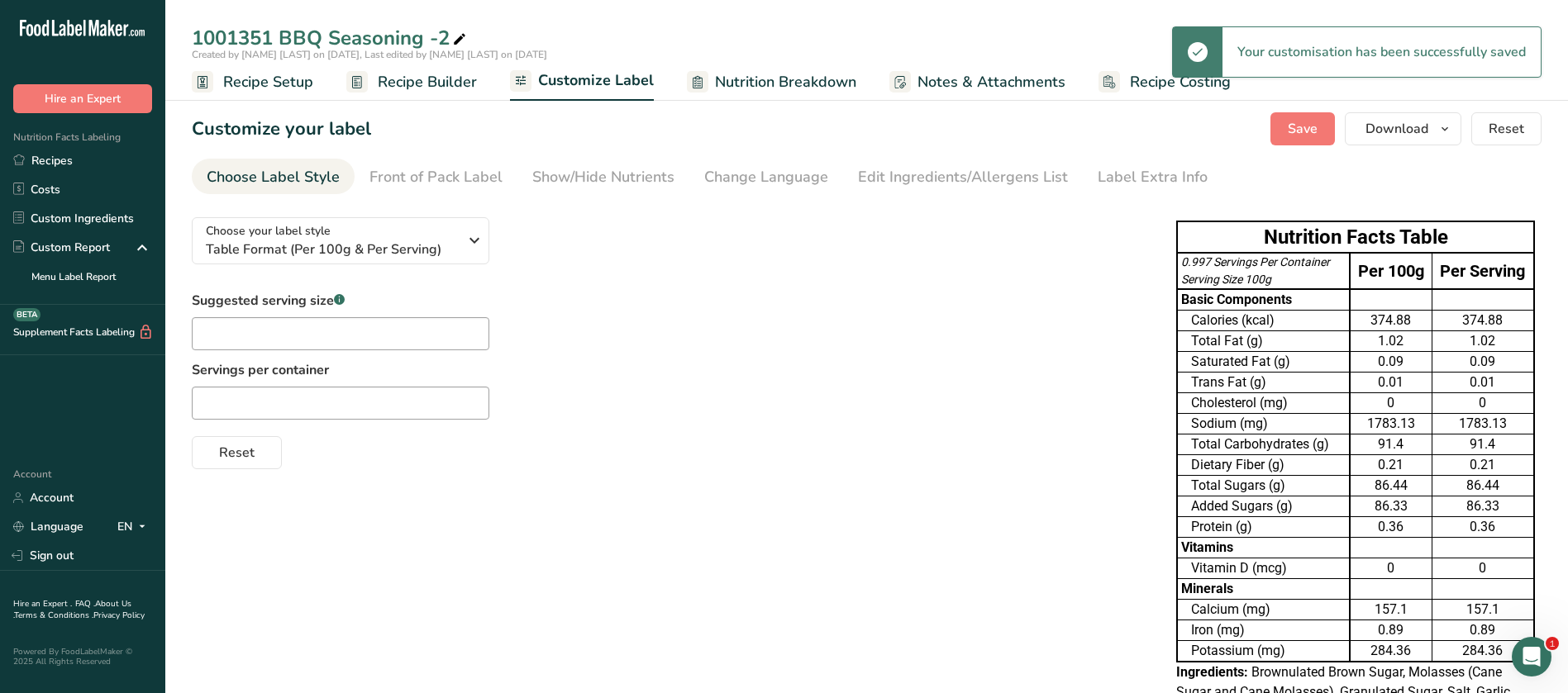 click on "Recipe Builder" at bounding box center [427, 82] 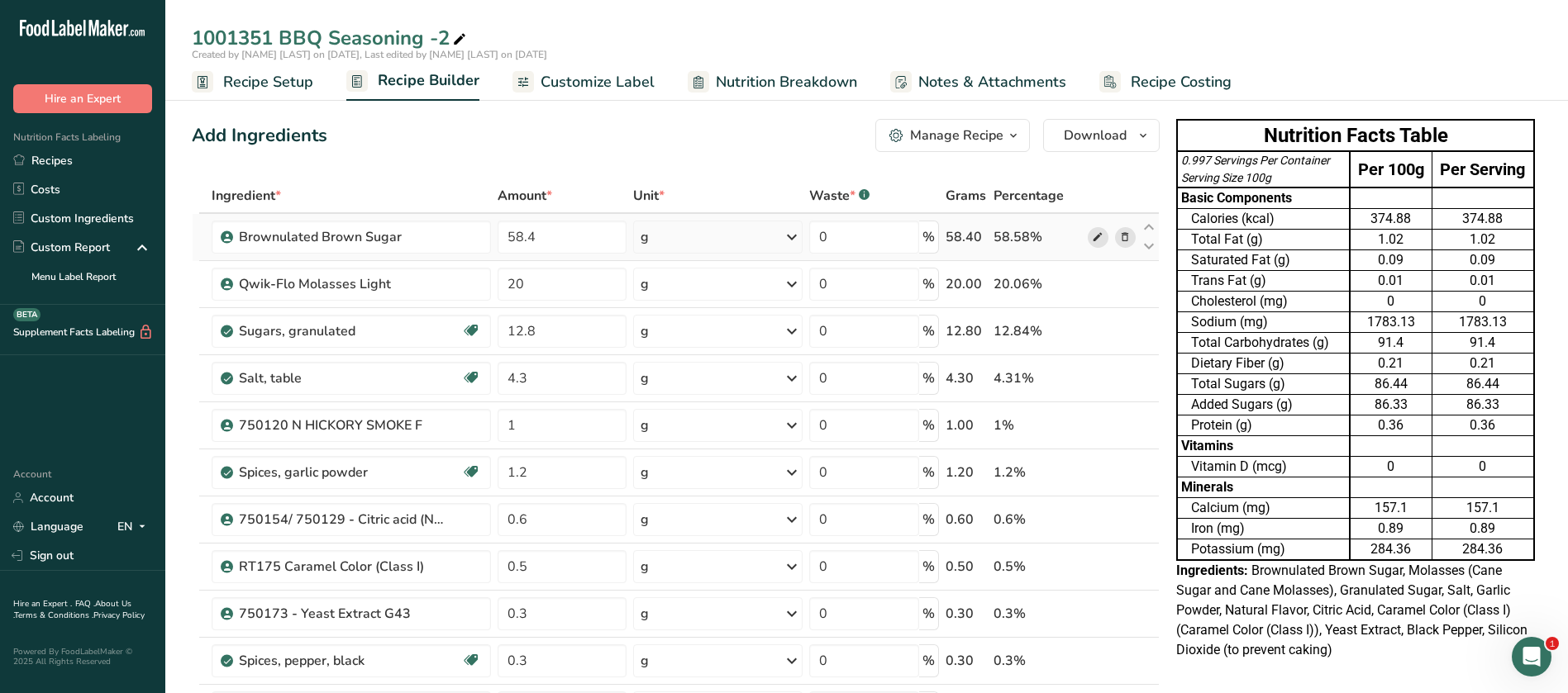click at bounding box center (1098, 237) 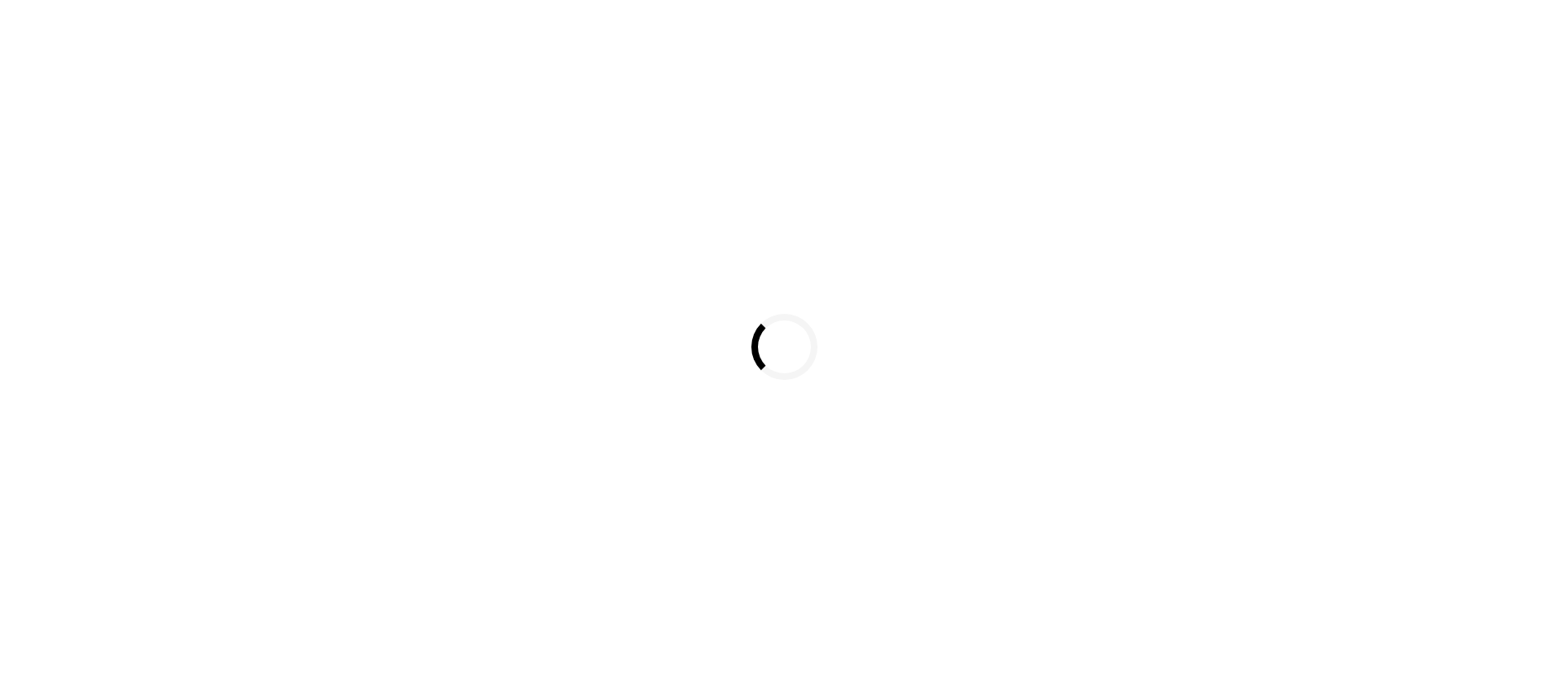 scroll, scrollTop: 0, scrollLeft: 0, axis: both 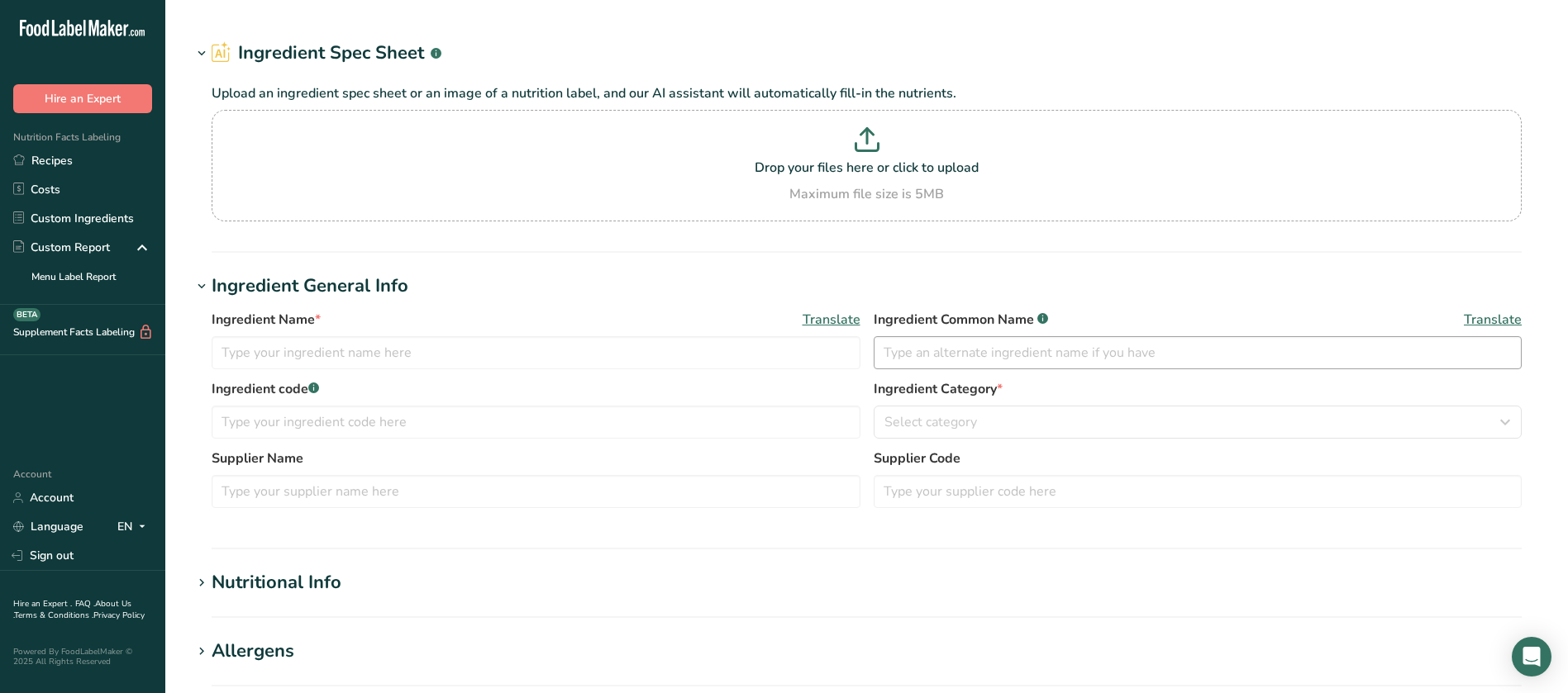 type on "Brownulated Brown Sugar" 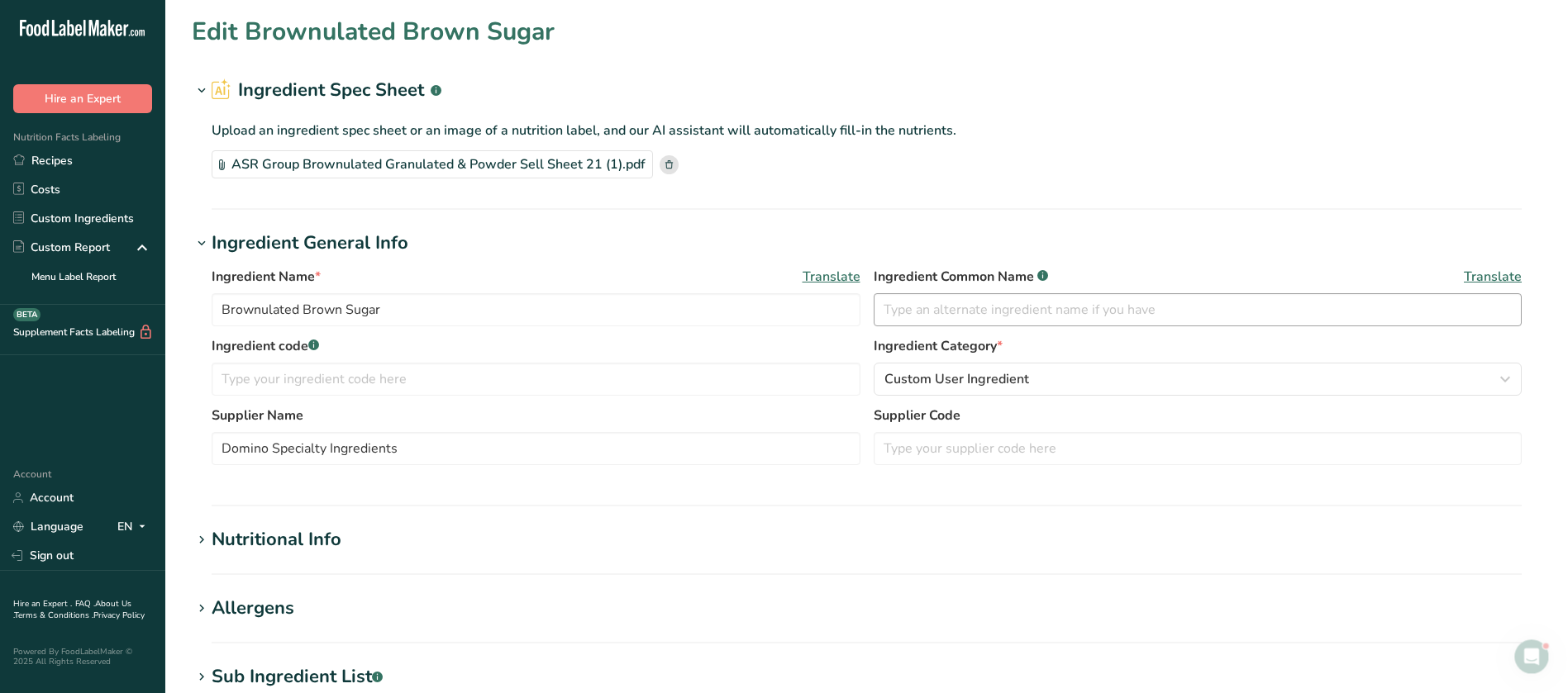 scroll, scrollTop: 0, scrollLeft: 0, axis: both 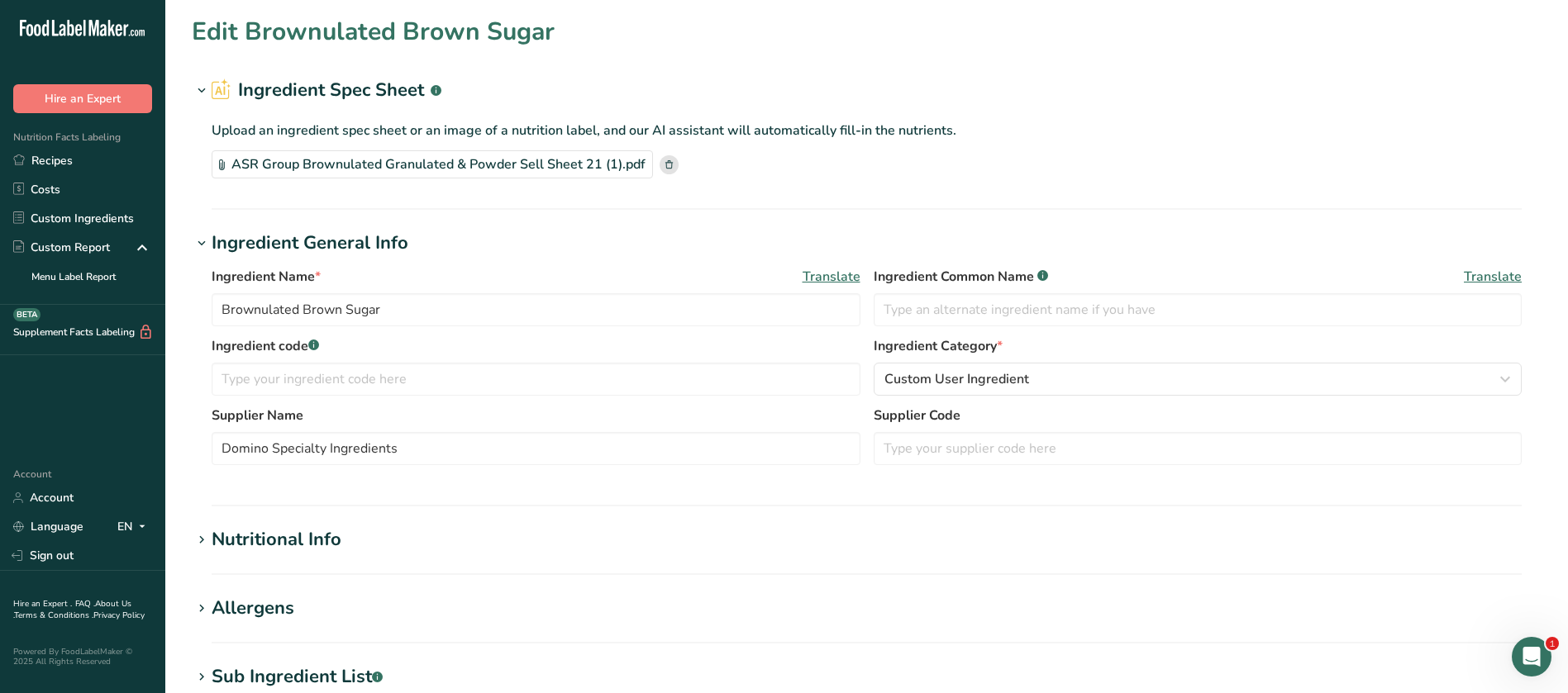 click on "ASR Group Brownulated Granulated & Powder Sell Sheet 21 (1).pdf" at bounding box center (432, 164) 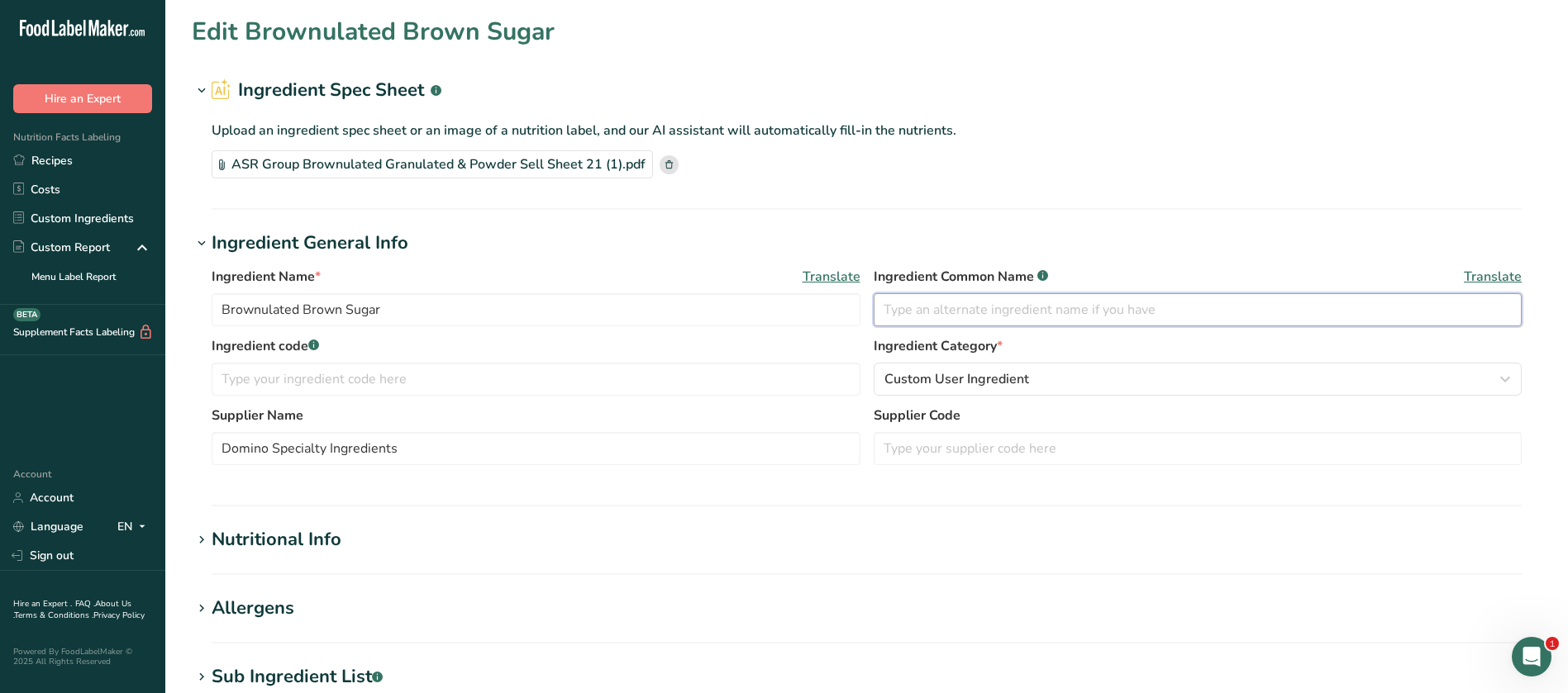 click at bounding box center [1198, 310] 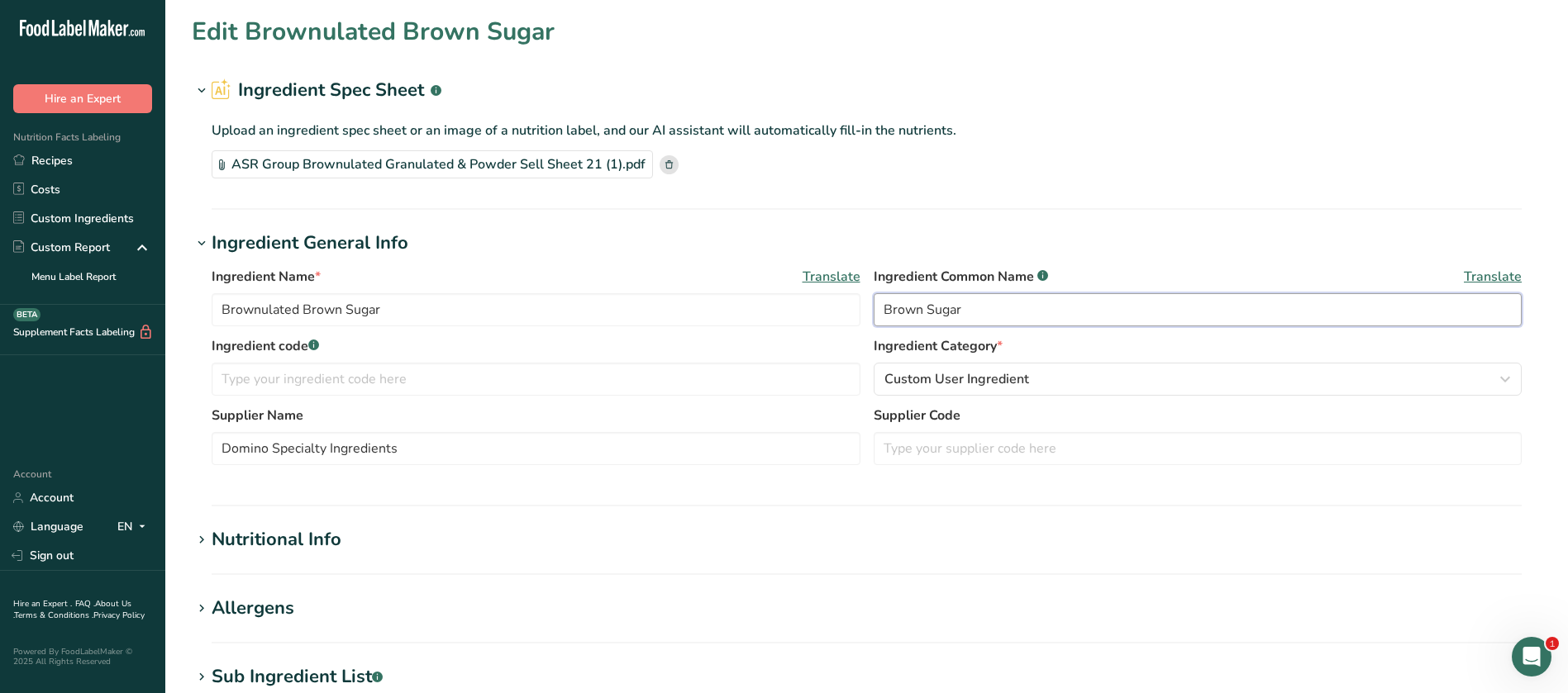 type on "Brown Sugar" 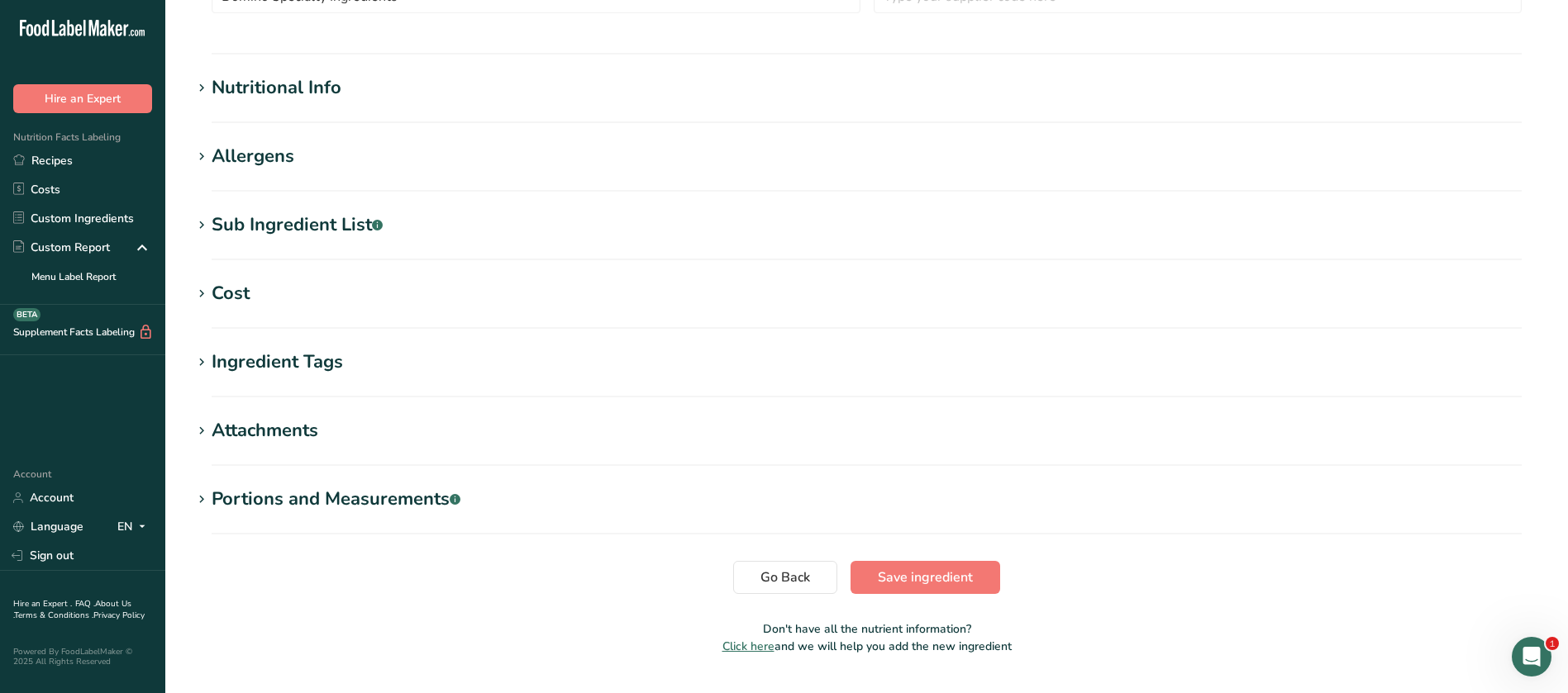 scroll, scrollTop: 493, scrollLeft: 0, axis: vertical 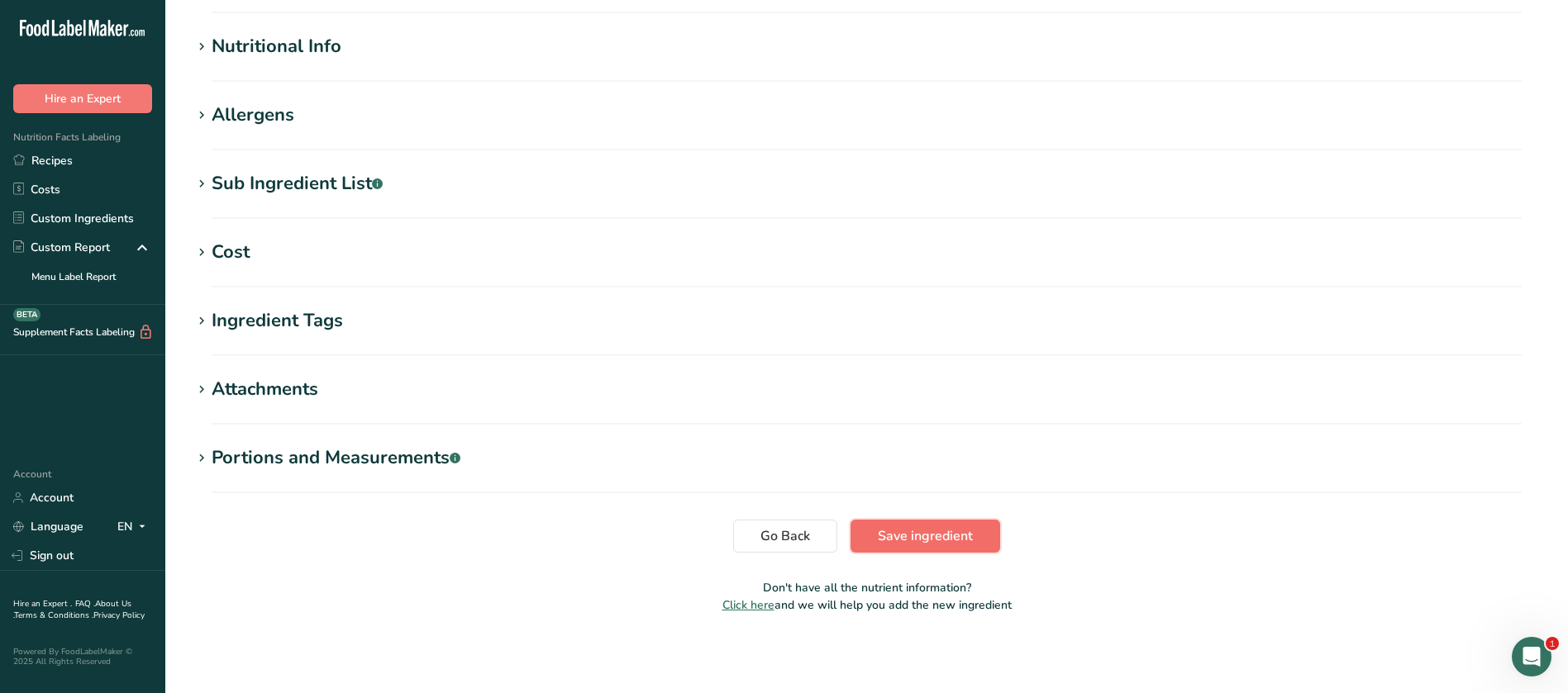 click on "Save ingredient" at bounding box center [925, 536] 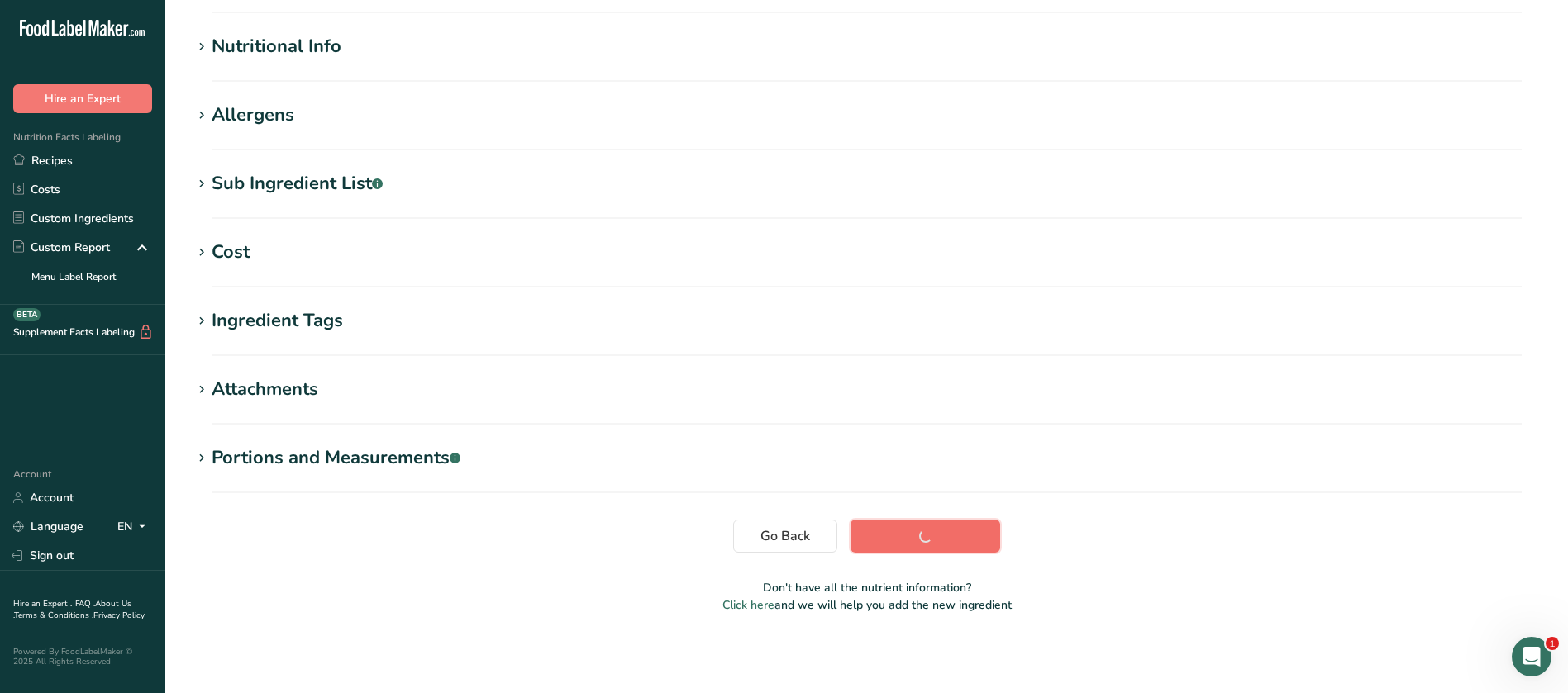 scroll, scrollTop: 181, scrollLeft: 0, axis: vertical 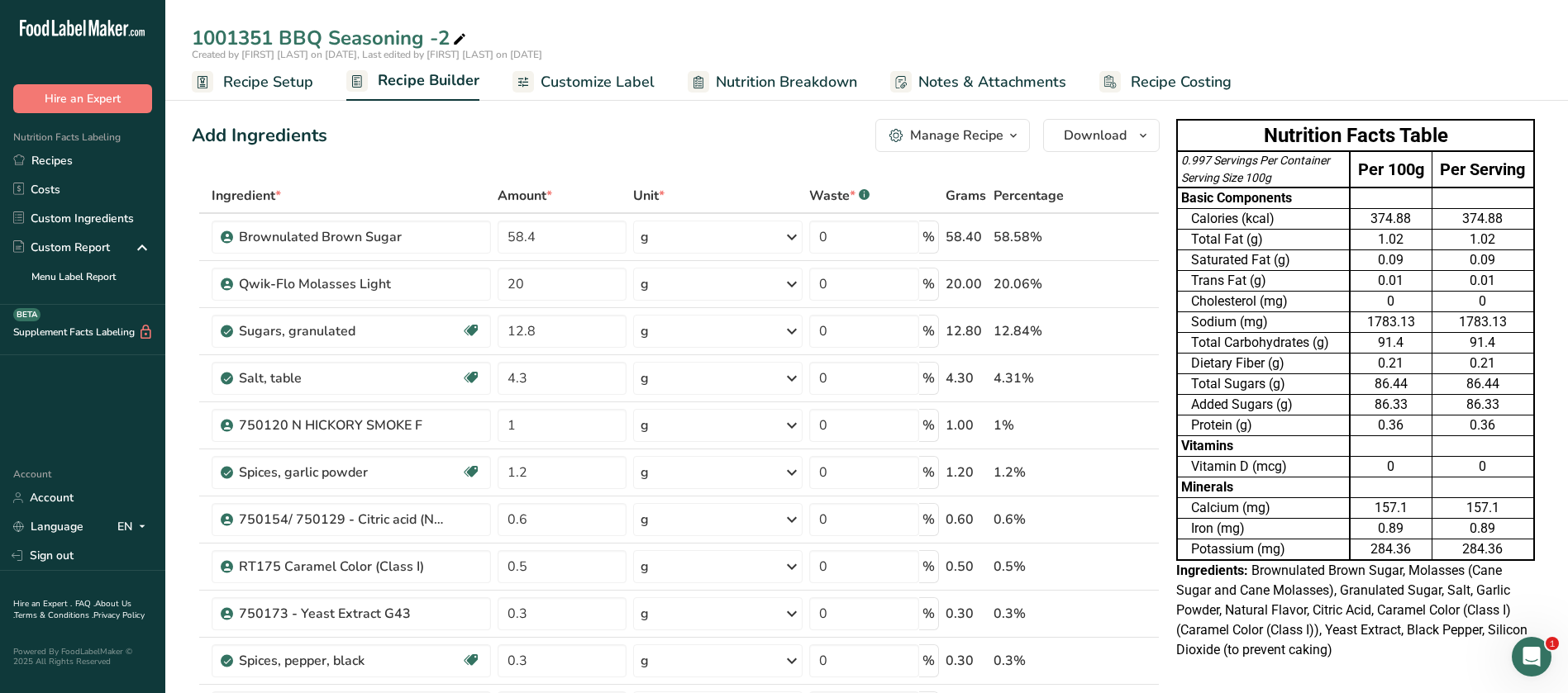click on "Customize Label" at bounding box center (598, 82) 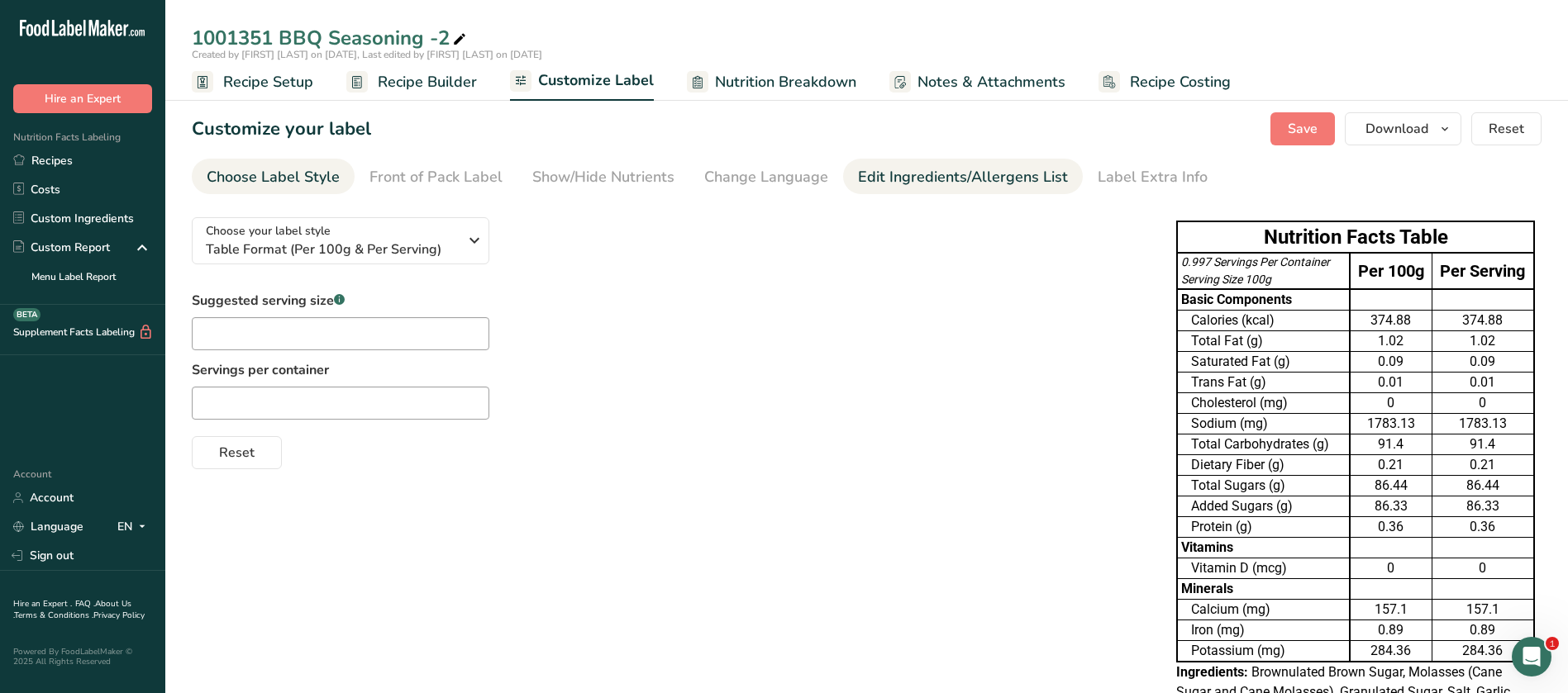 click on "Edit Ingredients/Allergens List" at bounding box center (963, 177) 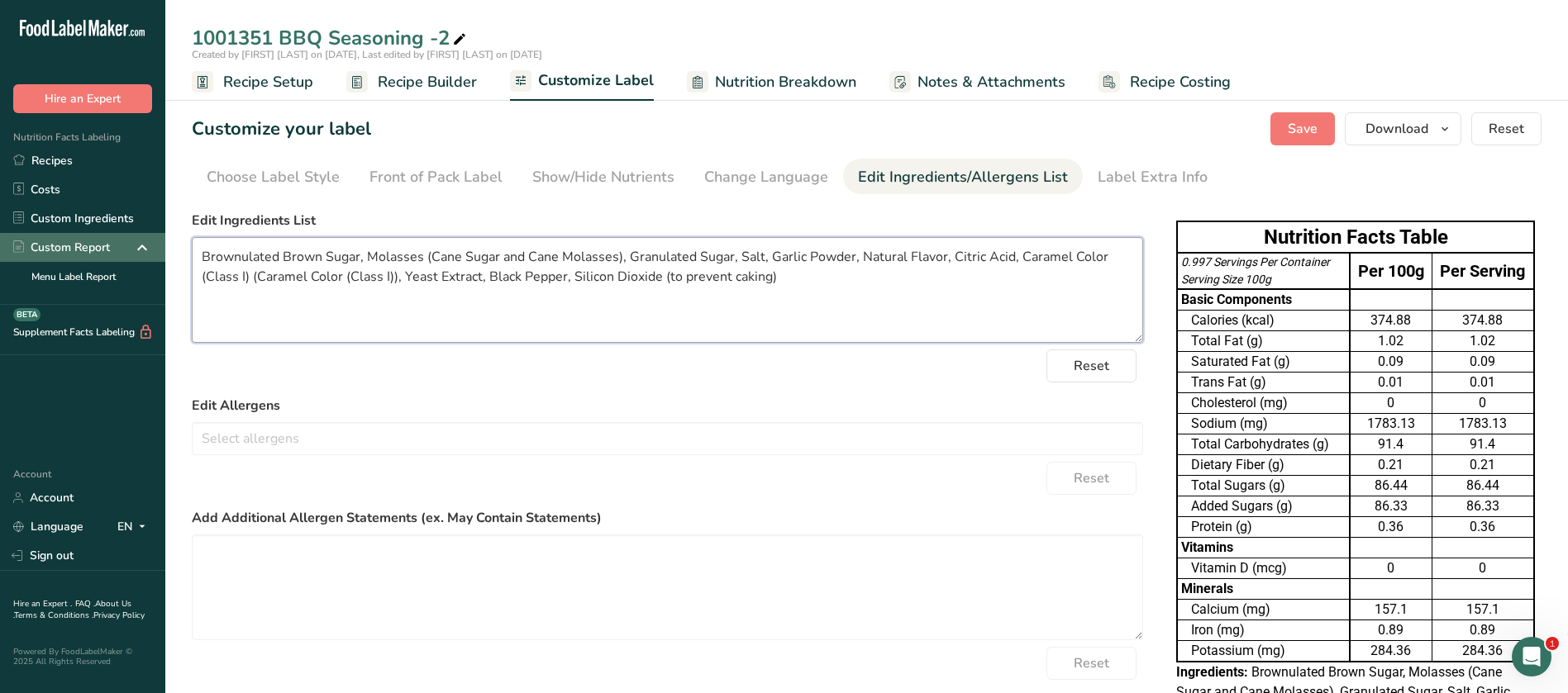 drag, startPoint x: 284, startPoint y: 253, endPoint x: 147, endPoint y: 243, distance: 137.36448 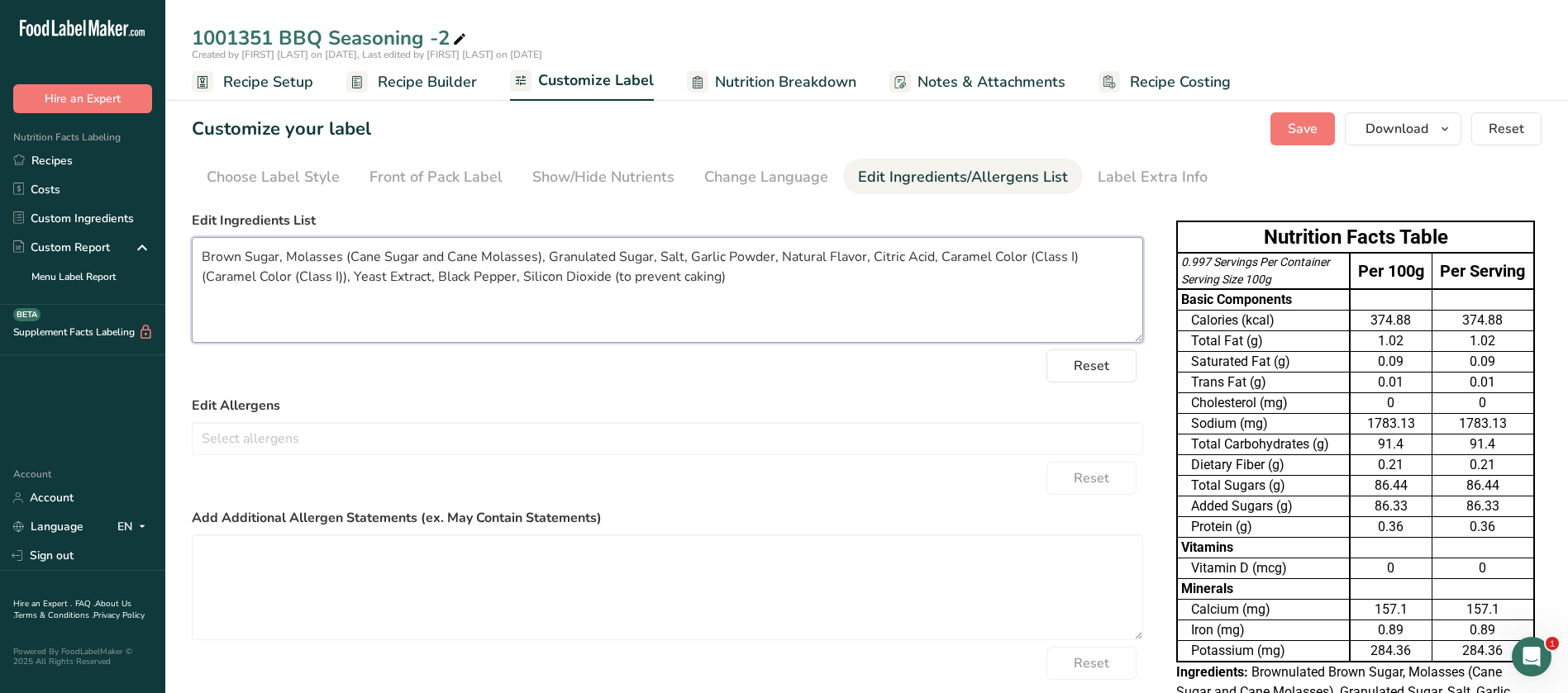 click on "Brown Sugar, Molasses (Cane Sugar and Cane Molasses), Granulated Sugar, Salt, Garlic Powder, Natural Flavor, Citric Acid, Caramel Color (Class I) (Caramel Color (Class I)), Yeast Extract, Black Pepper, Silicon Dioxide (to prevent caking)" at bounding box center [667, 290] 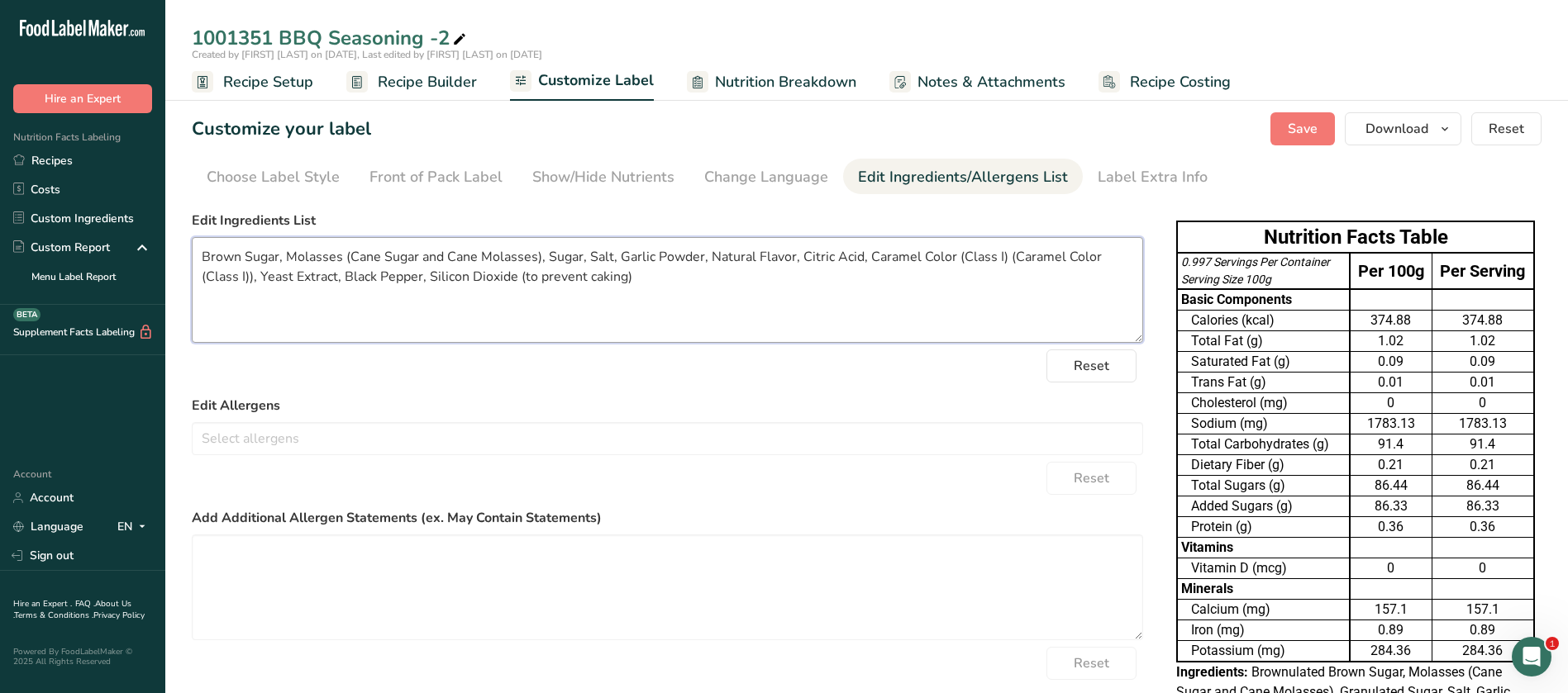 click on "Brown Sugar, Molasses (Cane Sugar and Cane Molasses), Sugar, Salt, Garlic Powder, Natural Flavor, Citric Acid, Caramel Color (Class I) (Caramel Color (Class I)), Yeast Extract, Black Pepper, Silicon Dioxide (to prevent caking)" at bounding box center [667, 290] 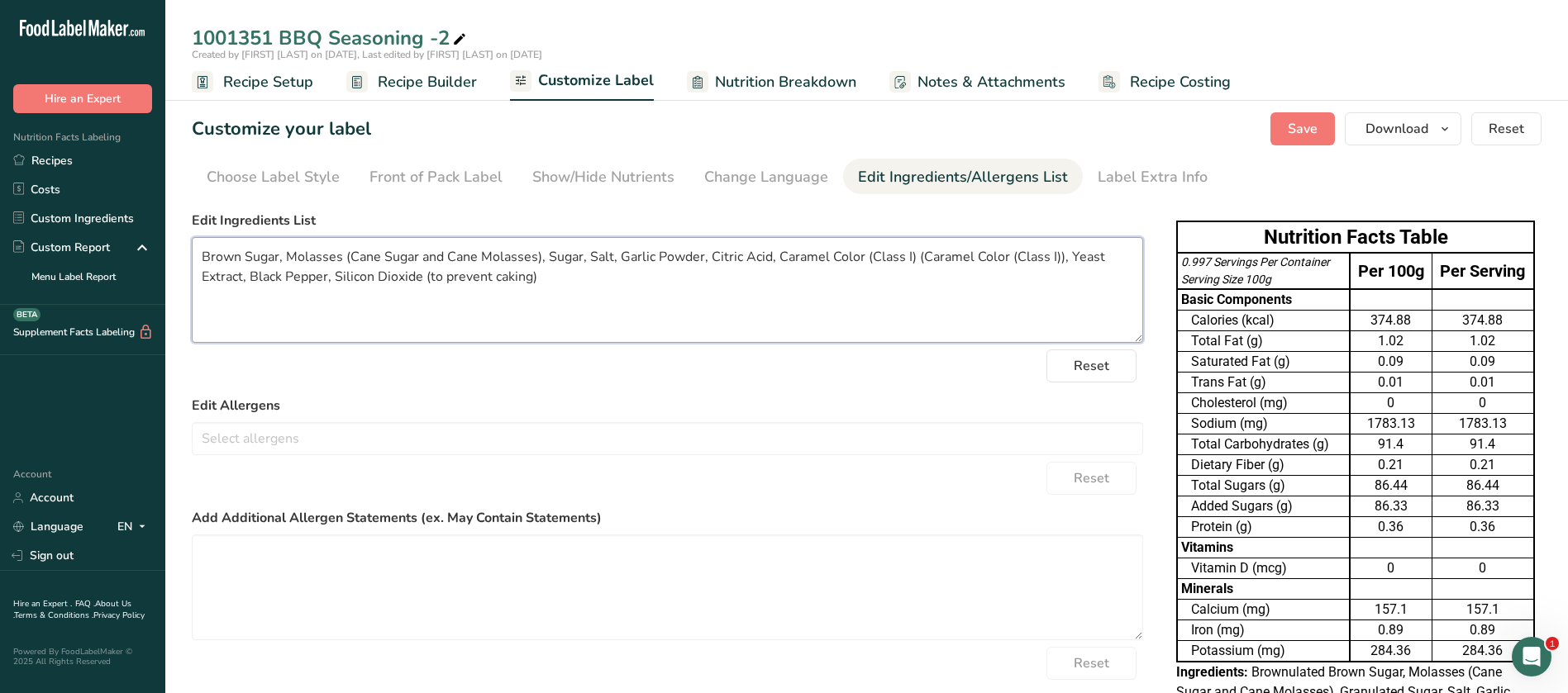 click on "Brown Sugar, Molasses (Cane Sugar and Cane Molasses), Sugar, Salt, Garlic Powder, Citric Acid, Caramel Color (Class I) (Caramel Color (Class I)), Yeast Extract, Black Pepper, Silicon Dioxide (to prevent caking)" at bounding box center [667, 290] 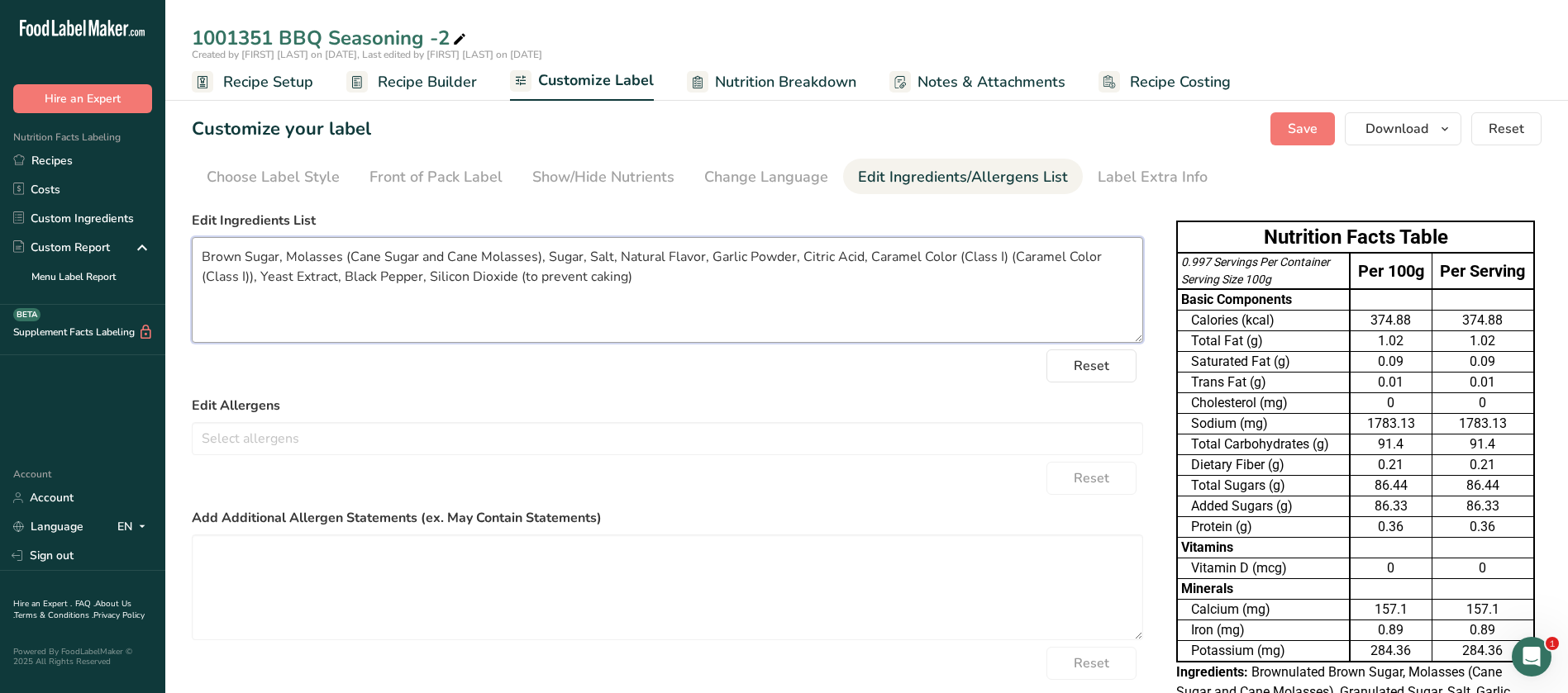 click on "Brown Sugar, Molasses (Cane Sugar and Cane Molasses), Sugar, Salt, Natural Flavor, Garlic Powder, Citric Acid, Caramel Color (Class I) (Caramel Color (Class I)), Yeast Extract, Black Pepper, Silicon Dioxide (to prevent caking)" at bounding box center (667, 290) 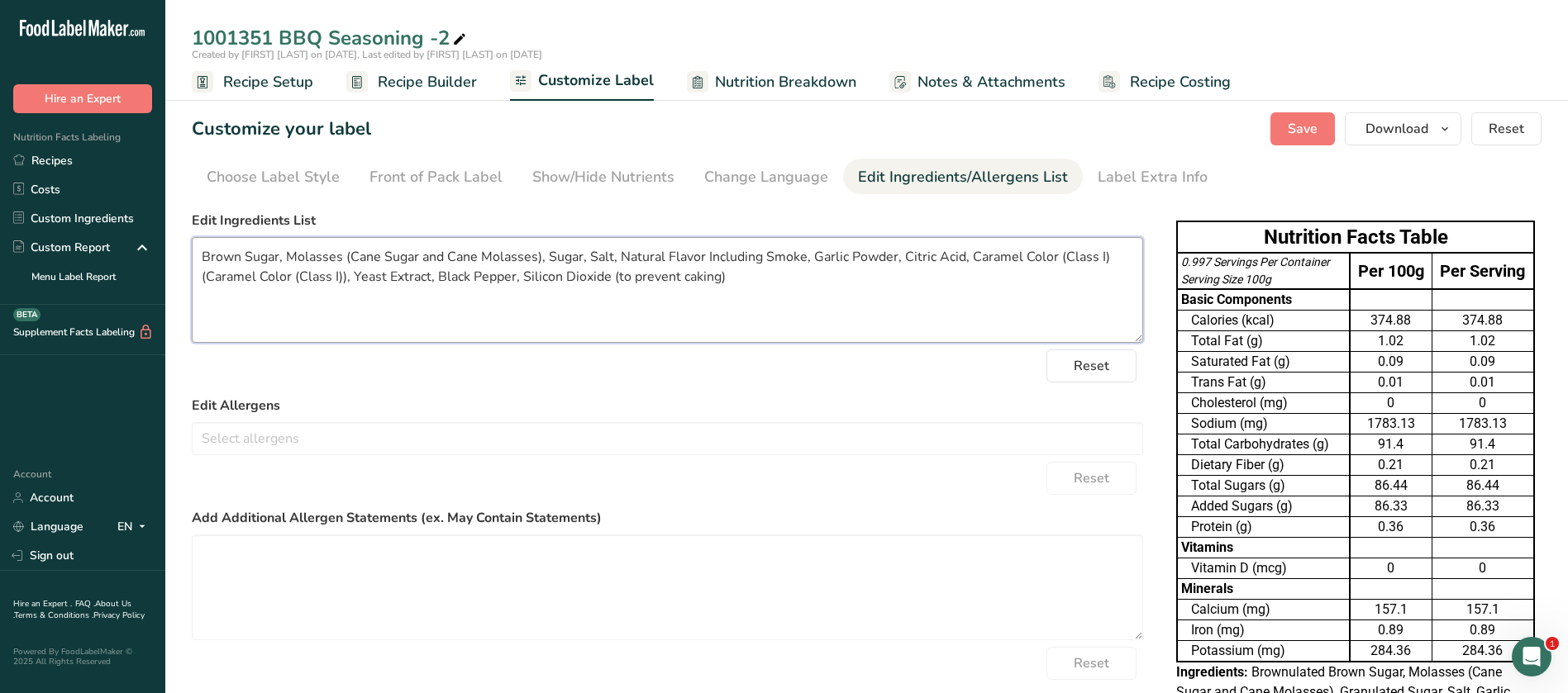 drag, startPoint x: 1056, startPoint y: 257, endPoint x: 1103, endPoint y: 256, distance: 47.01064 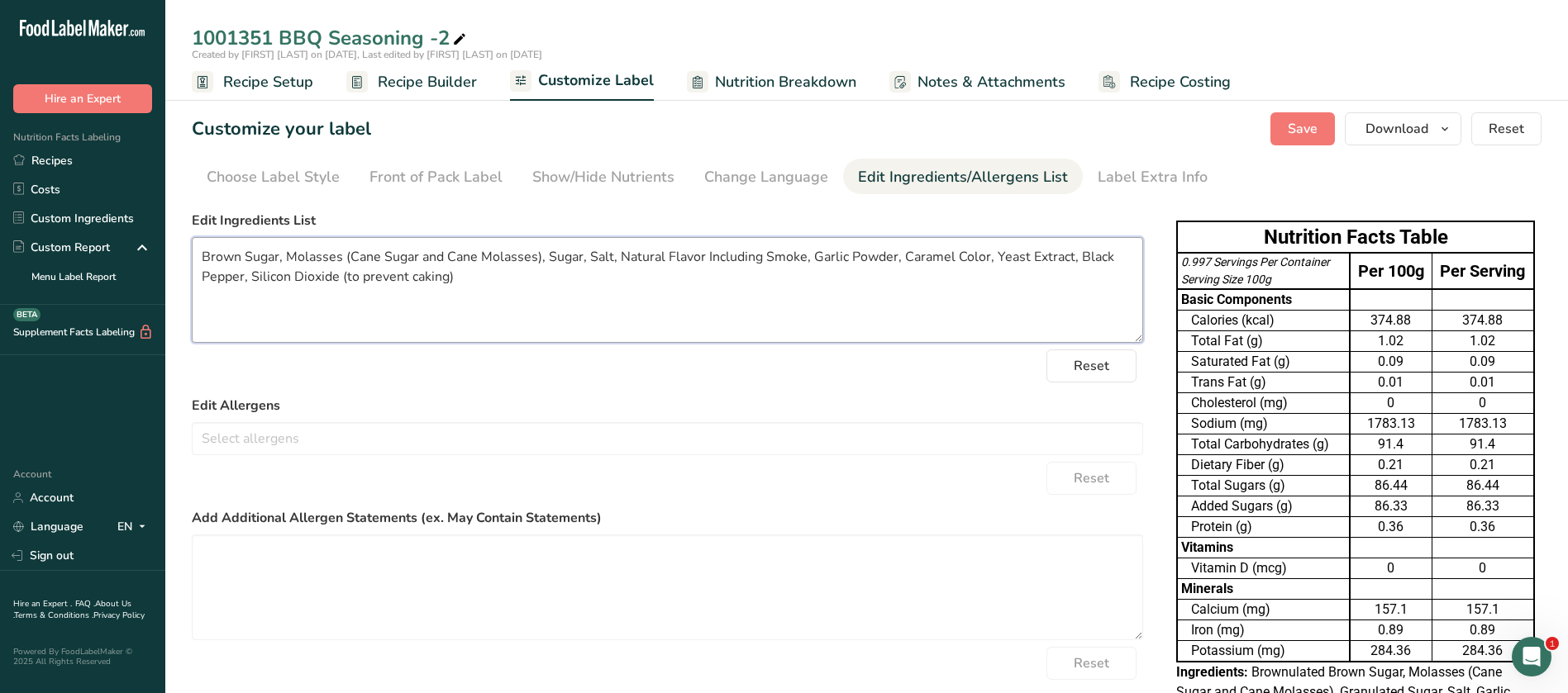 drag, startPoint x: 993, startPoint y: 252, endPoint x: 1067, endPoint y: 259, distance: 74.33034 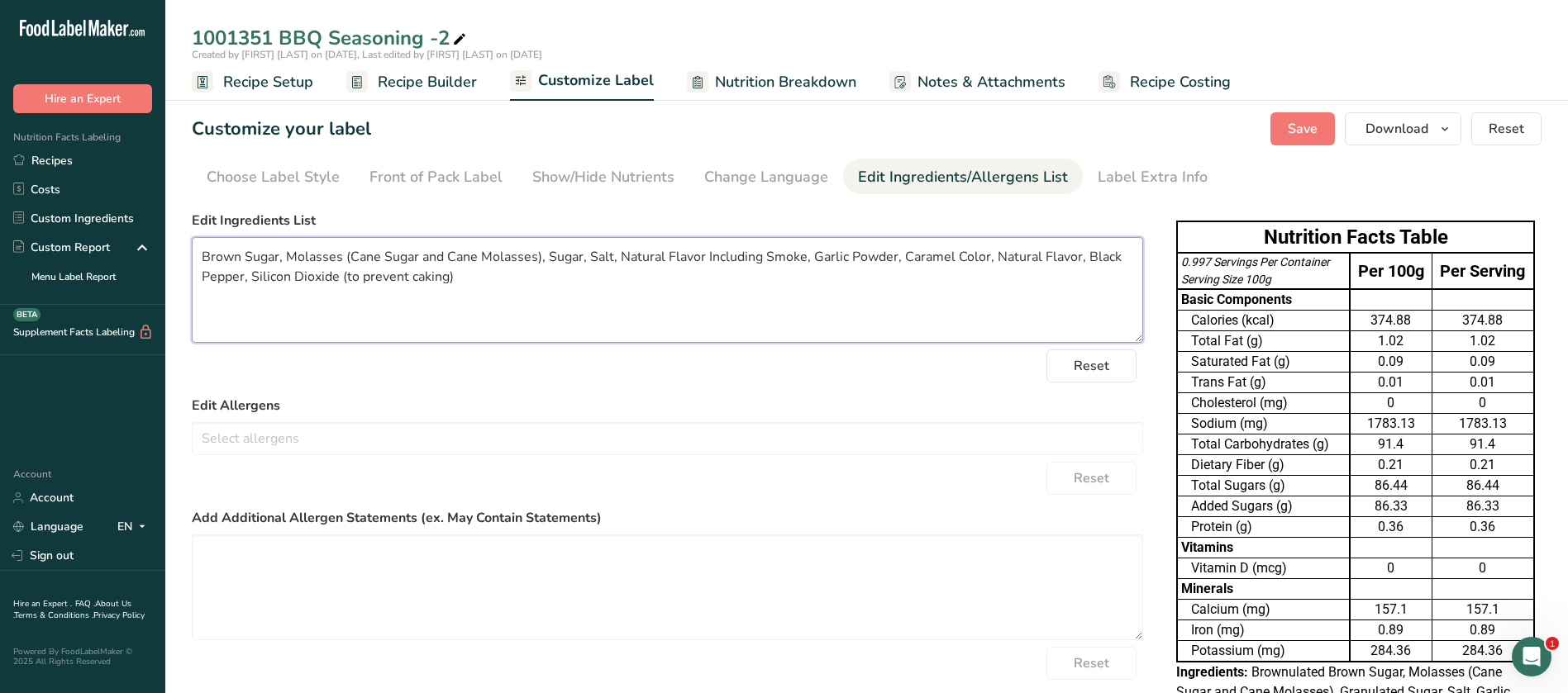 drag, startPoint x: 1086, startPoint y: 261, endPoint x: 242, endPoint y: 292, distance: 844.5691 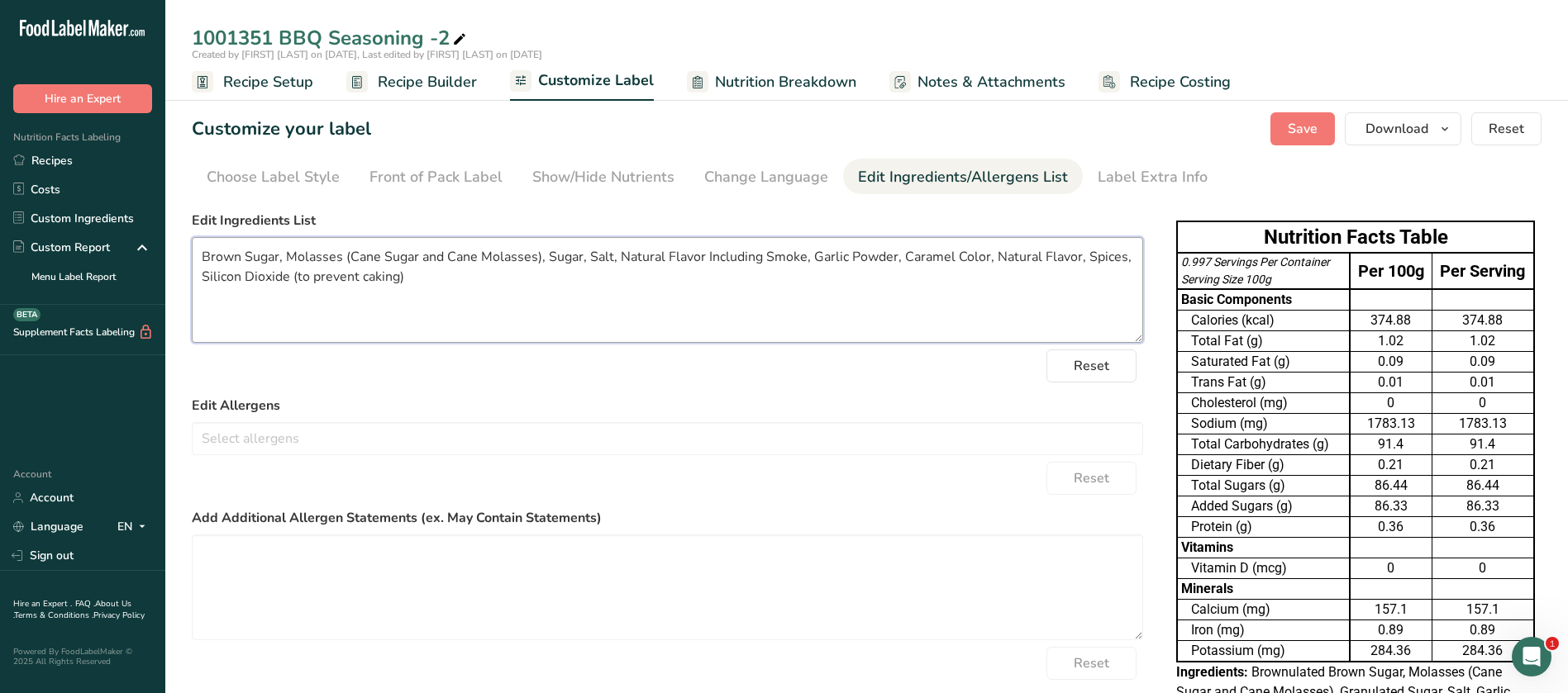 click on "Brown Sugar, Molasses (Cane Sugar and Cane Molasses), Sugar, Salt, Natural Flavor Including Smoke, Garlic Powder, Caramel Color, Natural Flavor, Spices, Silicon Dioxide (to prevent caking)" at bounding box center [667, 290] 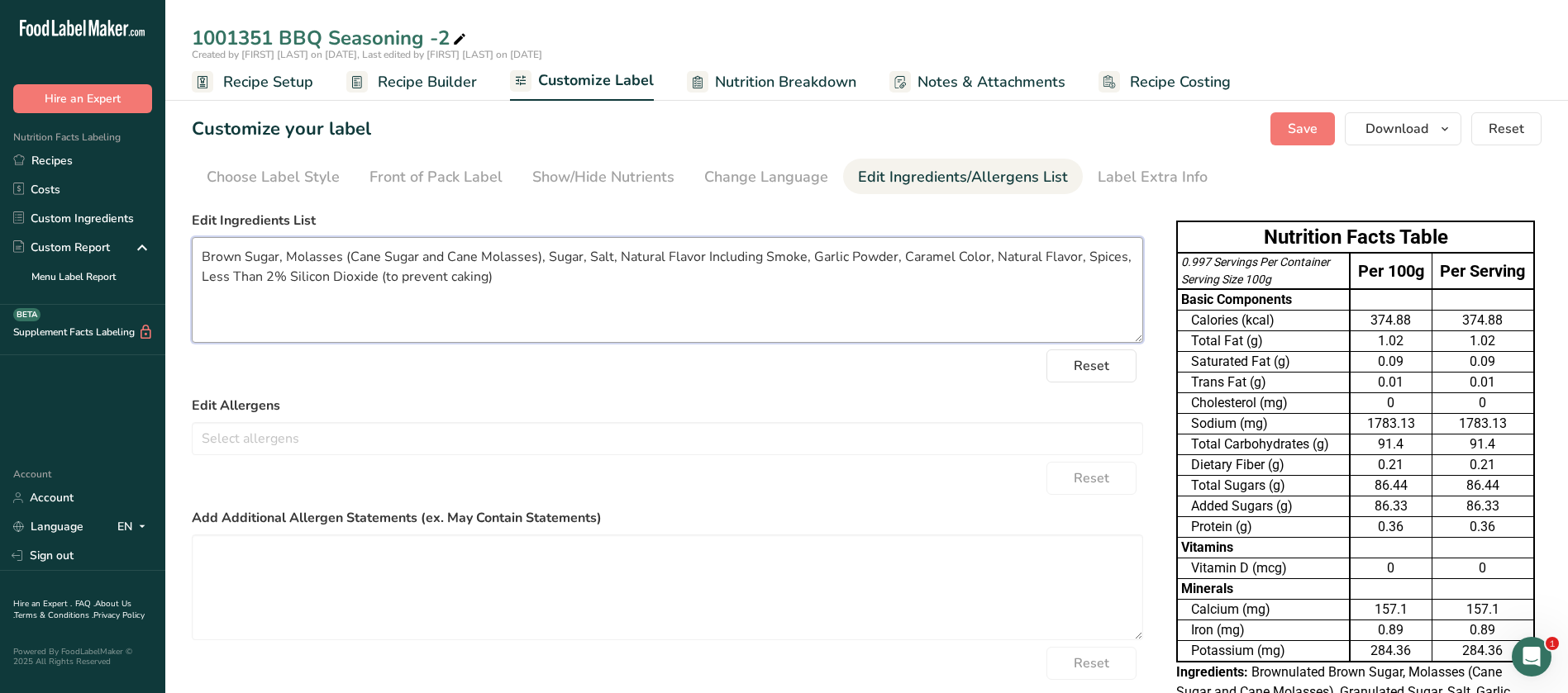 click on "Brown Sugar, Molasses (Cane Sugar and Cane Molasses), Sugar, Salt, Natural Flavor Including Smoke, Garlic Powder, Caramel Color, Natural Flavor, Spices, Less Than 2% Silicon Dioxide (to prevent caking)" at bounding box center (667, 290) 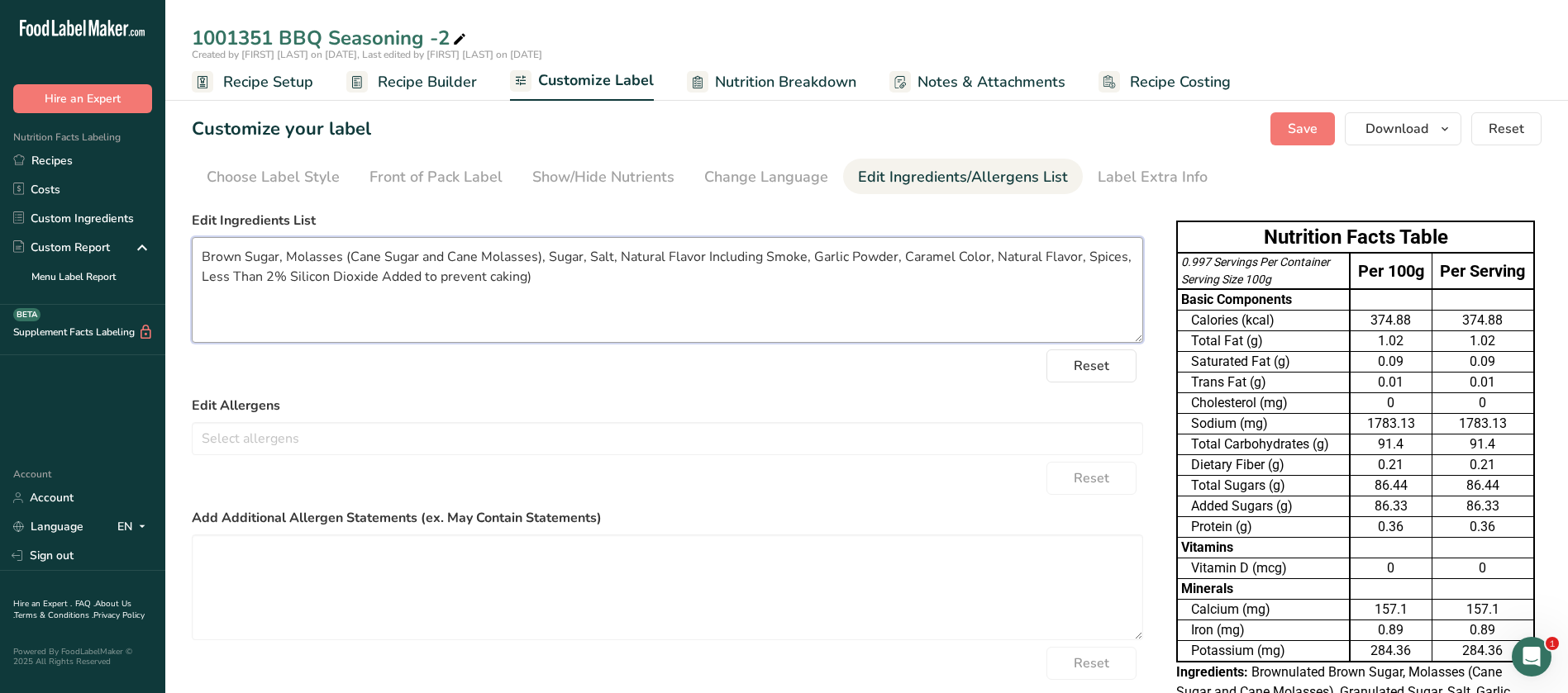 click on "Brown Sugar, Molasses (Cane Sugar and Cane Molasses), Sugar, Salt, Natural Flavor Including Smoke, Garlic Powder, Caramel Color, Natural Flavor, Spices, Less Than 2% Silicon Dioxide Added to prevent caking)" at bounding box center [667, 290] 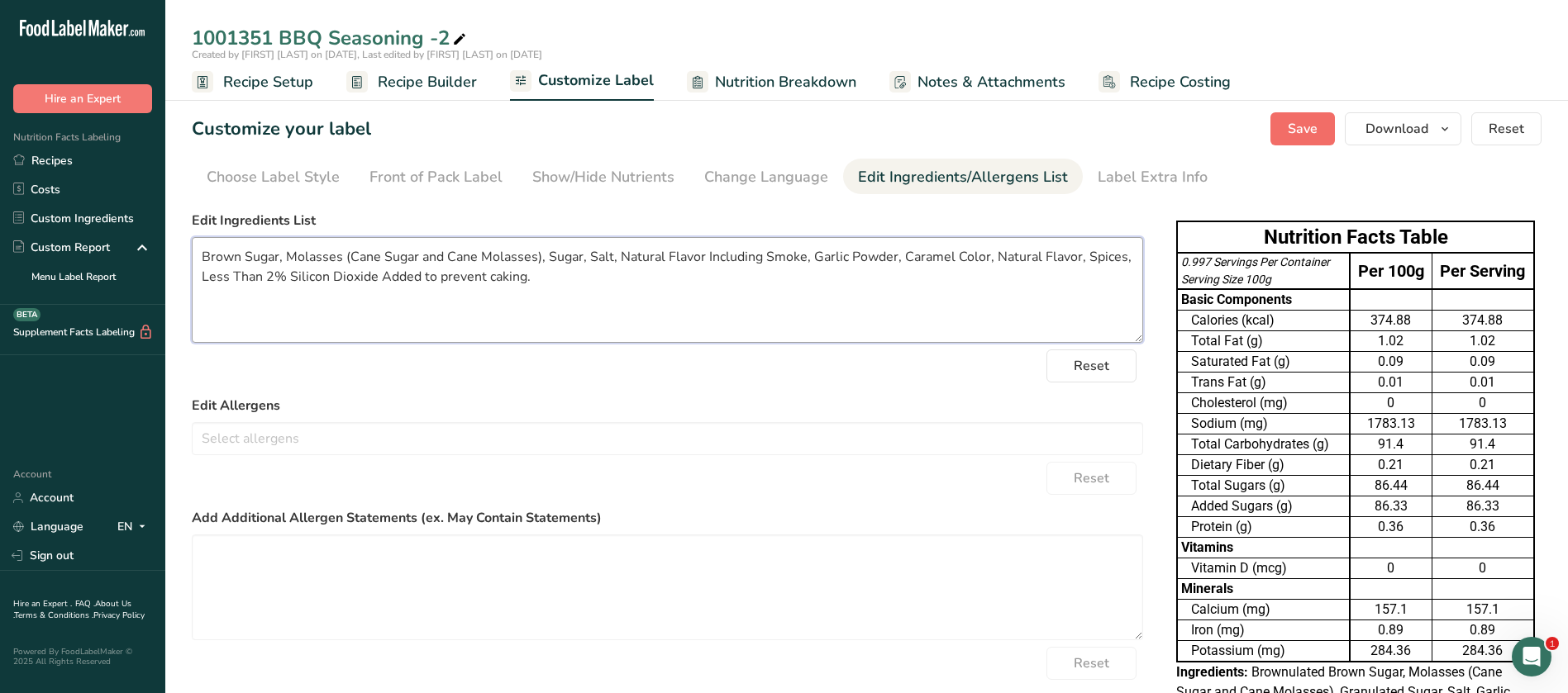 type on "Brown Sugar, Molasses (Cane Sugar and Cane Molasses), Sugar, Salt, Natural Flavor Including Smoke, Garlic Powder, Caramel Color, Natural Flavor, Spices, Less Than 2% Silicon Dioxide Added to prevent caking." 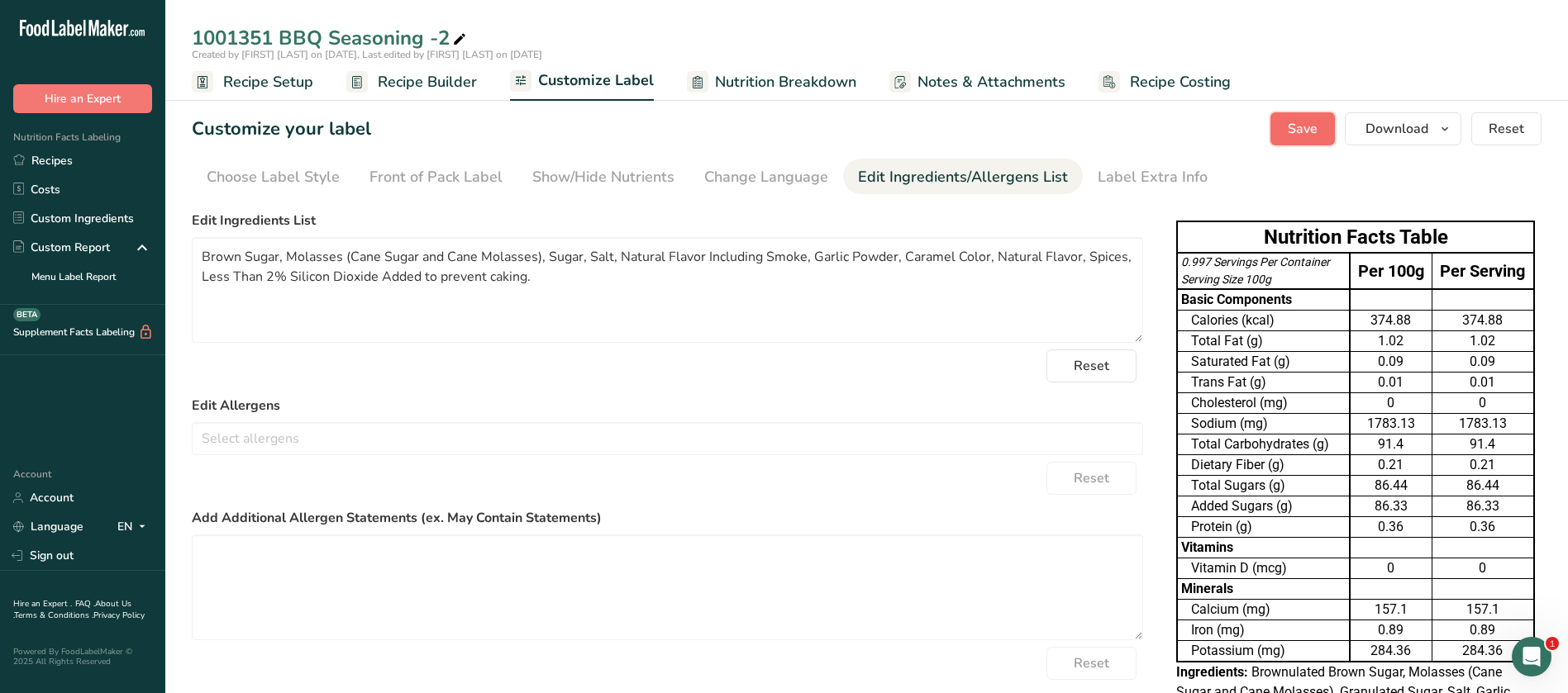 click on "Save" at bounding box center (1303, 129) 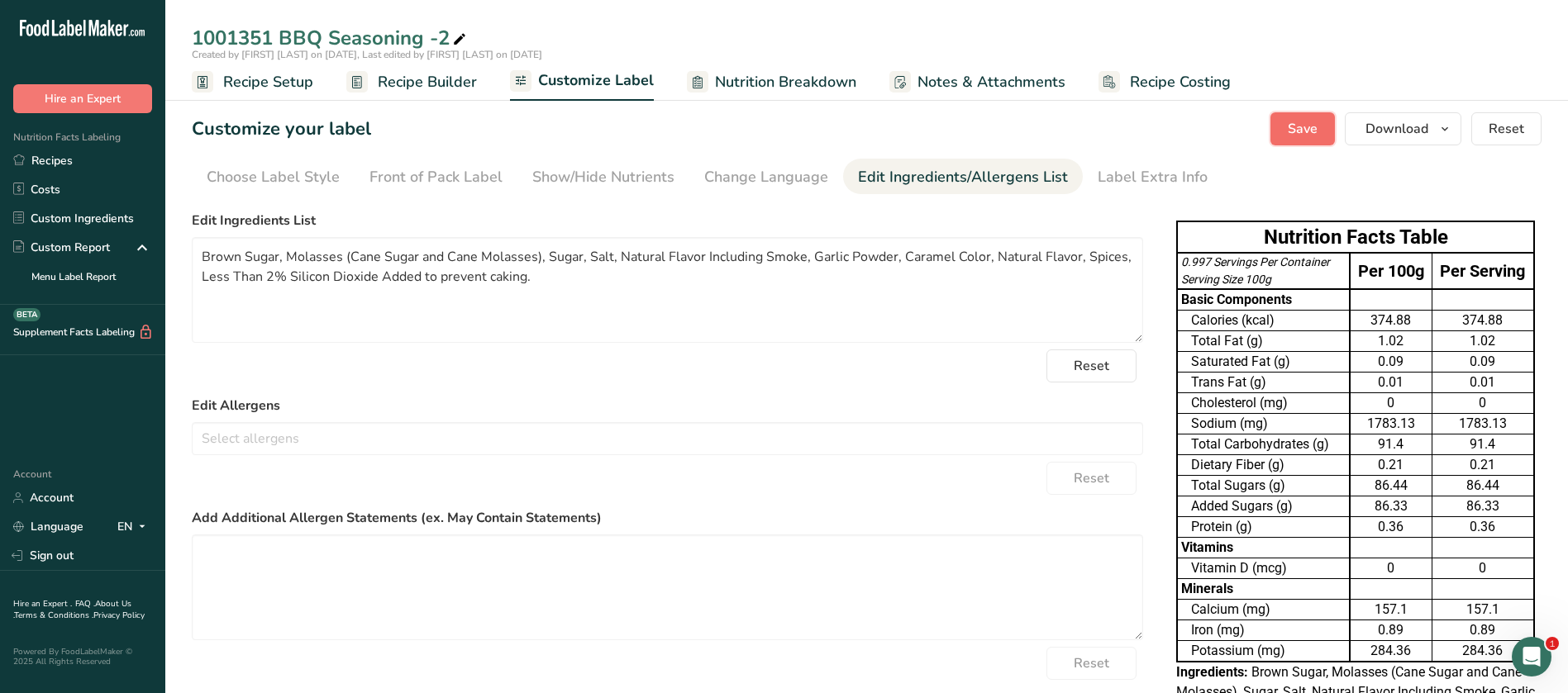click on "Save" at bounding box center (1303, 129) 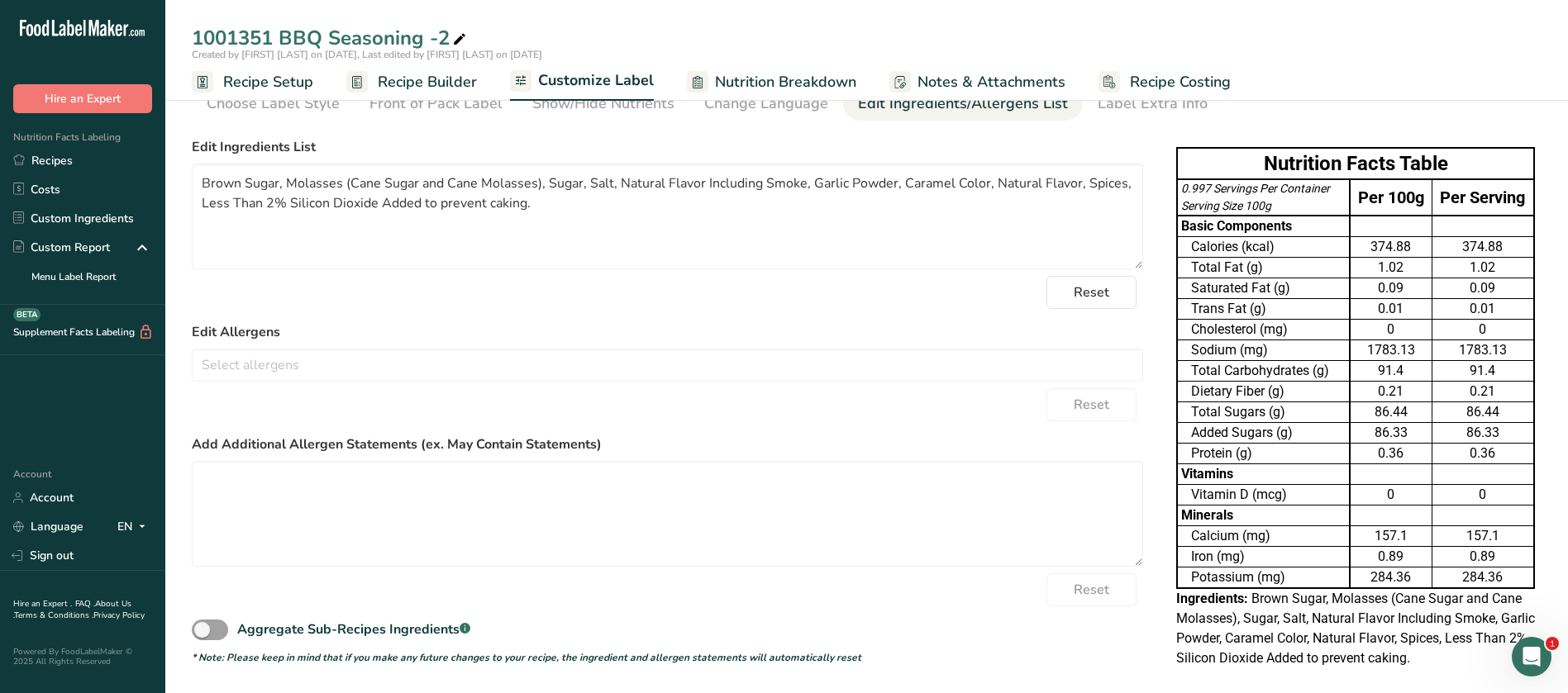 scroll, scrollTop: 92, scrollLeft: 0, axis: vertical 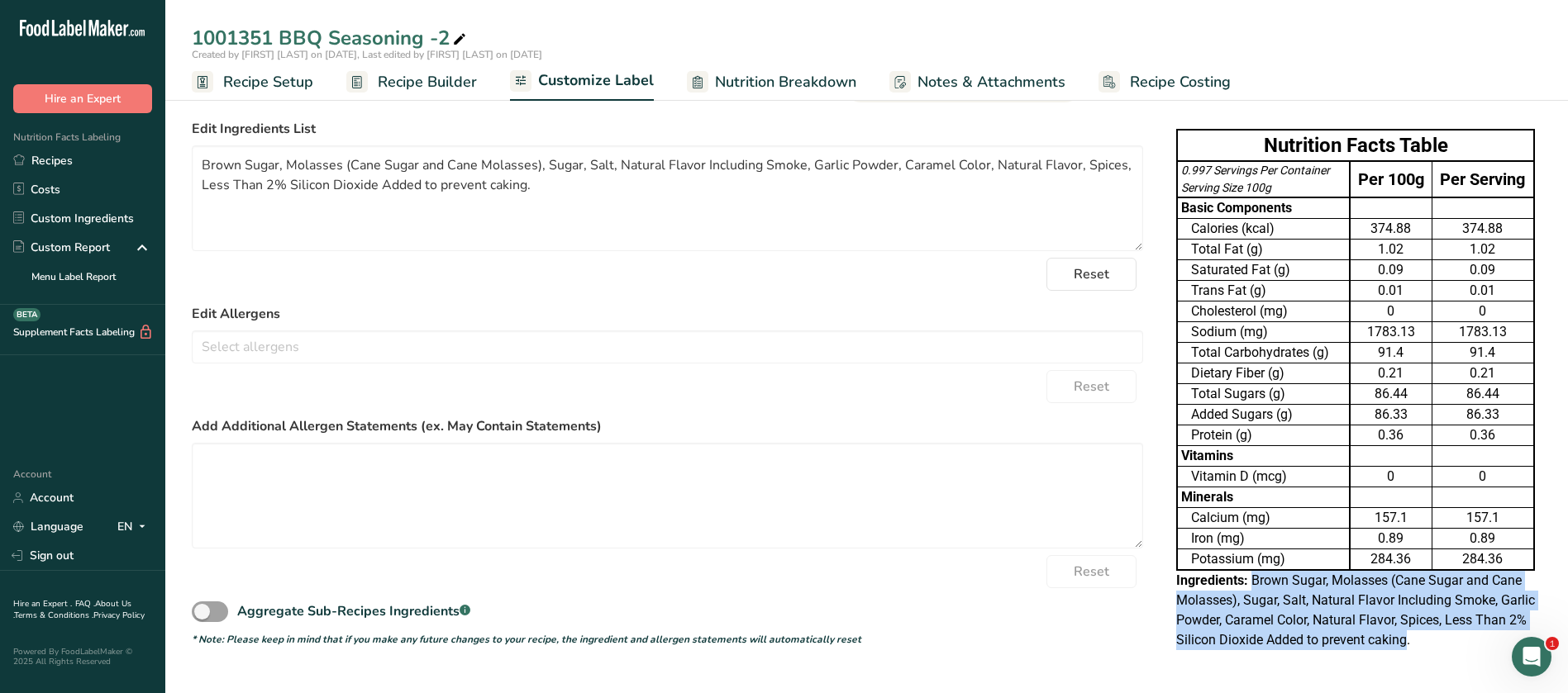 drag, startPoint x: 1408, startPoint y: 644, endPoint x: 1252, endPoint y: 586, distance: 166.43317 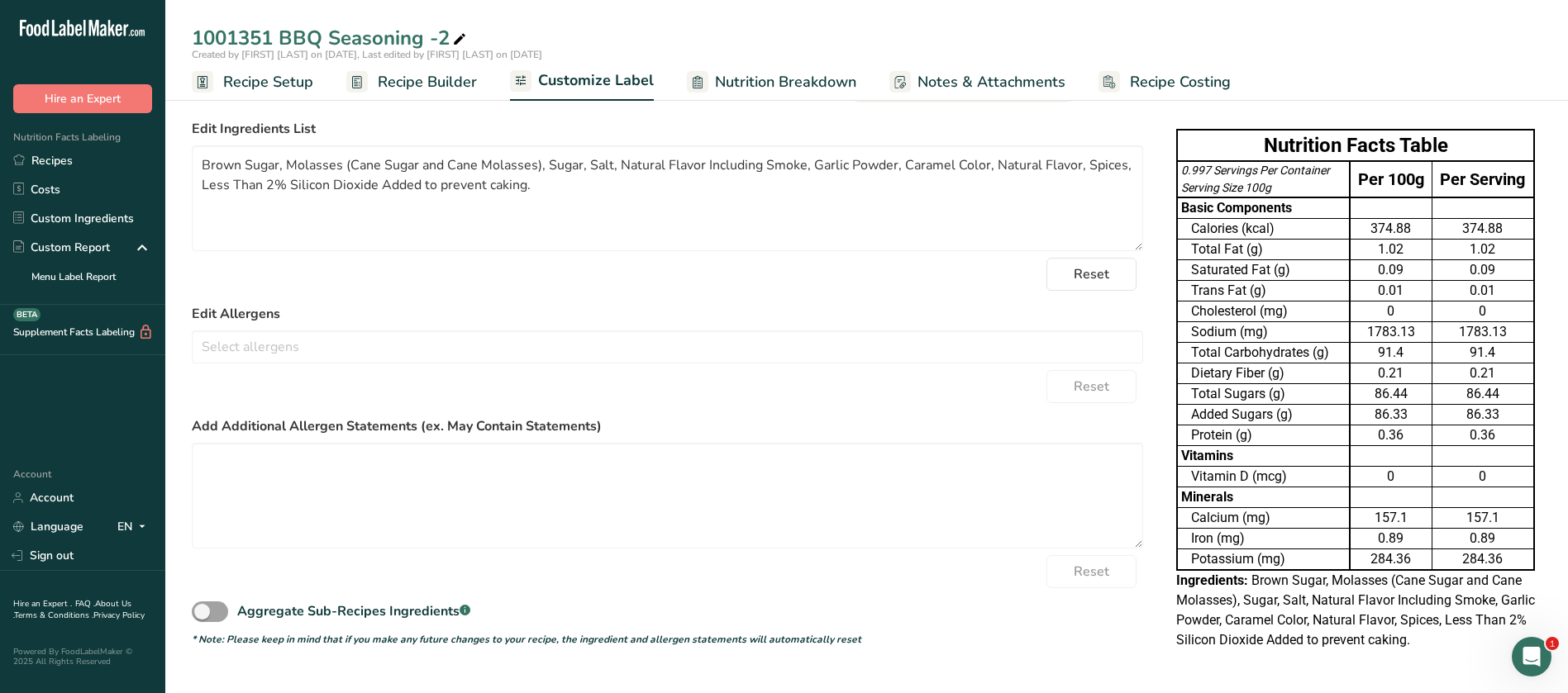 click on "Customize your label
Save
Download
Choose what to show on your downloaded label
Recipe Name to appear above label
Nutrition Facts Panel
Ingredient Statement List
Allergen Declaration/ Allergy Statement
Business Address
Label Notes
Recipe Tags
Recipe Card QR Code
Front of Pack Label
Download
PNG
PNG
BMP
SVG
PDF
XLSX
Reset
Choose Label Style
Front of Pack Label
Show/Hide Nutrients
Change Language
Manual Label Override
Edit Ingredients/Allergens List
Label Extra Info" at bounding box center [866, 344] 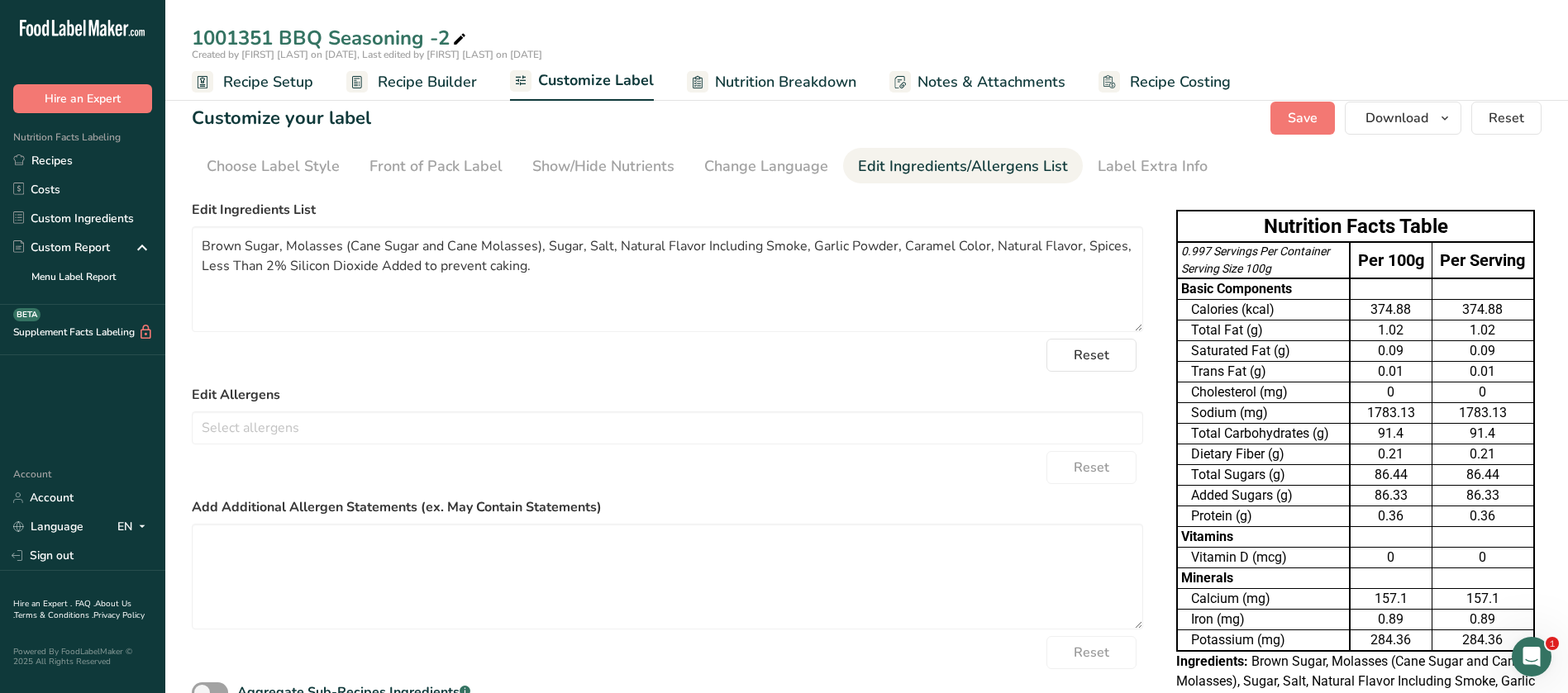 scroll, scrollTop: 8, scrollLeft: 0, axis: vertical 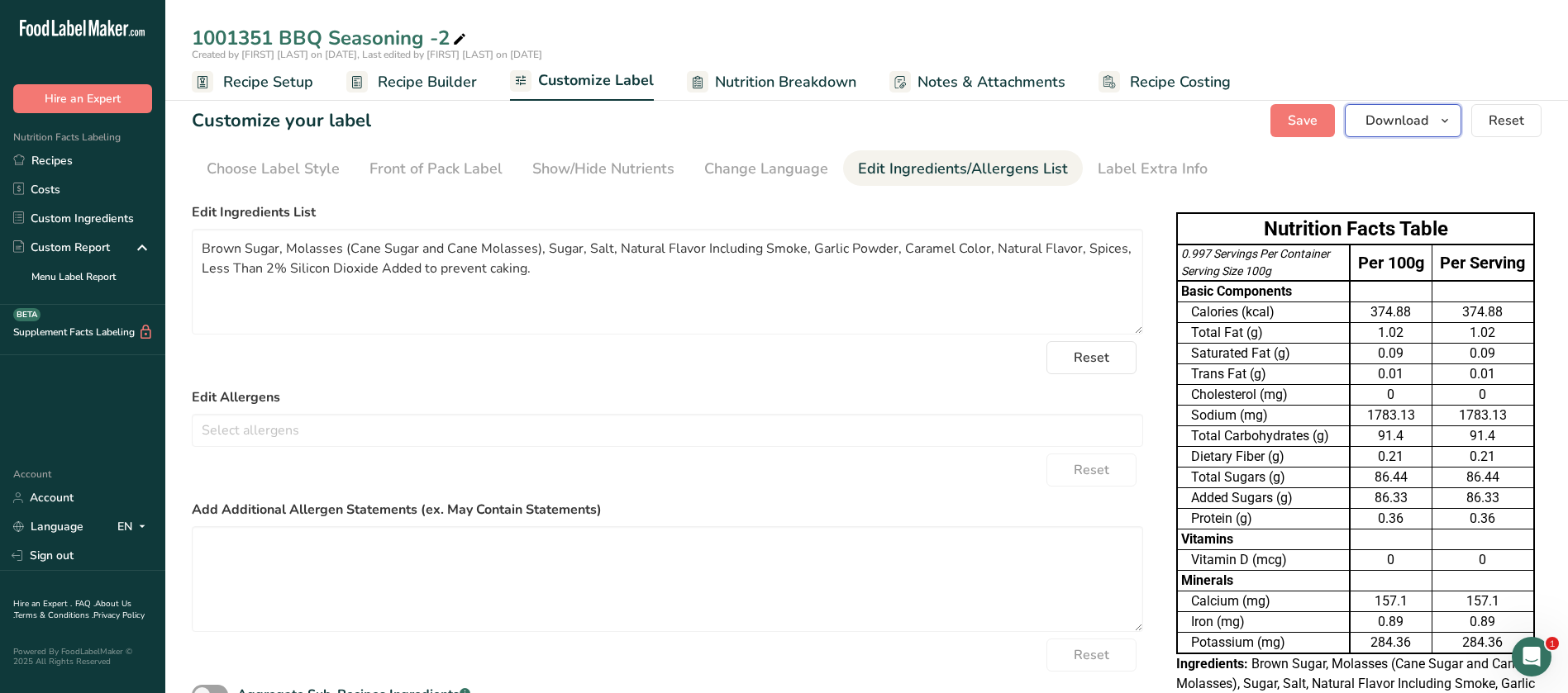 click at bounding box center (1445, 121) 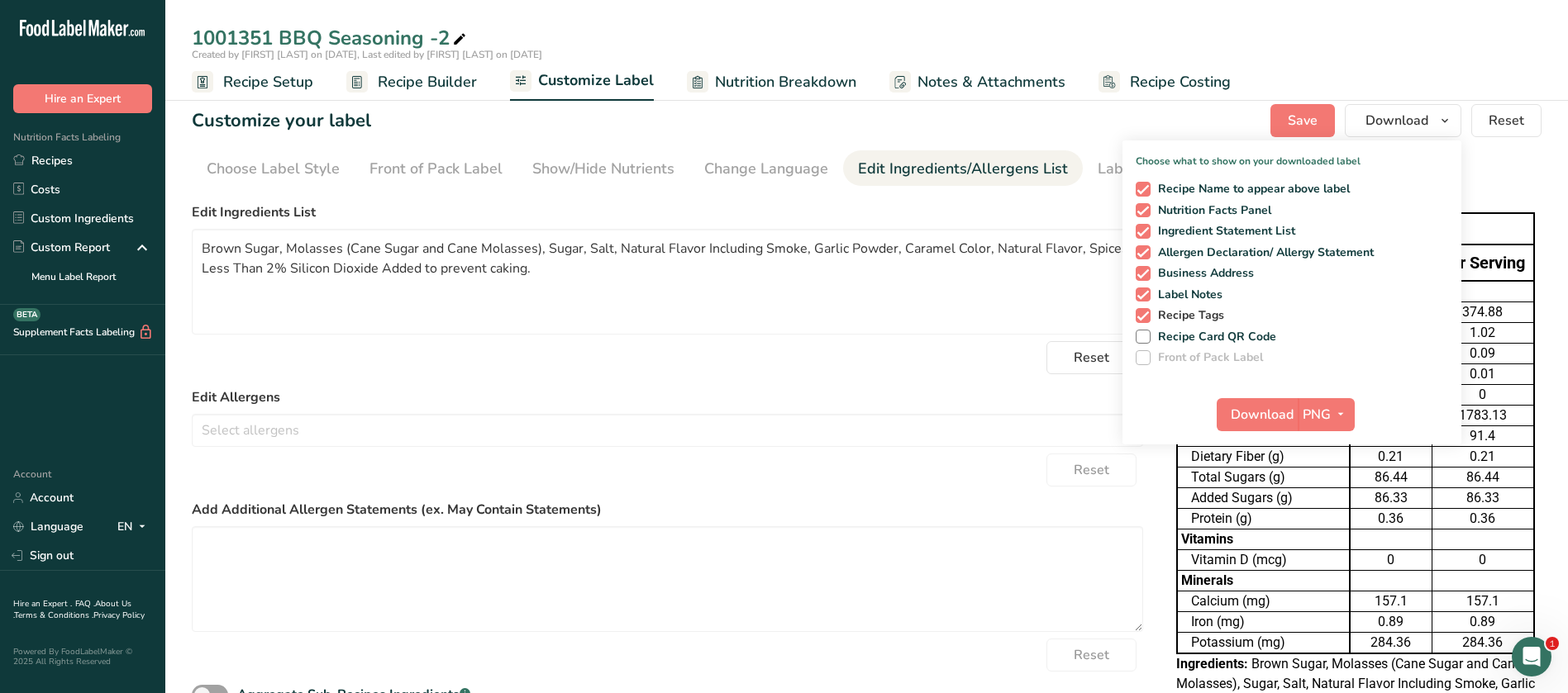 click on "Recipe Tags" at bounding box center [1188, 316] 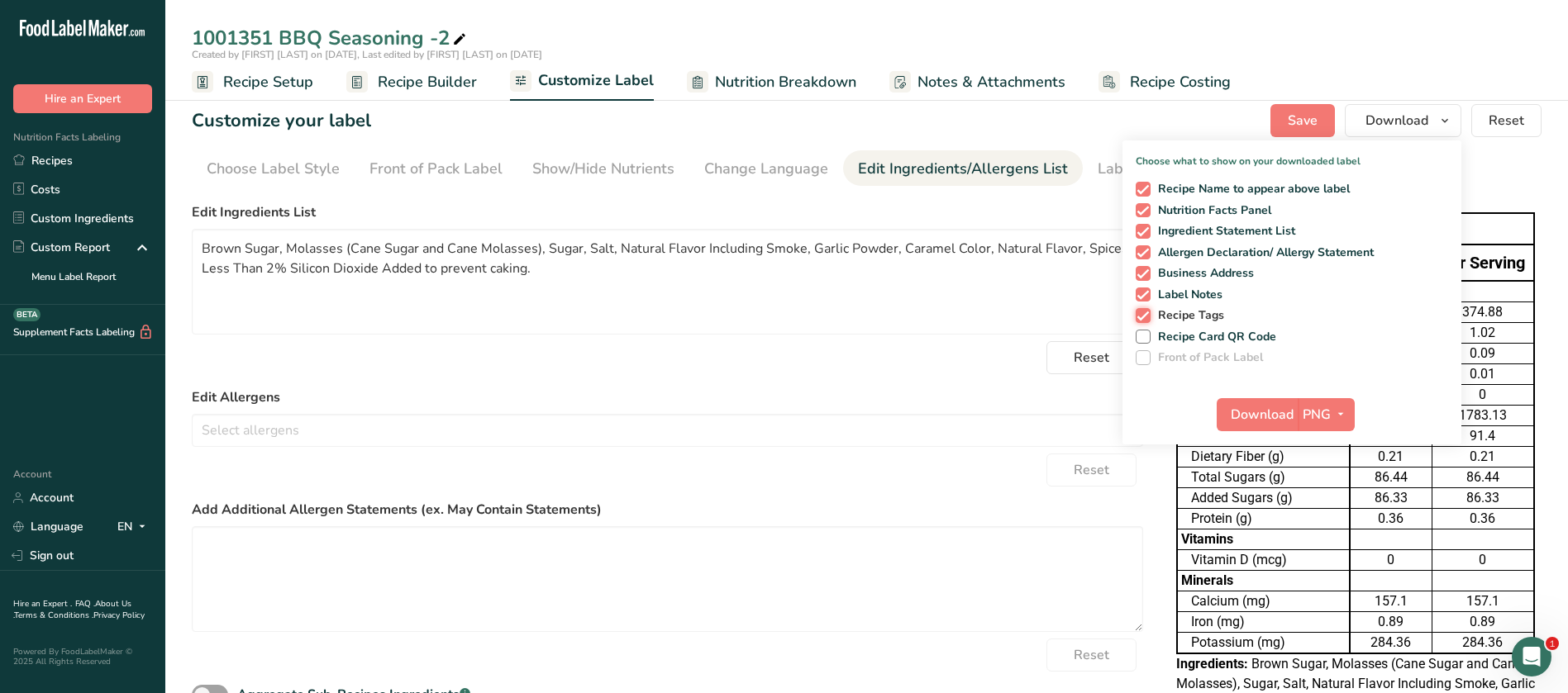 click on "Recipe Tags" at bounding box center [1141, 315] 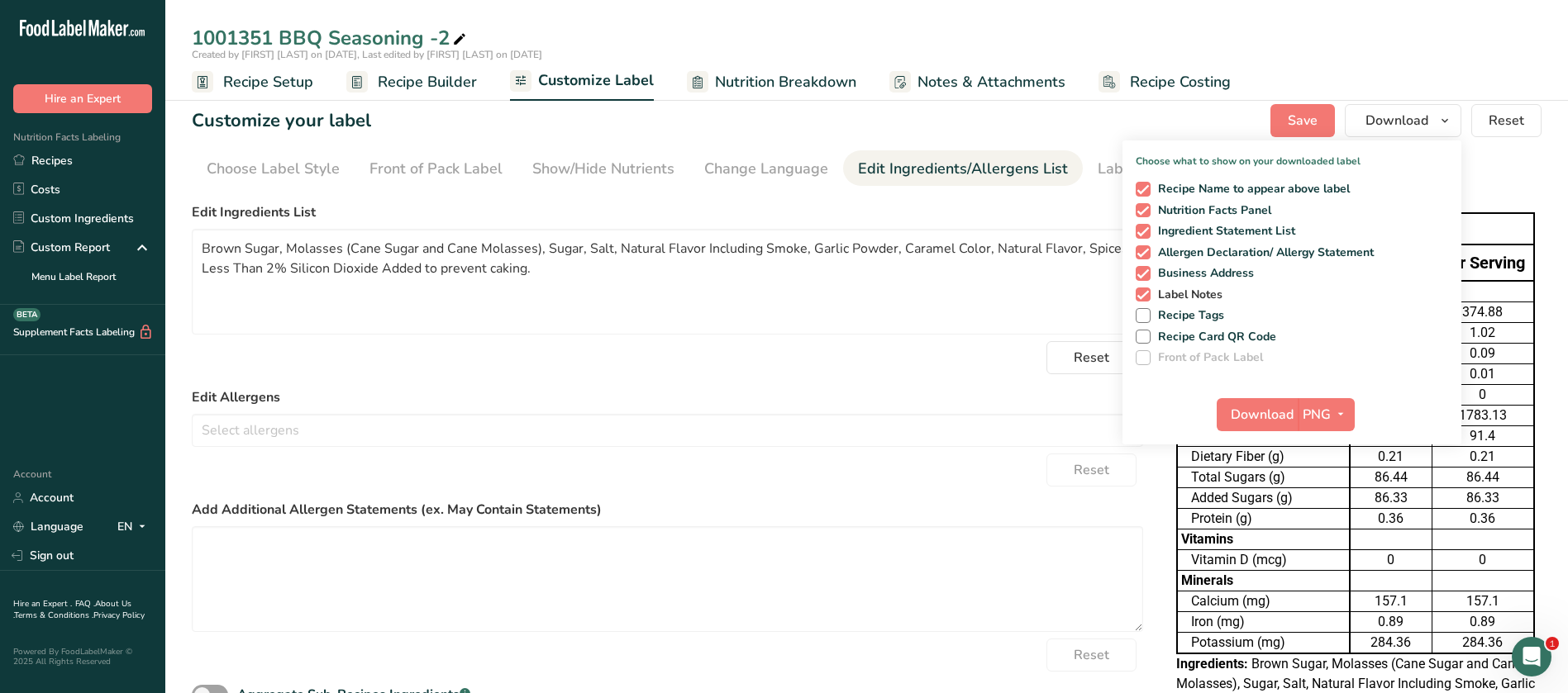 click on "Label Notes" at bounding box center (1187, 295) 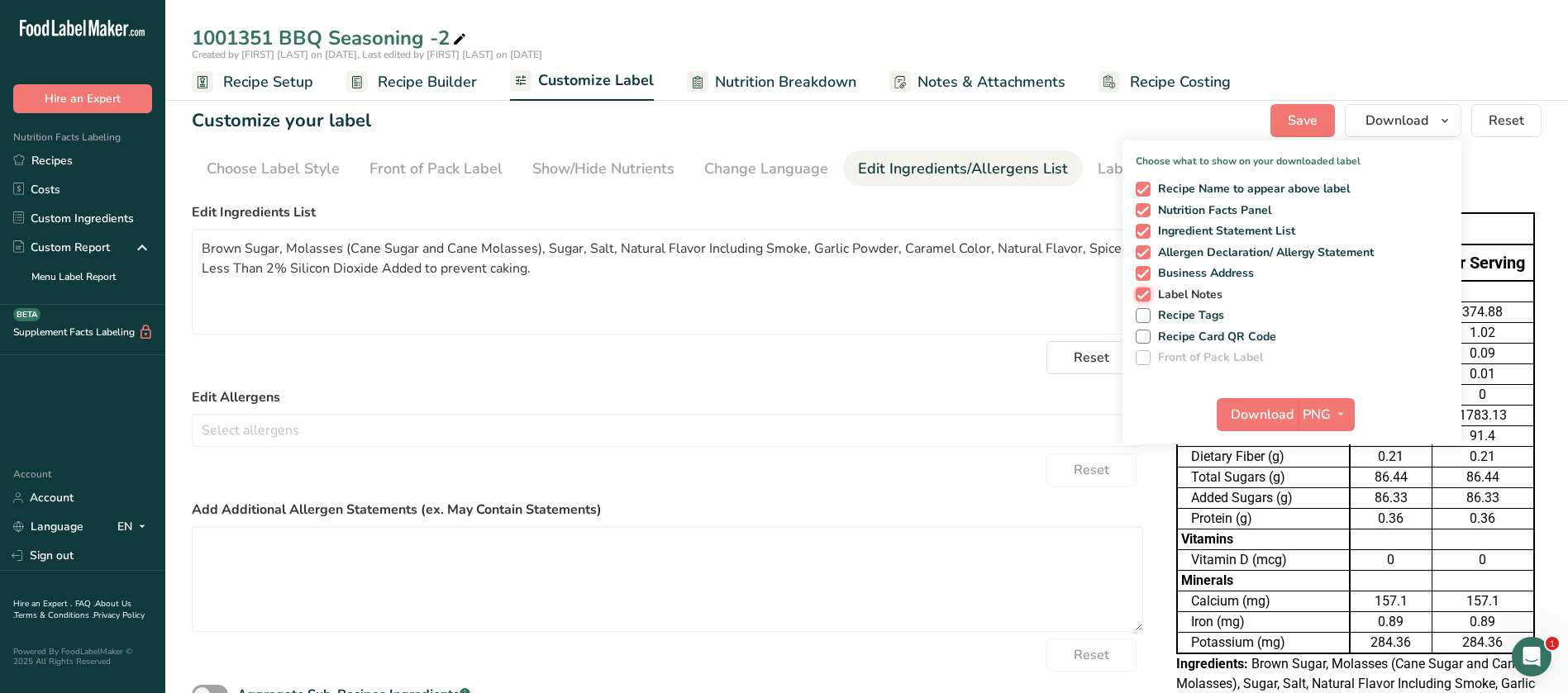 click on "Label Notes" at bounding box center (1141, 294) 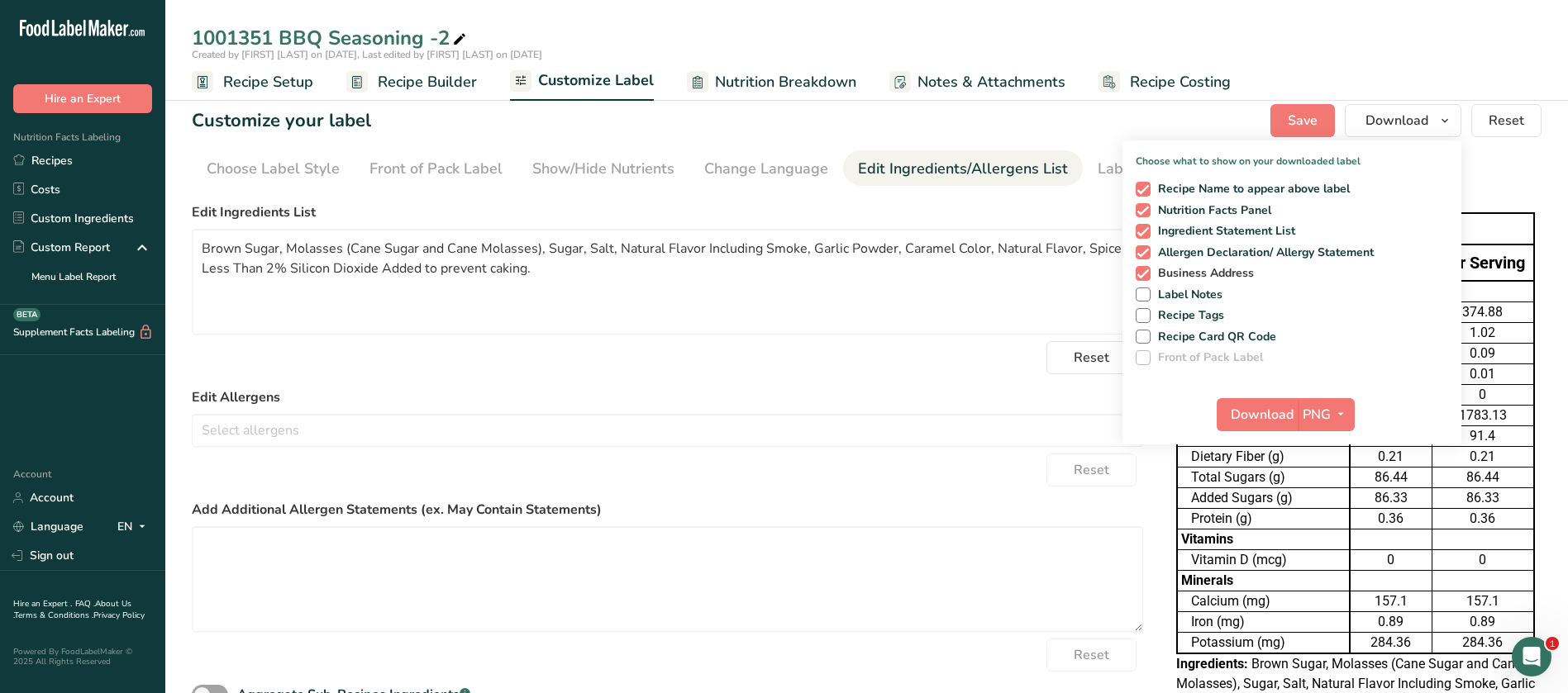 click on "Business Address" at bounding box center [1203, 273] 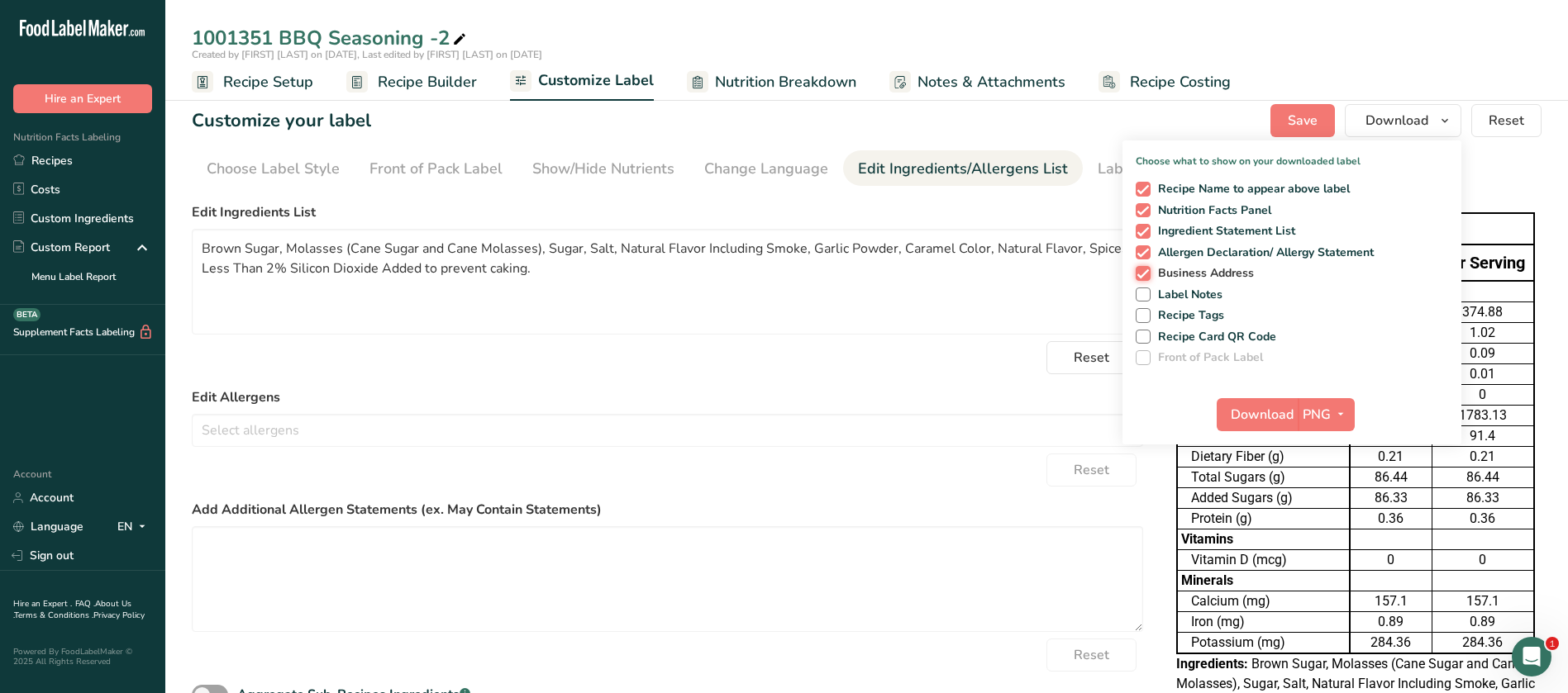 click on "Business Address" at bounding box center (1141, 273) 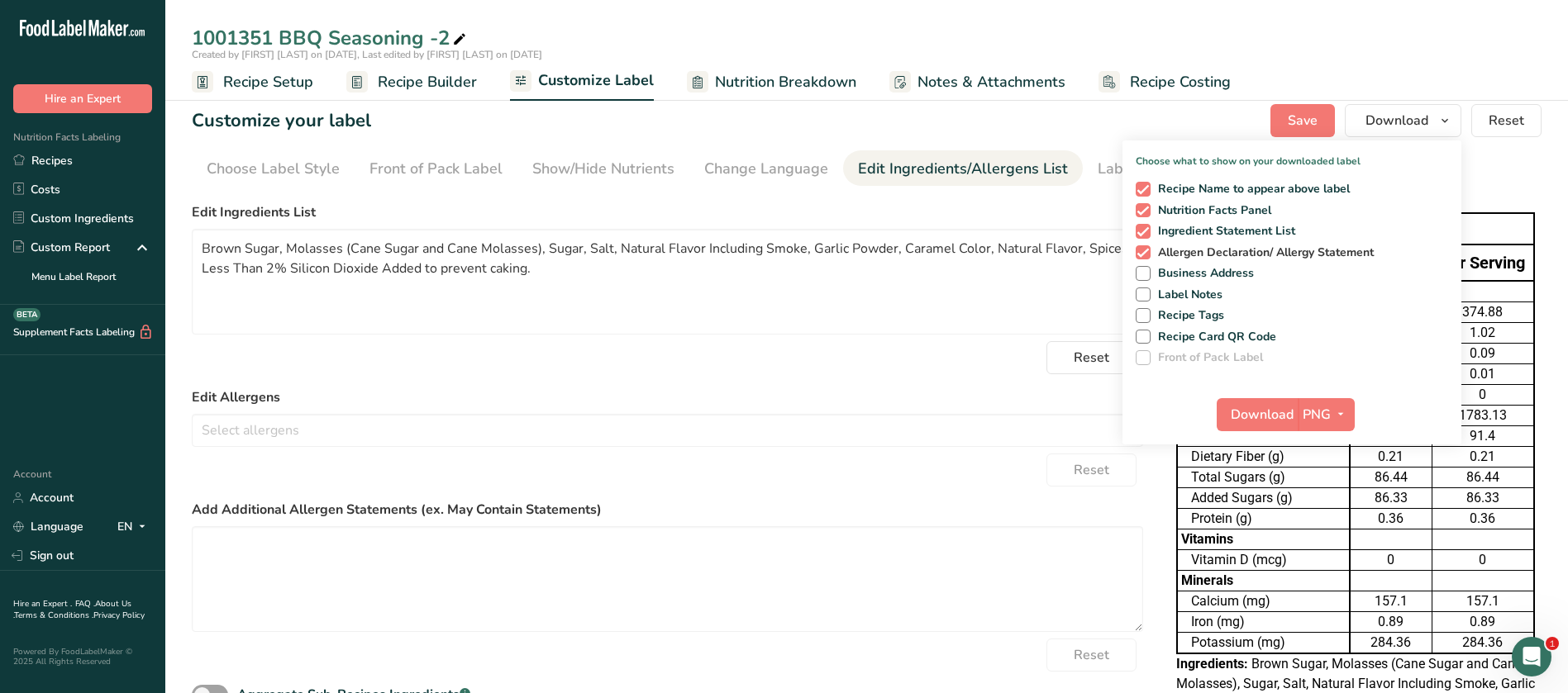 click on "Allergen Declaration/ Allergy Statement" at bounding box center (1262, 253) 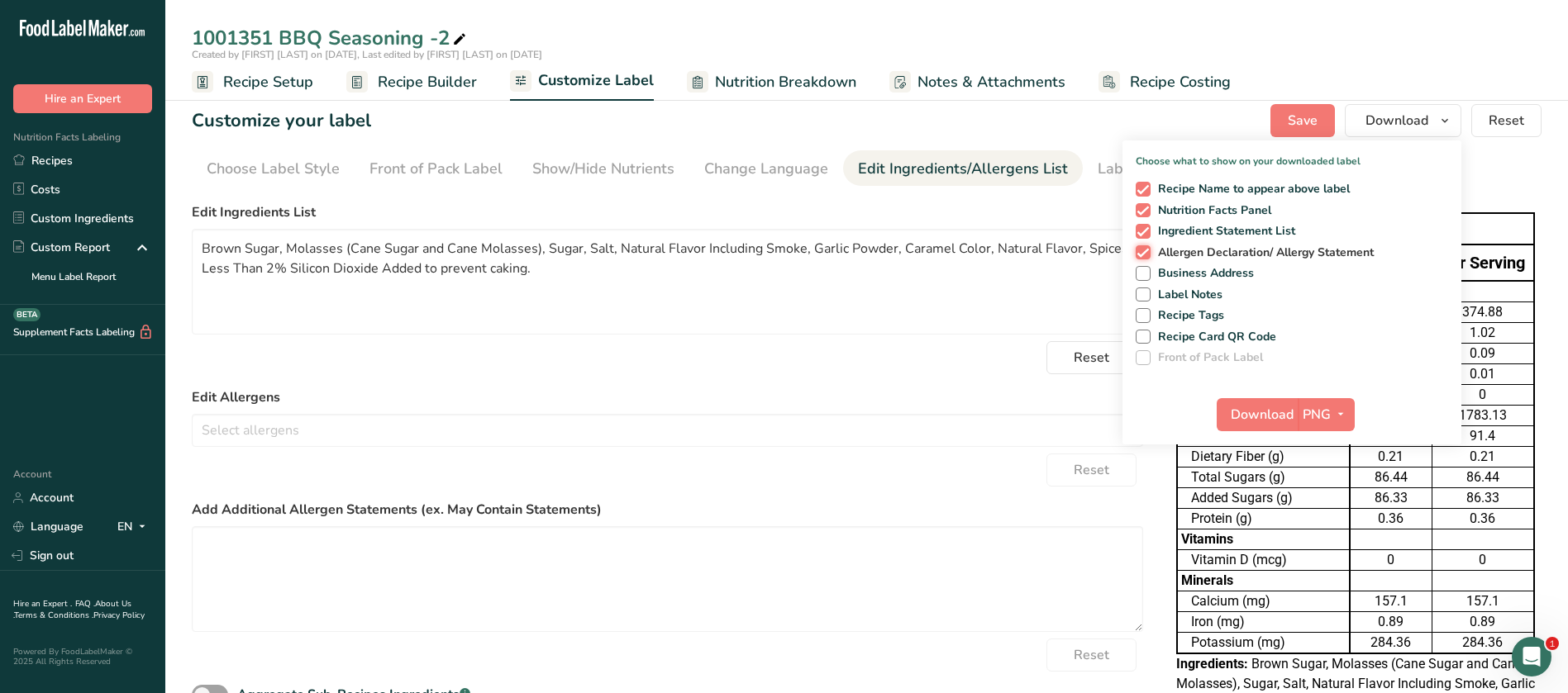 click on "Allergen Declaration/ Allergy Statement" at bounding box center [1141, 252] 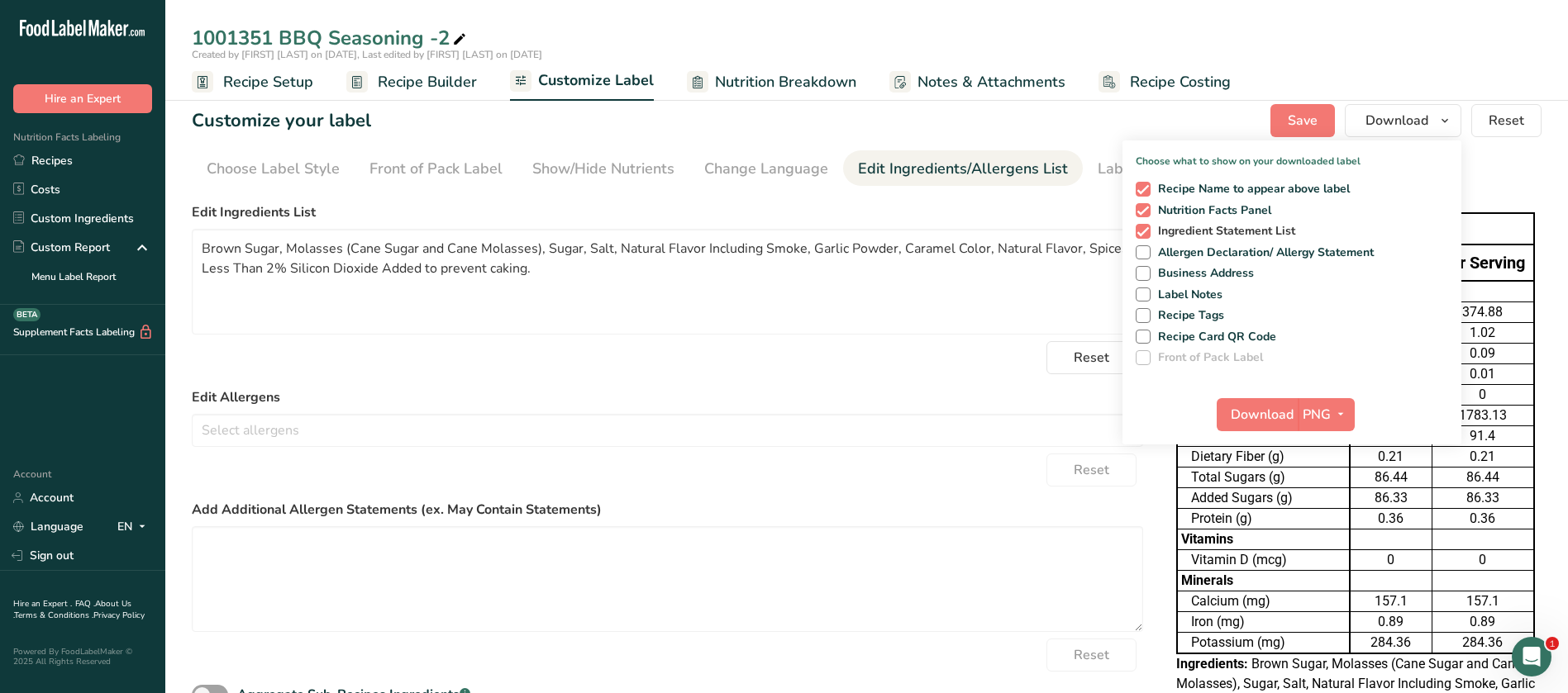 click on "Ingredient Statement List" at bounding box center (1223, 231) 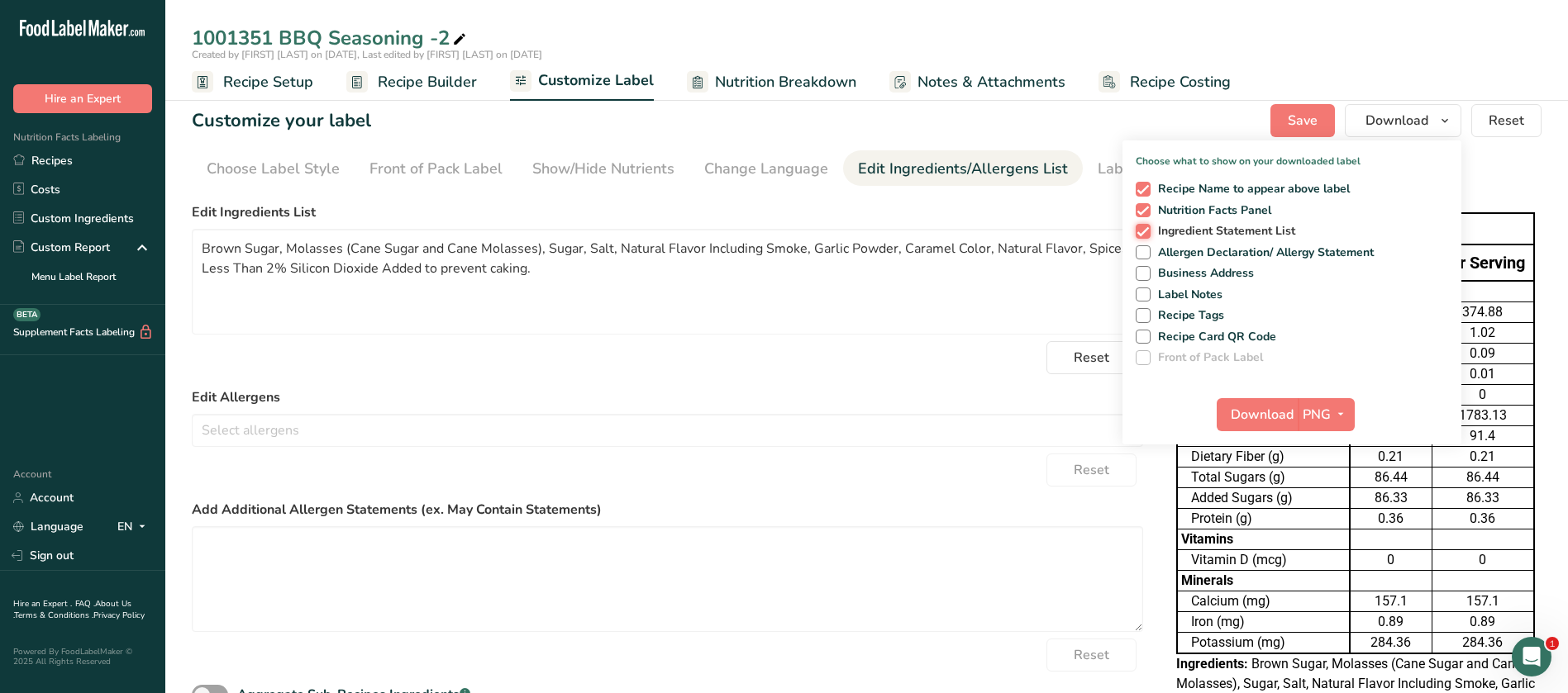 click on "Ingredient Statement List" at bounding box center [1141, 230] 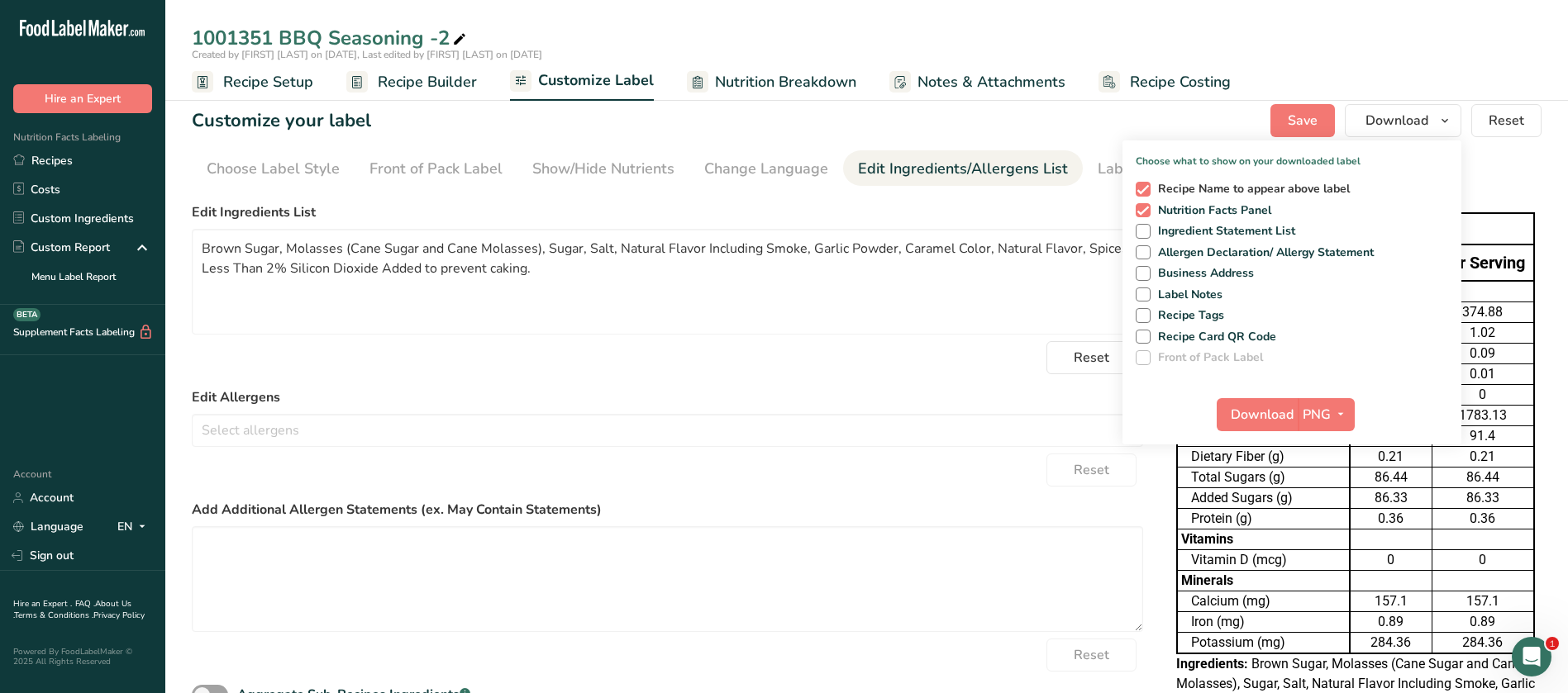 click on "Recipe Name to appear above label" at bounding box center [1251, 189] 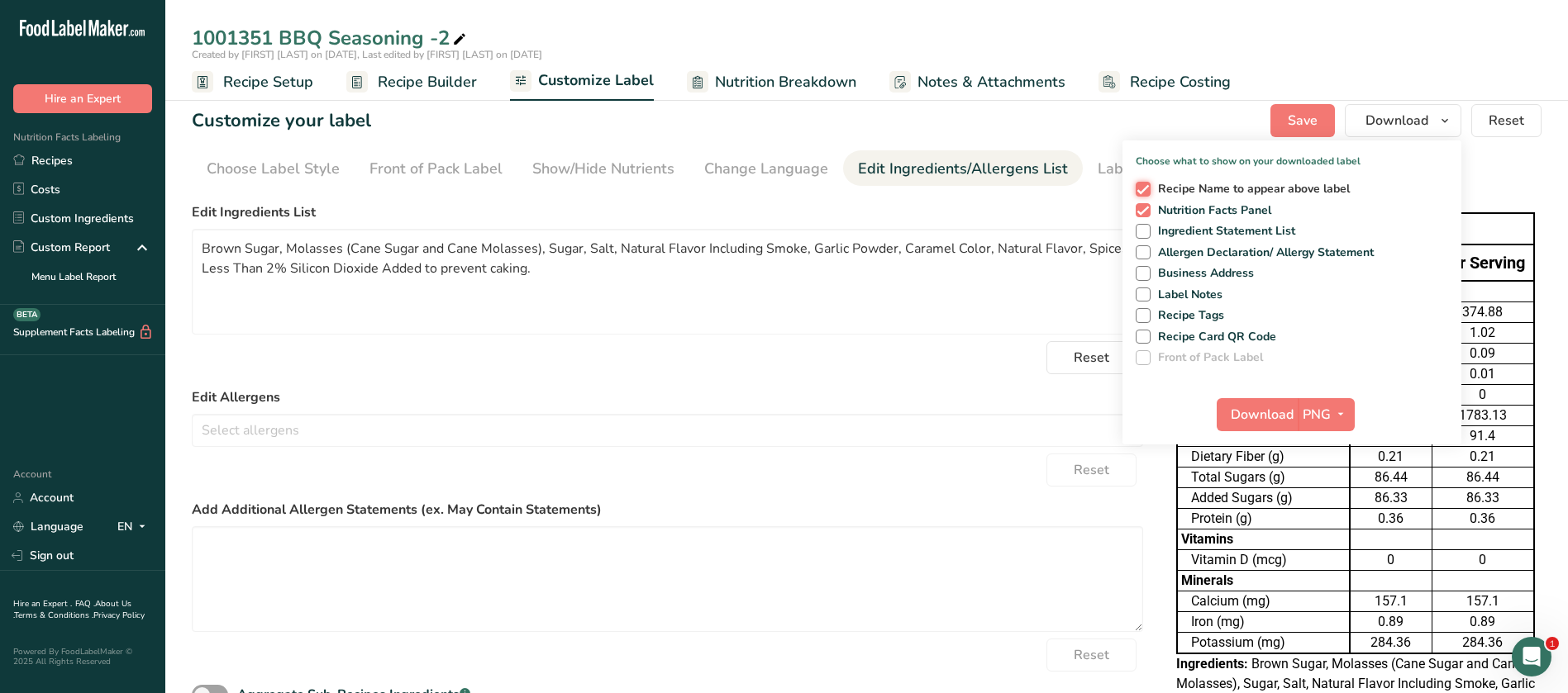click on "Recipe Name to appear above label" at bounding box center [1141, 188] 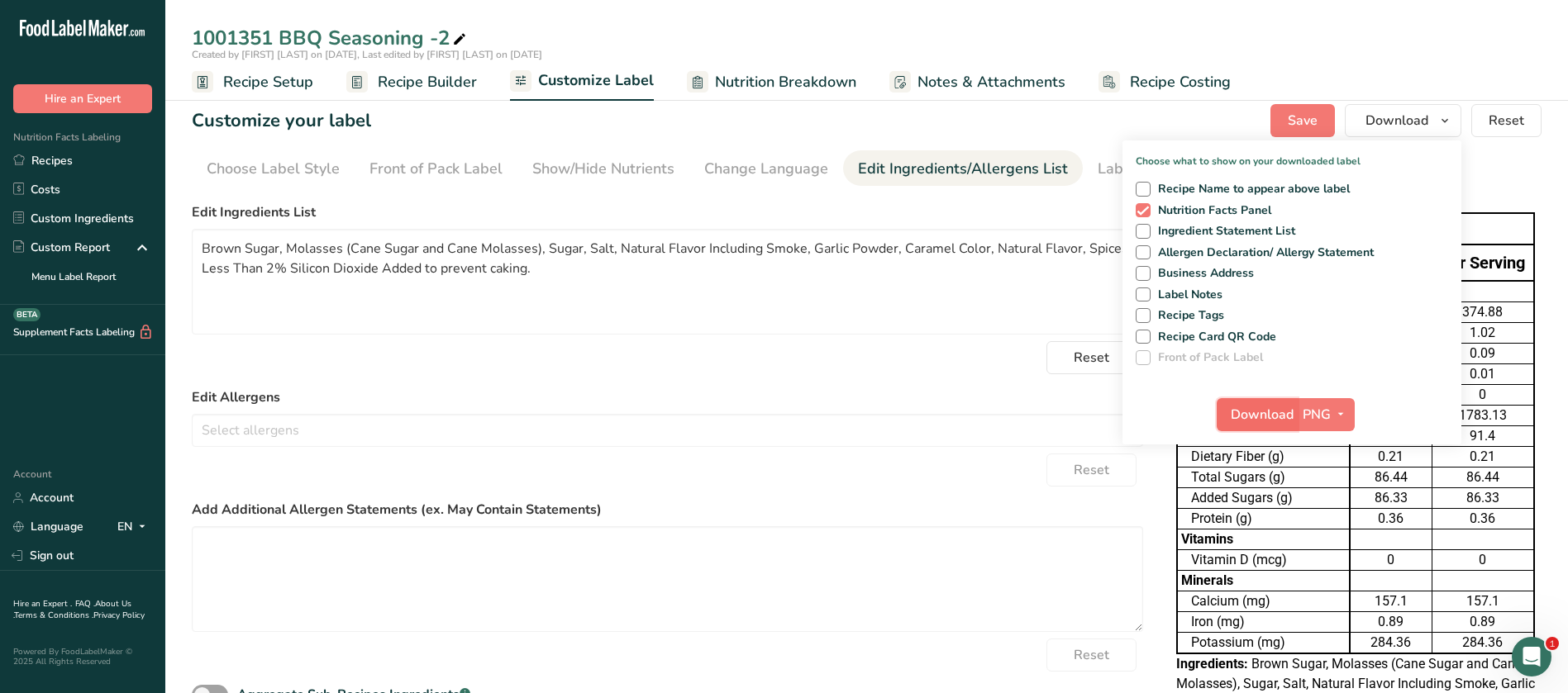 click on "Download" at bounding box center (1262, 415) 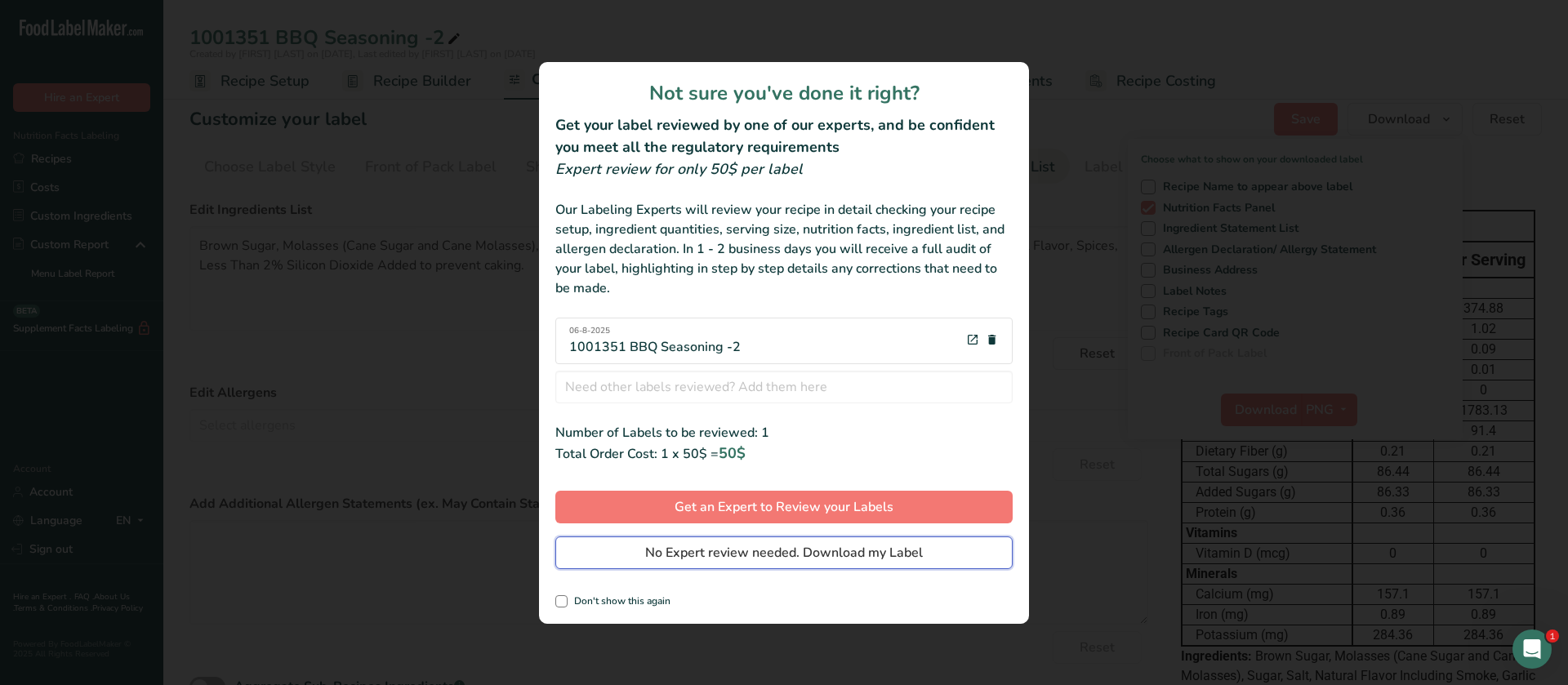 click on "No Expert review needed. Download my Label" at bounding box center [784, 553] 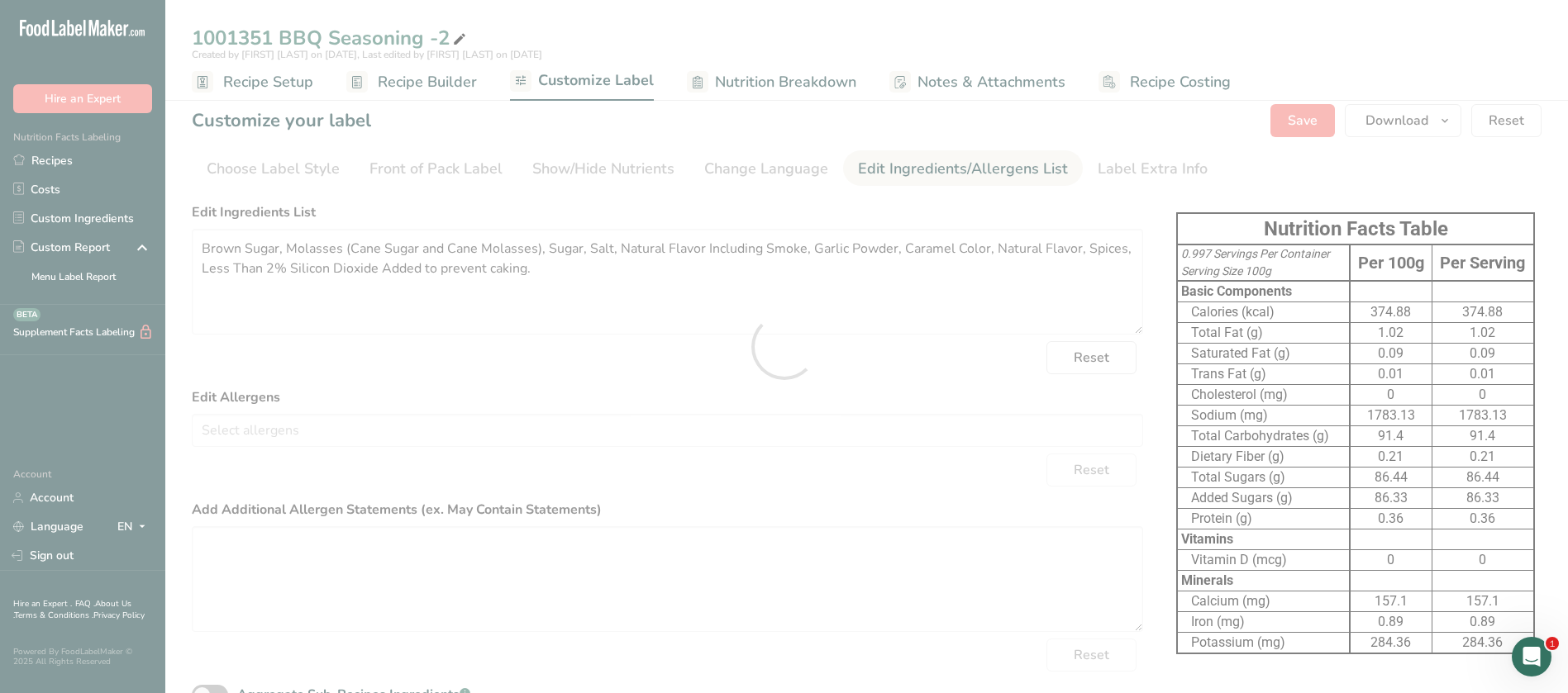 scroll, scrollTop: 0, scrollLeft: 0, axis: both 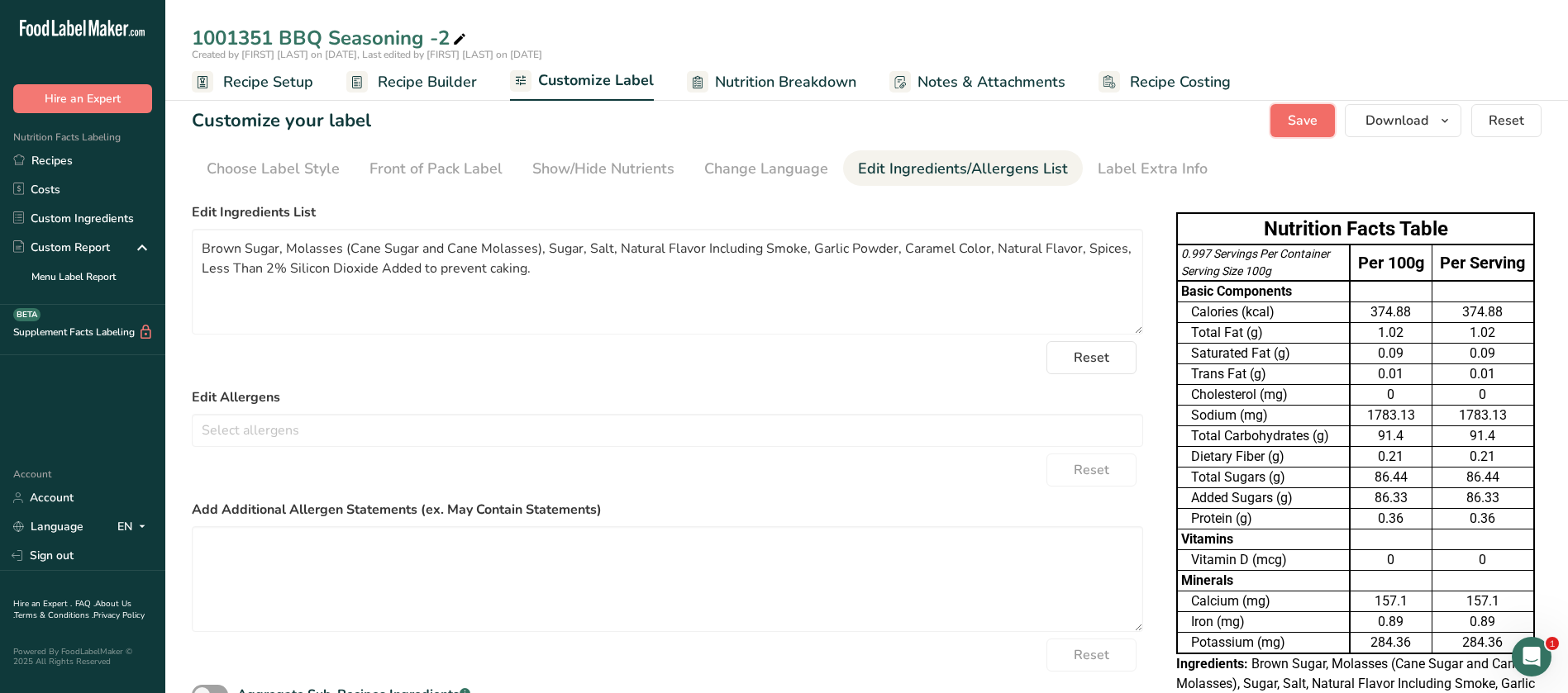 click on "Save" at bounding box center (1303, 121) 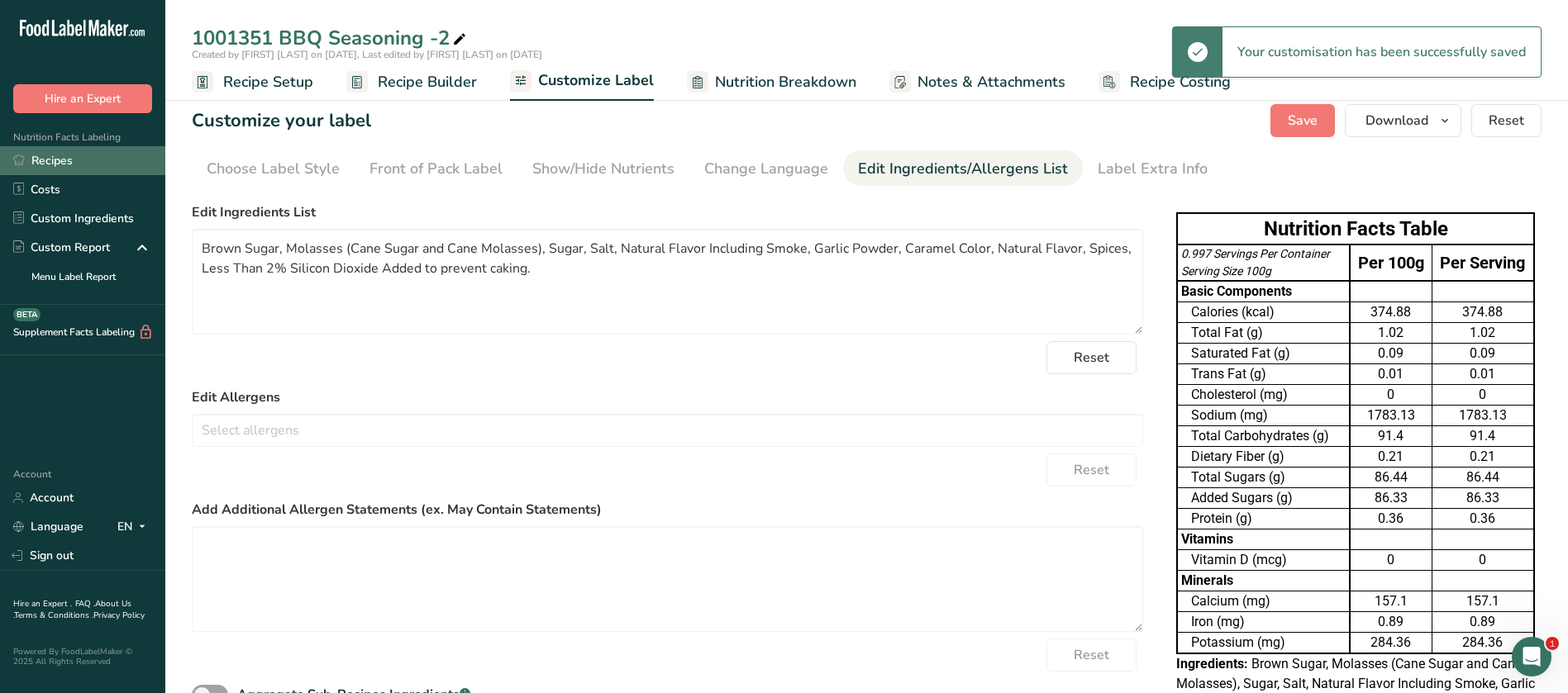 click on "Recipes" at bounding box center (83, 160) 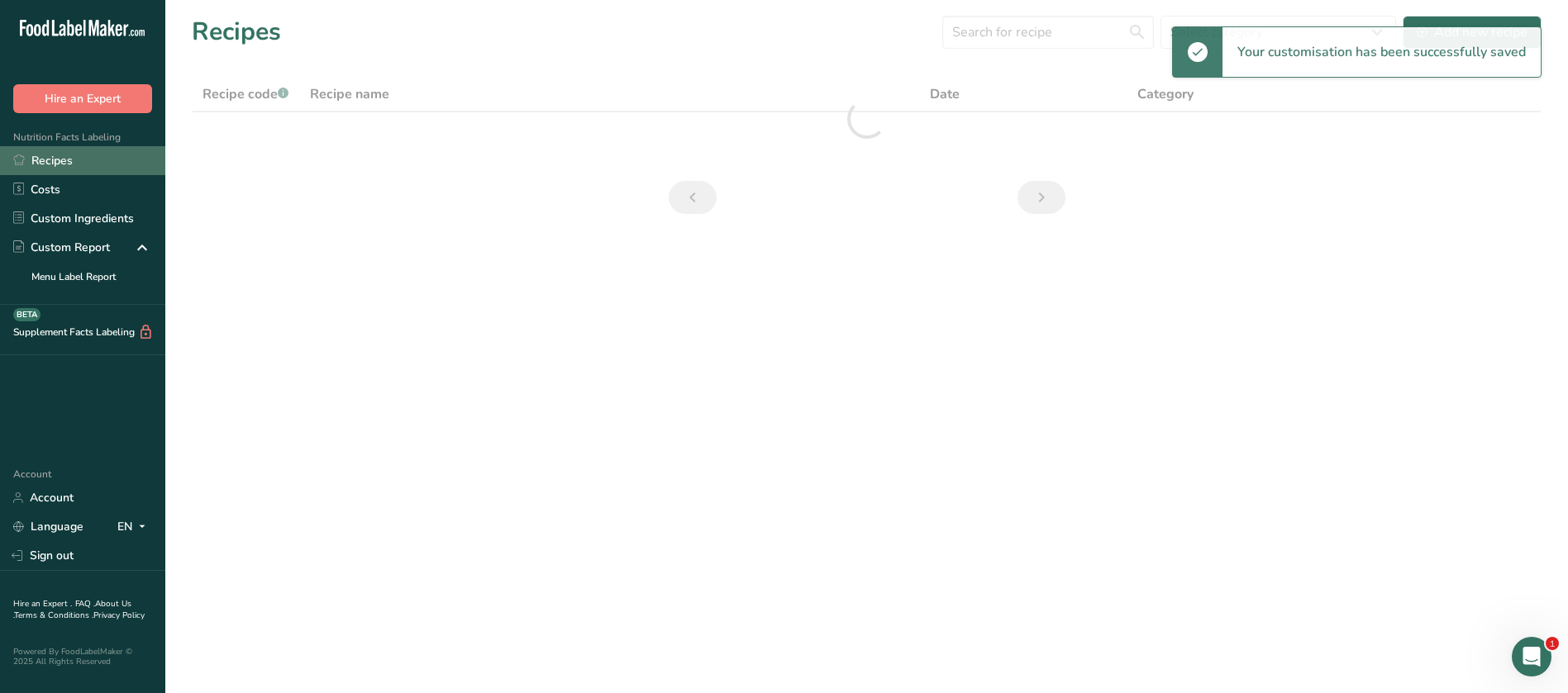 scroll, scrollTop: 0, scrollLeft: 0, axis: both 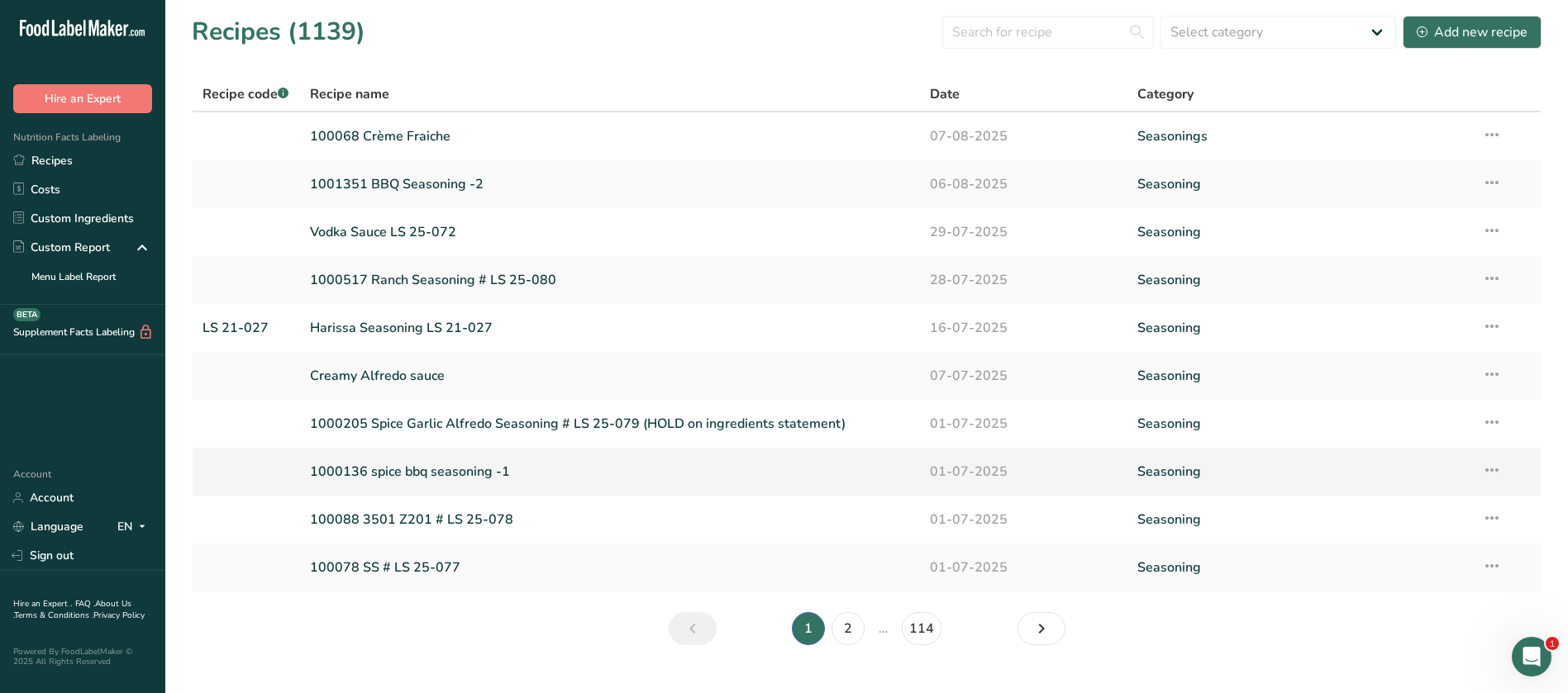 click on "1000136 spice bbq seasoning -1" at bounding box center (610, 472) 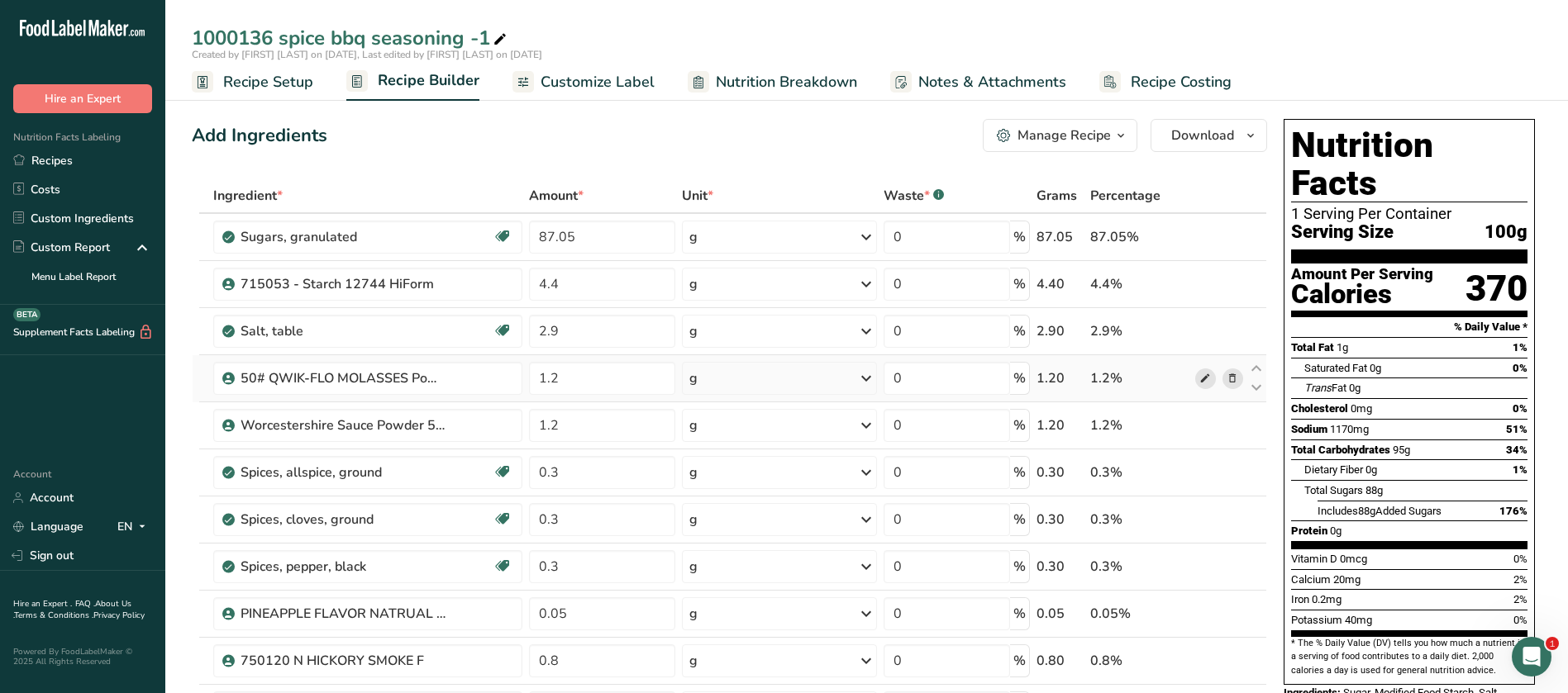 click at bounding box center [1205, 378] 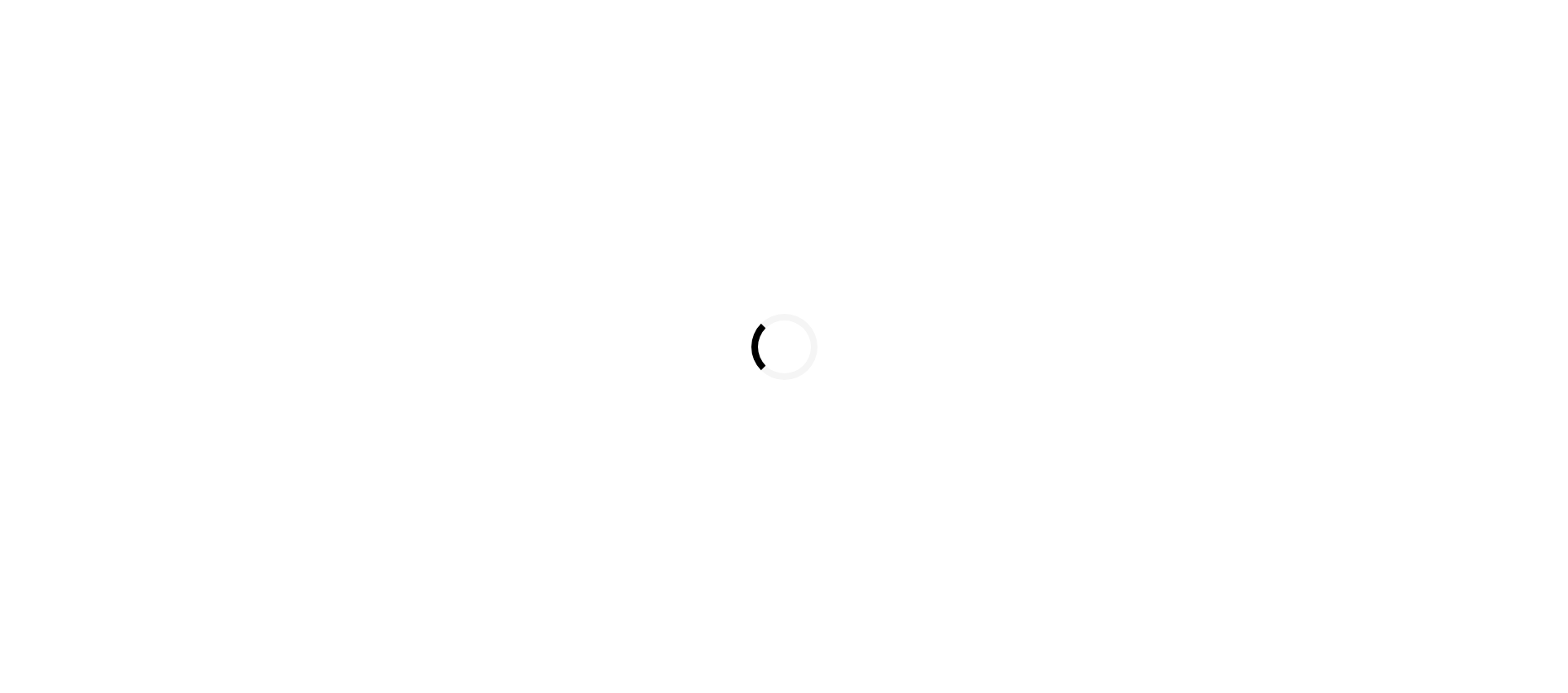 scroll, scrollTop: 0, scrollLeft: 0, axis: both 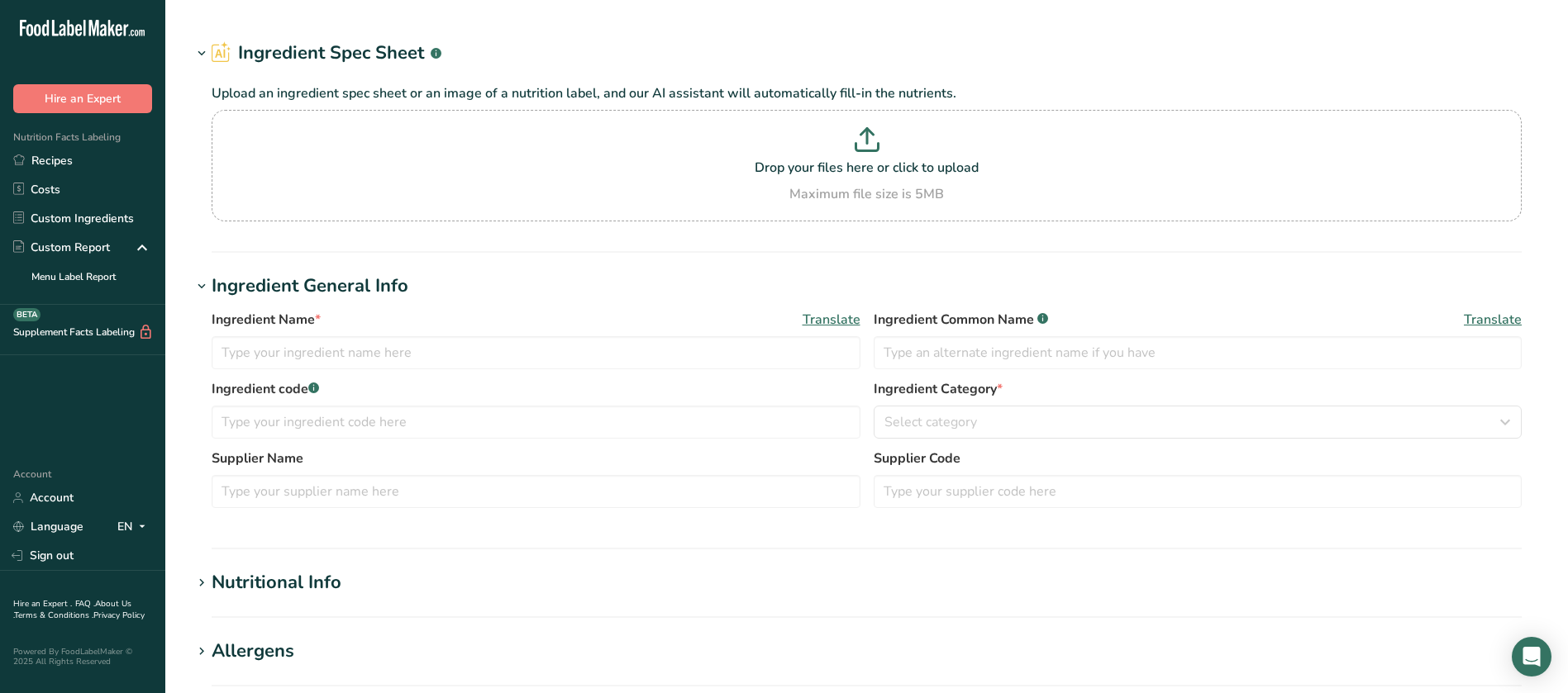 type on "50# QWIK-FLO MOLASSES Powder-DARK" 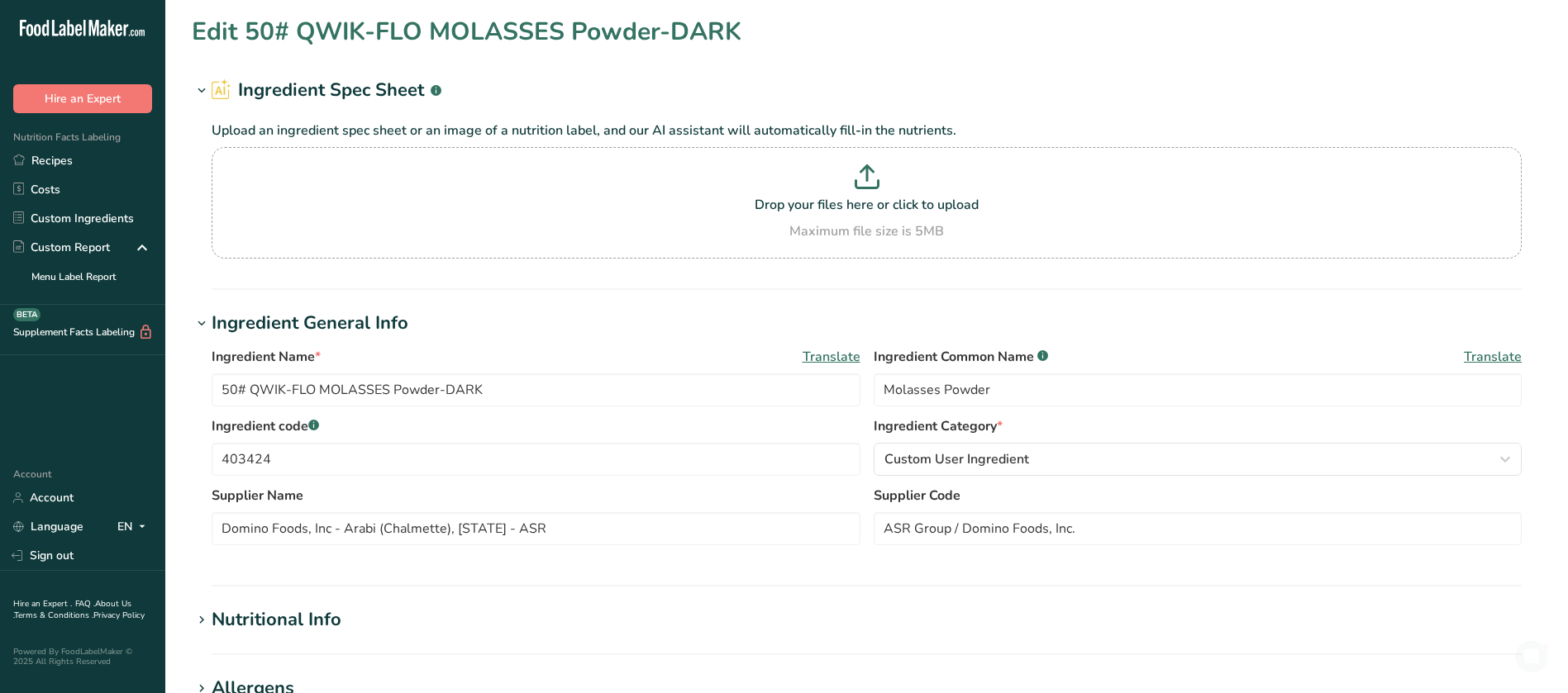 scroll, scrollTop: 0, scrollLeft: 0, axis: both 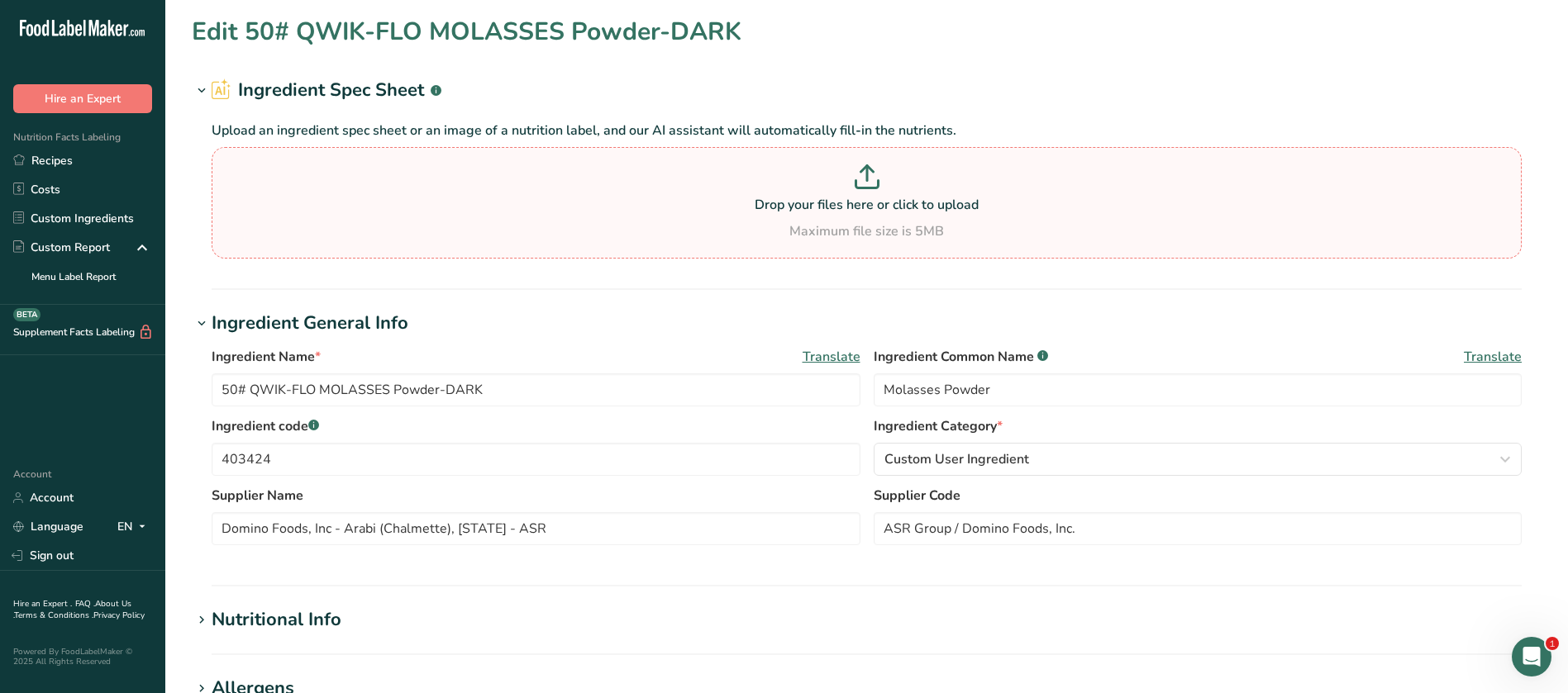 click 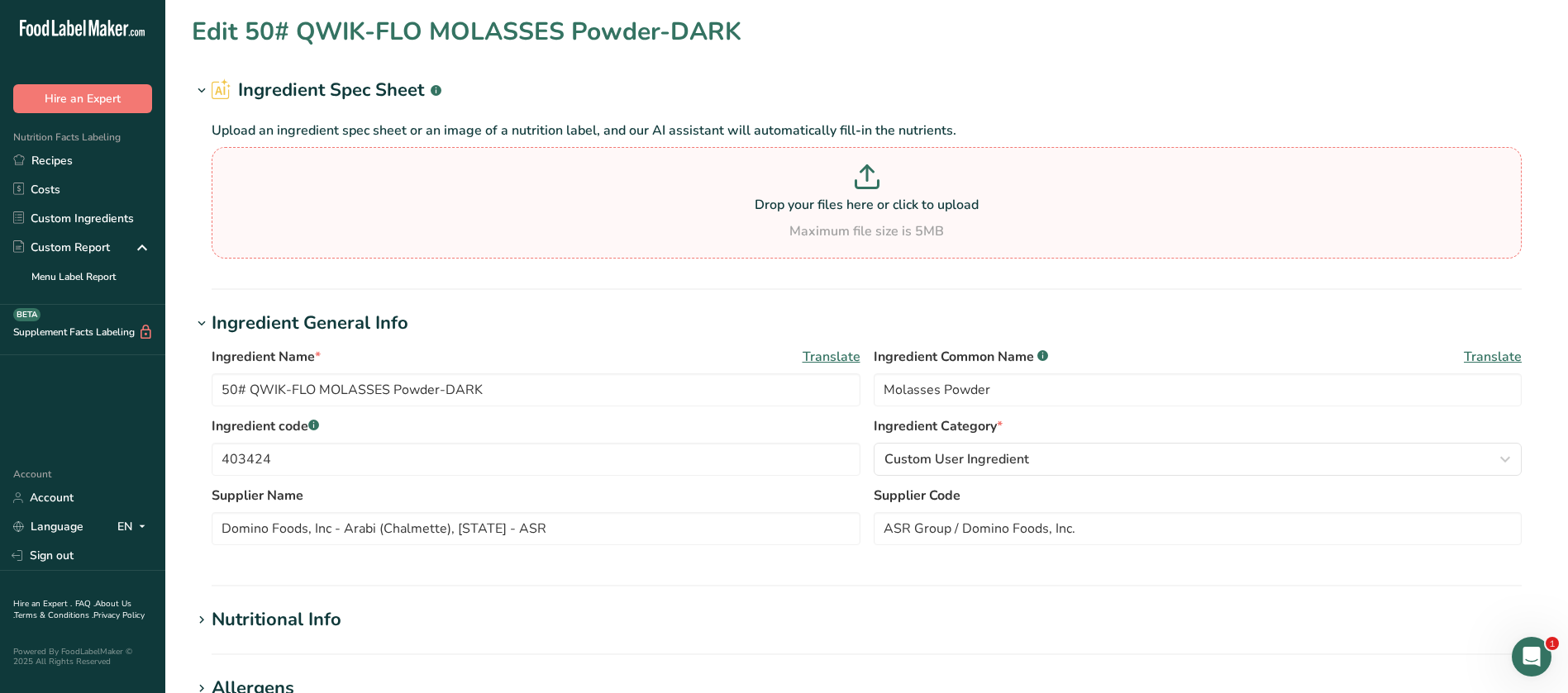 type on "C:\fakepath\ASR Group Qwik Flo Molasses Light Sell Sheet.pdf" 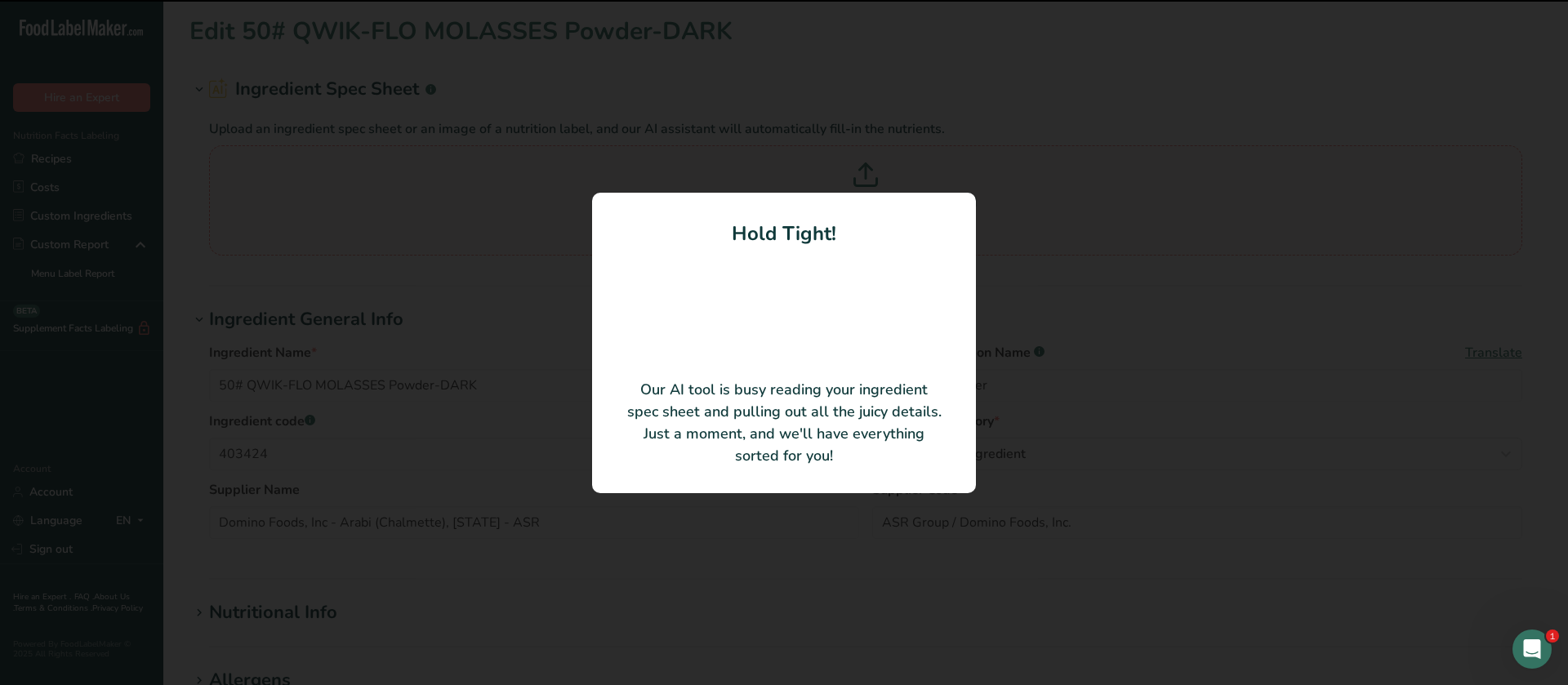type on "Qwik-Flo Molasses Light" 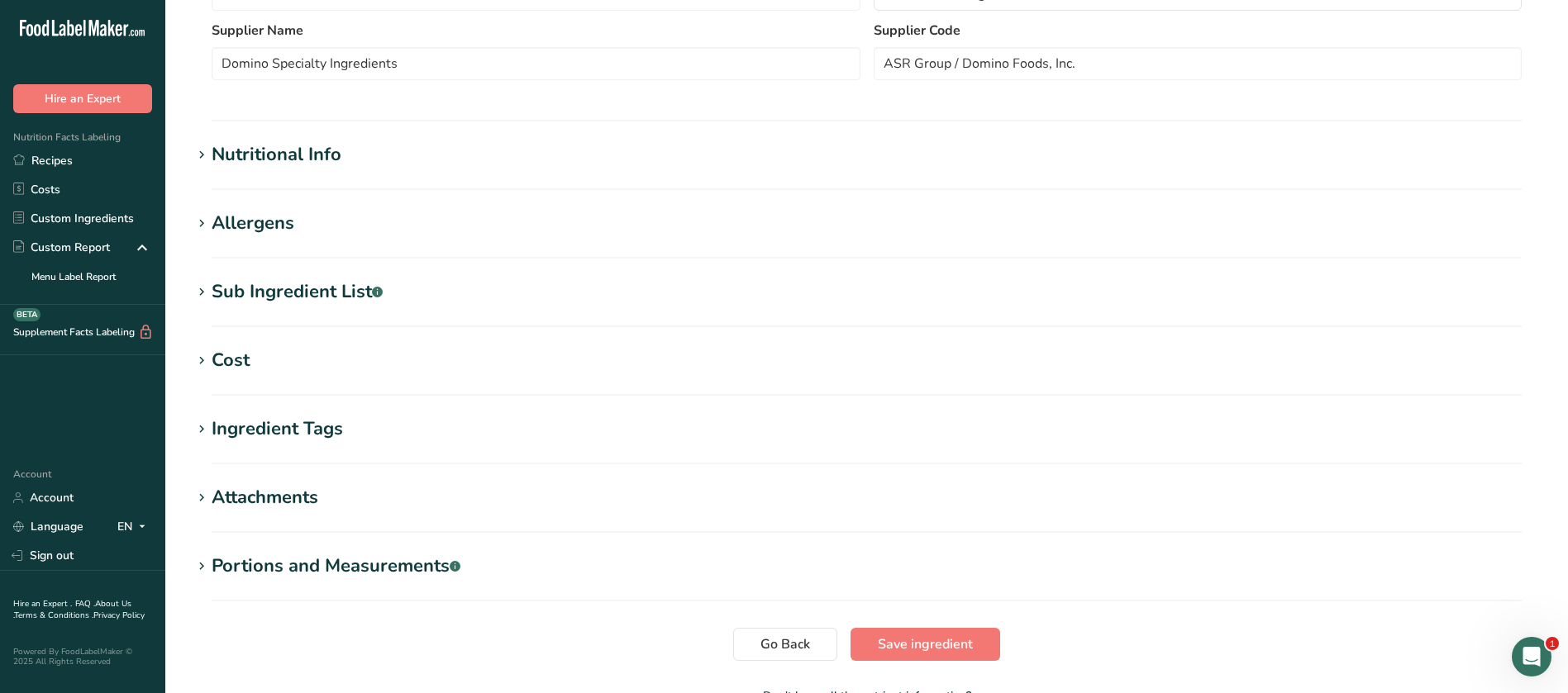 scroll, scrollTop: 493, scrollLeft: 0, axis: vertical 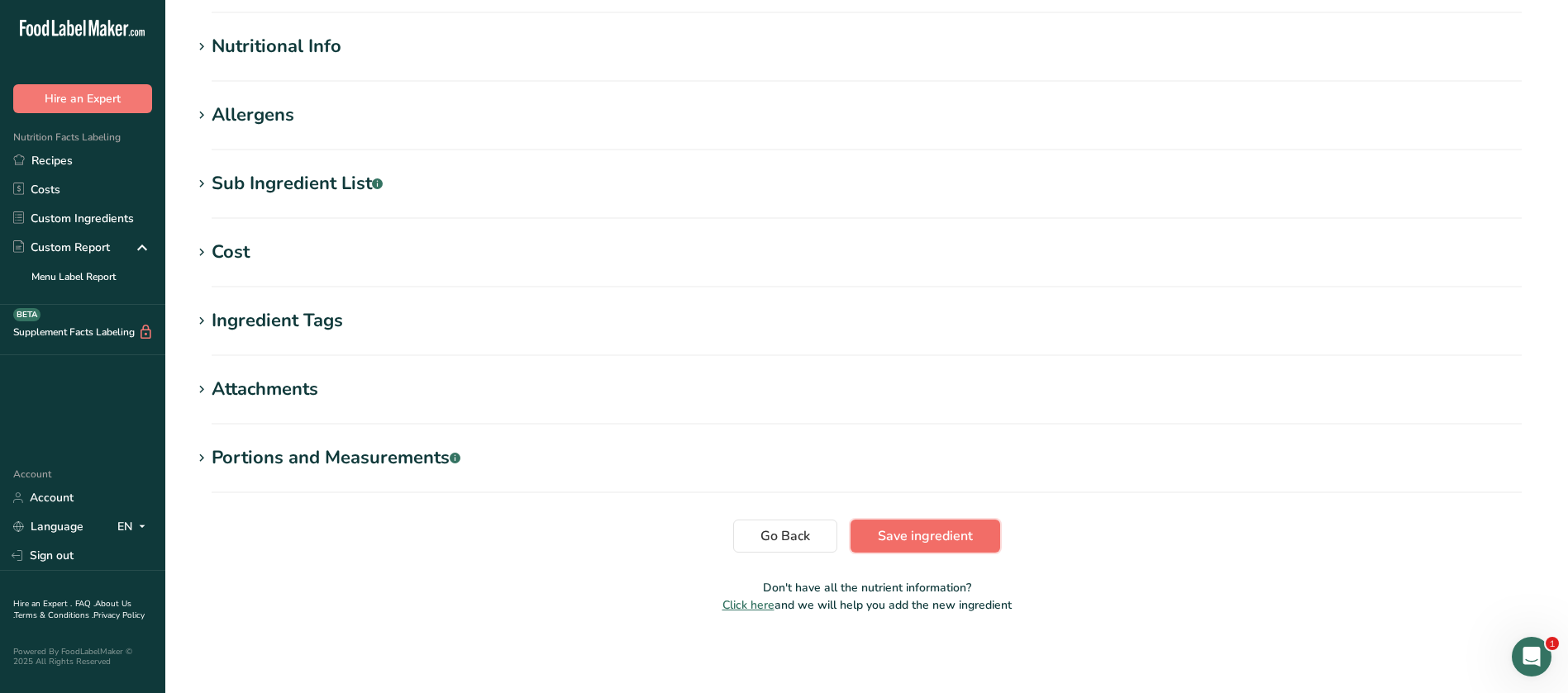 click on "Save ingredient" at bounding box center [925, 536] 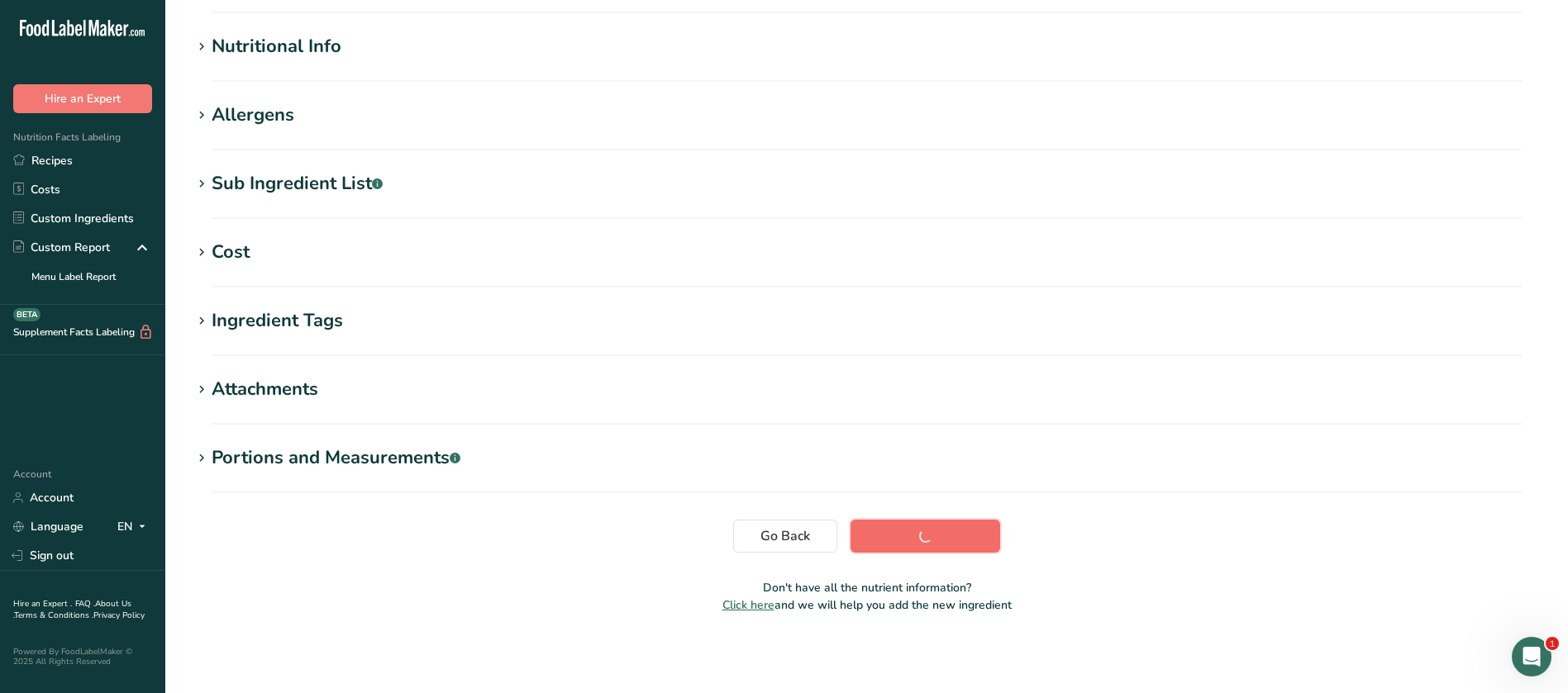 scroll, scrollTop: 181, scrollLeft: 0, axis: vertical 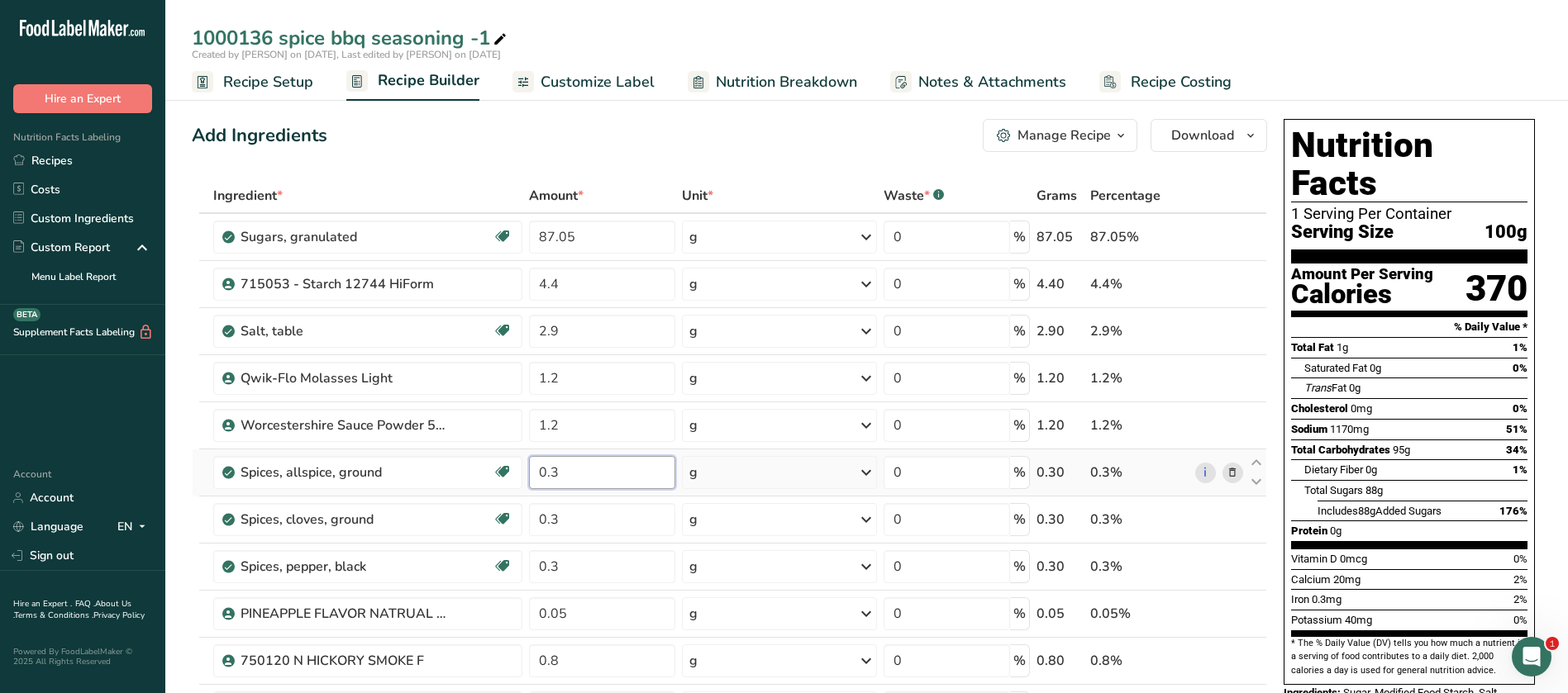 click on "0.3" at bounding box center (602, 472) 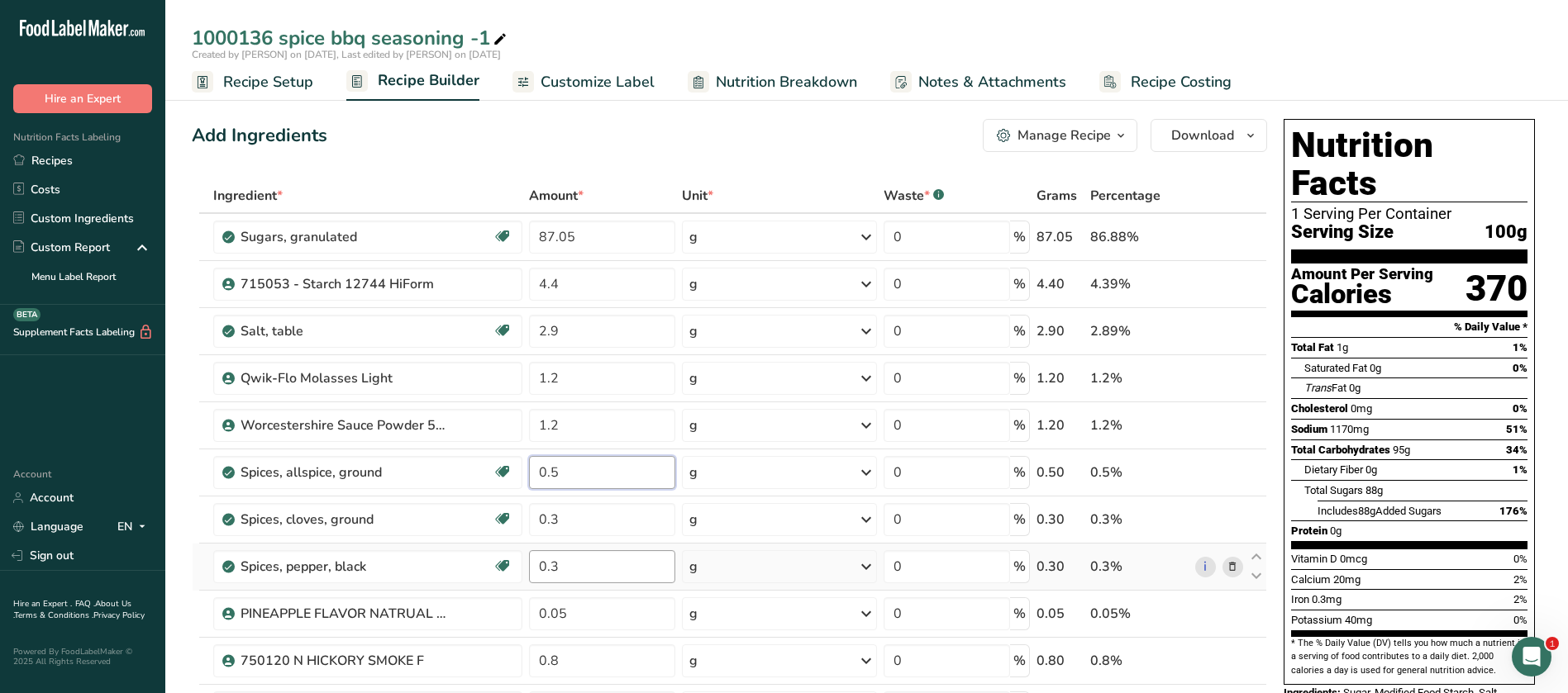 type on "0.5" 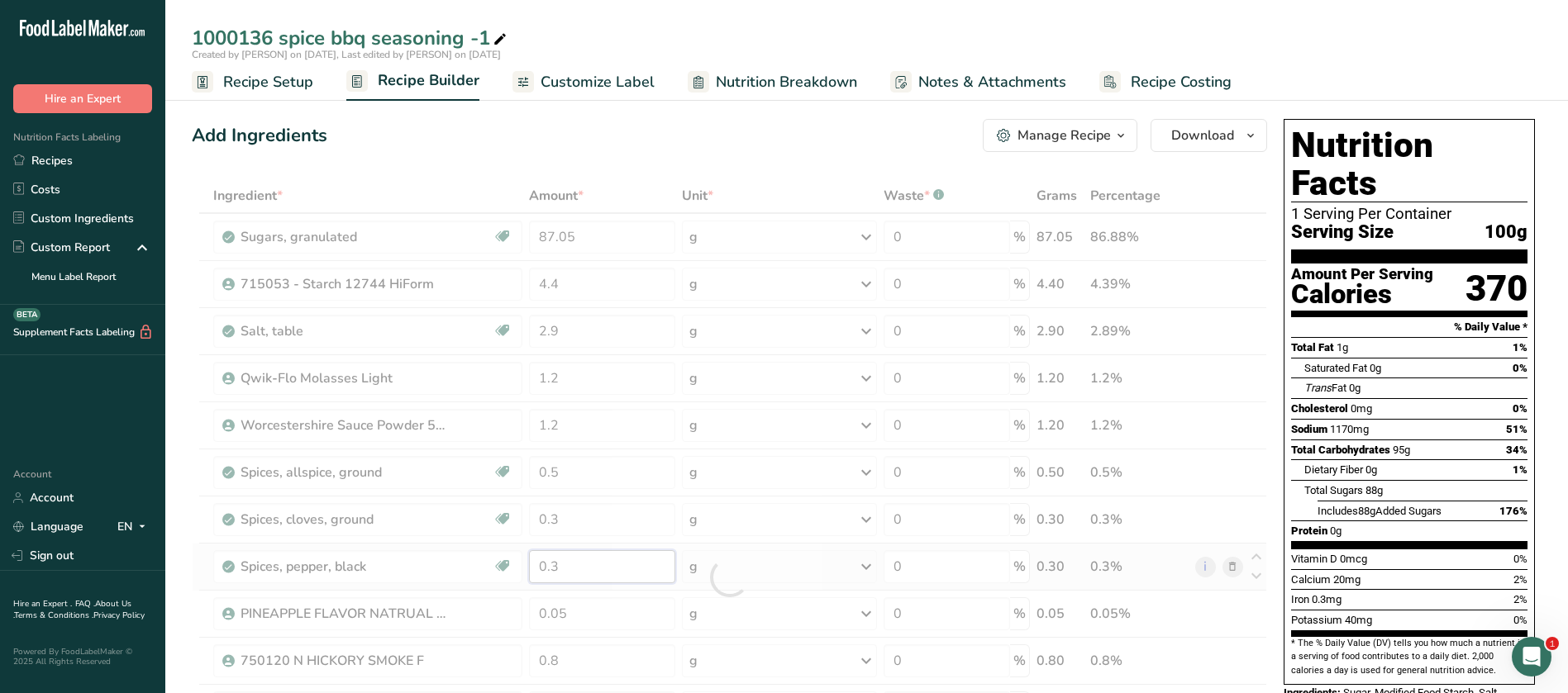 click on "Ingredient *
Amount *
Unit *
Waste *   .a-a{fill:#347362;}.b-a{fill:#fff;}          Grams
Percentage
Sugars, granulated
Dairy free
Gluten free
Vegan
Vegetarian
Soy free
87.05
g
Portions
1 serving packet
1 cup
Weight Units
g
kg
mg
See more
Volume Units
l
Volume units require a density conversion. If you know your ingredient's density enter it below. Otherwise, click on "RIA" our AI Regulatory bot - she will be able to help you
lb/ft3
g/cm3
Confirm
mL
lb/ft3" at bounding box center [729, 577] 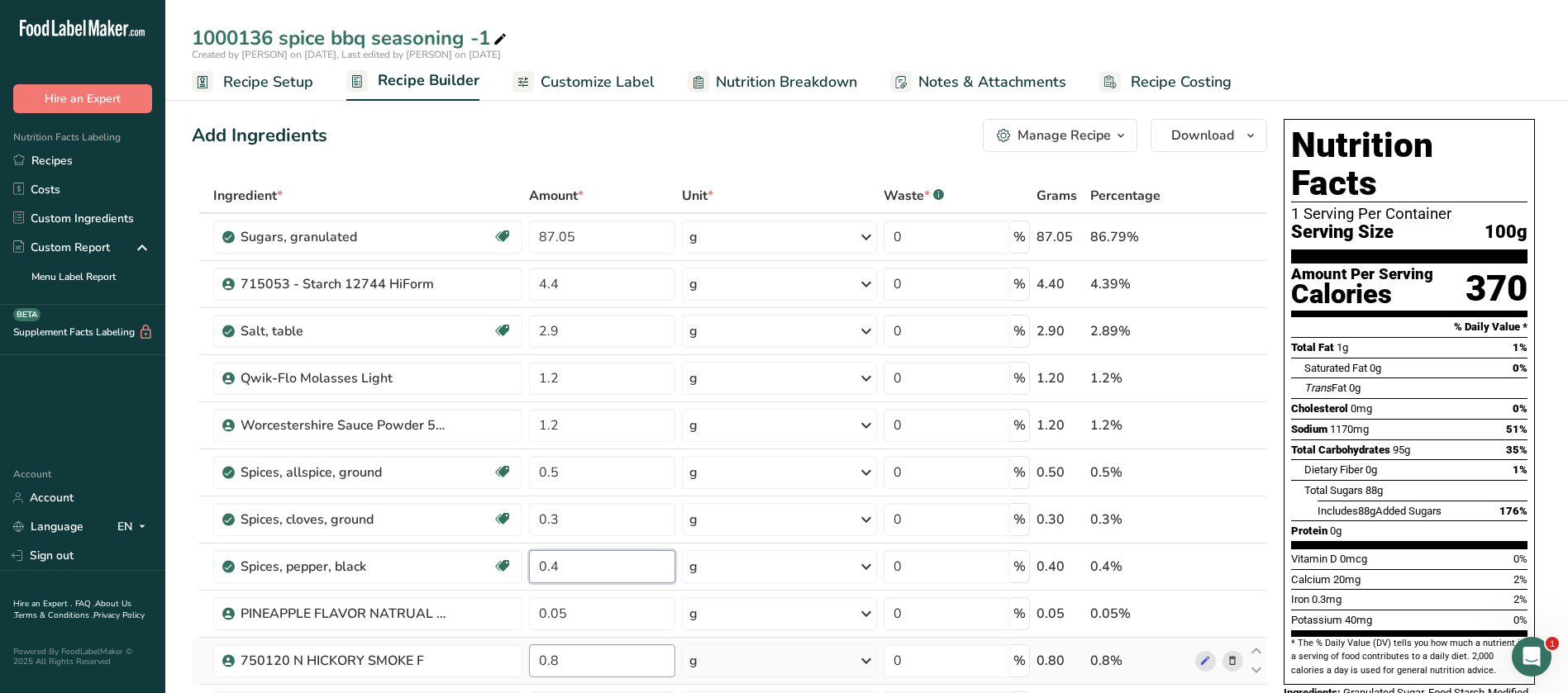 type on "0.4" 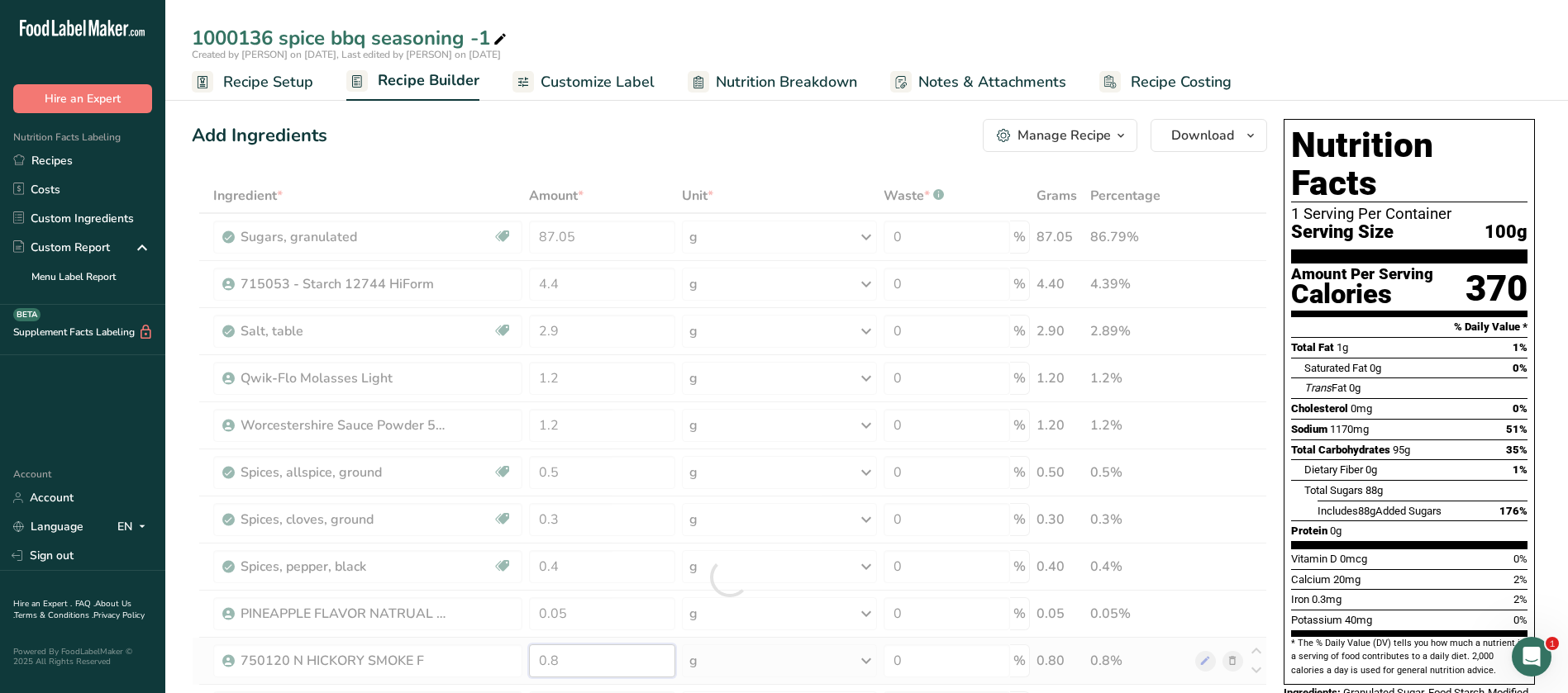 click on "Ingredient *
Amount *
Unit *
Waste *   .a-a{fill:#347362;}.b-a{fill:#fff;}          Grams
Percentage
Sugars, granulated
Dairy free
Gluten free
Vegan
Vegetarian
Soy free
87.05
g
Portions
1 serving packet
1 cup
Weight Units
g
kg
mg
See more
Volume Units
l
Volume units require a density conversion. If you know your ingredient's density enter it below. Otherwise, click on "RIA" our AI Regulatory bot - she will be able to help you
lb/ft3
g/cm3
Confirm
mL
lb/ft3" at bounding box center (729, 577) 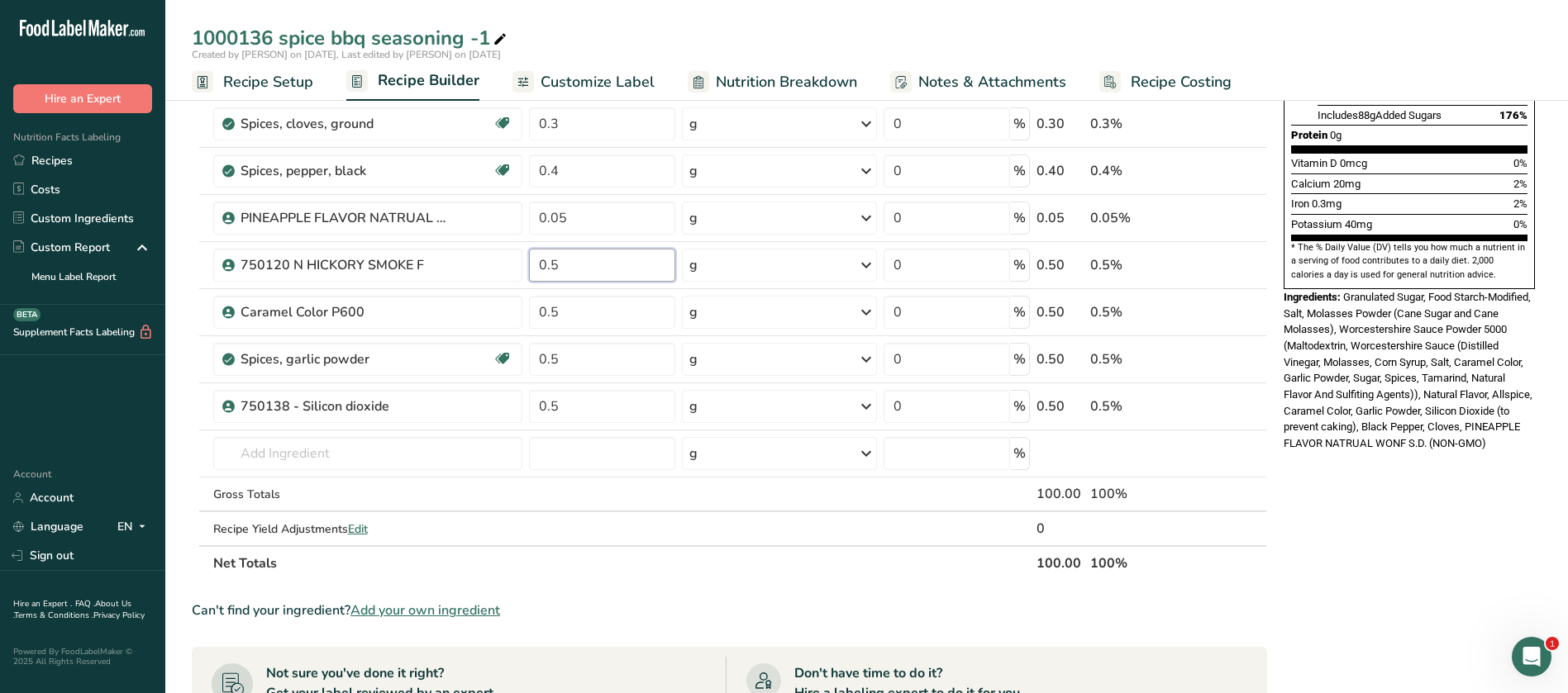 scroll, scrollTop: 398, scrollLeft: 0, axis: vertical 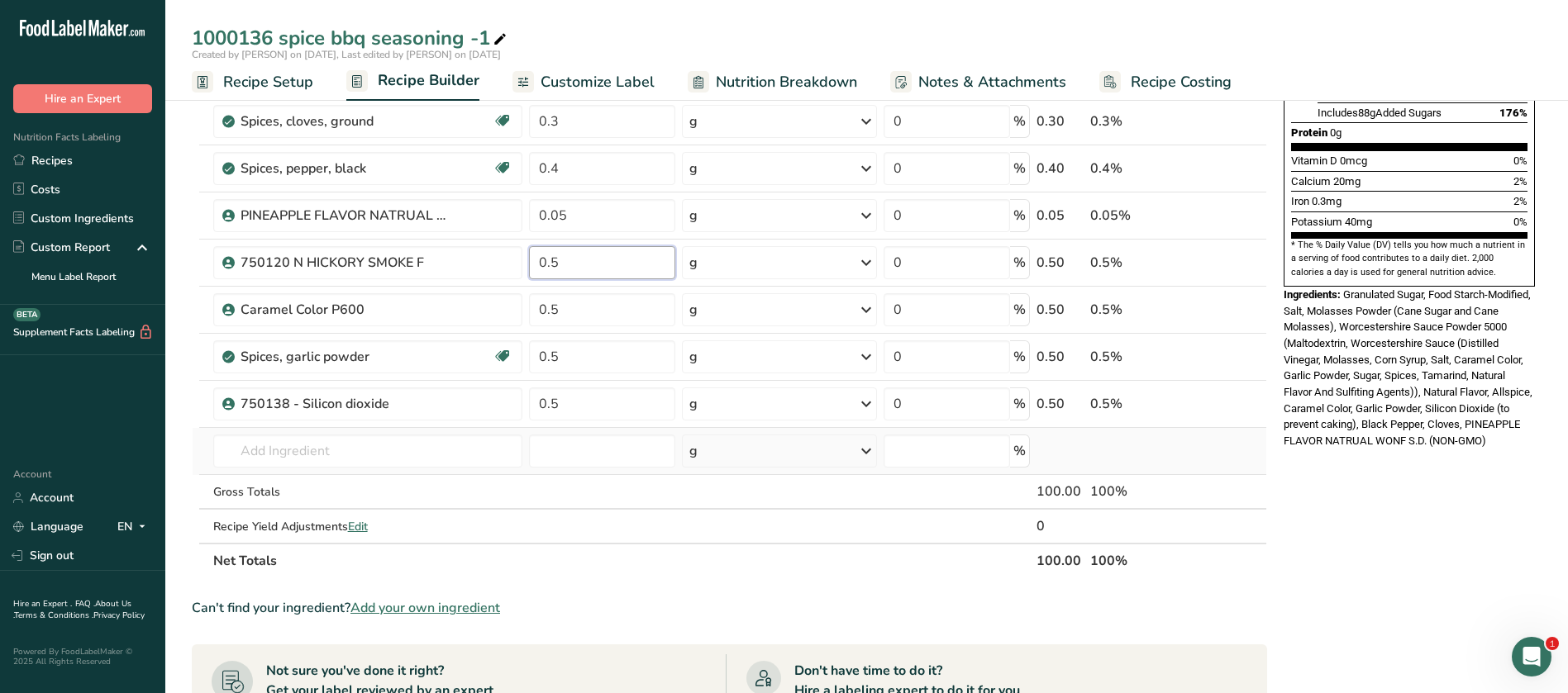 type on "0.5" 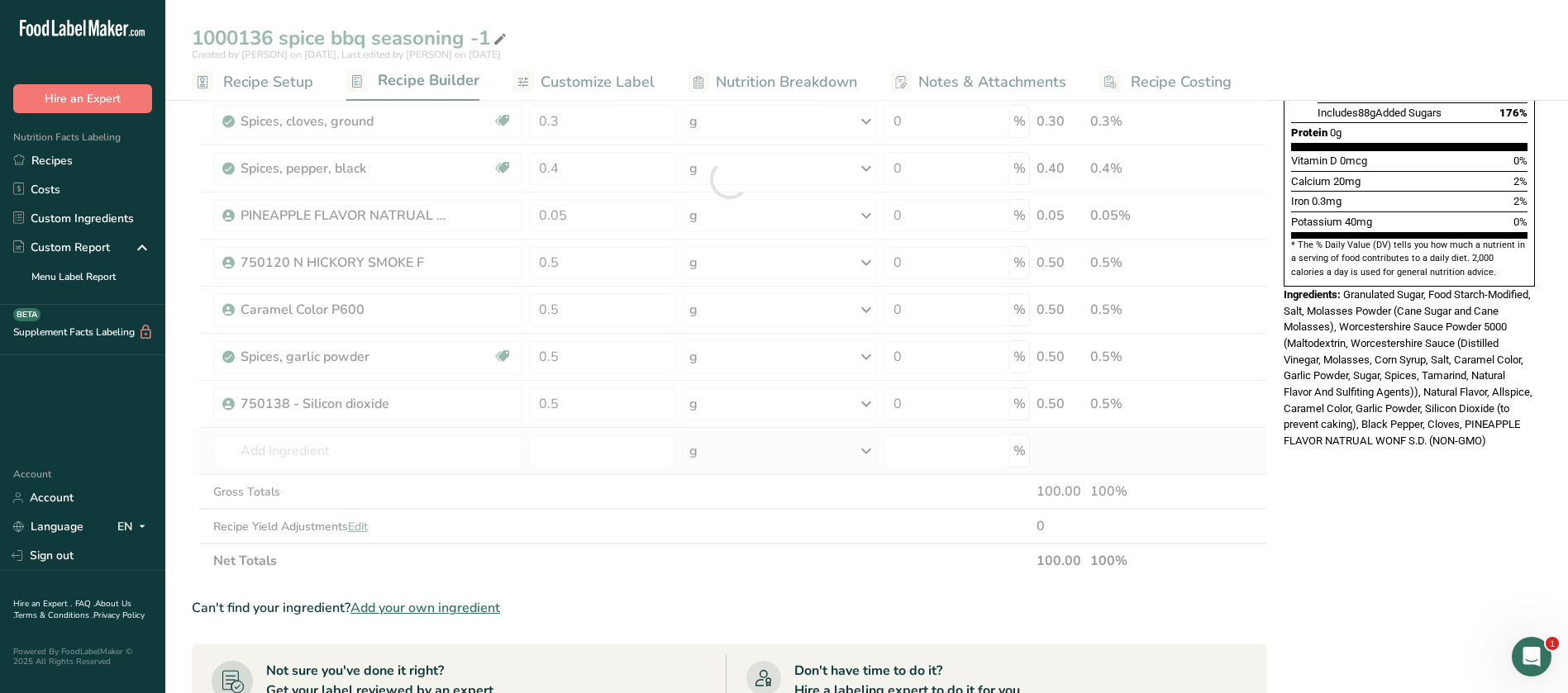 click on "Ingredient *
Amount *
Unit *
Waste *   .a-a{fill:#347362;}.b-a{fill:#fff;}          Grams
Percentage
Sugars, granulated
Dairy free
Gluten free
Vegan
Vegetarian
Soy free
87.05
g
Portions
1 serving packet
1 cup
Weight Units
g
kg
mg
See more
Volume Units
l
Volume units require a density conversion. If you know your ingredient's density enter it below. Otherwise, click on "RIA" our AI Regulatory bot - she will be able to help you
lb/ft3
g/cm3
Confirm
mL
lb/ft3" at bounding box center [729, 179] 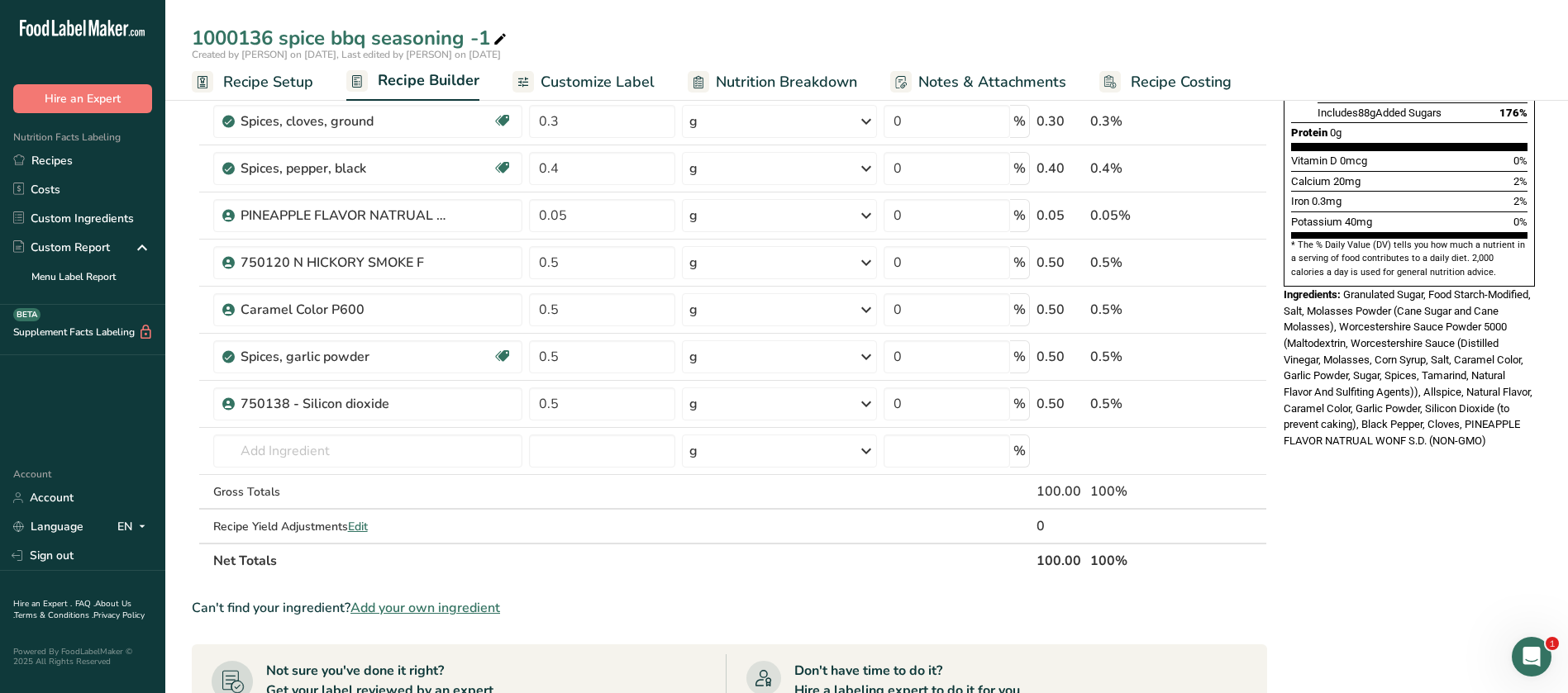 click on "Recipe Setup" at bounding box center (268, 82) 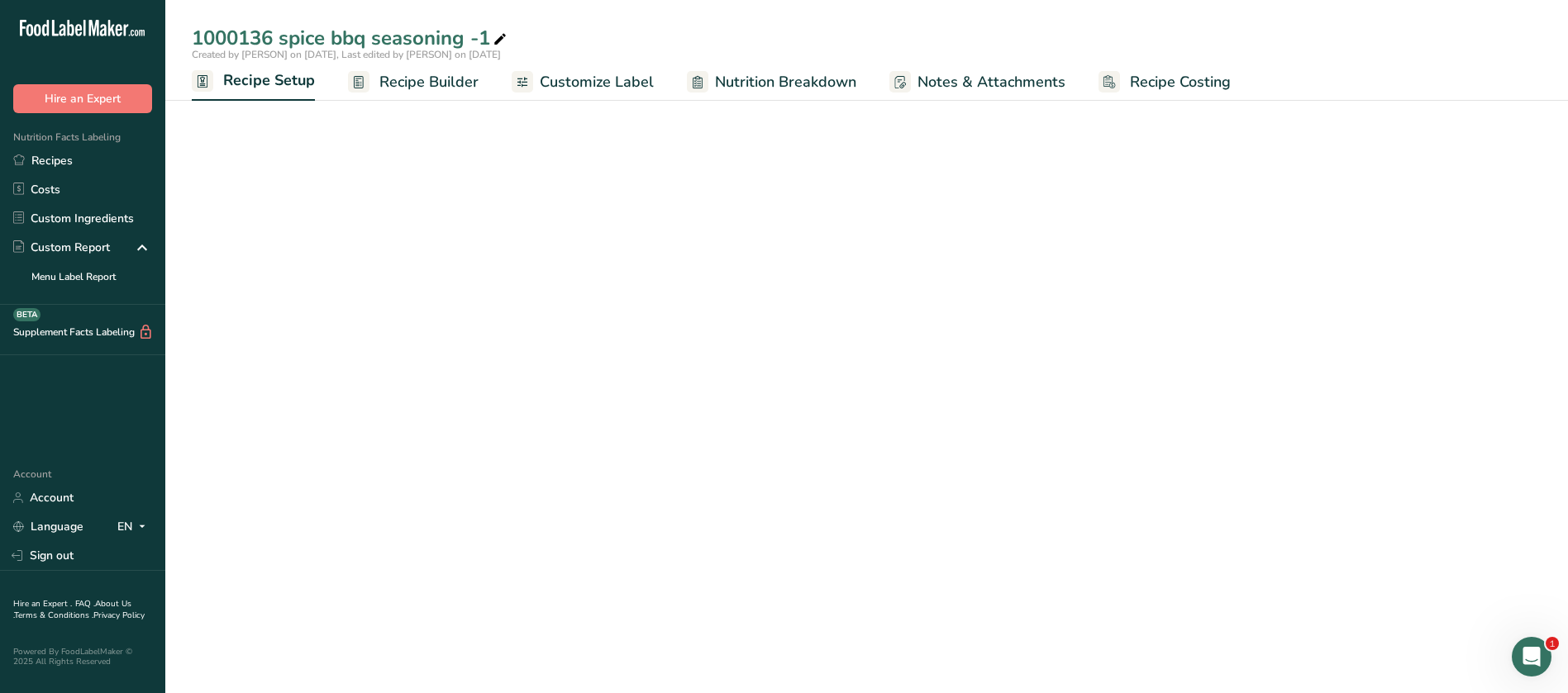 scroll, scrollTop: 0, scrollLeft: 0, axis: both 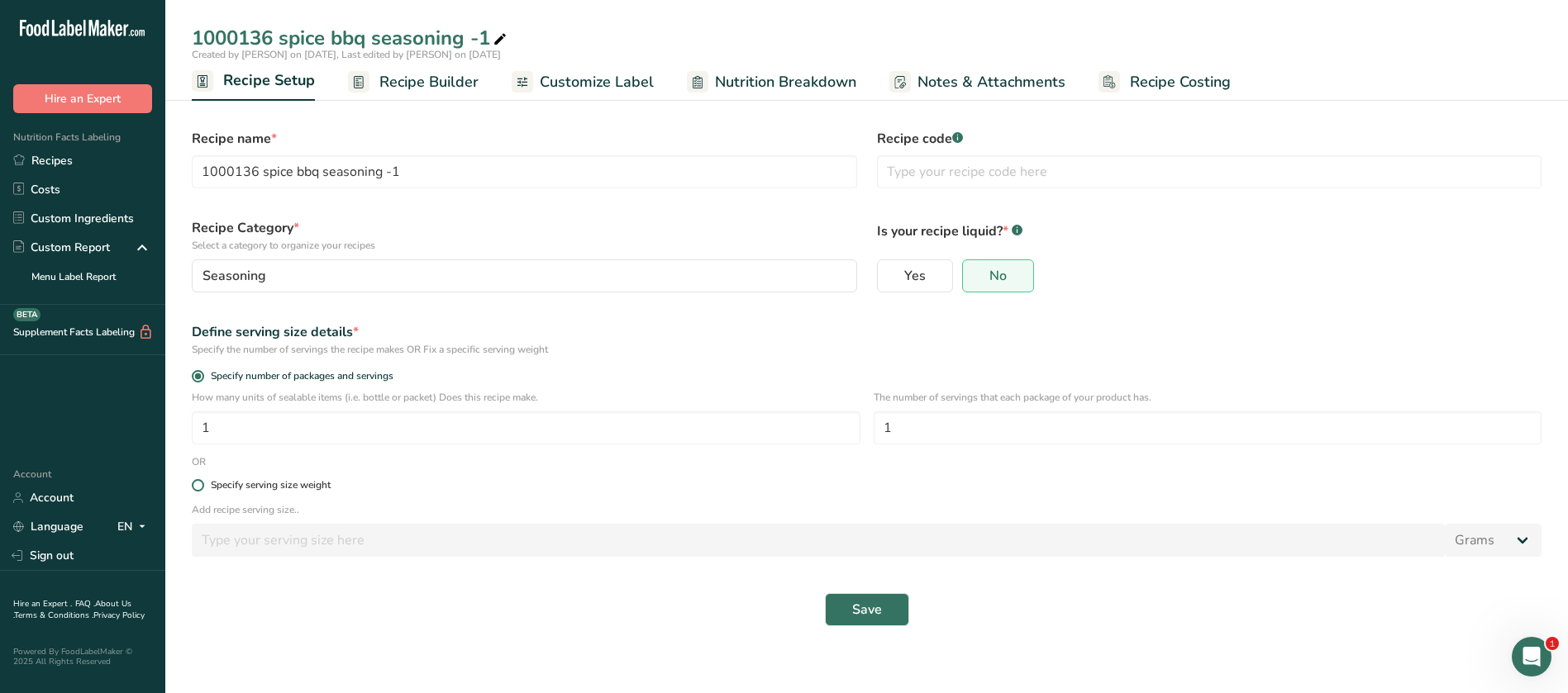 click on "Specify serving size weight" at bounding box center [866, 485] 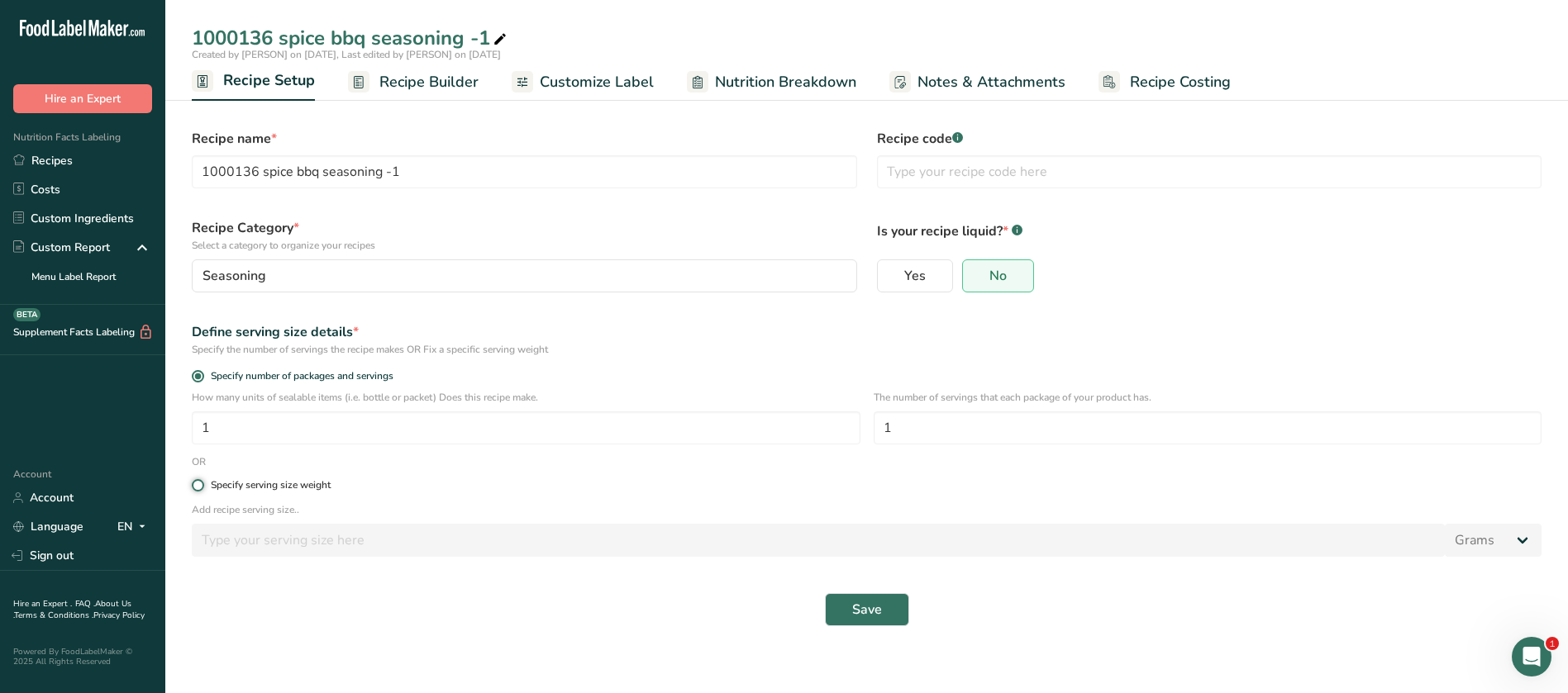 radio on "true" 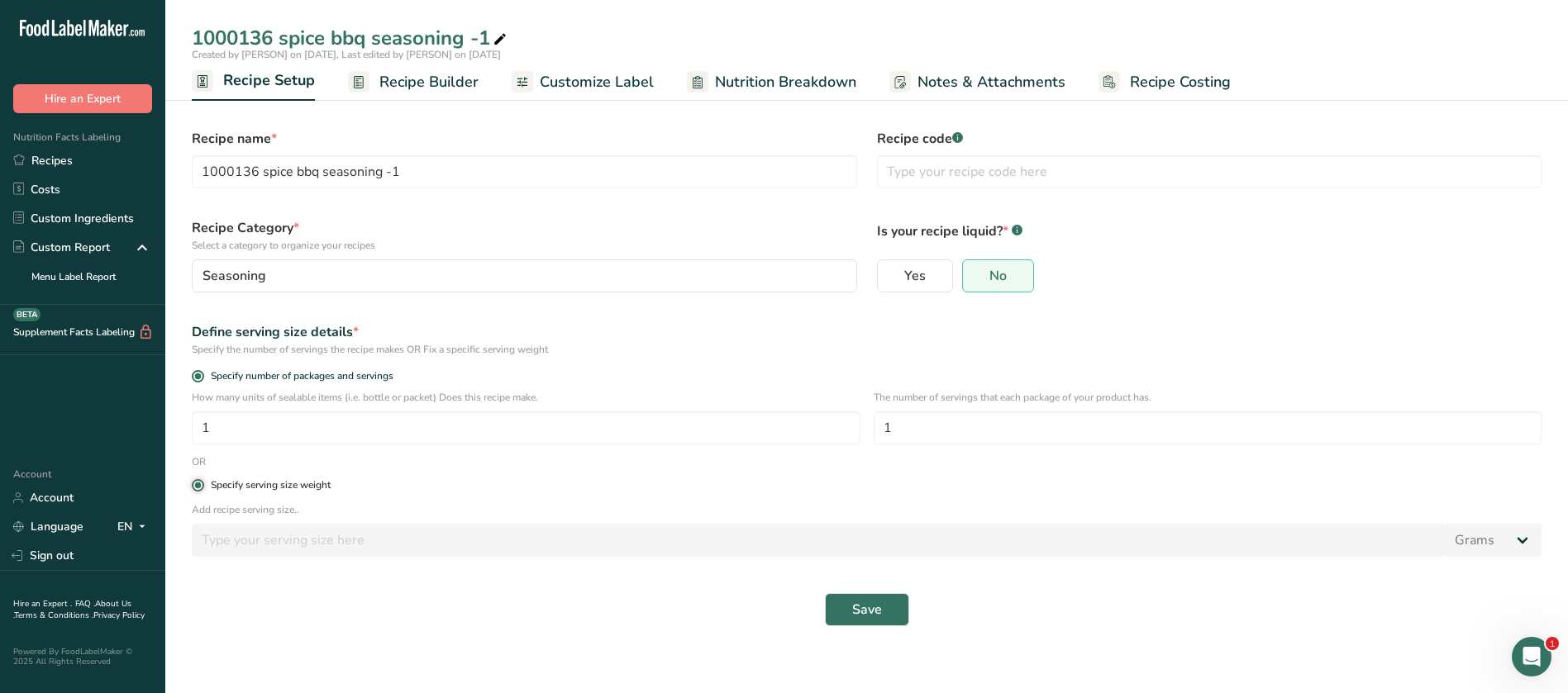 radio on "false" 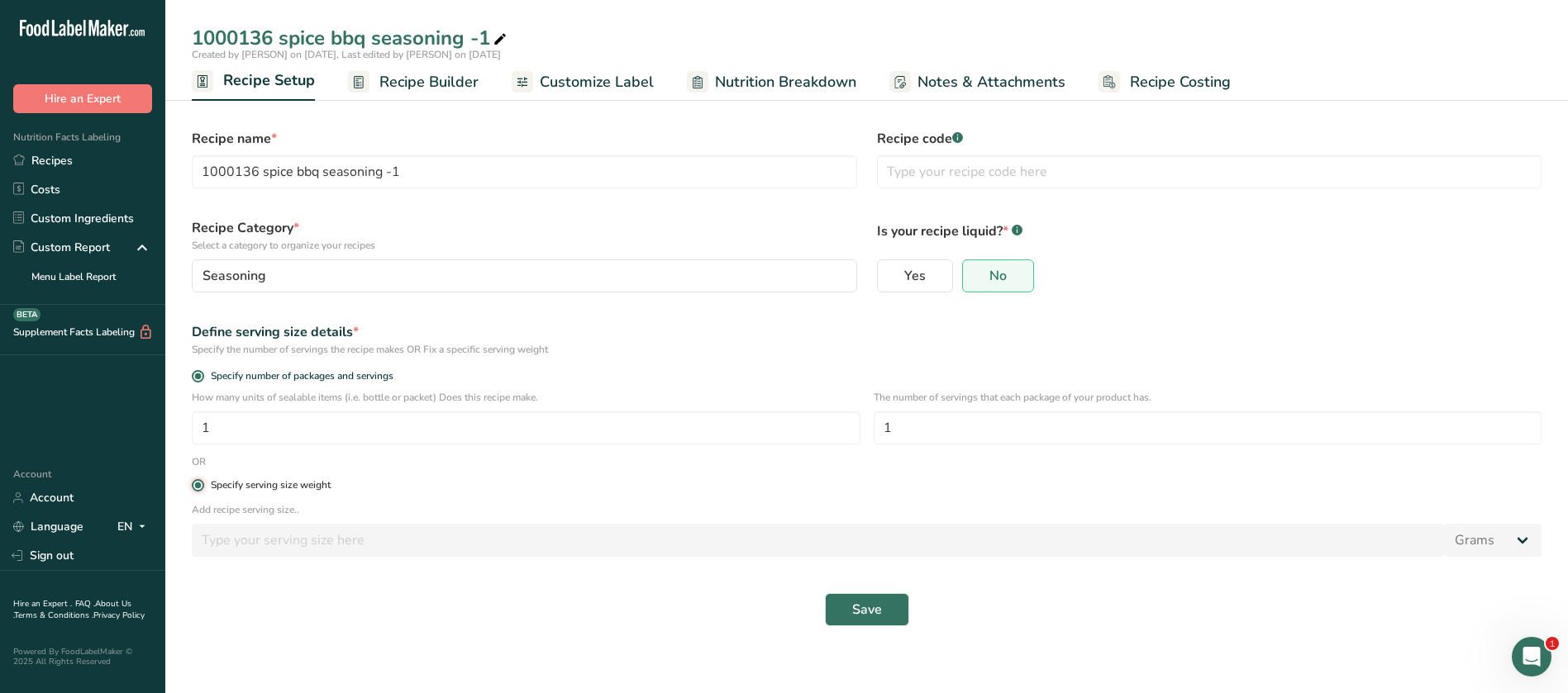 type 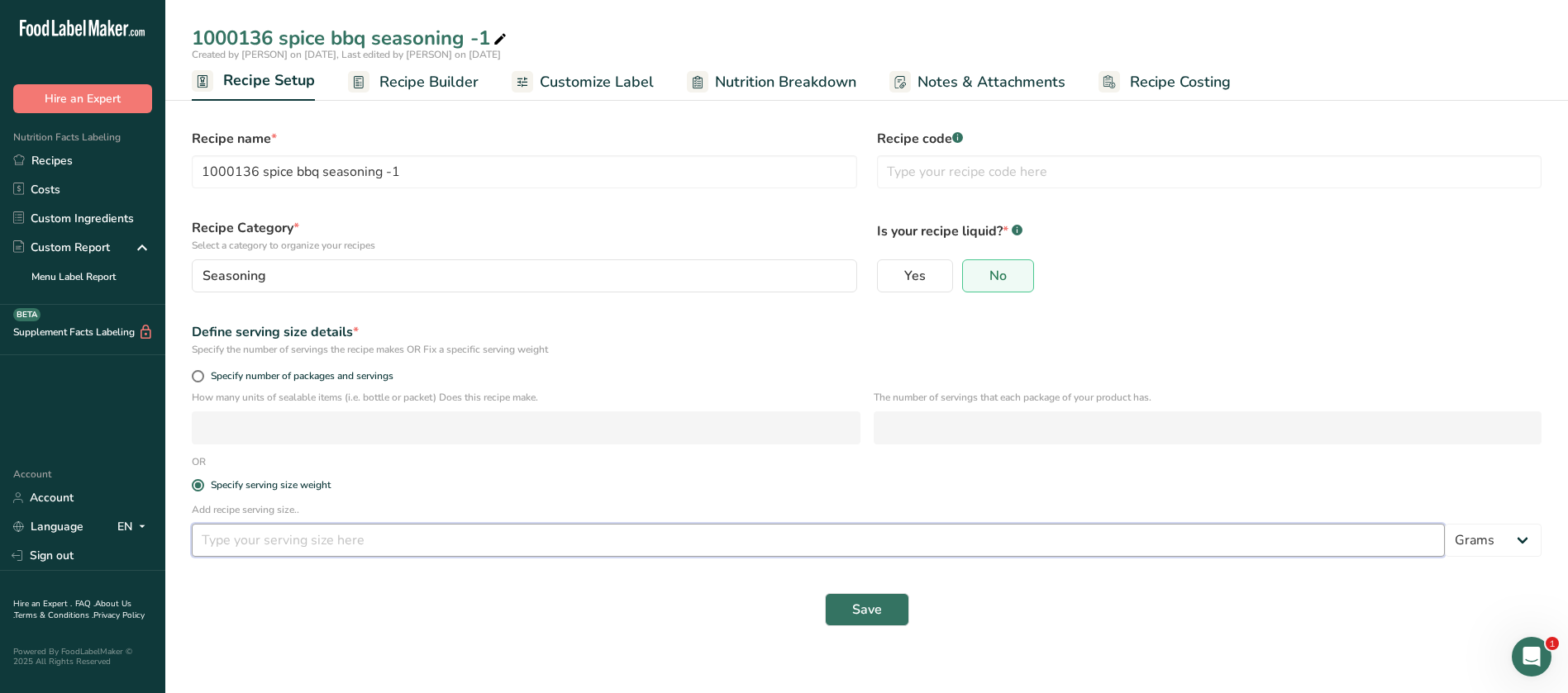 click at bounding box center (818, 540) 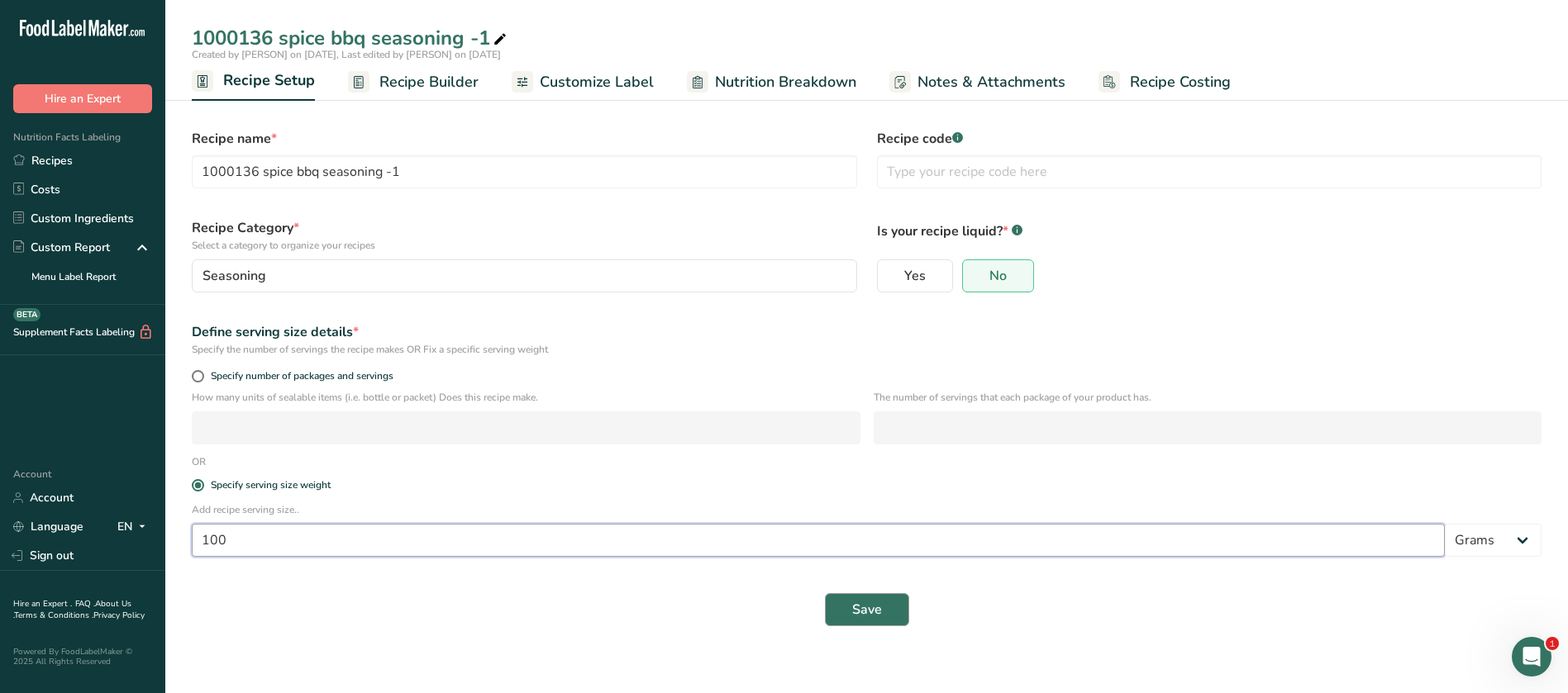 type on "100" 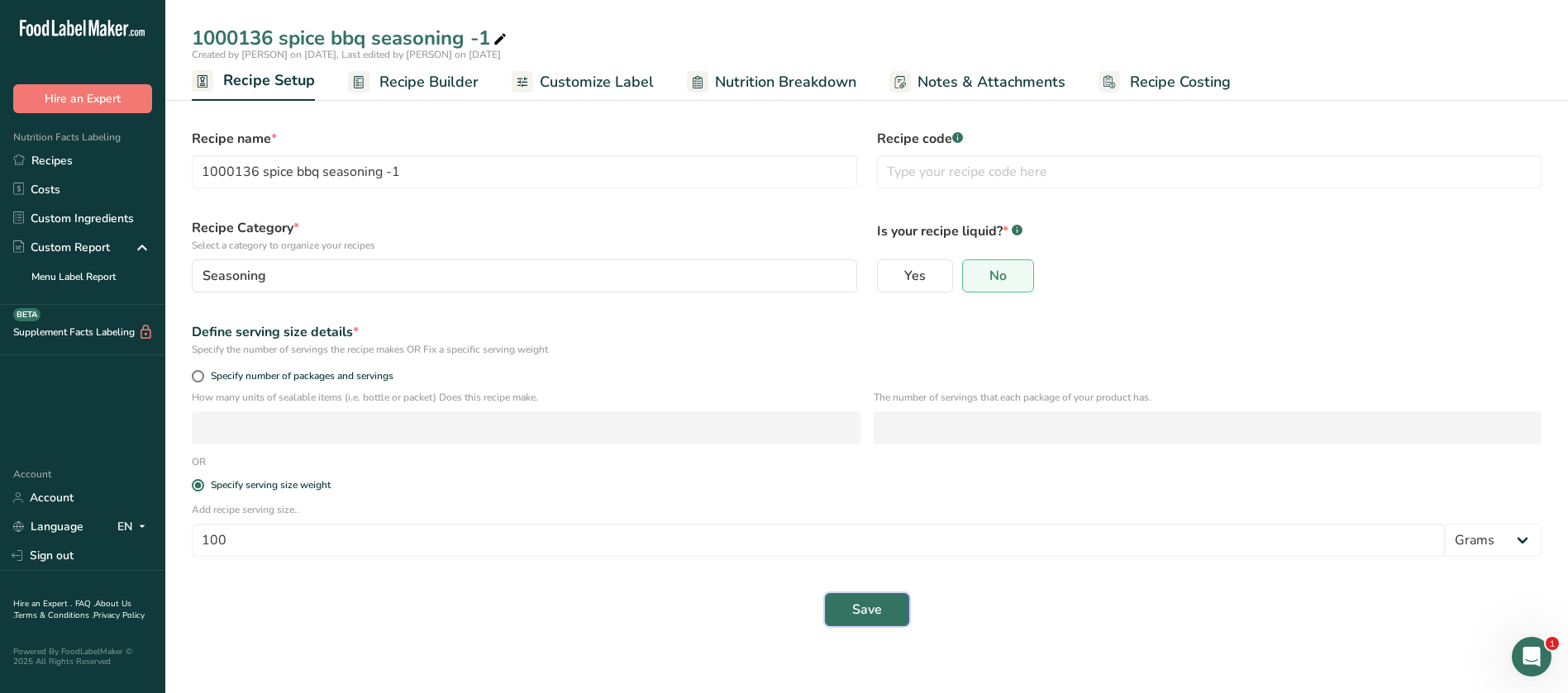 click on "Save" at bounding box center (867, 610) 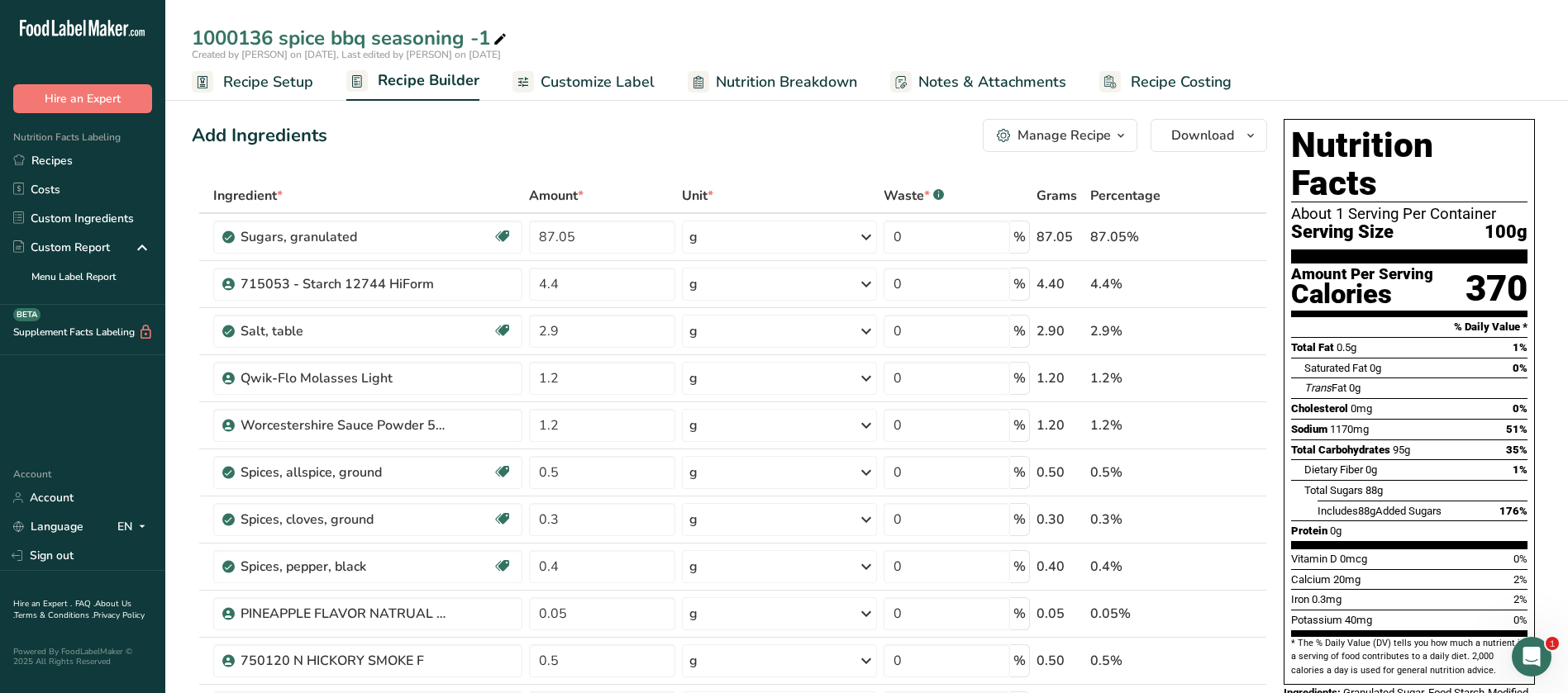 click on "Customize Label" at bounding box center [598, 82] 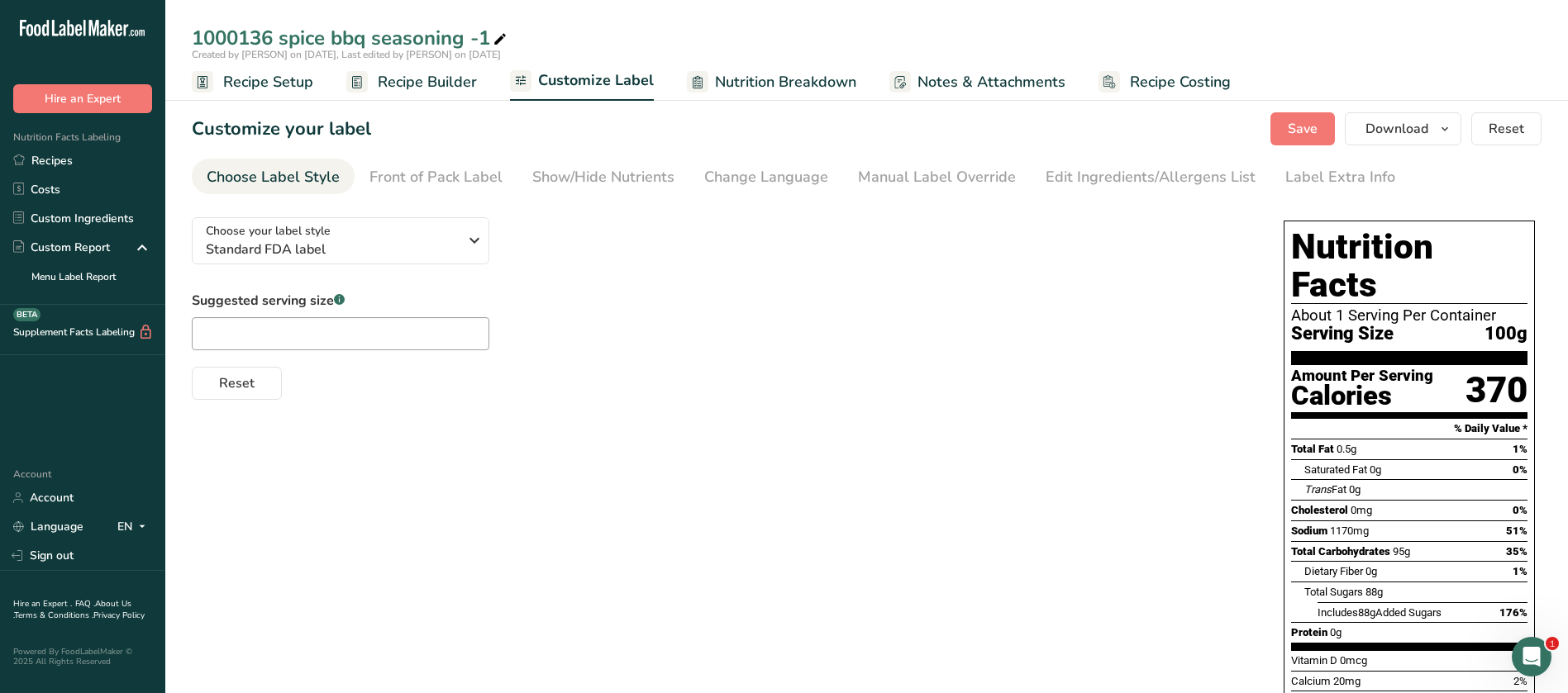 click on "Recipe Builder" at bounding box center (427, 82) 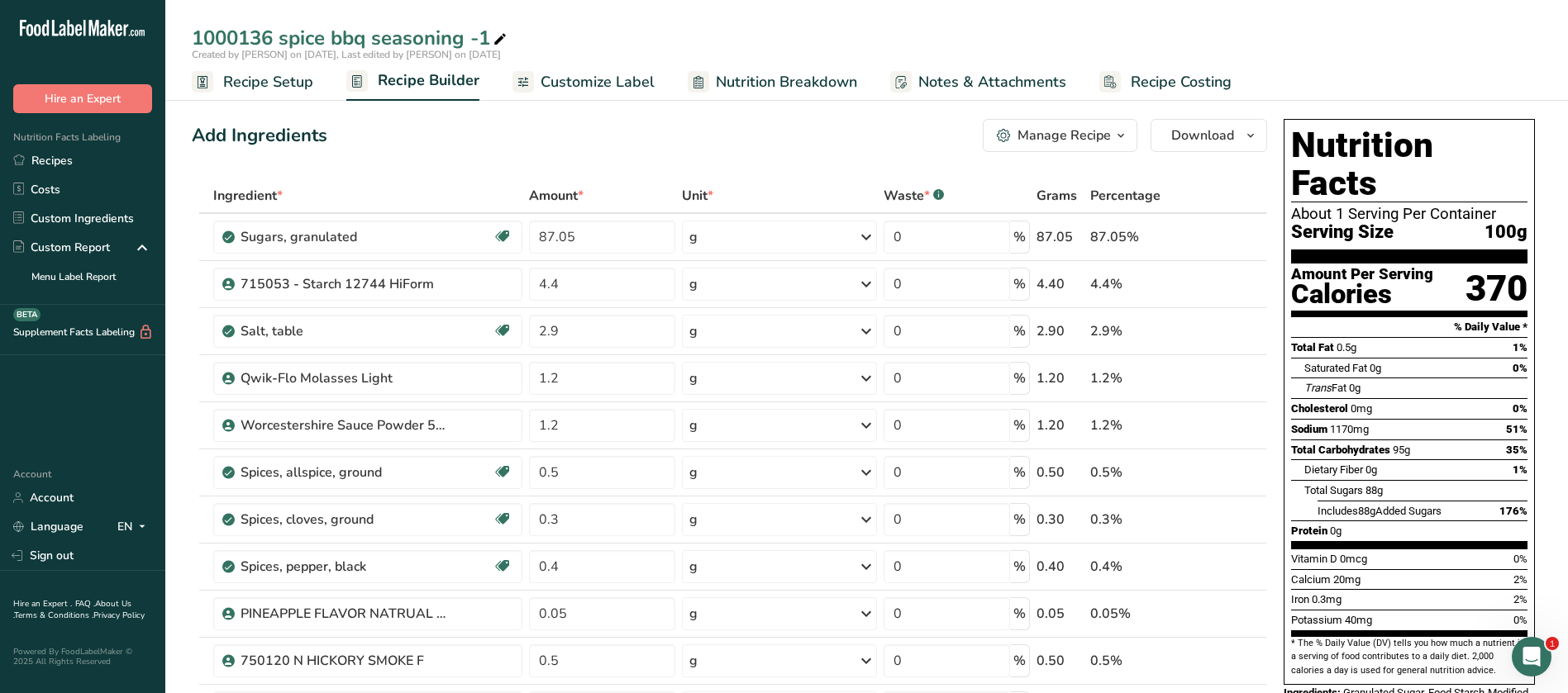 click at bounding box center [500, 40] 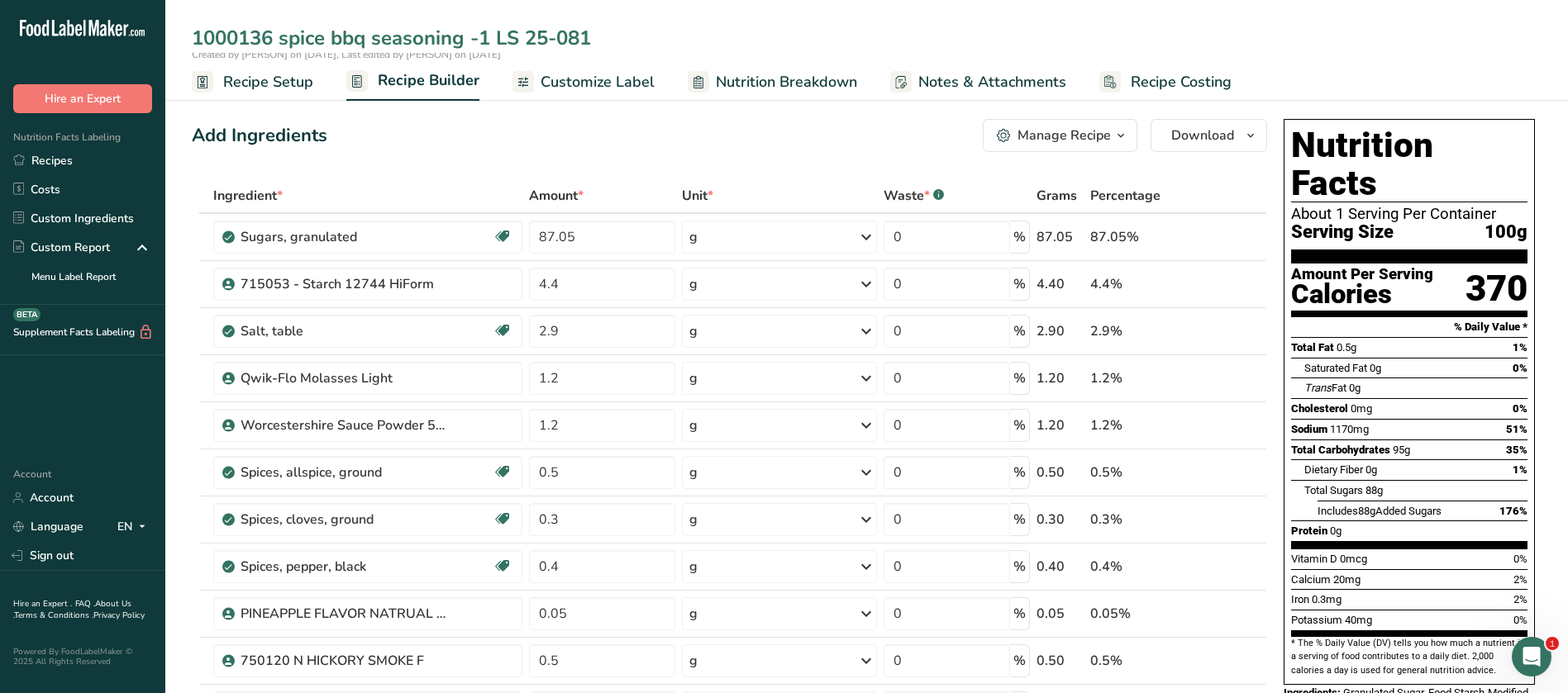 type on "1000136 spice bbq seasoning -1 LS 25-081" 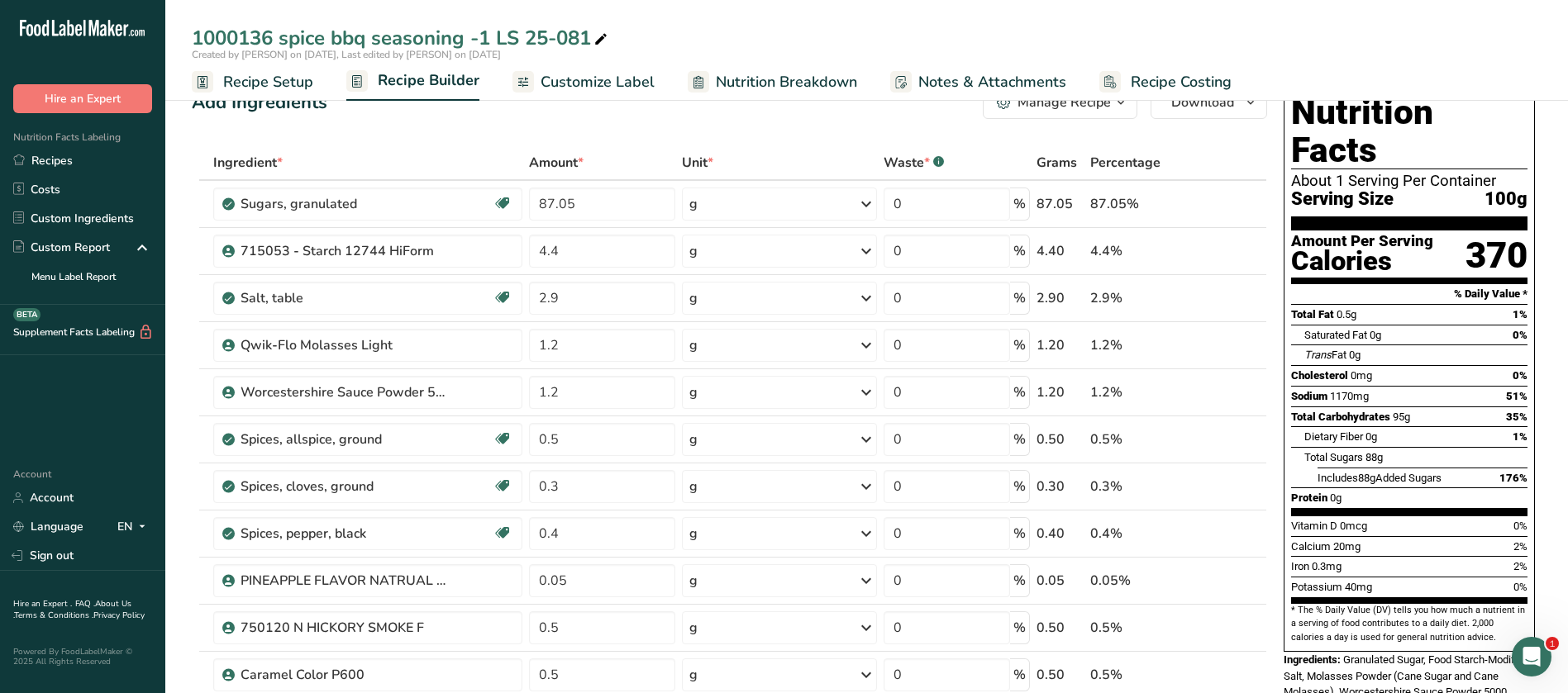 scroll, scrollTop: 0, scrollLeft: 0, axis: both 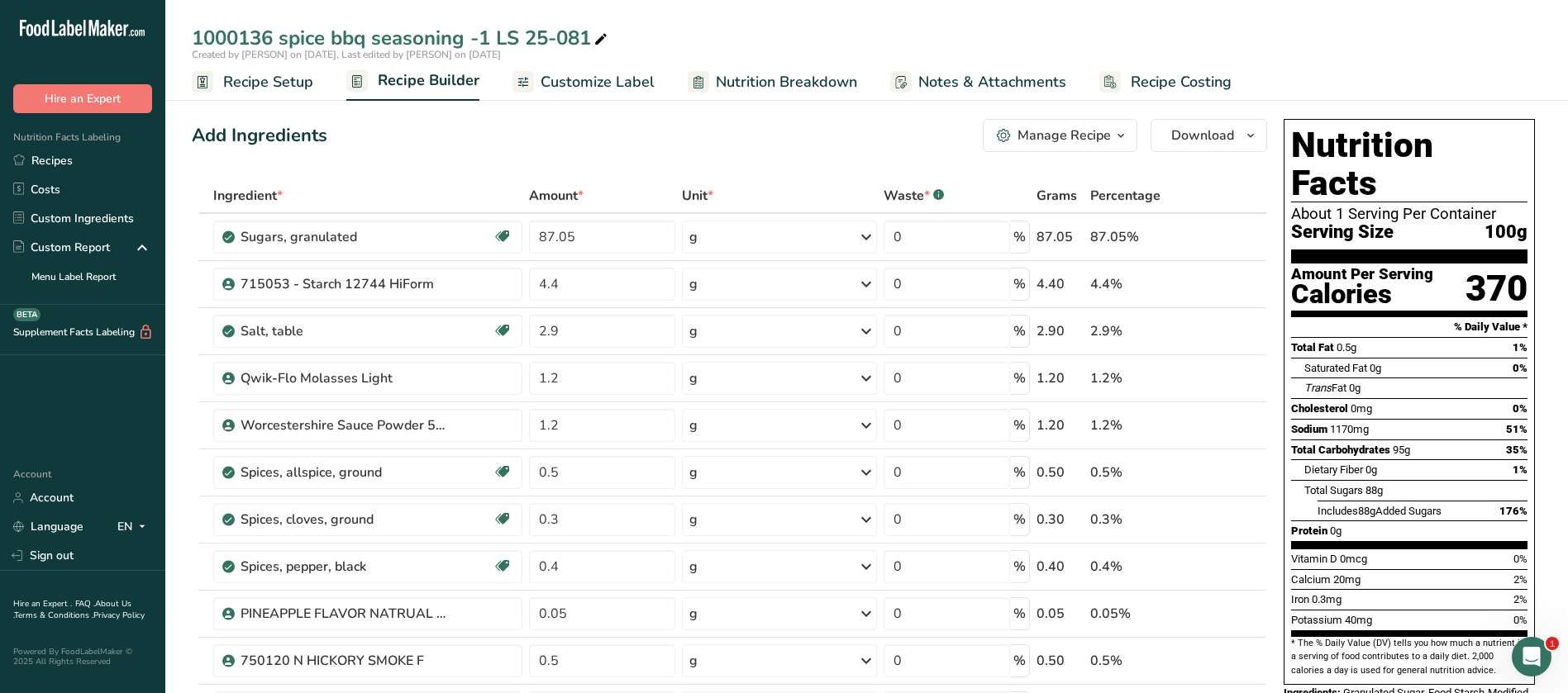 click on "Customize Label" at bounding box center (598, 82) 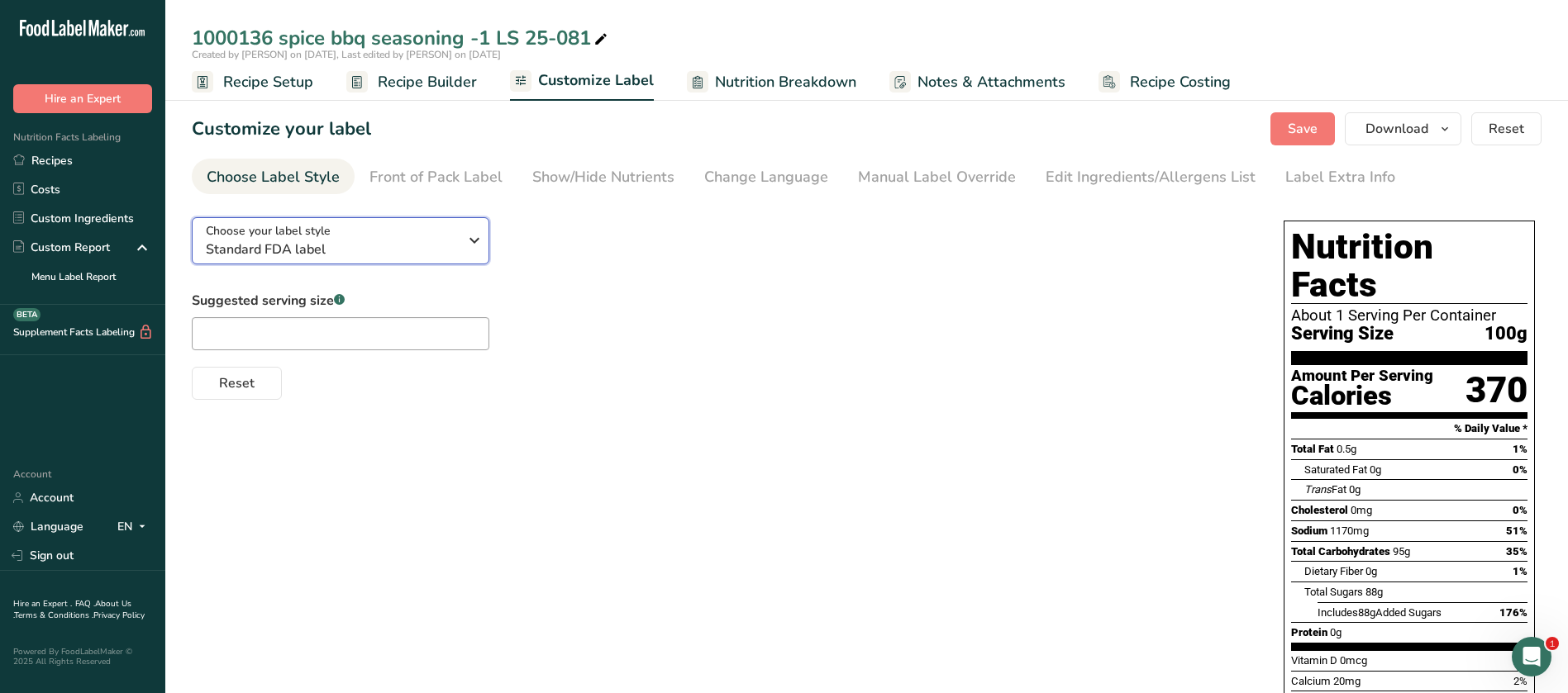click at bounding box center [474, 240] 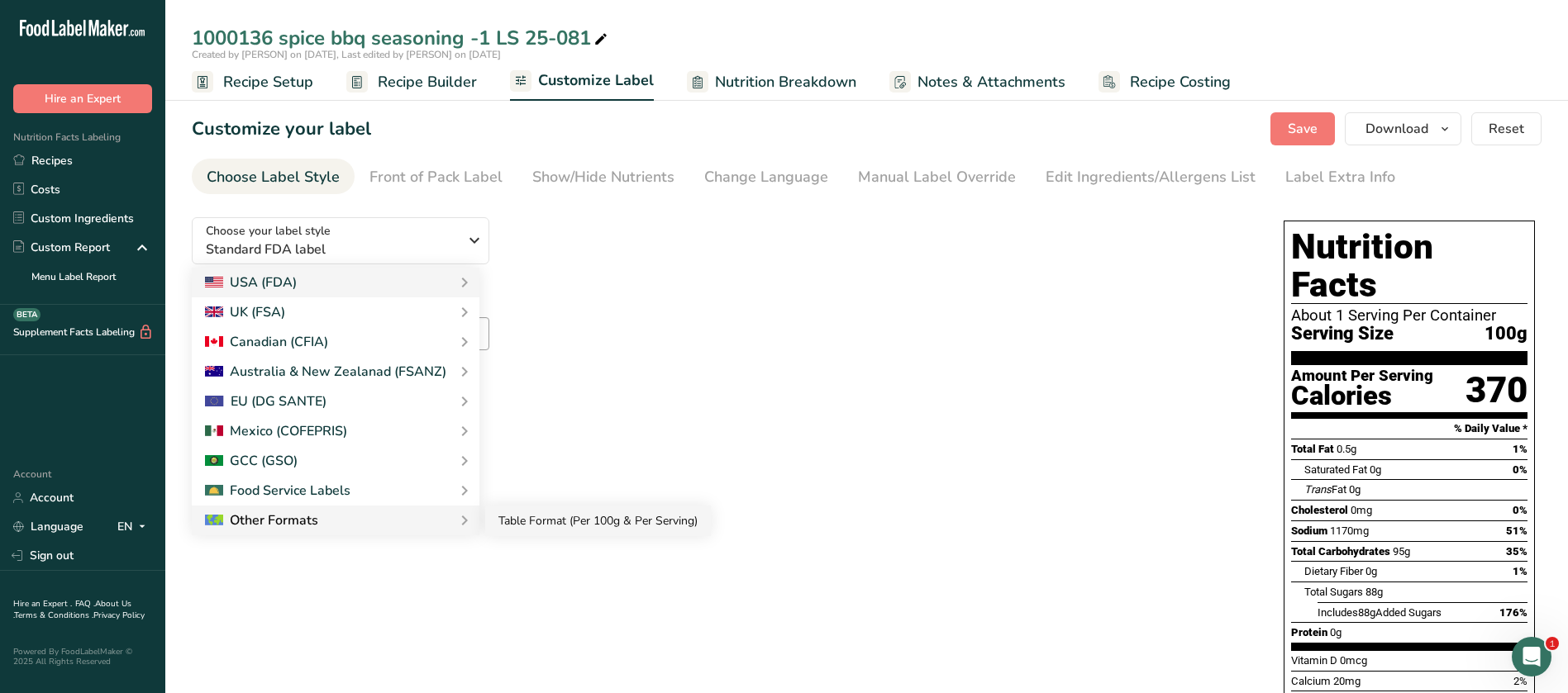 click on "Table Format (Per 100g & Per Serving)" at bounding box center (598, 520) 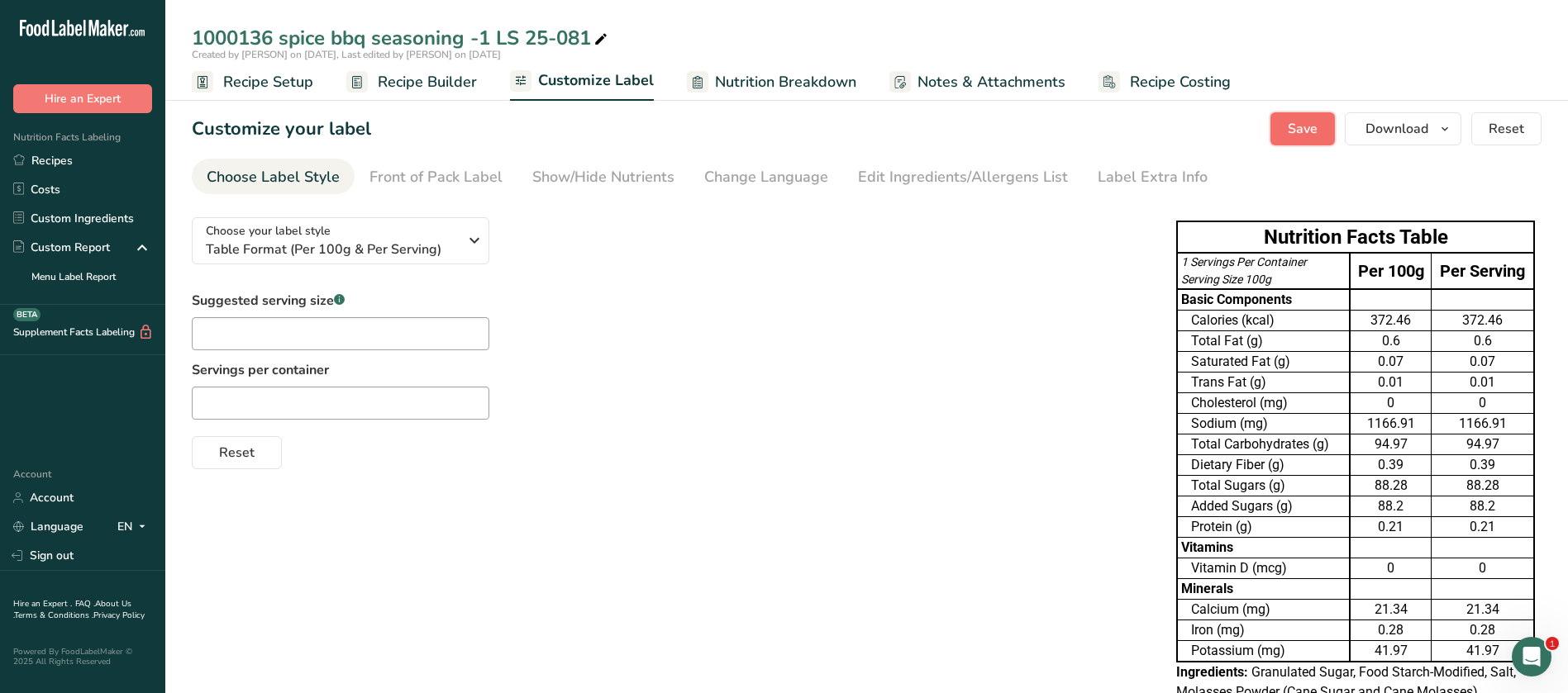 click on "Save" at bounding box center (1303, 129) 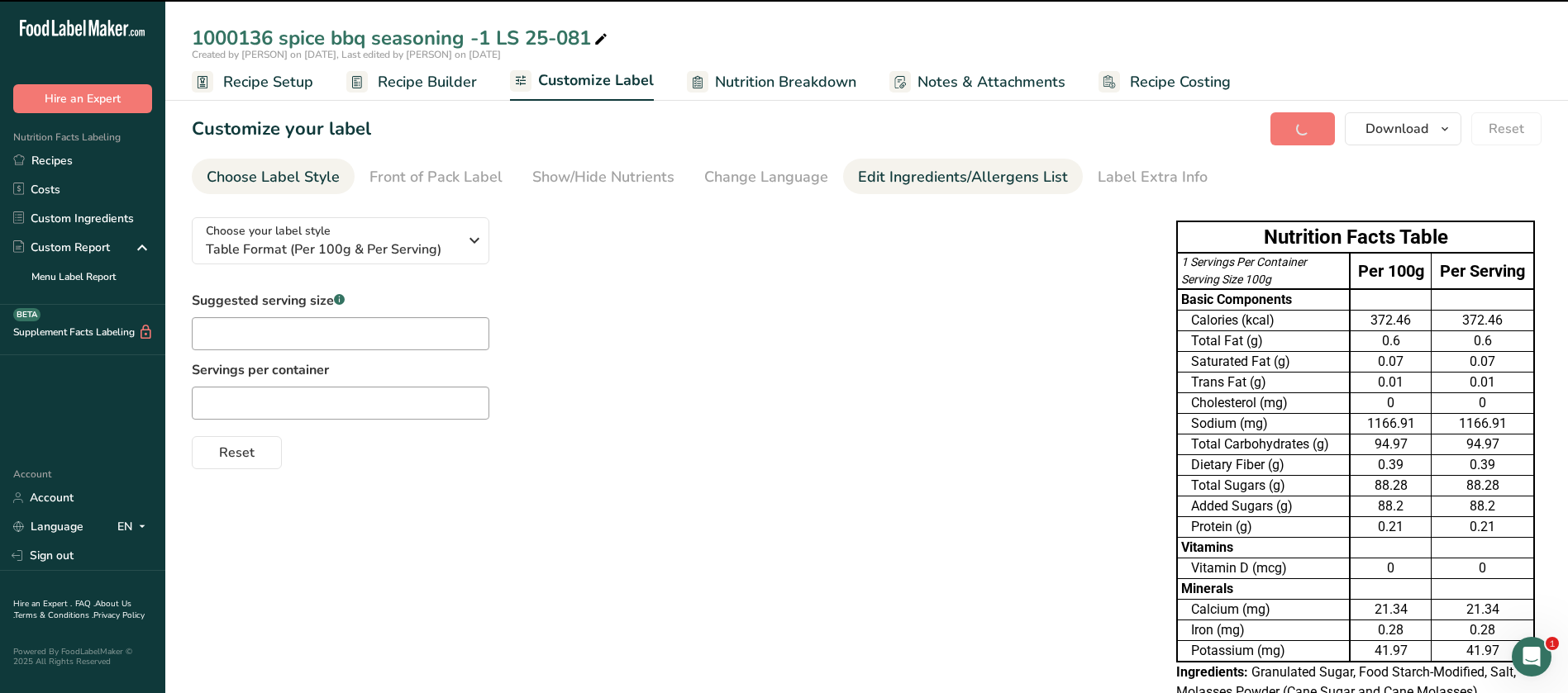 click on "Edit Ingredients/Allergens List" at bounding box center [963, 177] 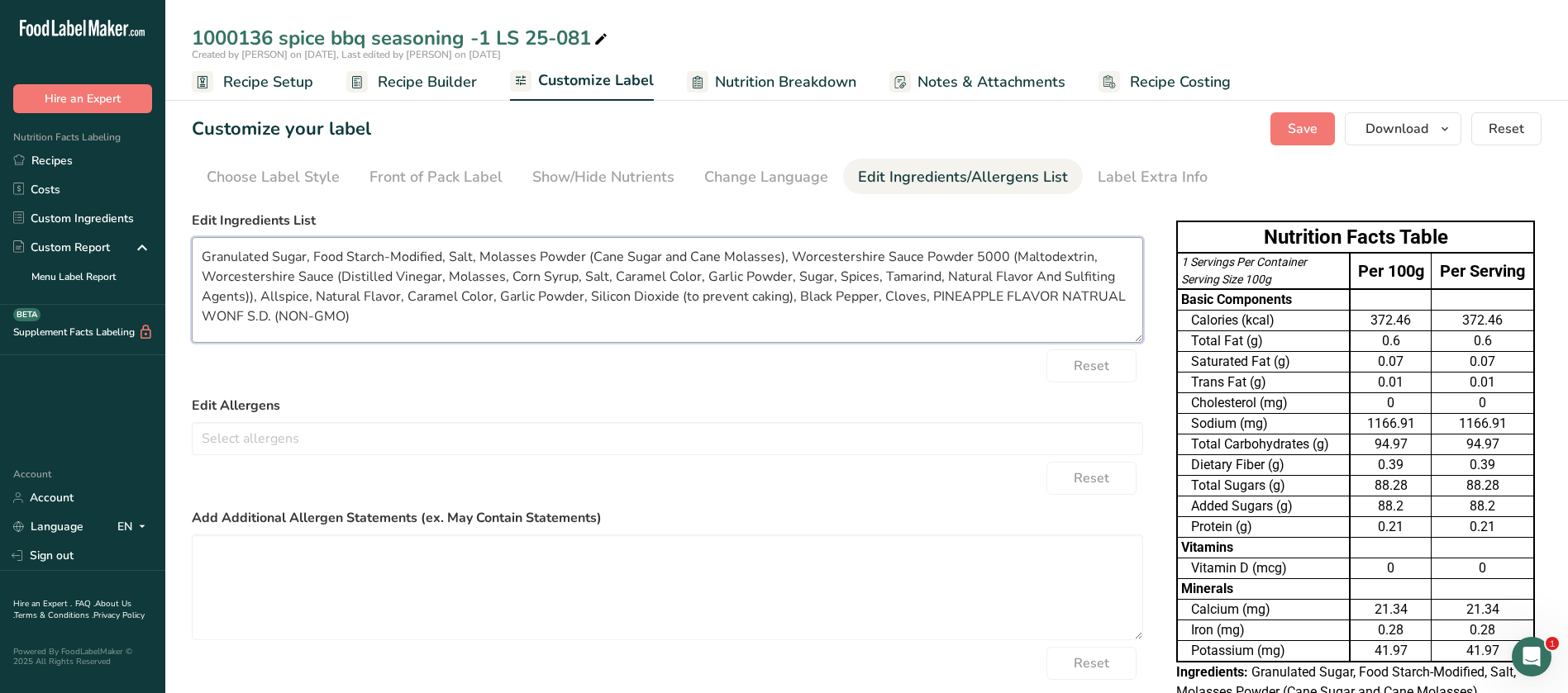 drag, startPoint x: 271, startPoint y: 262, endPoint x: 199, endPoint y: 257, distance: 72.1734 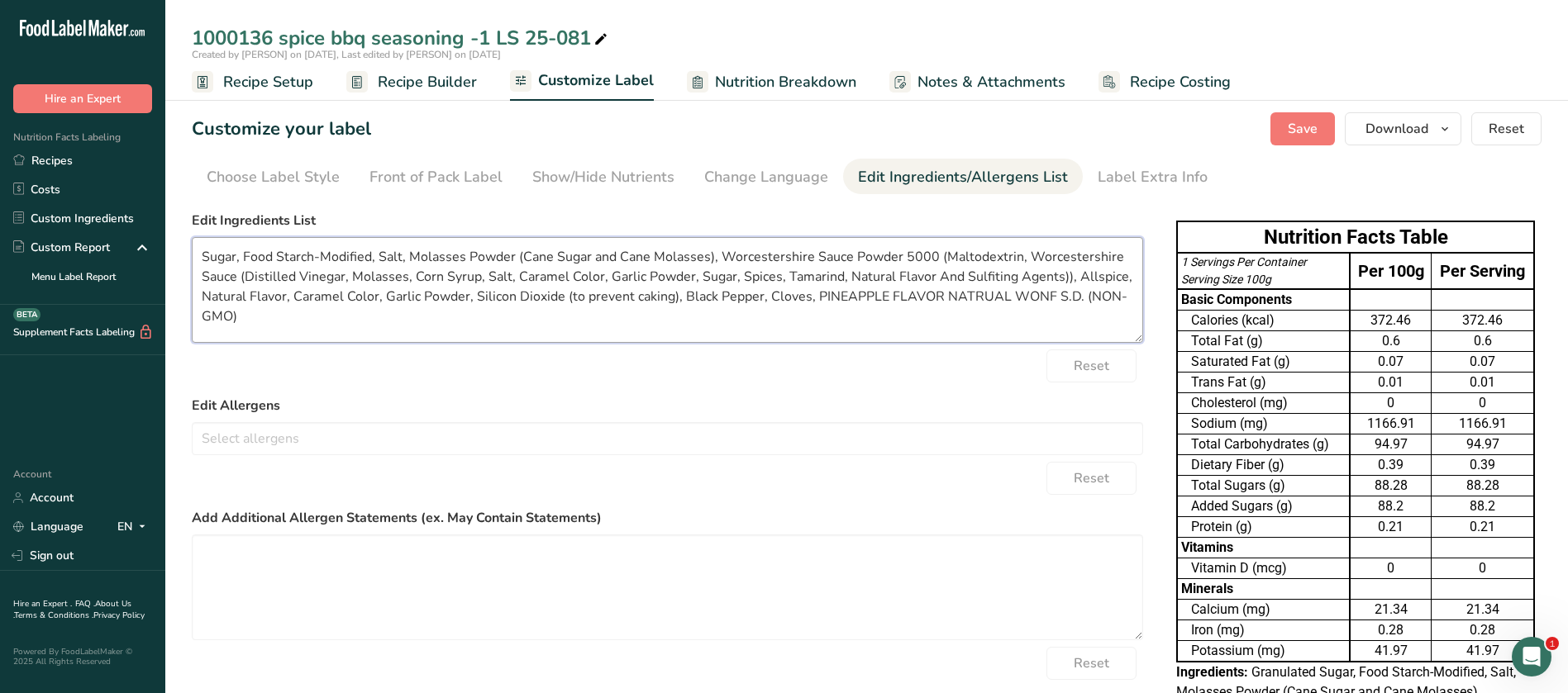 drag, startPoint x: 244, startPoint y: 255, endPoint x: 369, endPoint y: 252, distance: 125.03599 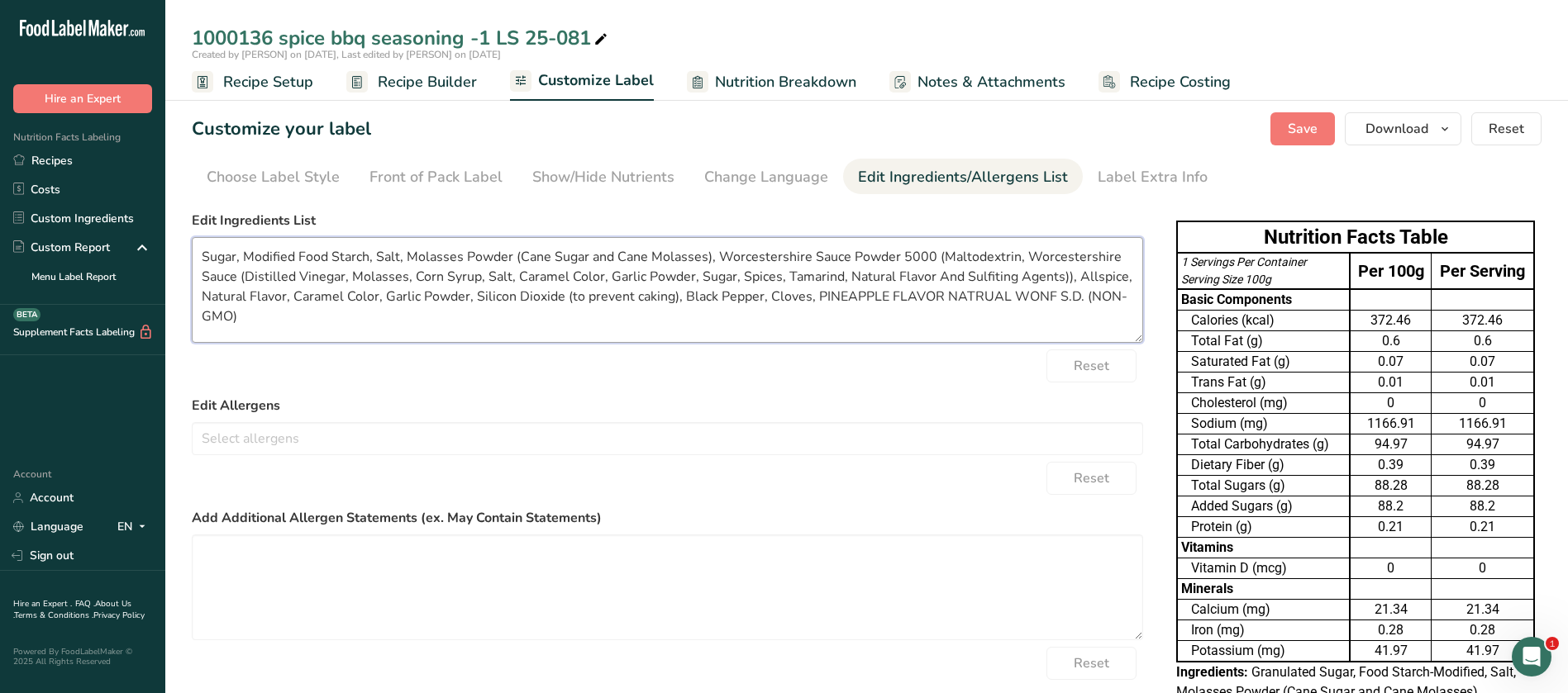 click on "Sugar, Modified Food Starch, Salt, Molasses Powder (Cane Sugar and Cane Molasses), Worcestershire Sauce Powder 5000 (Maltodextrin, Worcestershire Sauce (Distilled Vinegar, Molasses, Corn Syrup, Salt, Caramel Color, Garlic Powder, Sugar, Spices, Tamarind, Natural Flavor And Sulfiting Agents)), Allspice, Natural Flavor, Caramel Color, Garlic Powder, Silicon Dioxide (to prevent caking), Black Pepper, Cloves, PINEAPPLE FLAVOR NATRUAL WONF S.D. (NON-GMO)" at bounding box center [667, 290] 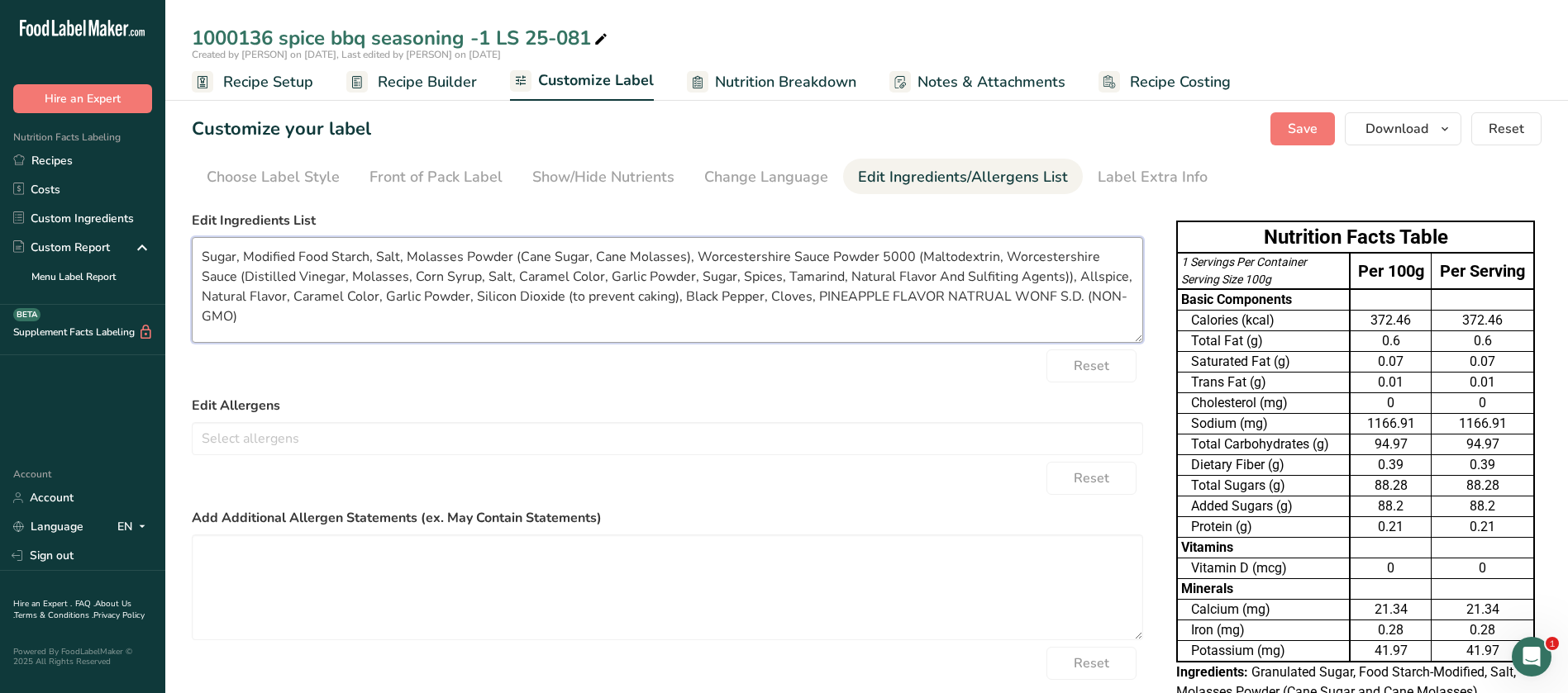 click on "Sugar, Modified Food Starch, Salt, Molasses Powder (Cane Sugar, Cane Molasses), Worcestershire Sauce Powder 5000 (Maltodextrin, Worcestershire Sauce (Distilled Vinegar, Molasses, Corn Syrup, Salt, Caramel Color, Garlic Powder, Sugar, Spices, Tamarind, Natural Flavor And Sulfiting Agents)), Allspice, Natural Flavor, Caramel Color, Garlic Powder, Silicon Dioxide (to prevent caking), Black Pepper, Cloves, PINEAPPLE FLAVOR NATRUAL WONF S.D. (NON-GMO)" at bounding box center (667, 290) 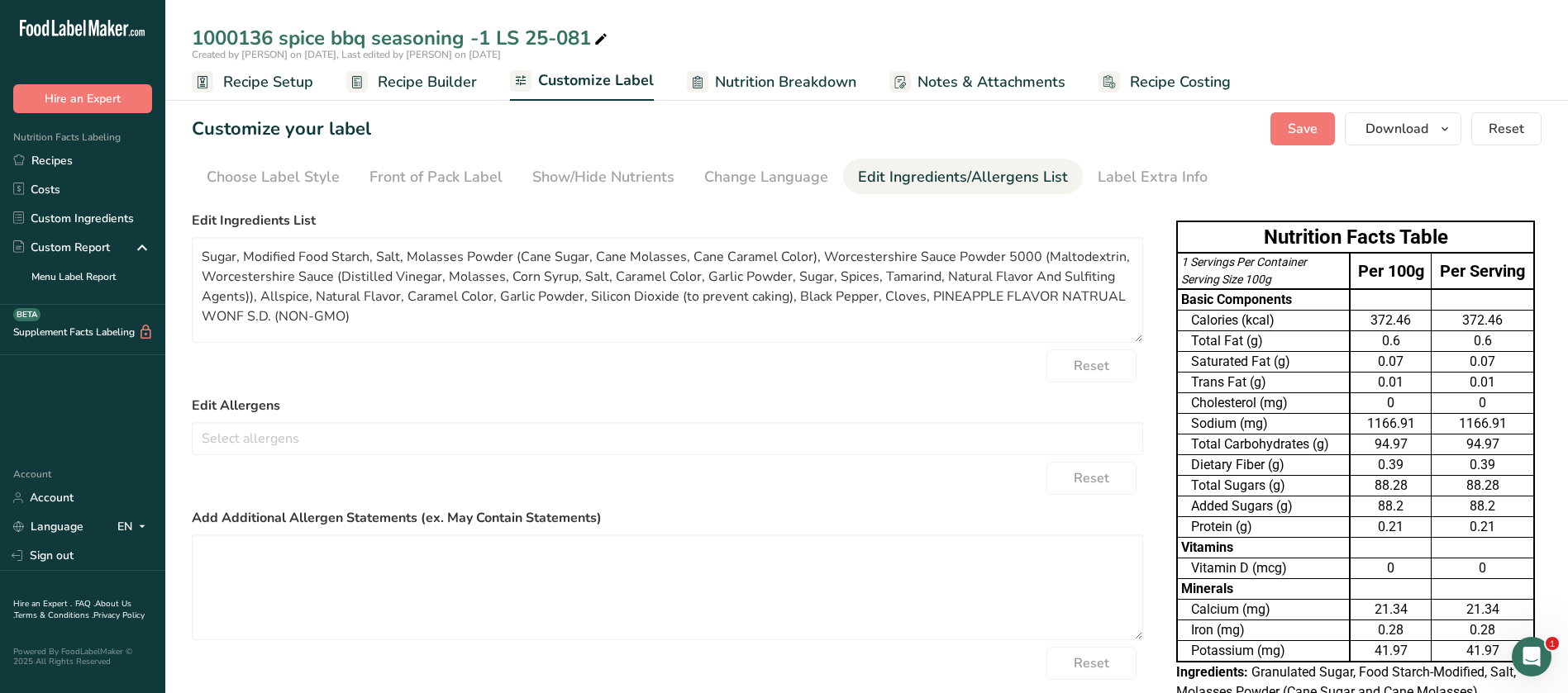 click on "Edit Ingredients List Sugar, Modified Food Starch, Salt, Molasses Powder (Cane Sugar, Cane Molasses, Cane Caramel Color), Worcestershire Sauce Powder 5000 (Maltodextrin, Worcestershire Sauce (Distilled Vinegar, Molasses, Corn Syrup, Salt, Caramel Color, Garlic Powder, Sugar, Spices, Tamarind, Natural Flavor And Sulfiting Agents)), Allspice, Natural Flavor, Caramel Color, Garlic Powder, Silicon Dioxide (to prevent caking), Black Pepper, Cloves, PINEAPPLE FLAVOR NATRUAL WONF S.D. (NON-GMO)
Reset
Edit Allergens
Soy
Tree Nuts
Wheat
Milk
Eggs
Fish
Peanuts
Sesame
Crustaceans
Sulphites
Celery
Mustard
Lupins
Mollusks
Gluten
Almond
Beech nut" at bounding box center (667, 474) 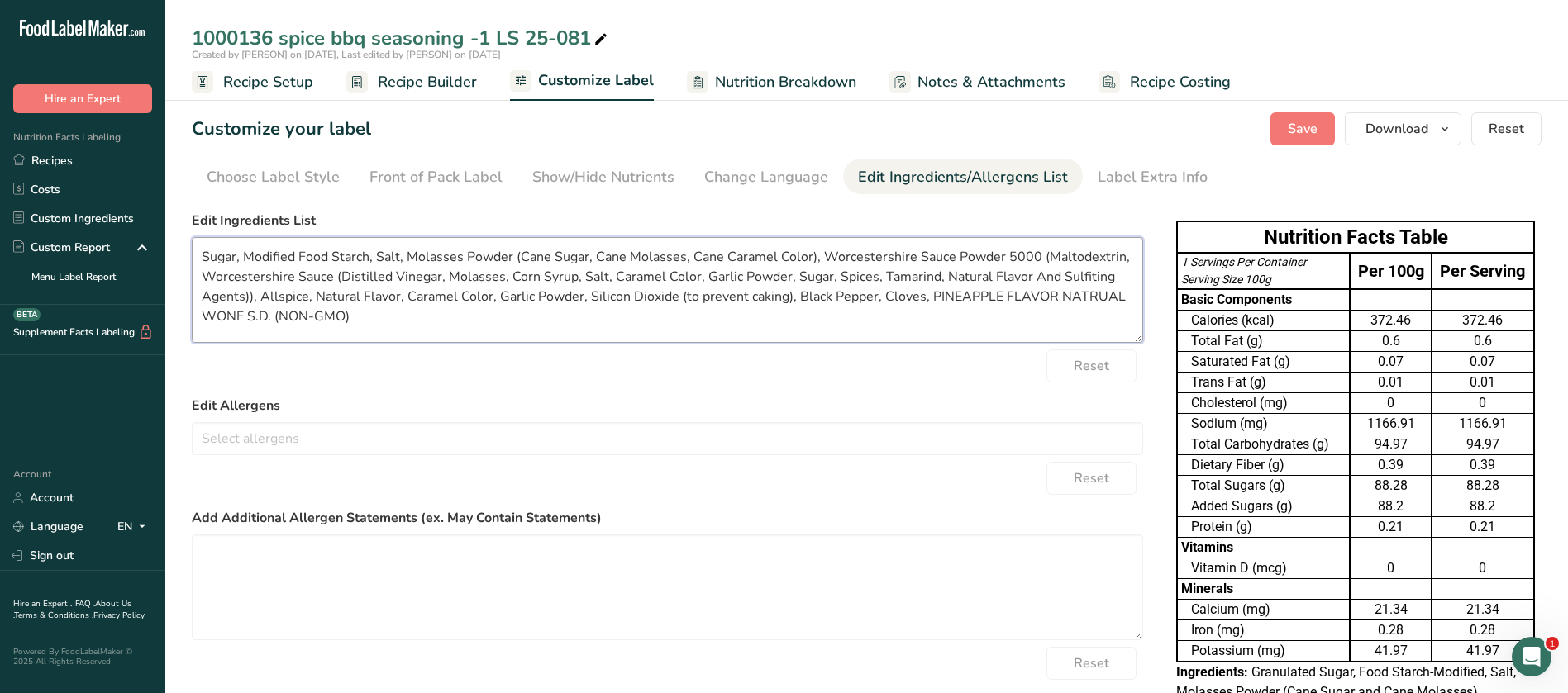 drag, startPoint x: 913, startPoint y: 258, endPoint x: 951, endPoint y: 257, distance: 38.013156 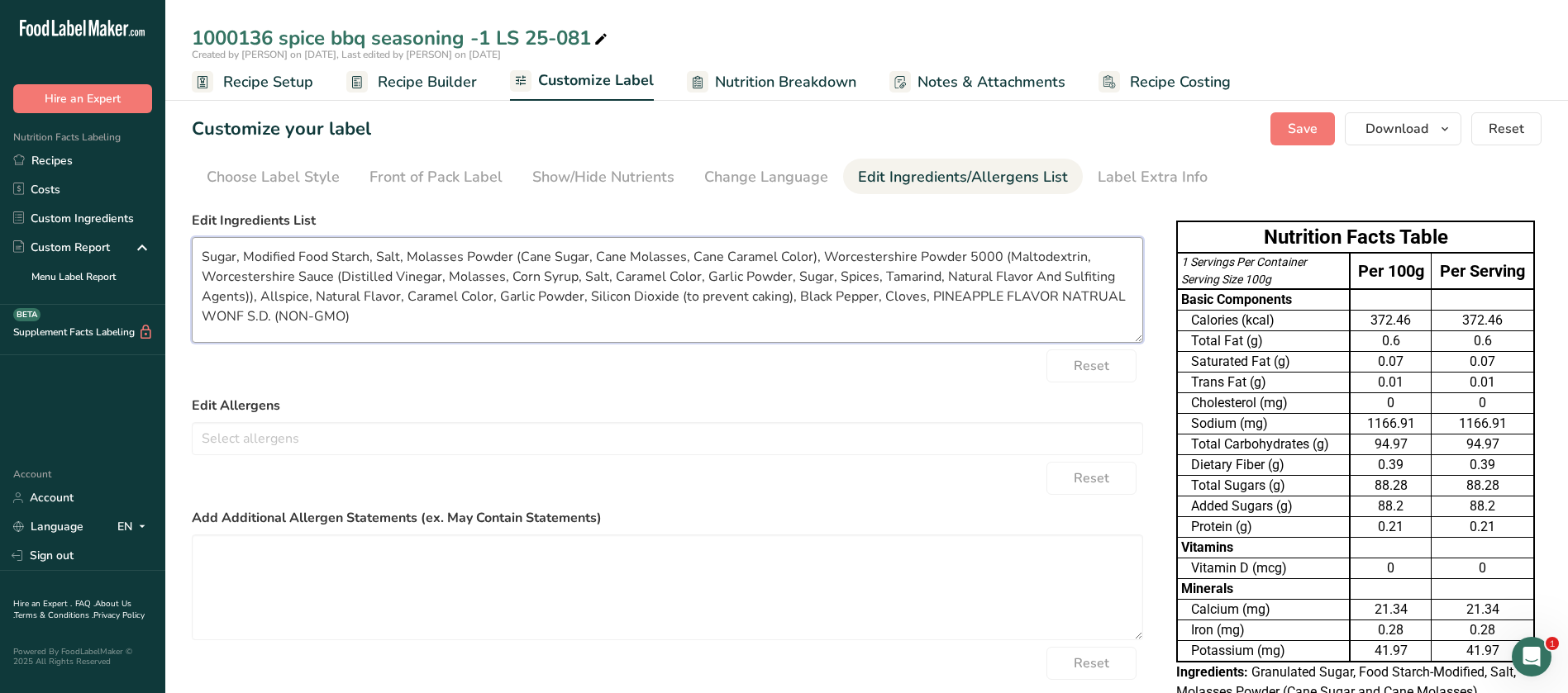drag, startPoint x: 962, startPoint y: 252, endPoint x: 995, endPoint y: 256, distance: 33.24154 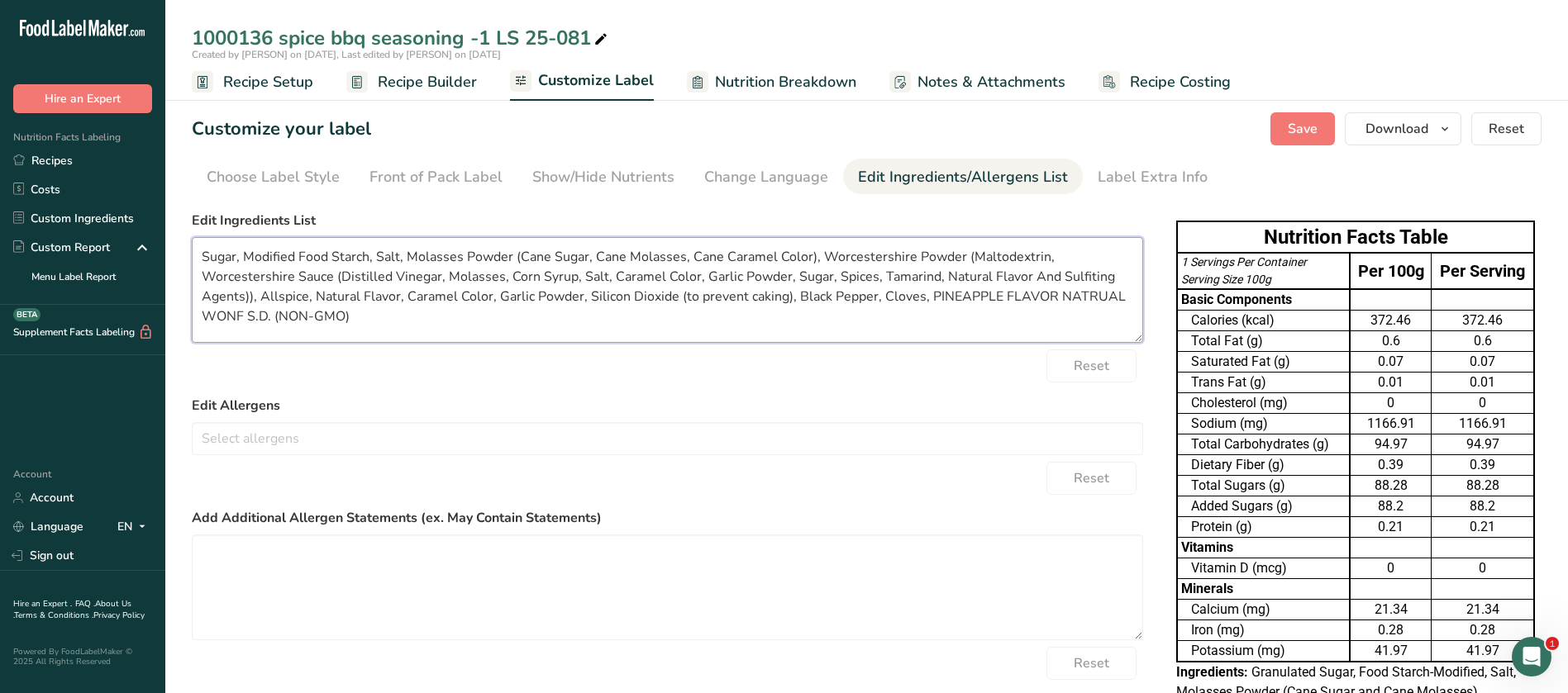 drag, startPoint x: 261, startPoint y: 293, endPoint x: 284, endPoint y: 292, distance: 23.021729 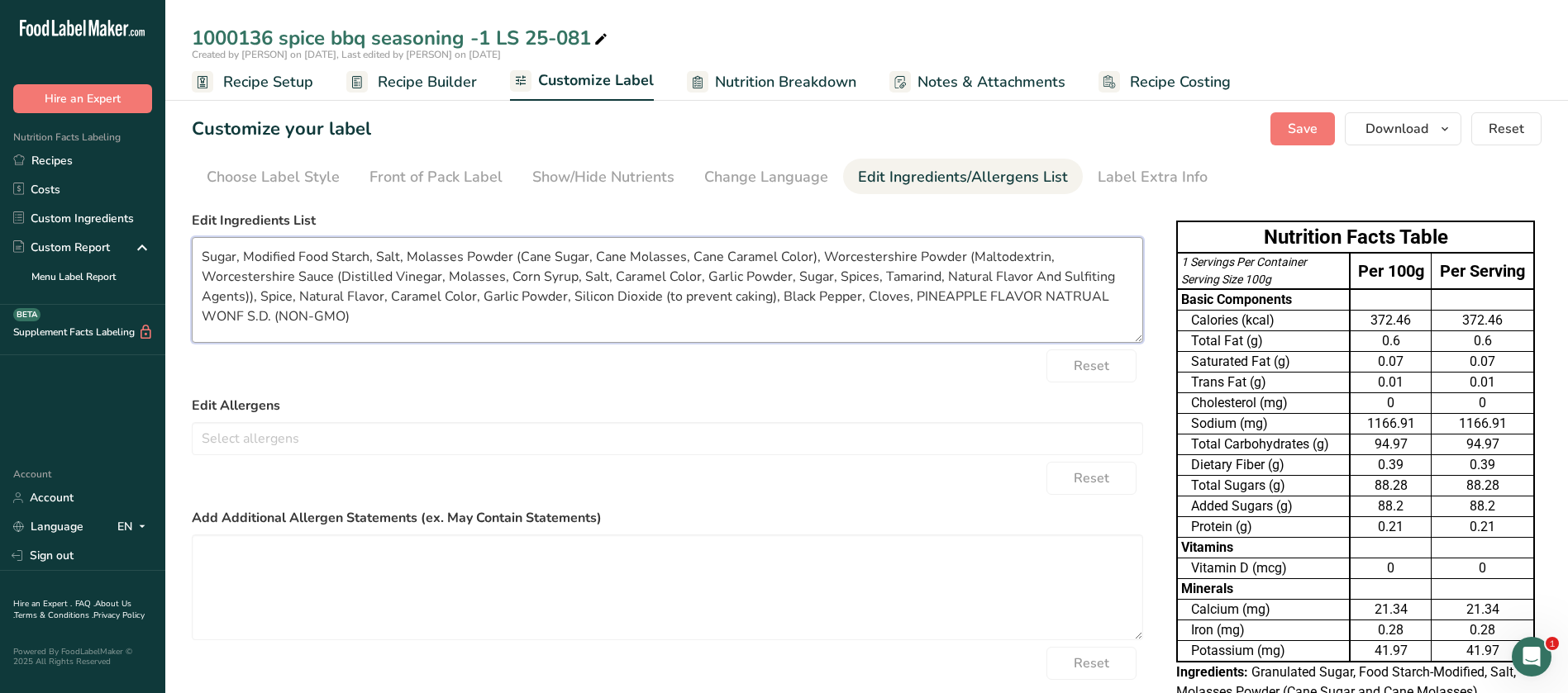 click on "Sugar, Modified Food Starch, Salt, Molasses Powder (Cane Sugar, Cane Molasses, Cane Caramel Color), Worcestershire Powder (Maltodextrin, Worcestershire Sauce (Distilled Vinegar, Molasses, Corn Syrup, Salt, Caramel Color, Garlic Powder, Sugar, Spices, Tamarind, Natural Flavor And Sulfiting Agents)), Spice, Natural Flavor, Caramel Color, Garlic Powder, Silicon Dioxide (to prevent caking), Black Pepper, Cloves, PINEAPPLE FLAVOR NATRUAL WONF S.D. (NON-GMO)" at bounding box center [667, 290] 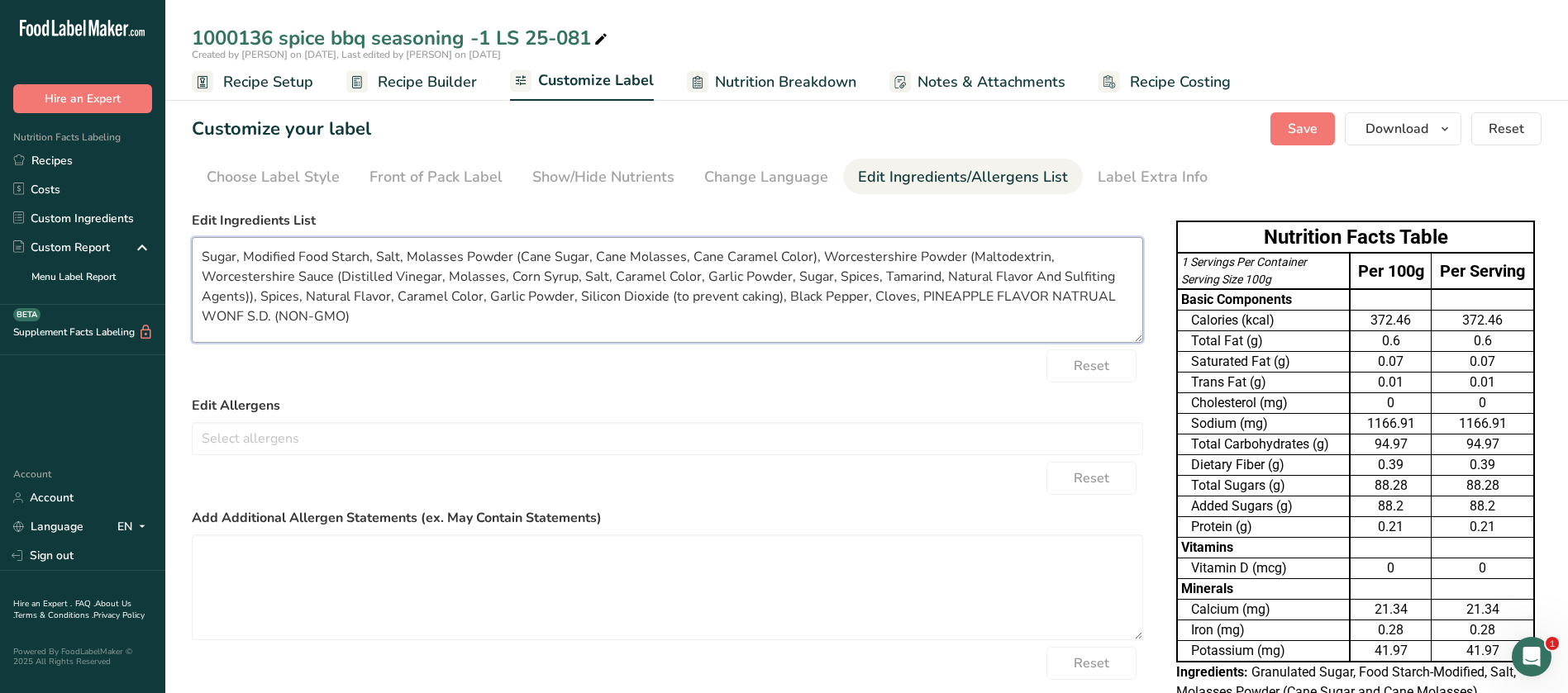 click on "Sugar, Modified Food Starch, Salt, Molasses Powder (Cane Sugar, Cane Molasses, Cane Caramel Color), Worcestershire Powder (Maltodextrin, Worcestershire Sauce (Distilled Vinegar, Molasses, Corn Syrup, Salt, Caramel Color, Garlic Powder, Sugar, Spices, Tamarind, Natural Flavor And Sulfiting Agents)), Spices, Natural Flavor, Caramel Color, Garlic Powder, Silicon Dioxide (to prevent caking), Black Pepper, Cloves, PINEAPPLE FLAVOR NATRUAL WONF S.D. (NON-GMO)" at bounding box center (667, 290) 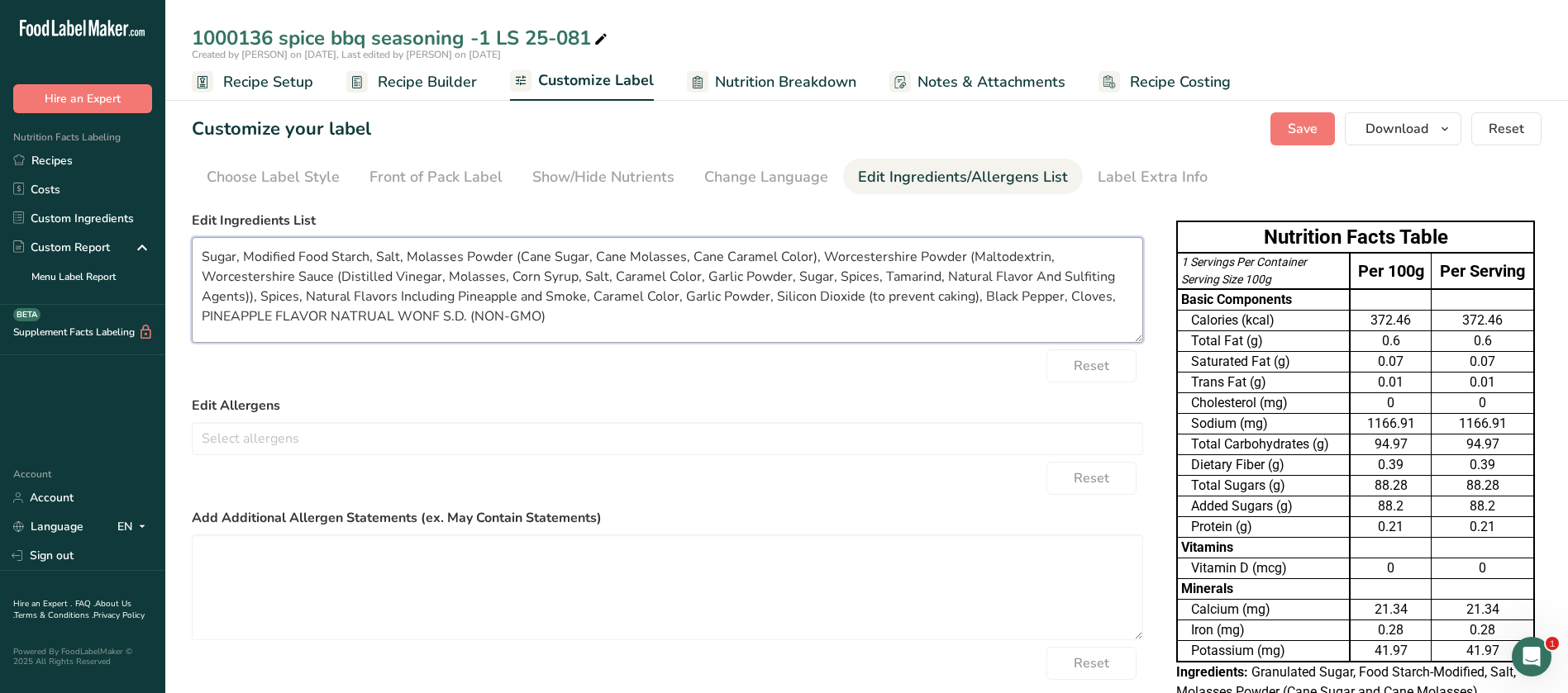 drag, startPoint x: 774, startPoint y: 299, endPoint x: 972, endPoint y: 296, distance: 198.02273 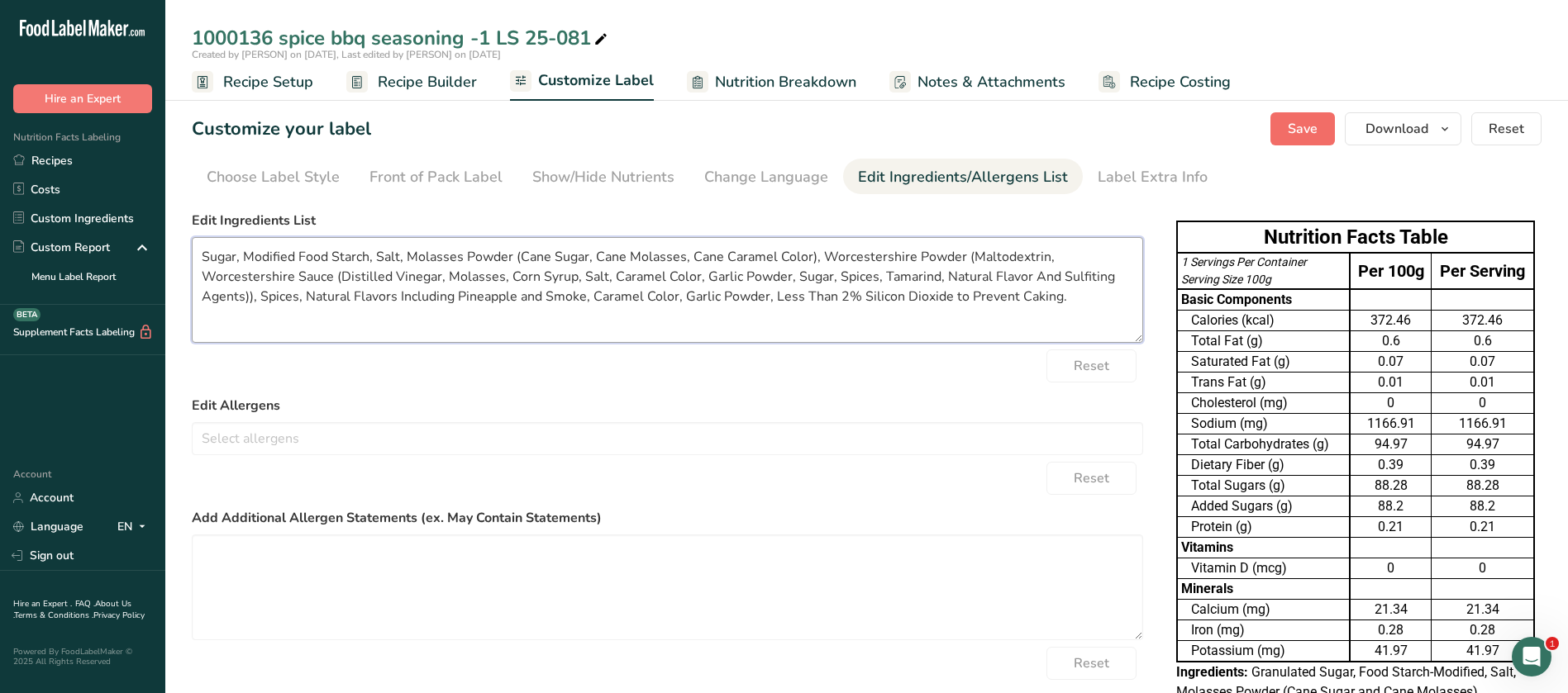 type on "Sugar, Modified Food Starch, Salt, Molasses Powder (Cane Sugar, Cane Molasses, Cane Caramel Color), Worcestershire Powder (Maltodextrin, Worcestershire Sauce (Distilled Vinegar, Molasses, Corn Syrup, Salt, Caramel Color, Garlic Powder, Sugar, Spices, Tamarind, Natural Flavor And Sulfiting Agents)), Spices, Natural Flavors Including Pineapple and Smoke, Caramel Color, Garlic Powder, Less Than 2% Silicon Dioxide to Prevent Caking." 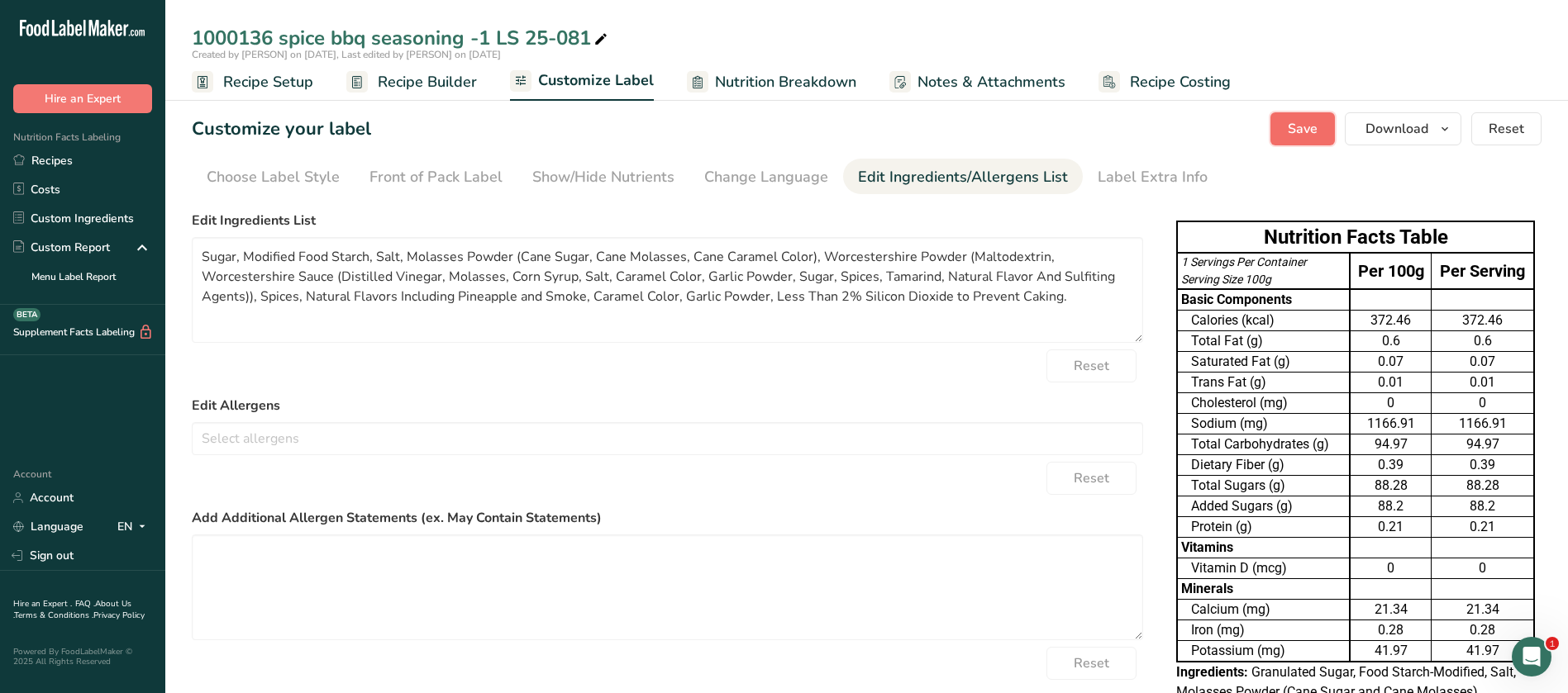 click on "Save" at bounding box center [1303, 129] 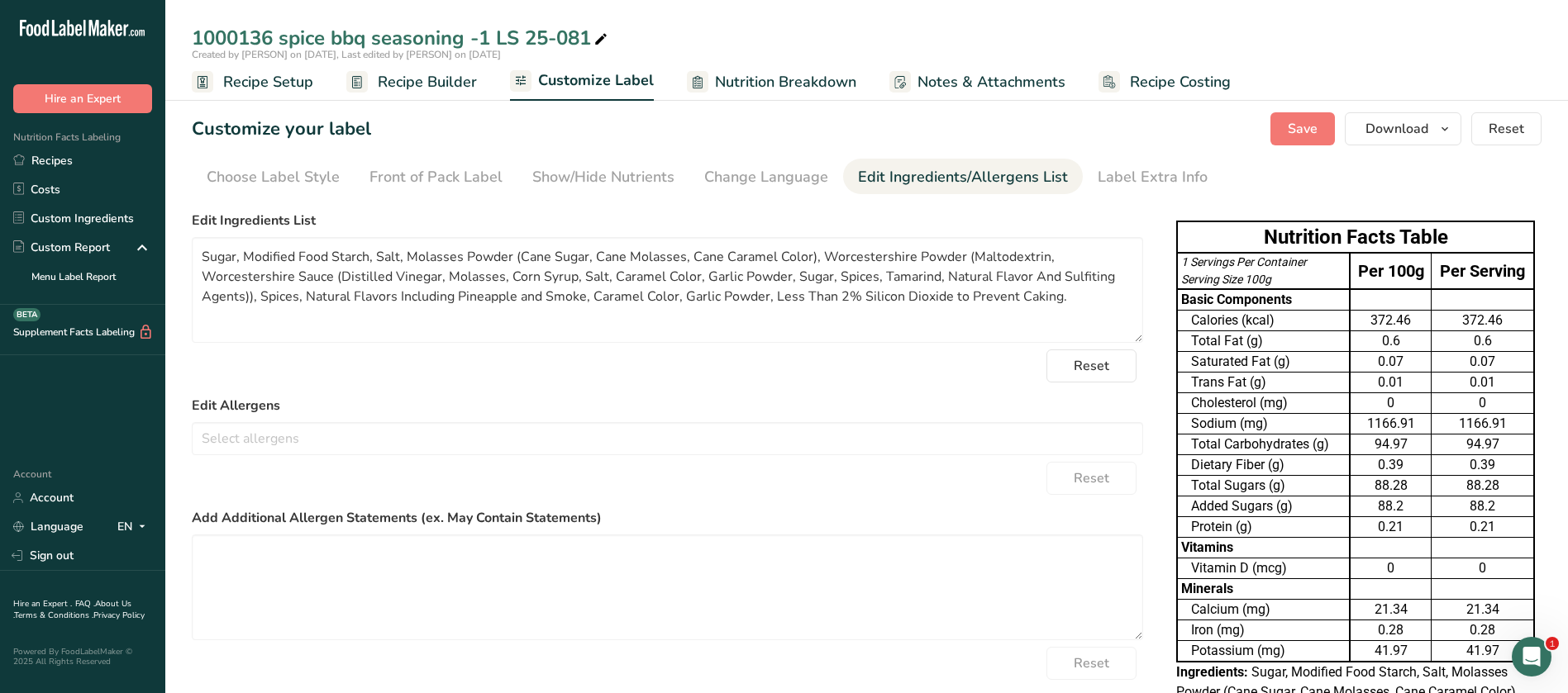 click on "Recipe Builder" at bounding box center (427, 82) 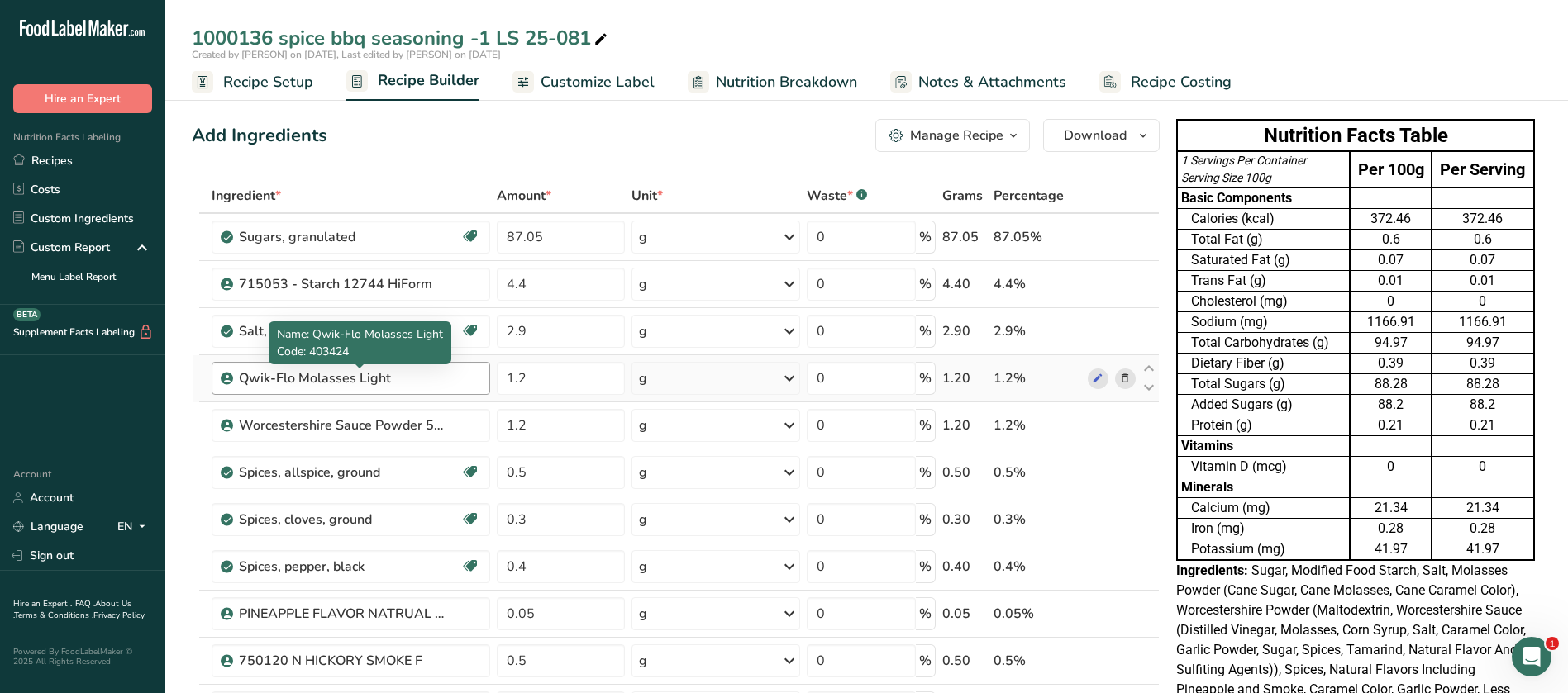 click on "Qwik-Flo Molasses Light" at bounding box center (342, 378) 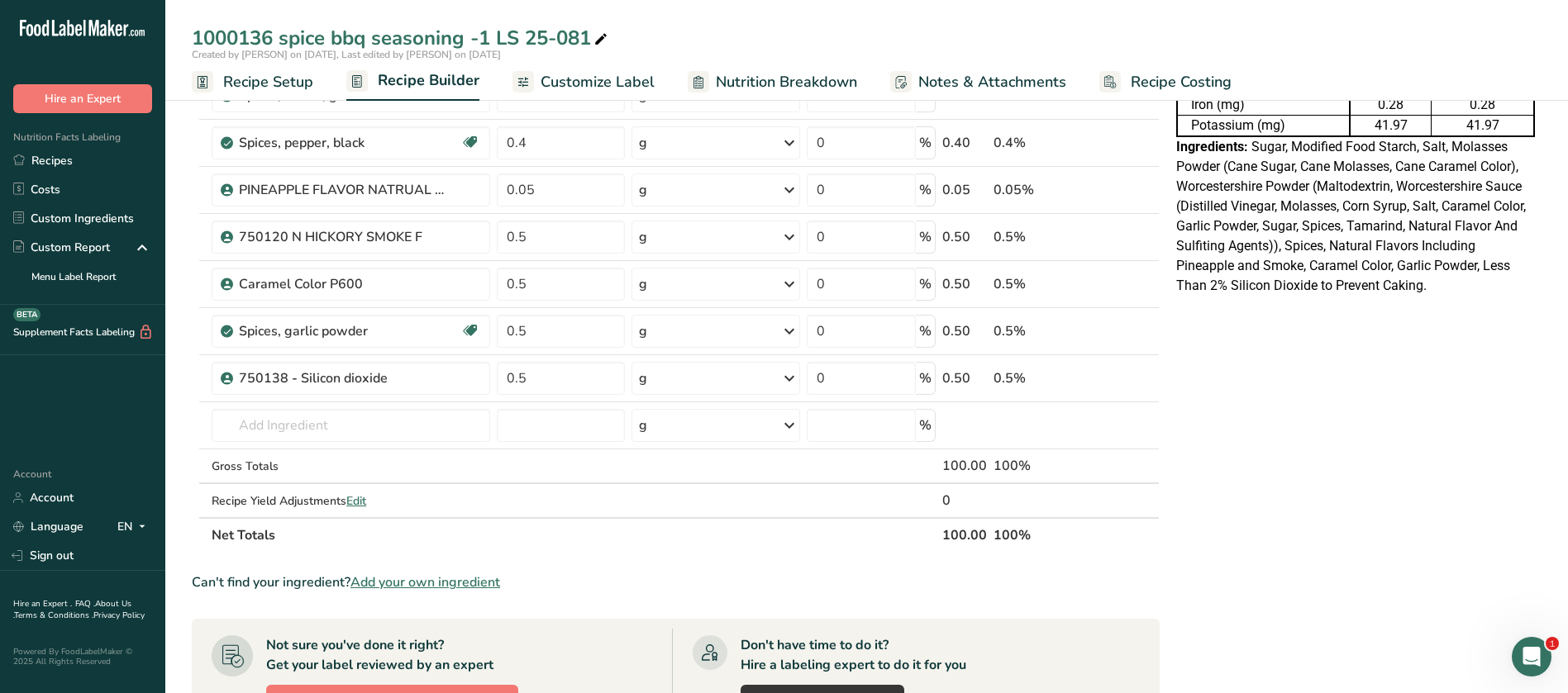 scroll, scrollTop: 448, scrollLeft: 0, axis: vertical 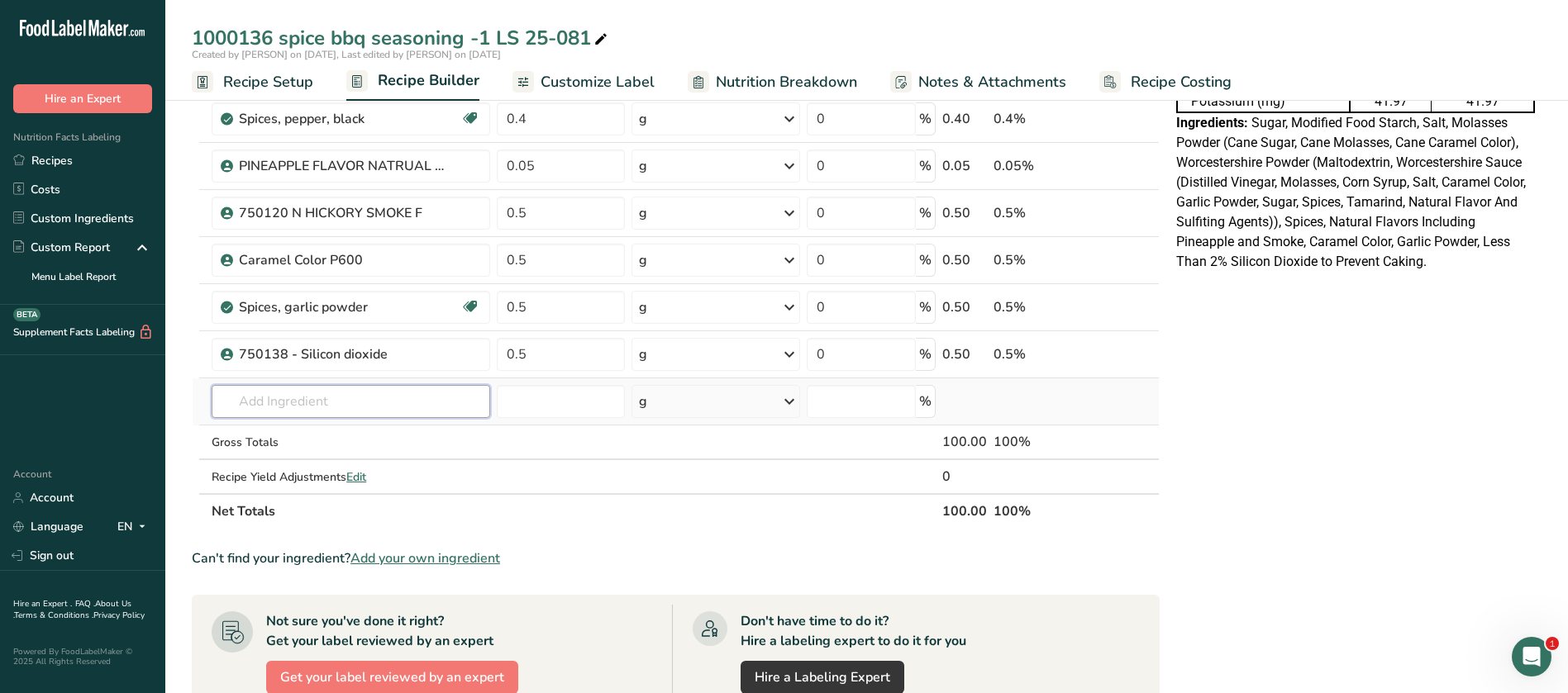 click at bounding box center [350, 401] 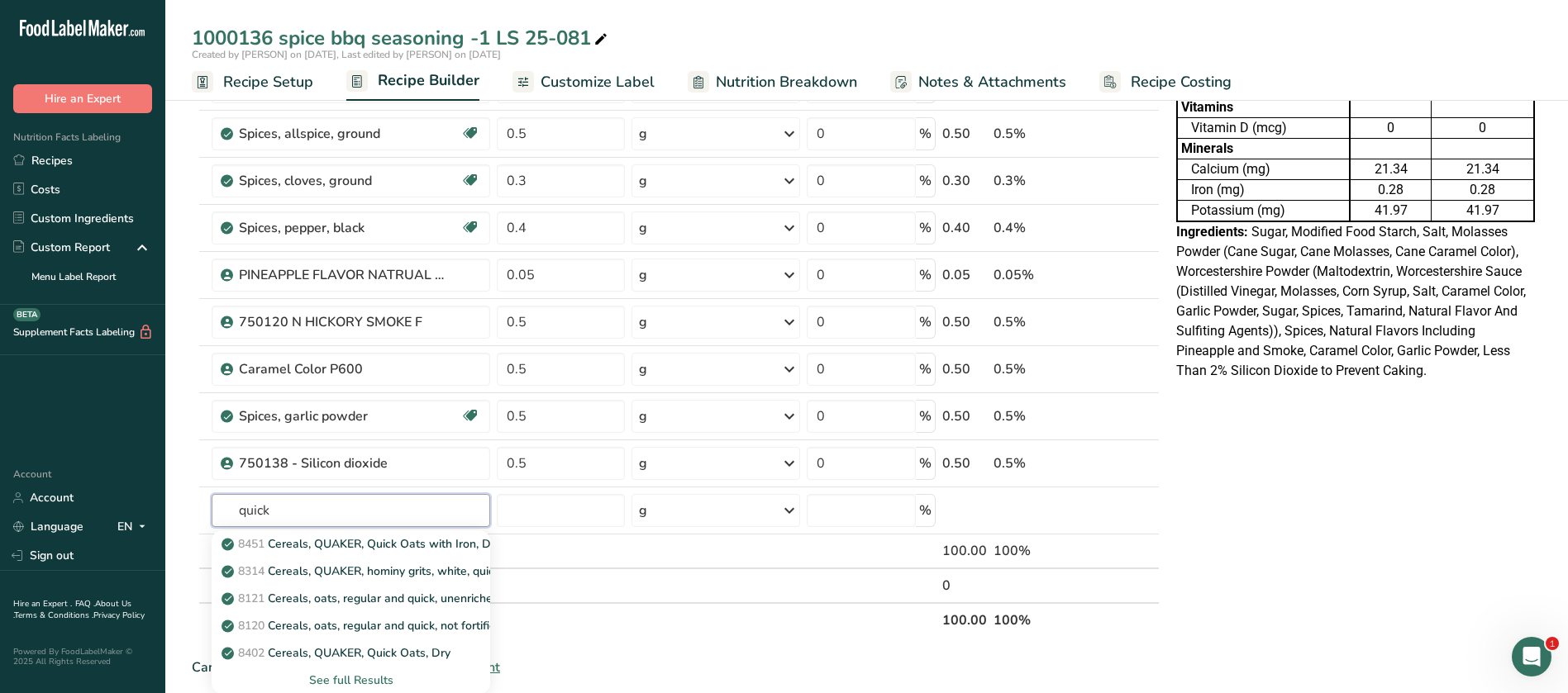 scroll, scrollTop: 344, scrollLeft: 0, axis: vertical 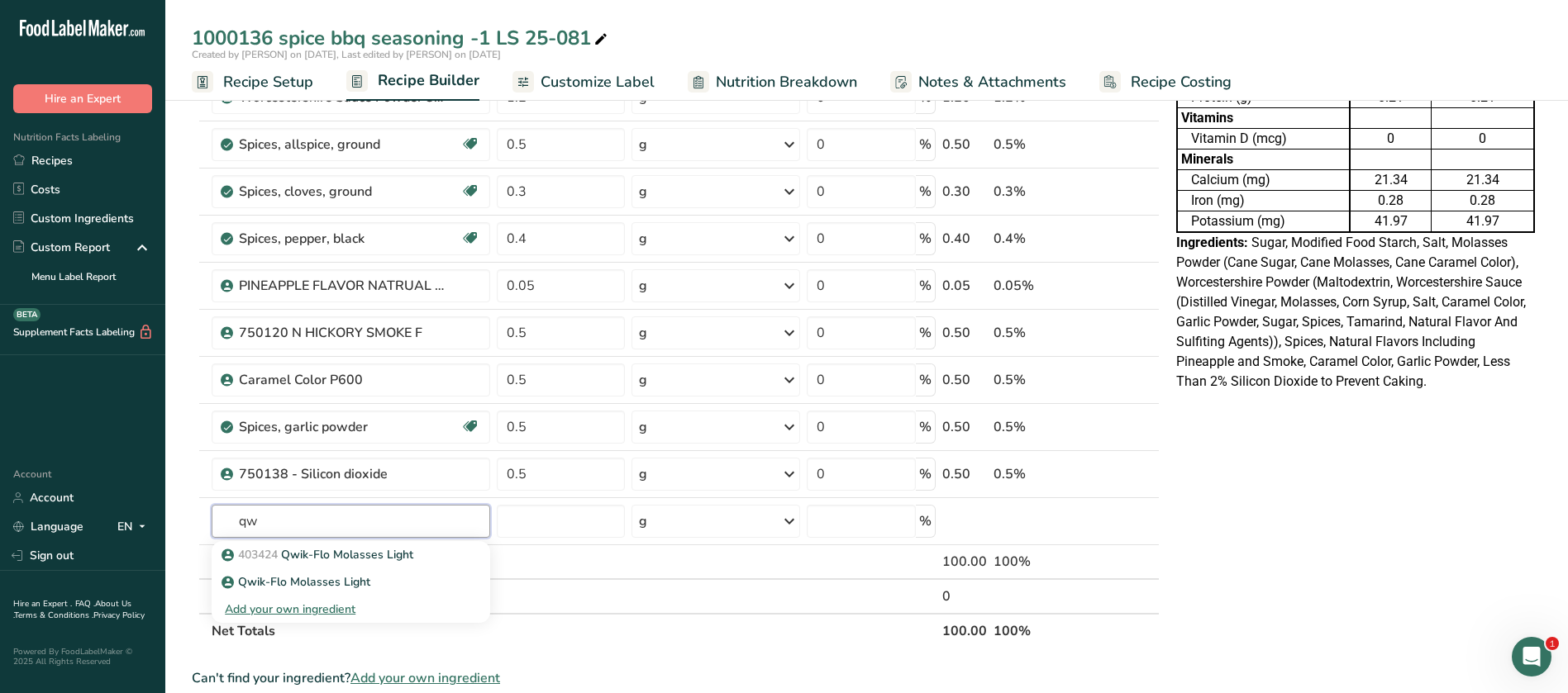 type on "q" 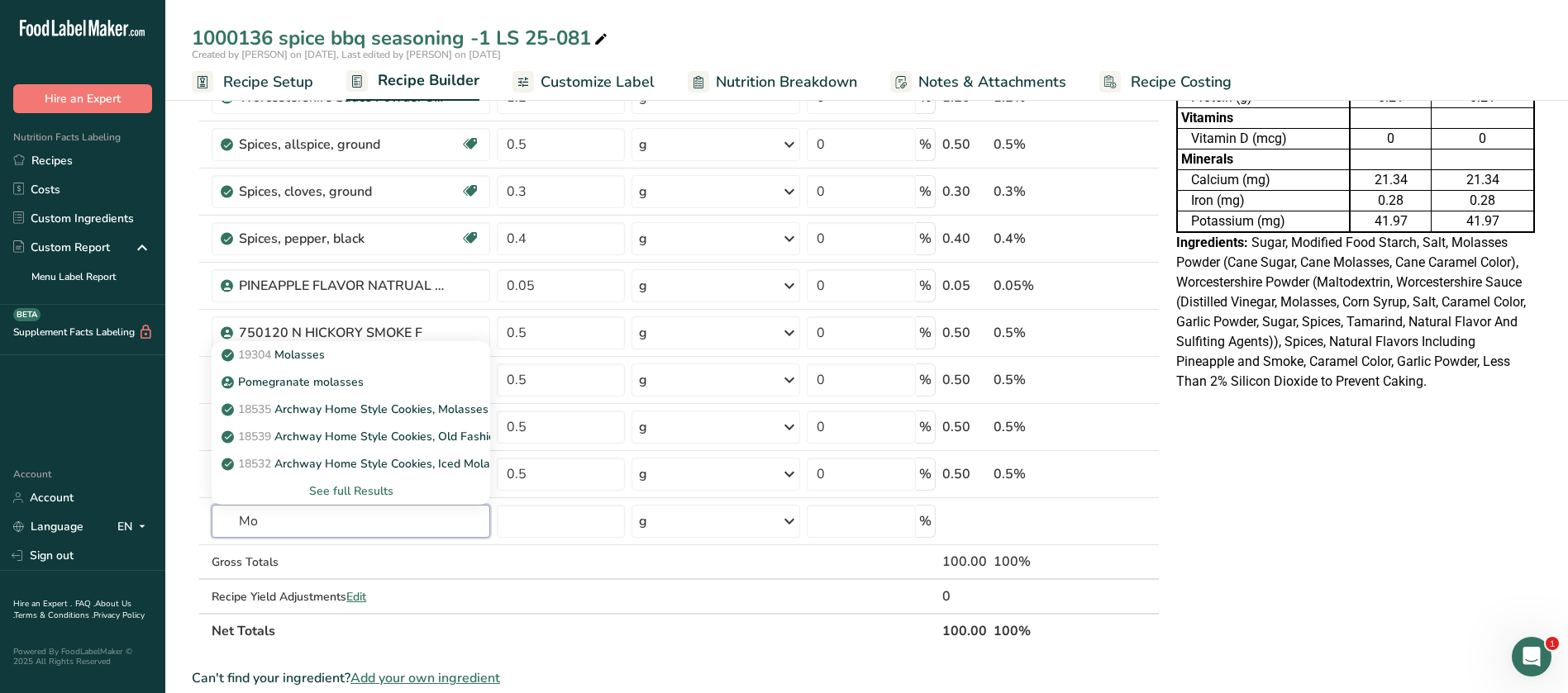 type on "M" 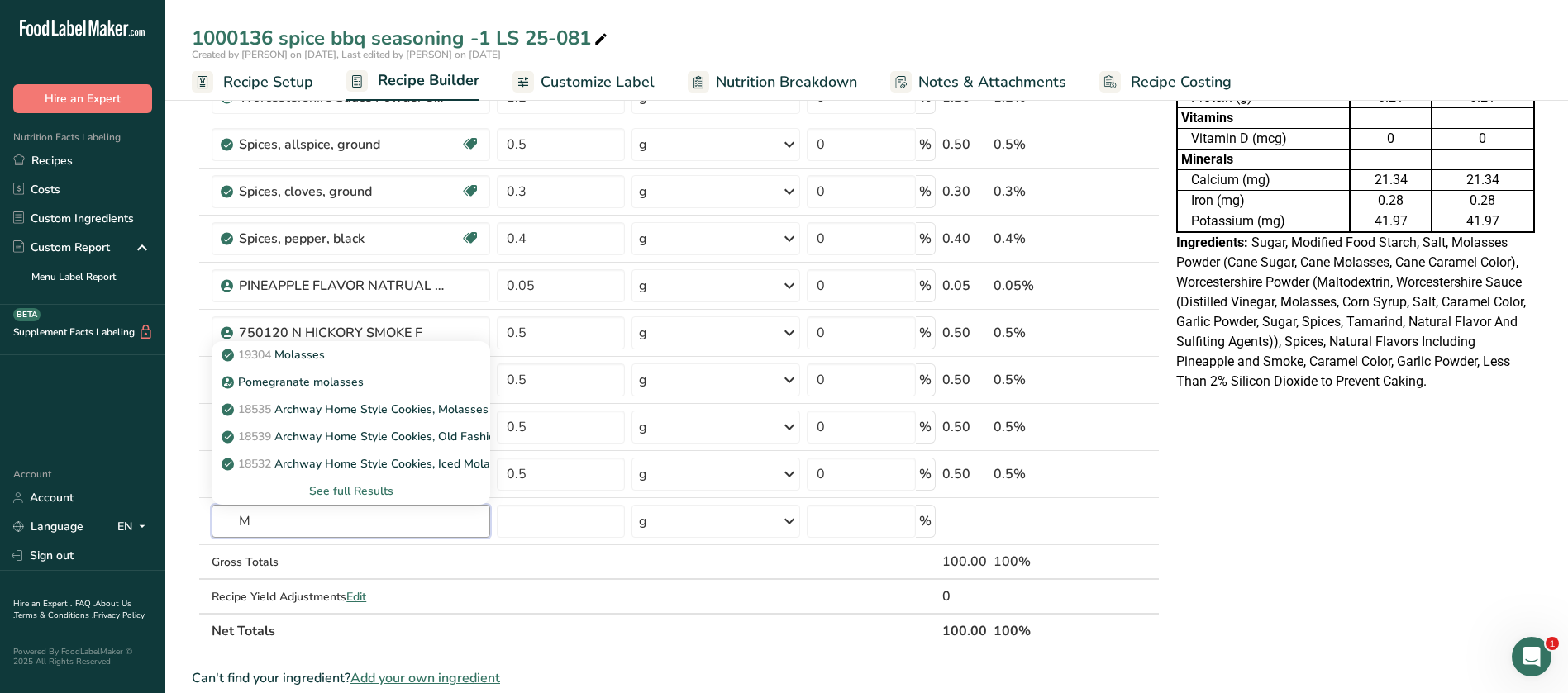 type 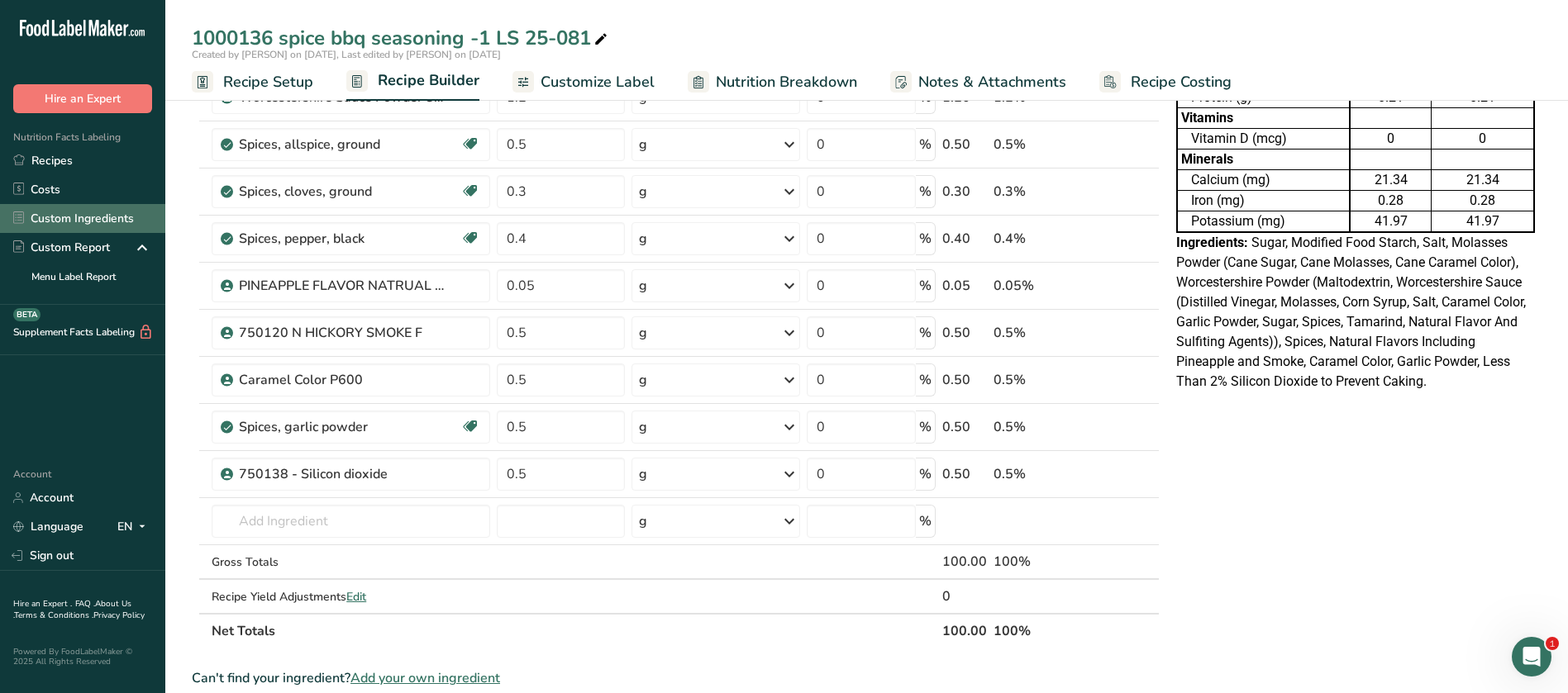 click on "Custom Ingredients" at bounding box center (83, 218) 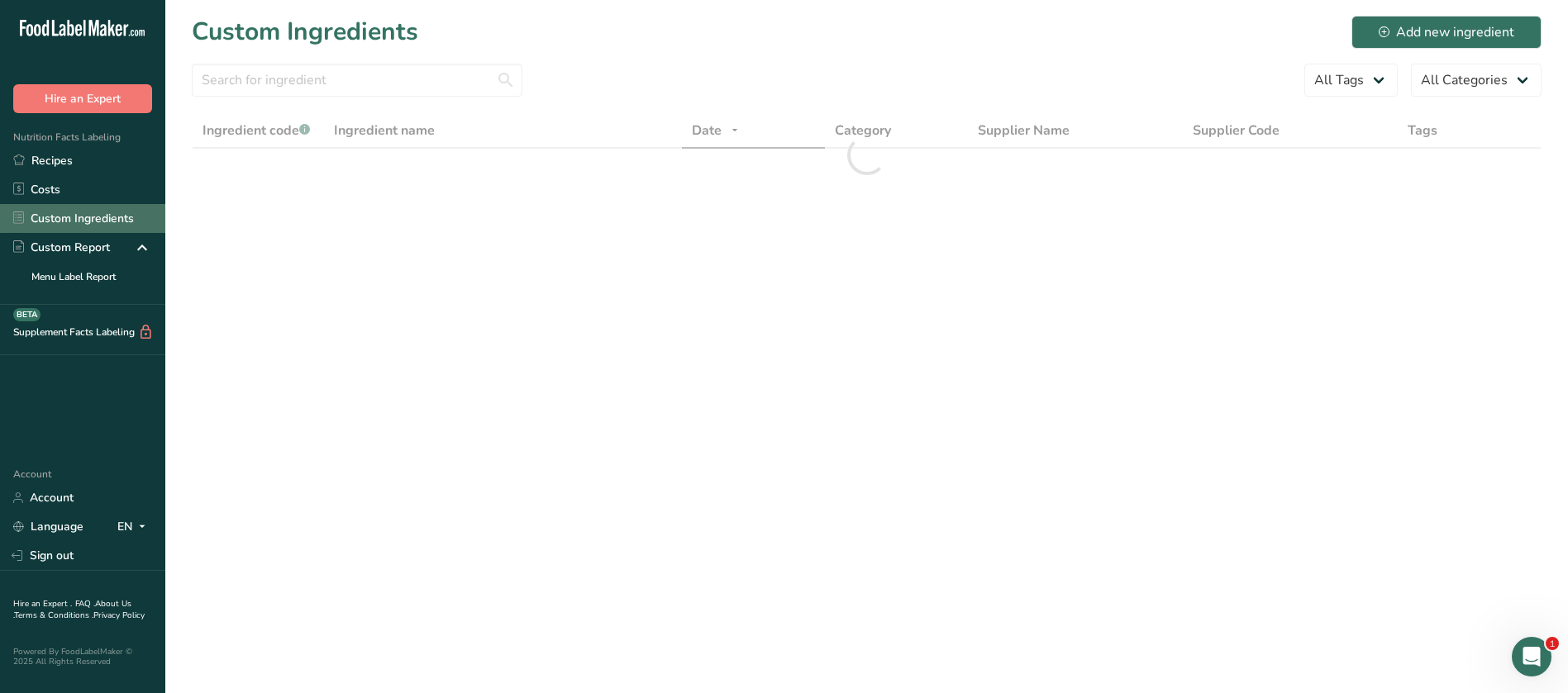 scroll, scrollTop: 0, scrollLeft: 0, axis: both 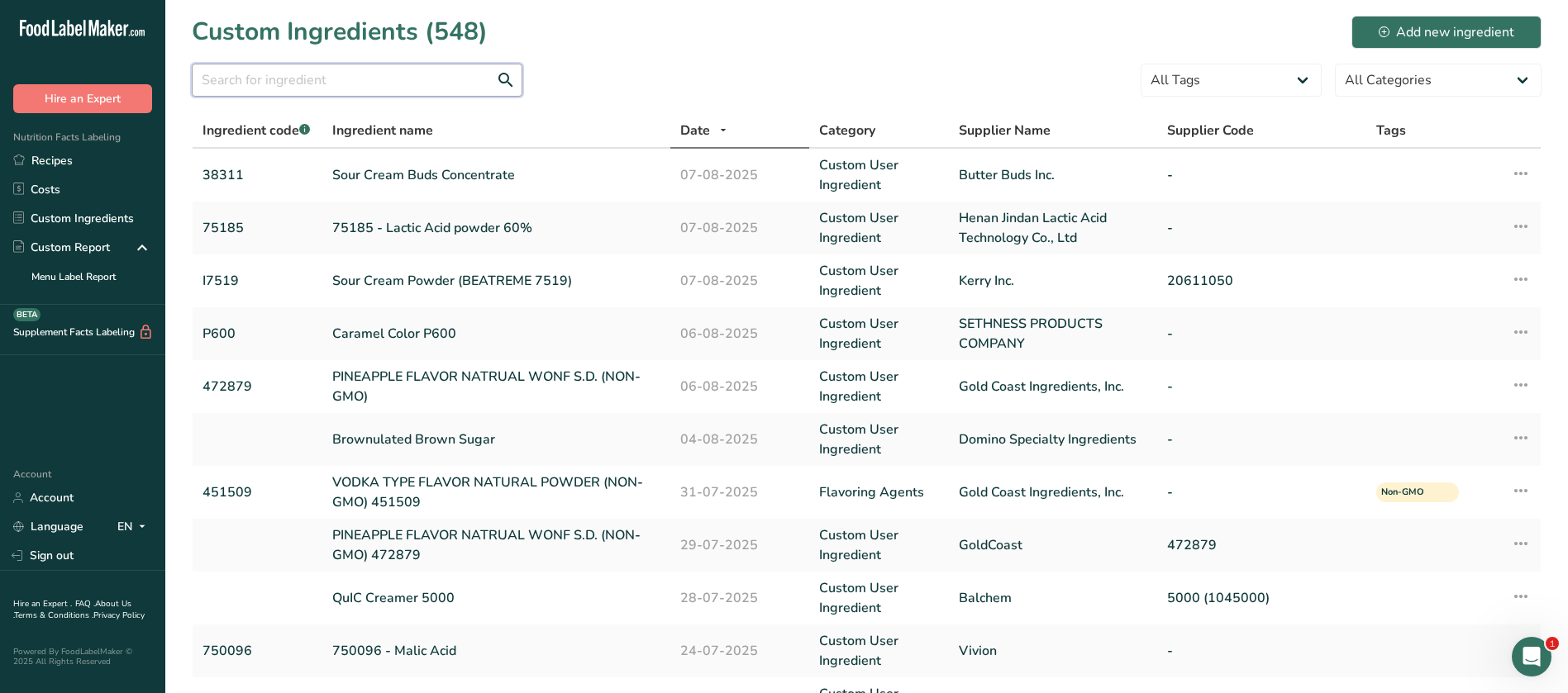 click at bounding box center [357, 80] 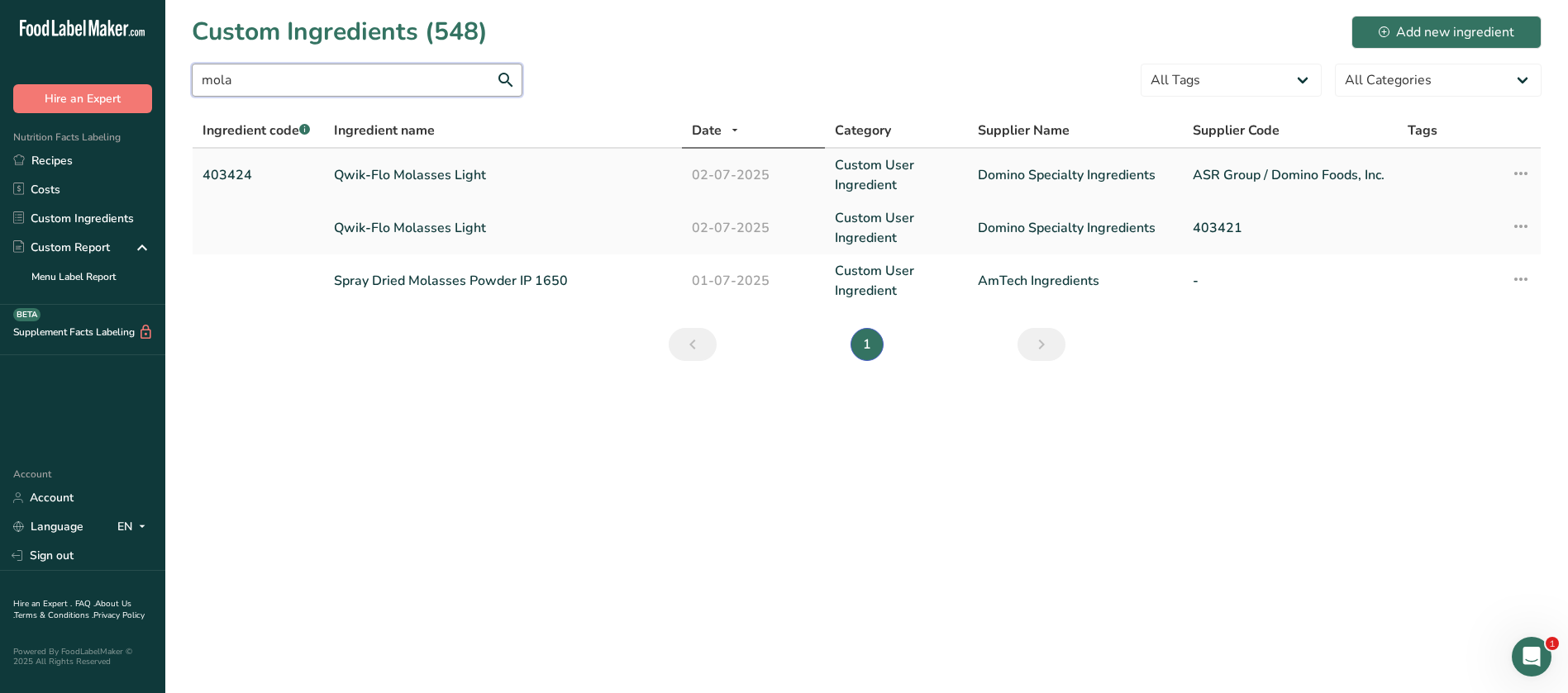 type on "mola" 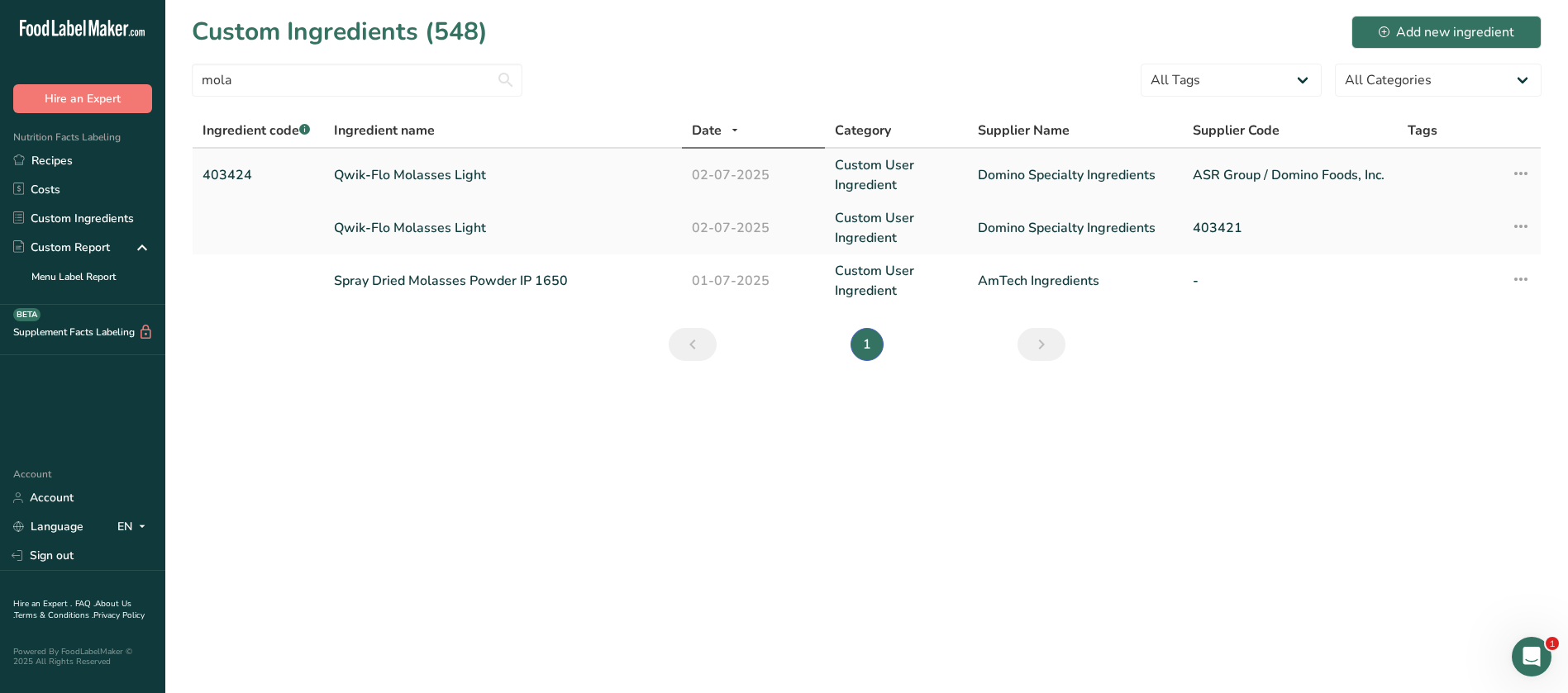 click on "Qwik-Flo Molasses Light" at bounding box center [503, 175] 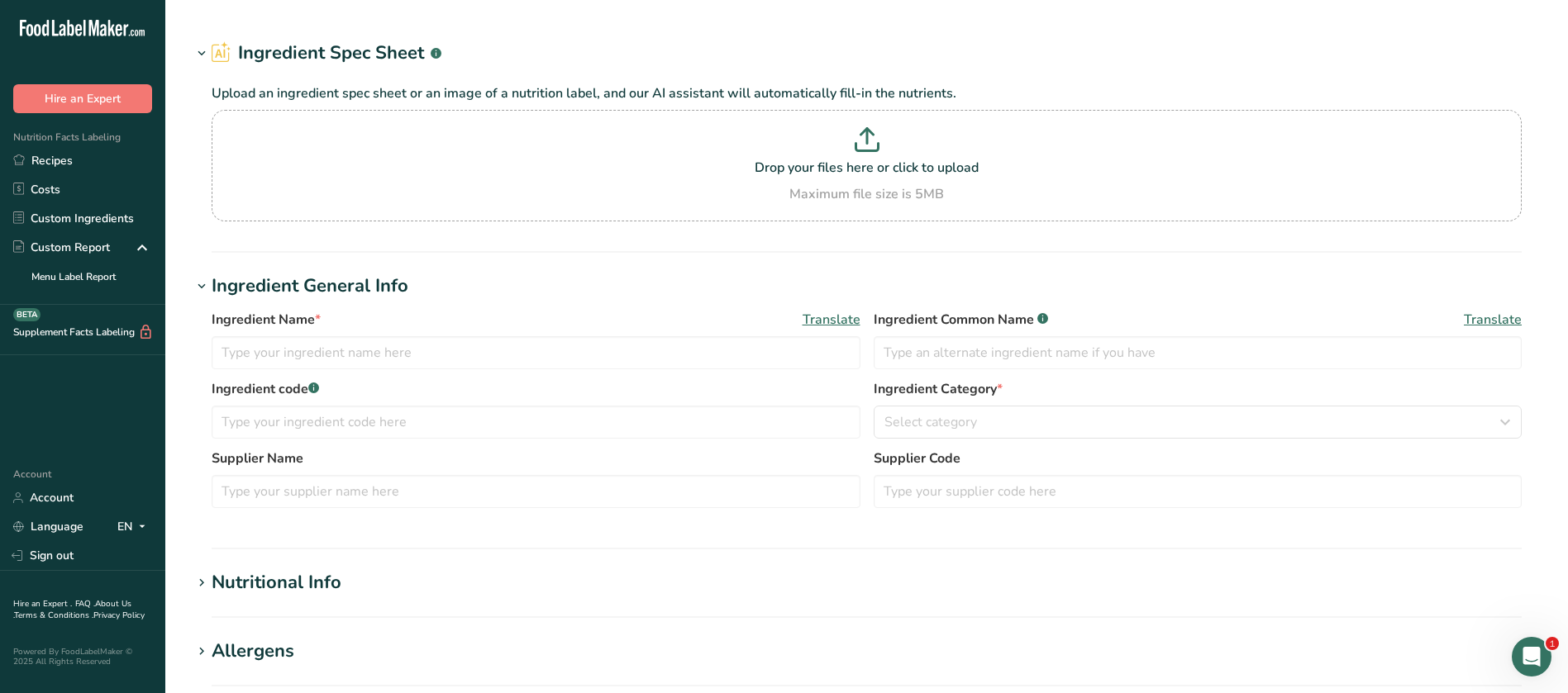 type on "Qwik-Flo Molasses Light" 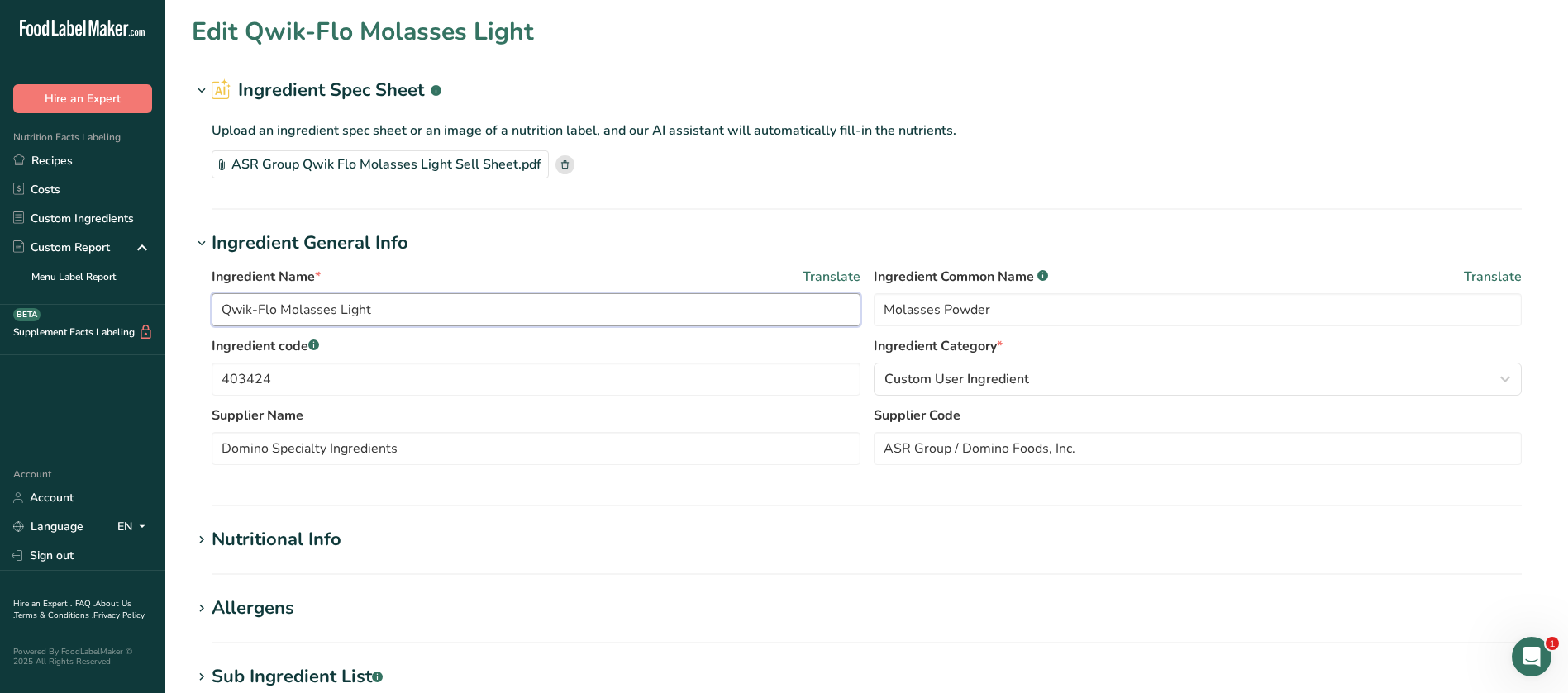 click on "Qwik-Flo Molasses Light" at bounding box center [536, 310] 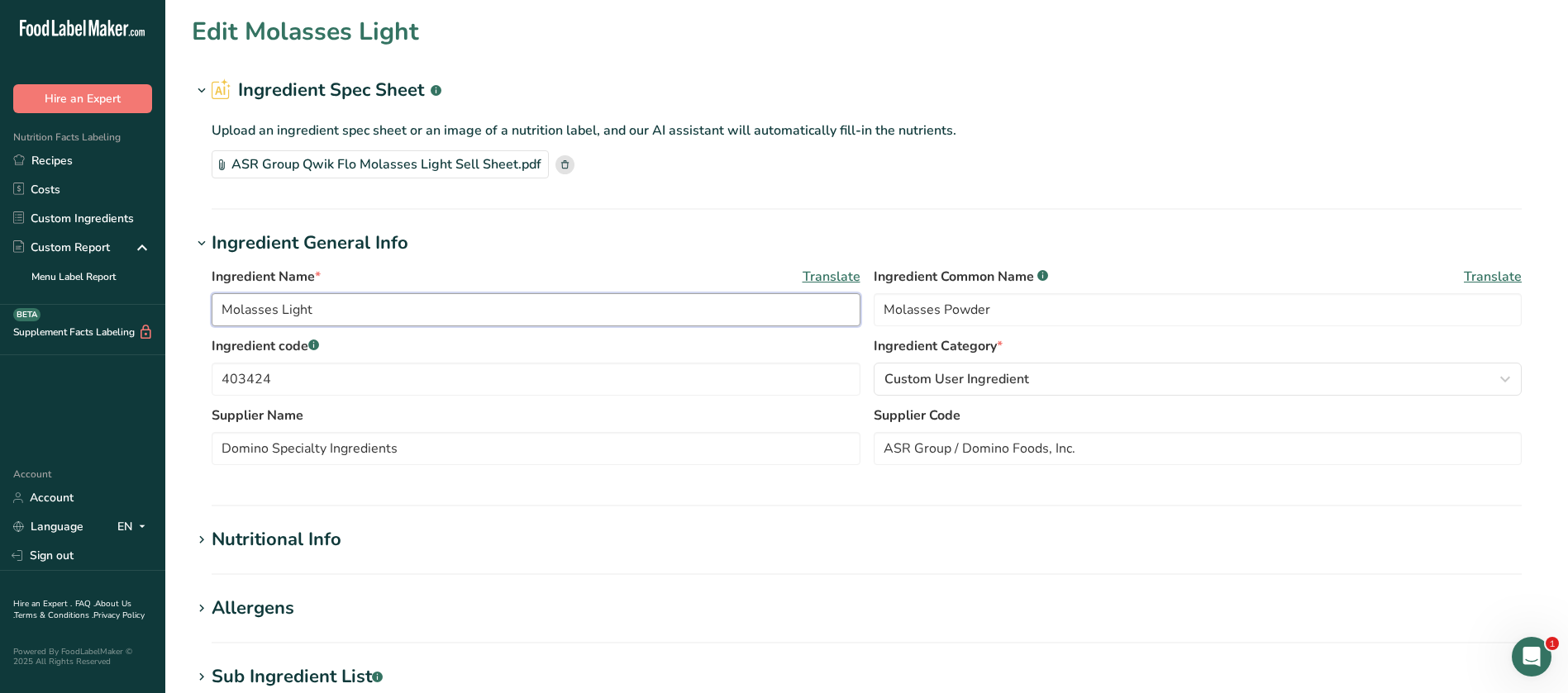 click on "Molasses Light" at bounding box center [536, 310] 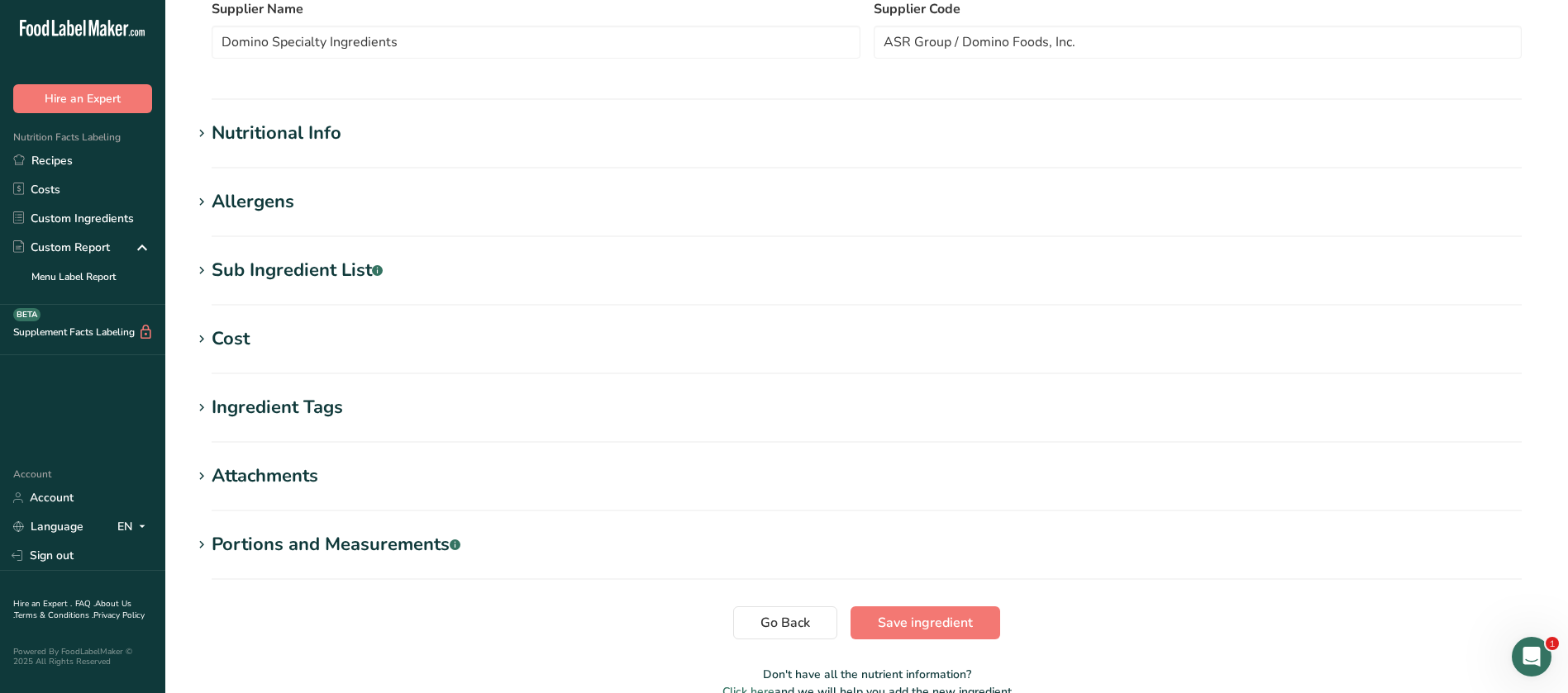 scroll, scrollTop: 408, scrollLeft: 0, axis: vertical 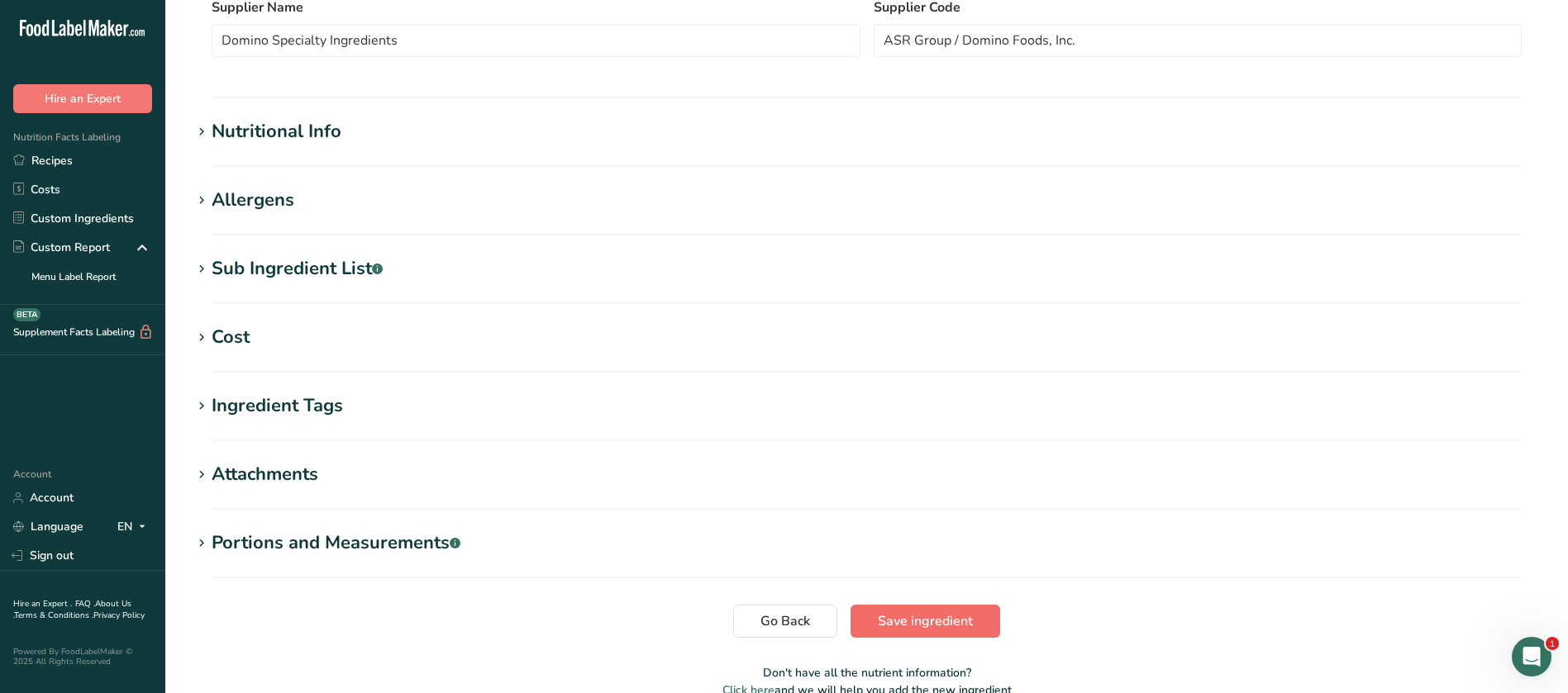 type on "Molasses Light Qwik Flo ASR Domino" 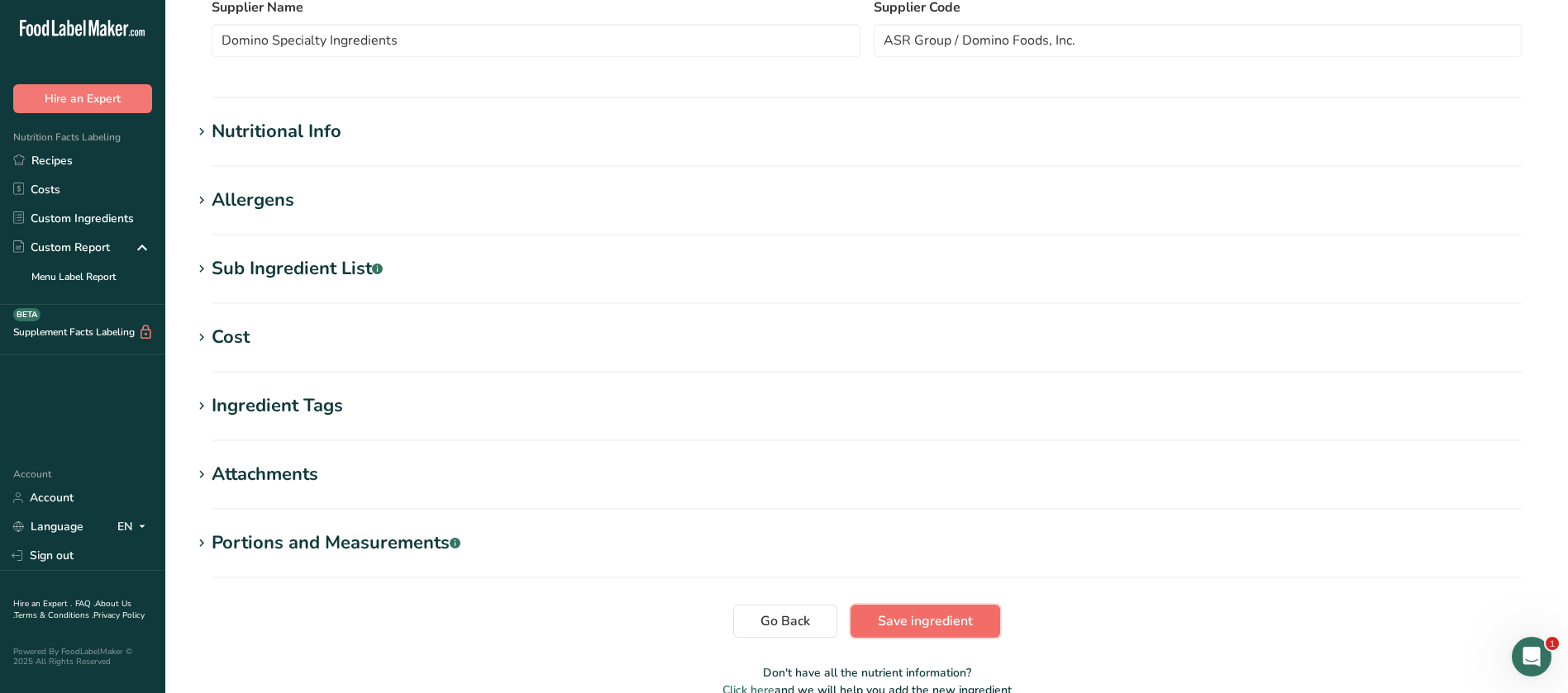 click on "Save ingredient" at bounding box center [925, 621] 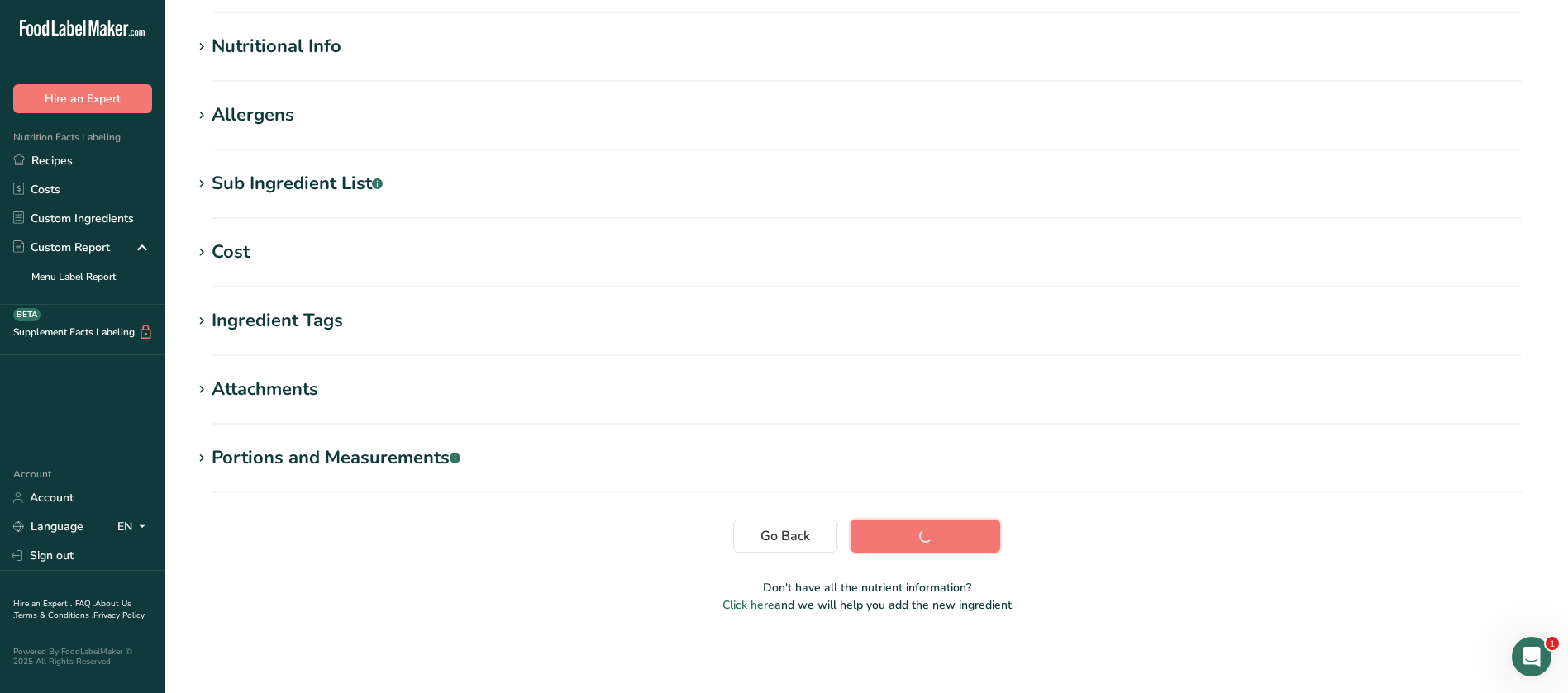 scroll, scrollTop: 181, scrollLeft: 0, axis: vertical 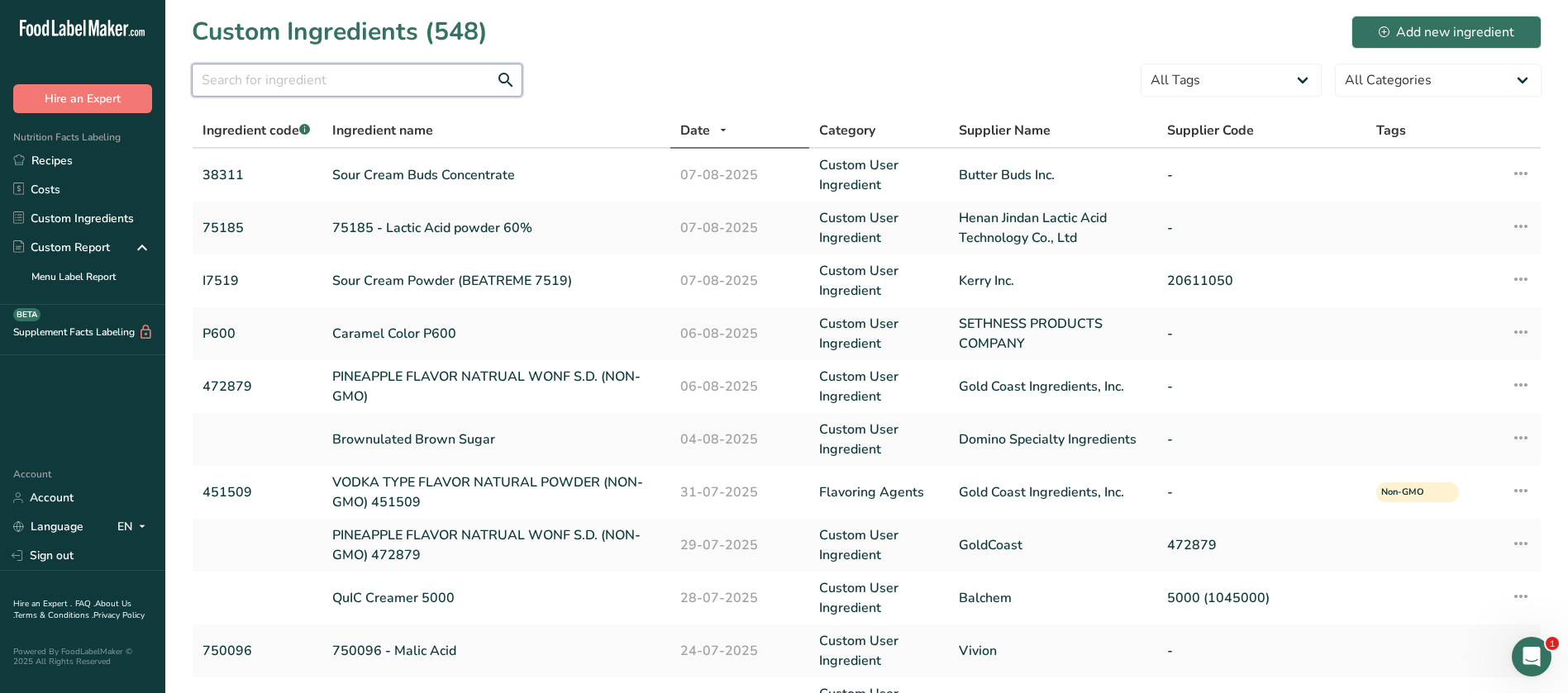 click at bounding box center (357, 80) 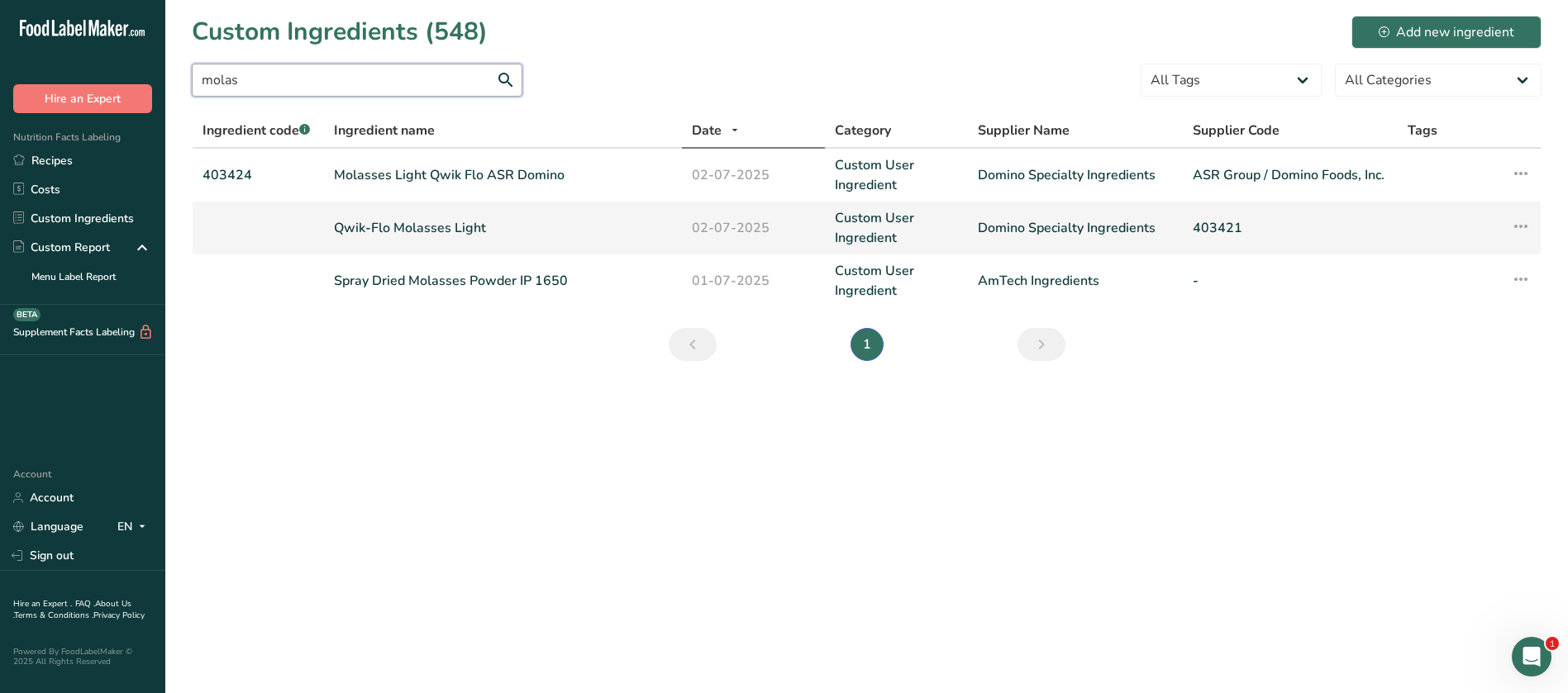 type on "molas" 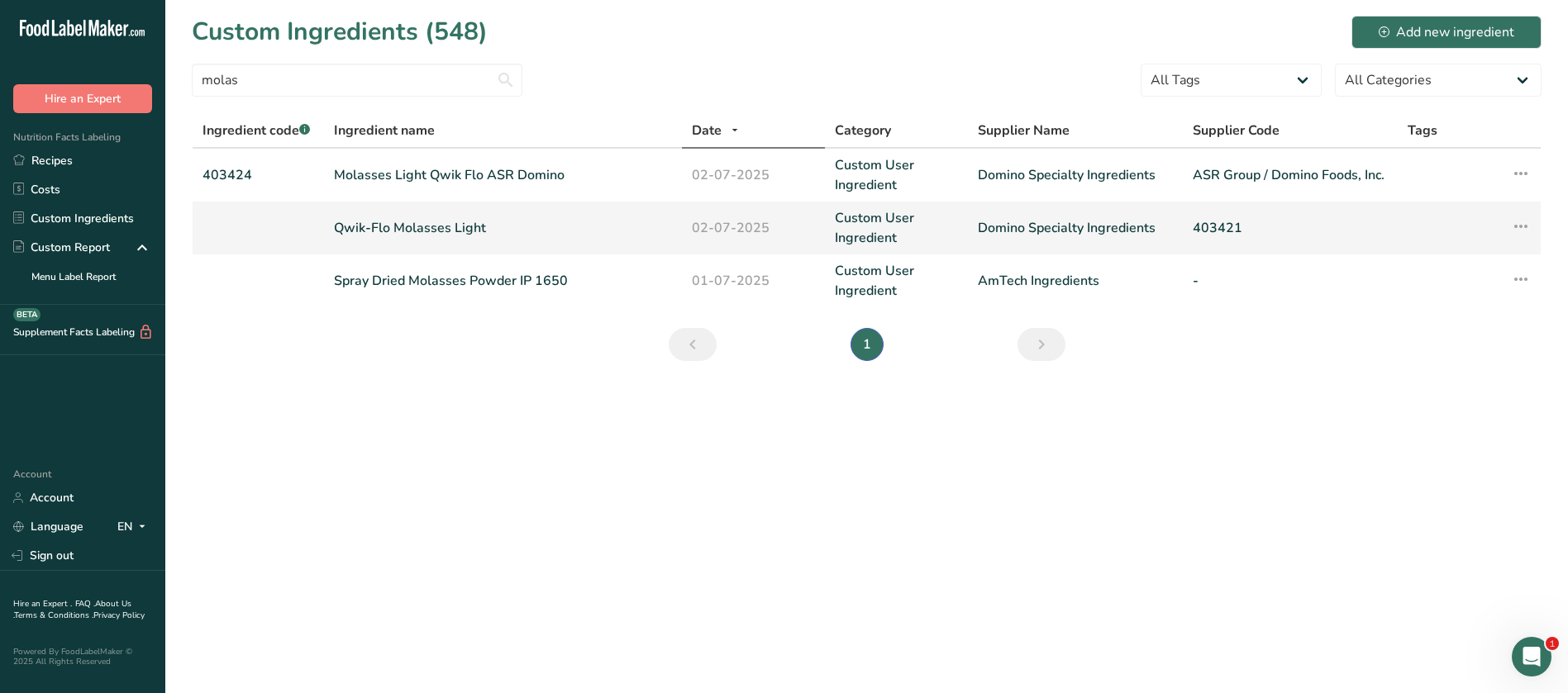 click on "Qwik-Flo Molasses Light" at bounding box center (503, 228) 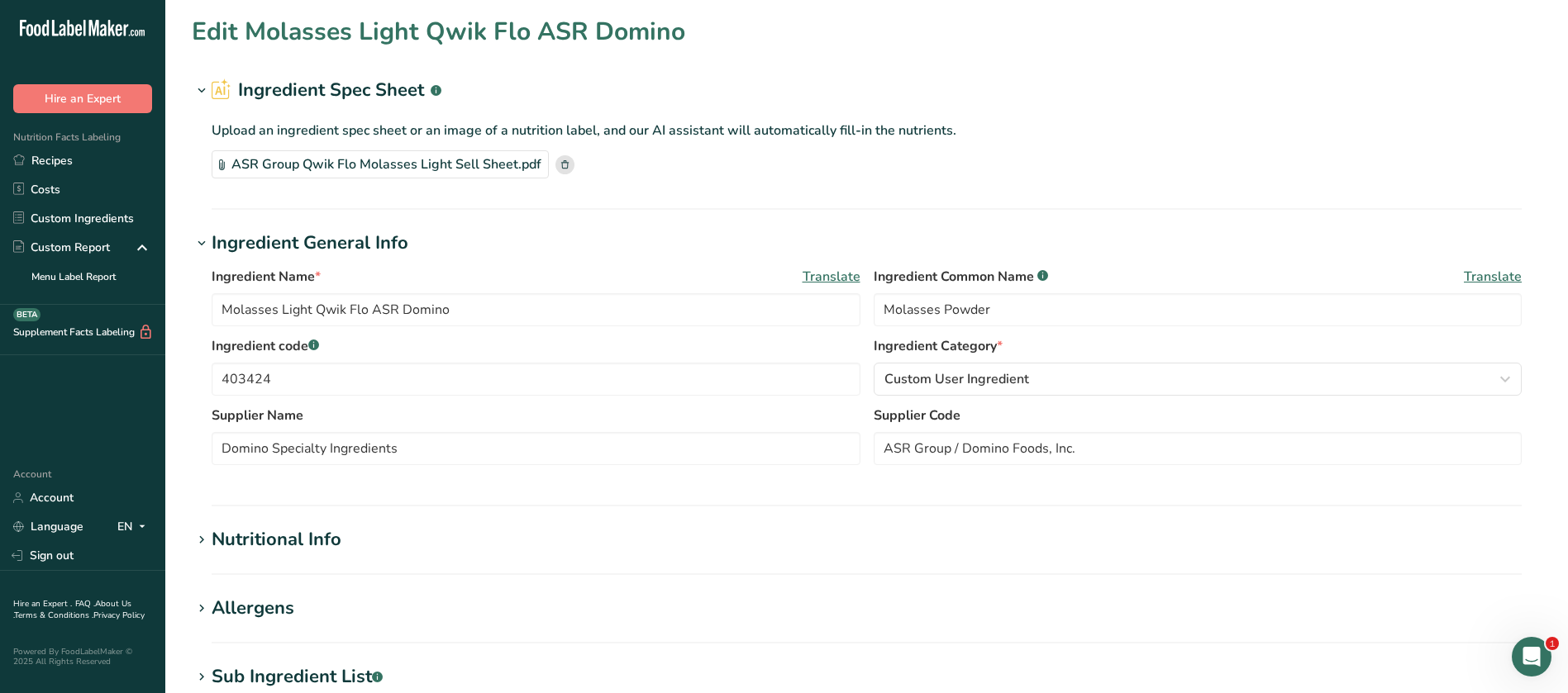type on "Qwik-Flo Molasses Light" 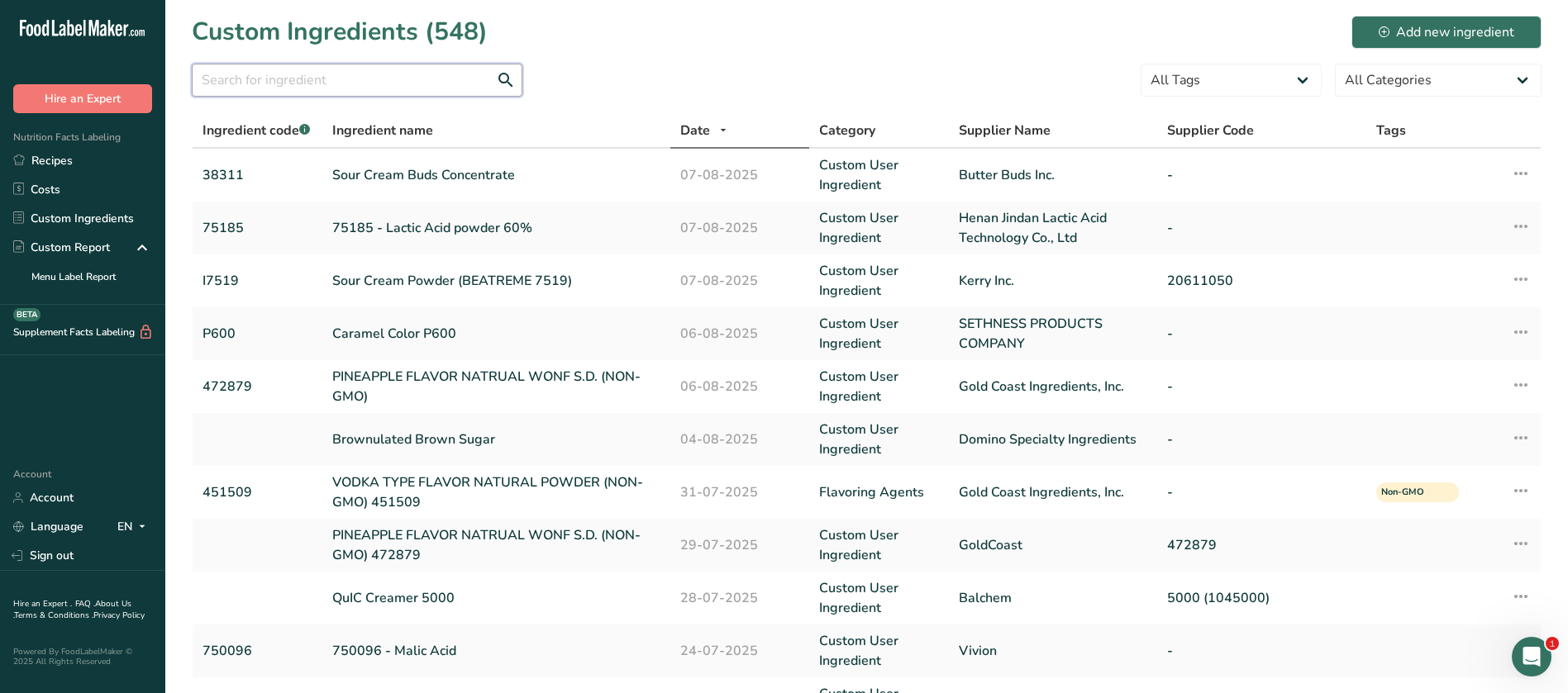 click at bounding box center [357, 80] 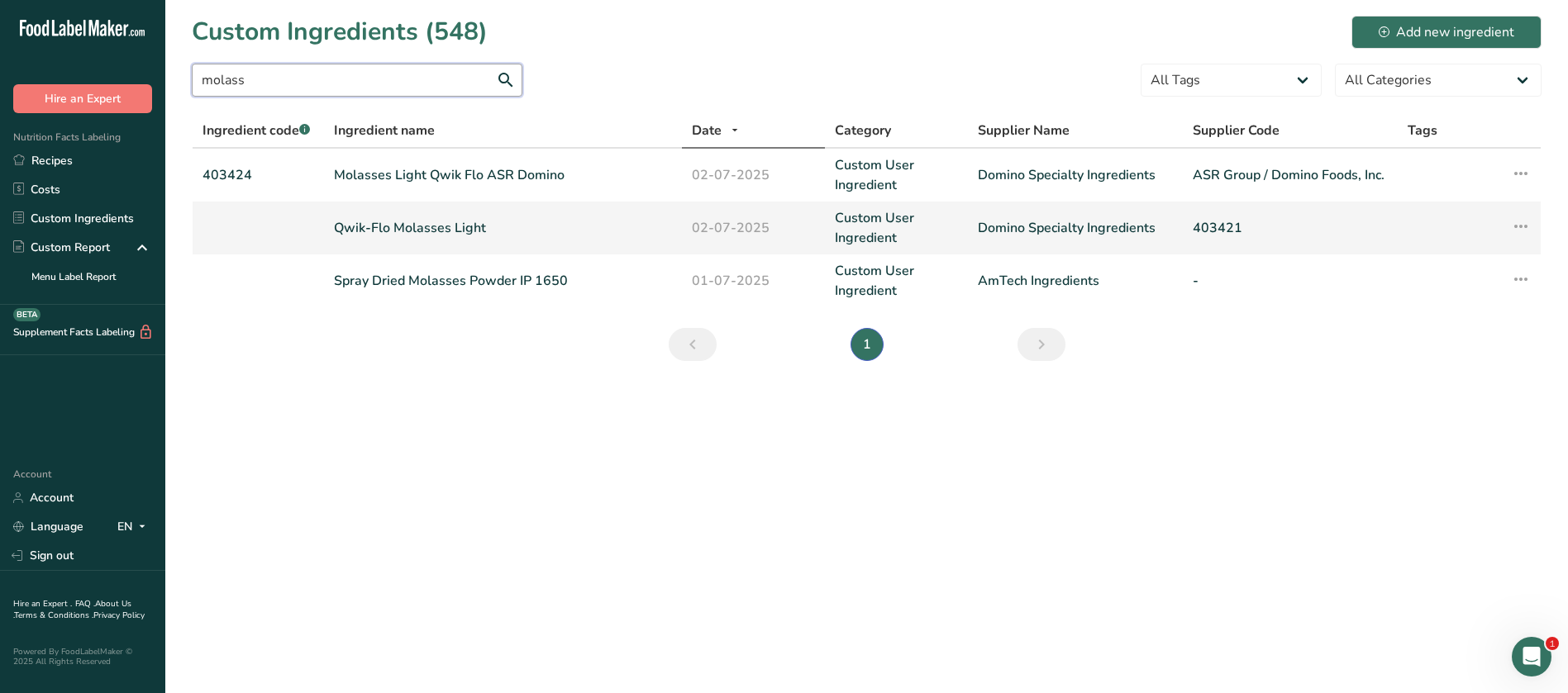 type on "molass" 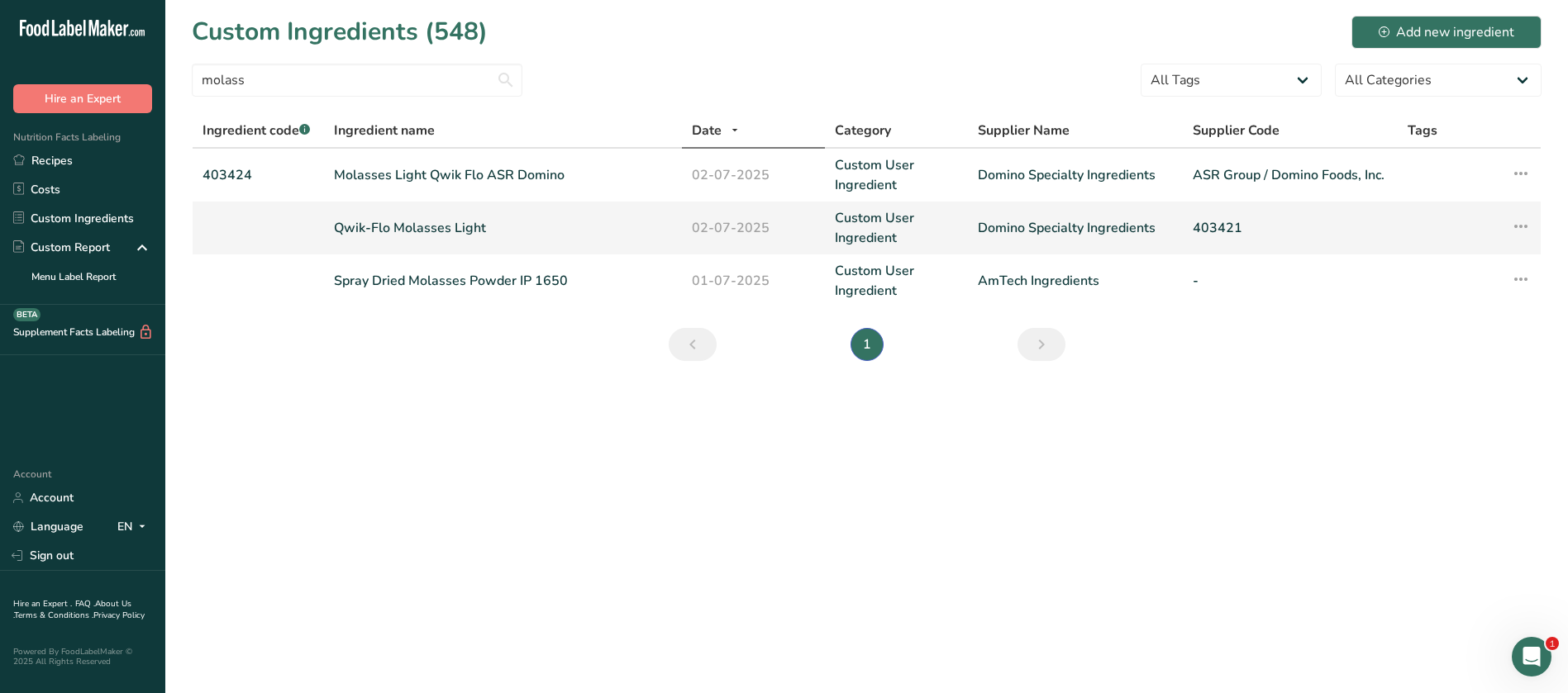 click at bounding box center [1521, 226] 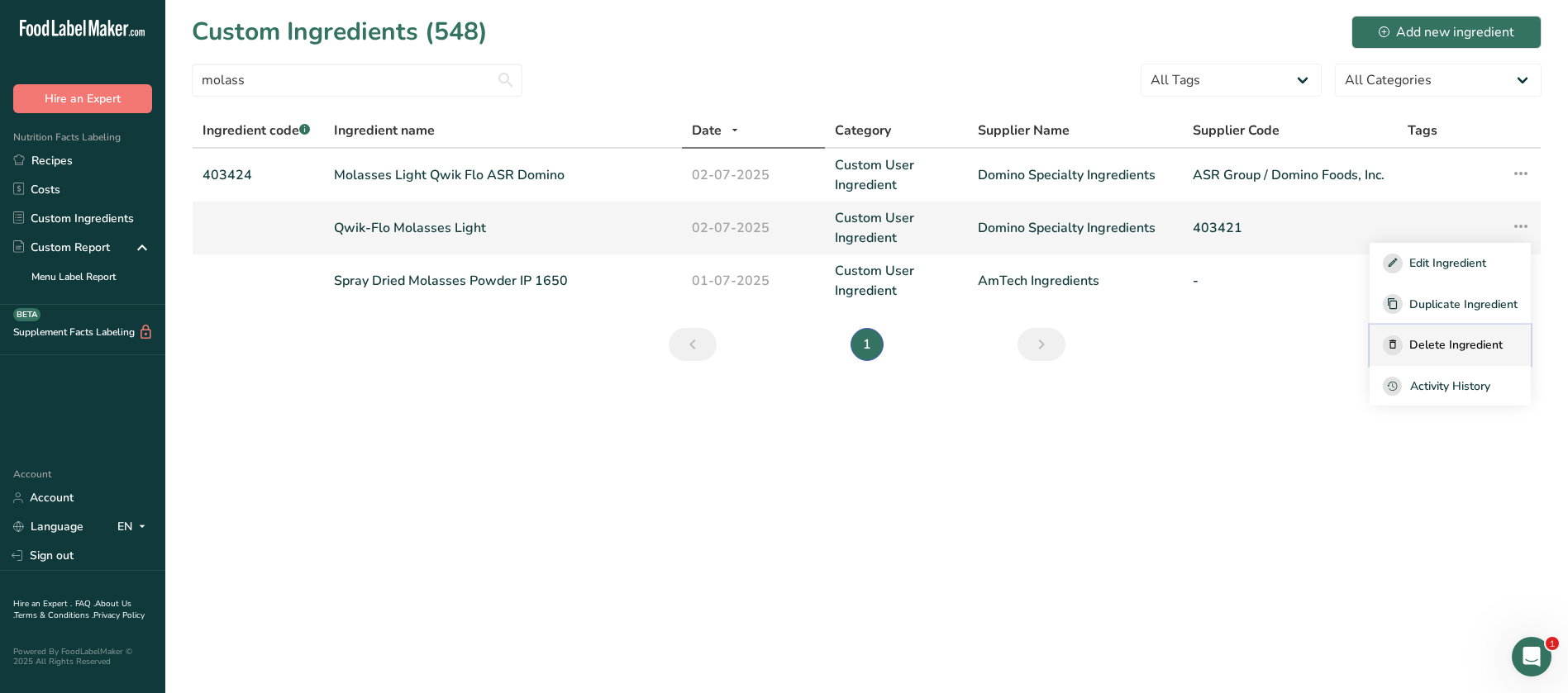 click on "Delete Ingredient" at bounding box center [1456, 344] 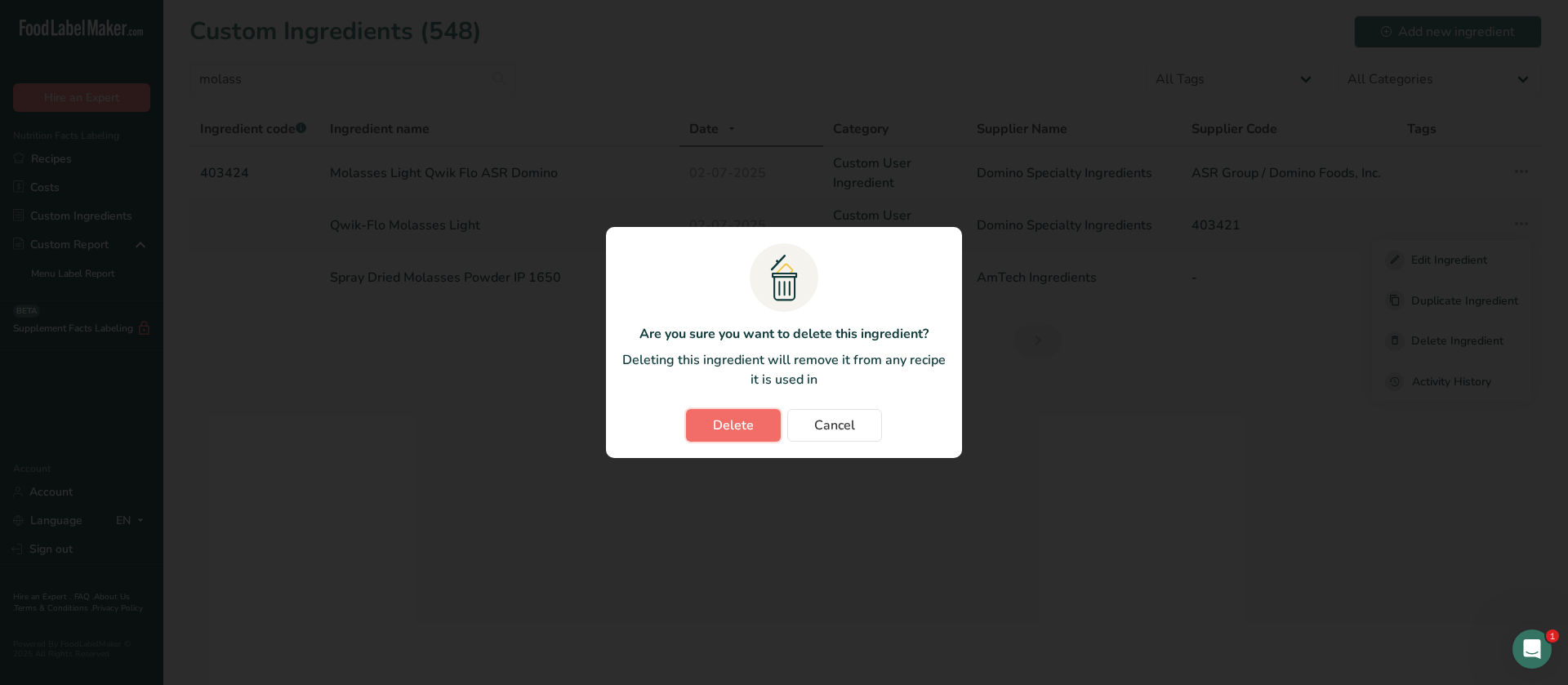 click on "Delete" at bounding box center [733, 425] 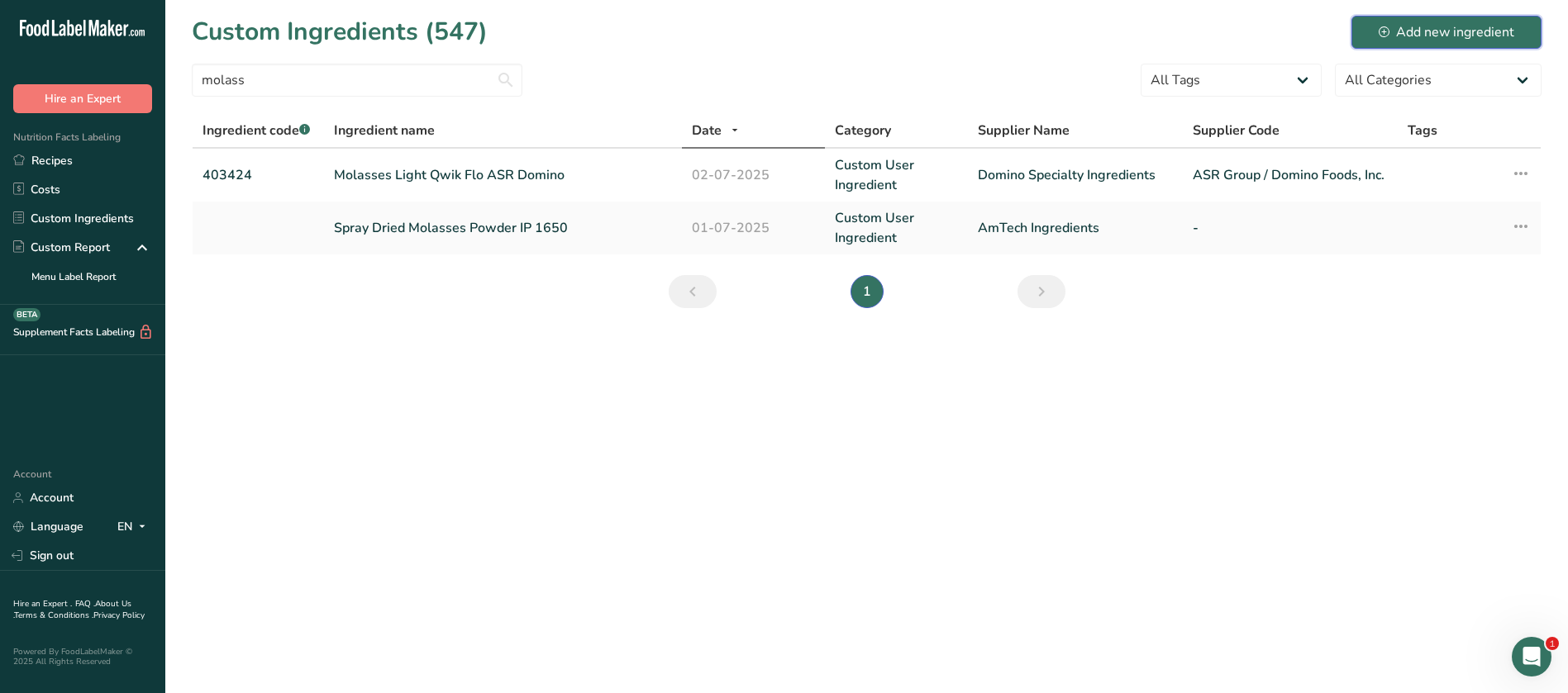 click on "Add new ingredient" at bounding box center [1446, 32] 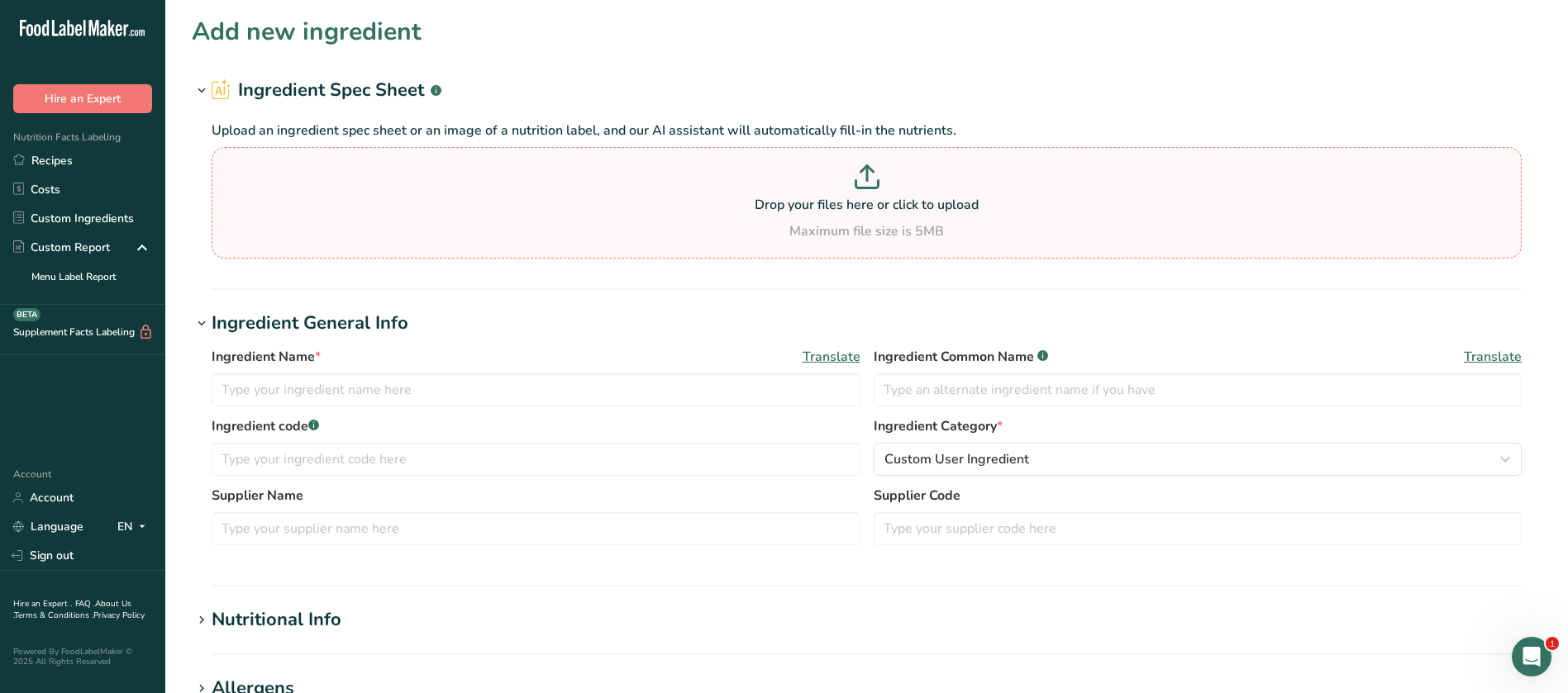 click on "Drop your files here or click to upload" at bounding box center (866, 205) 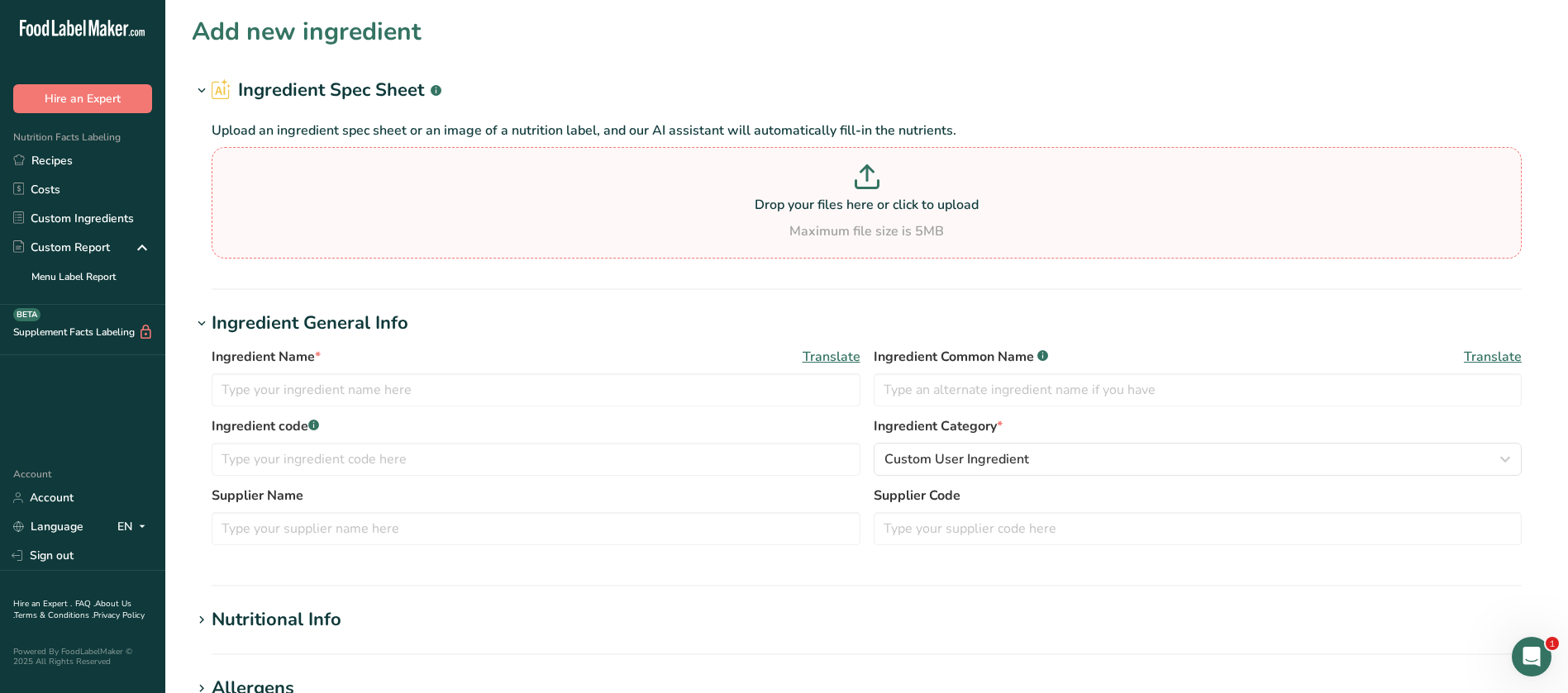 type on "C:\fakepath\[FILENAME].pdf" 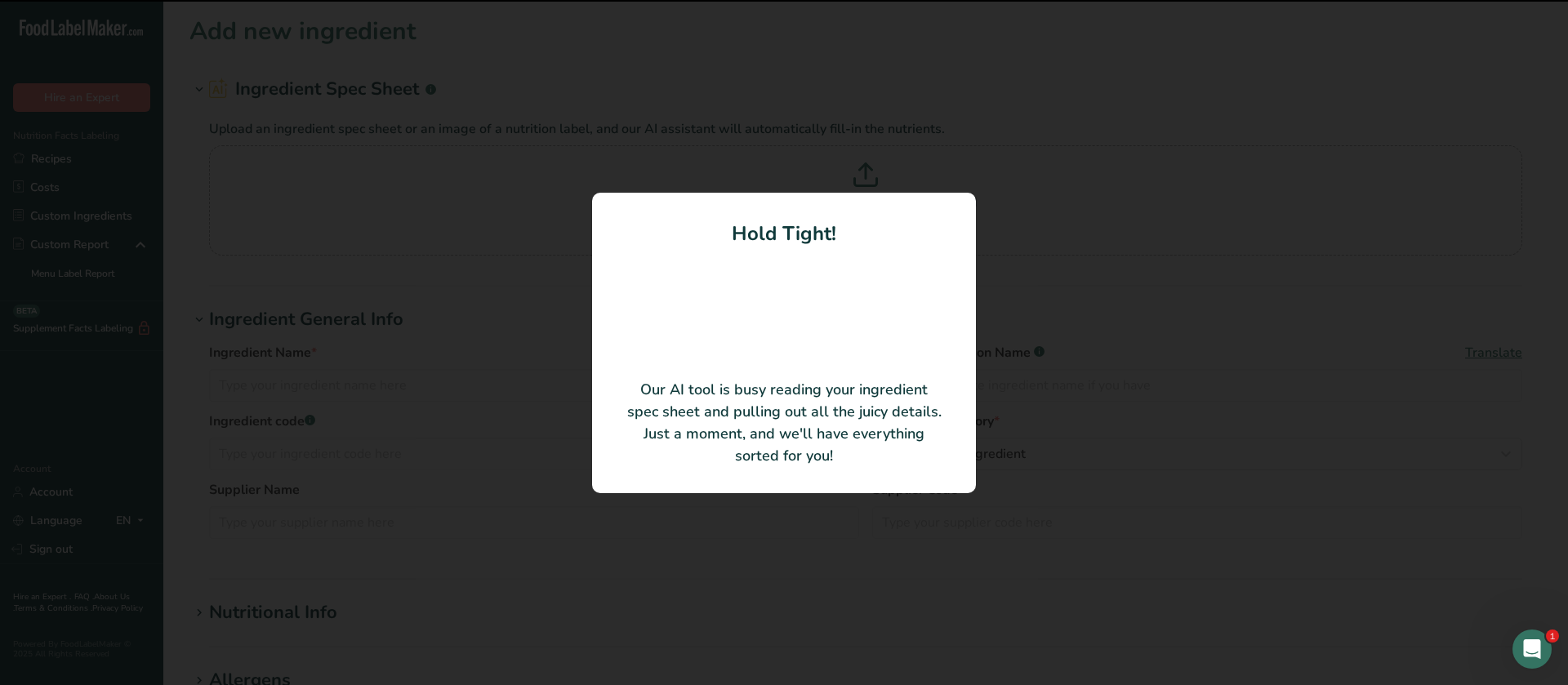 type on "Qwik-Flo Molasses Dark" 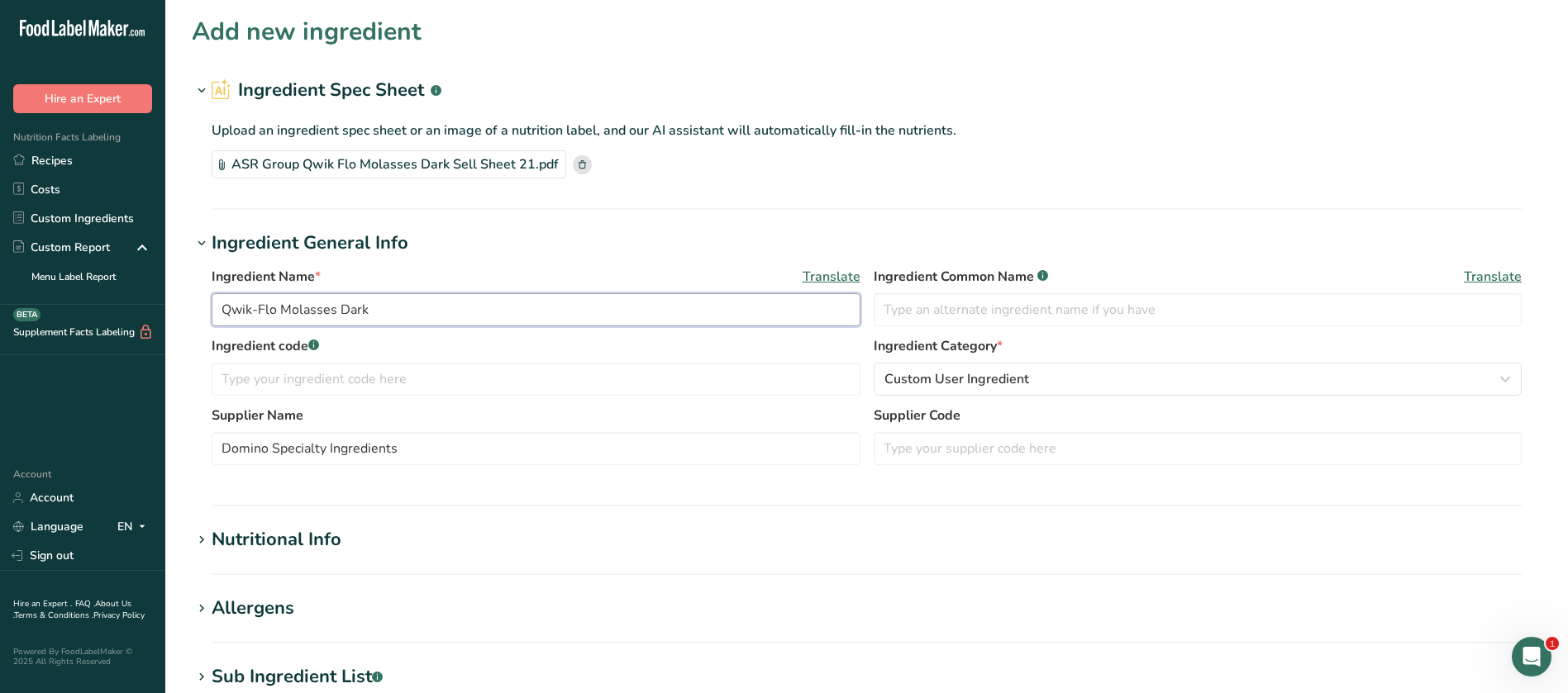 click on "Qwik-Flo Molasses Dark" at bounding box center (536, 310) 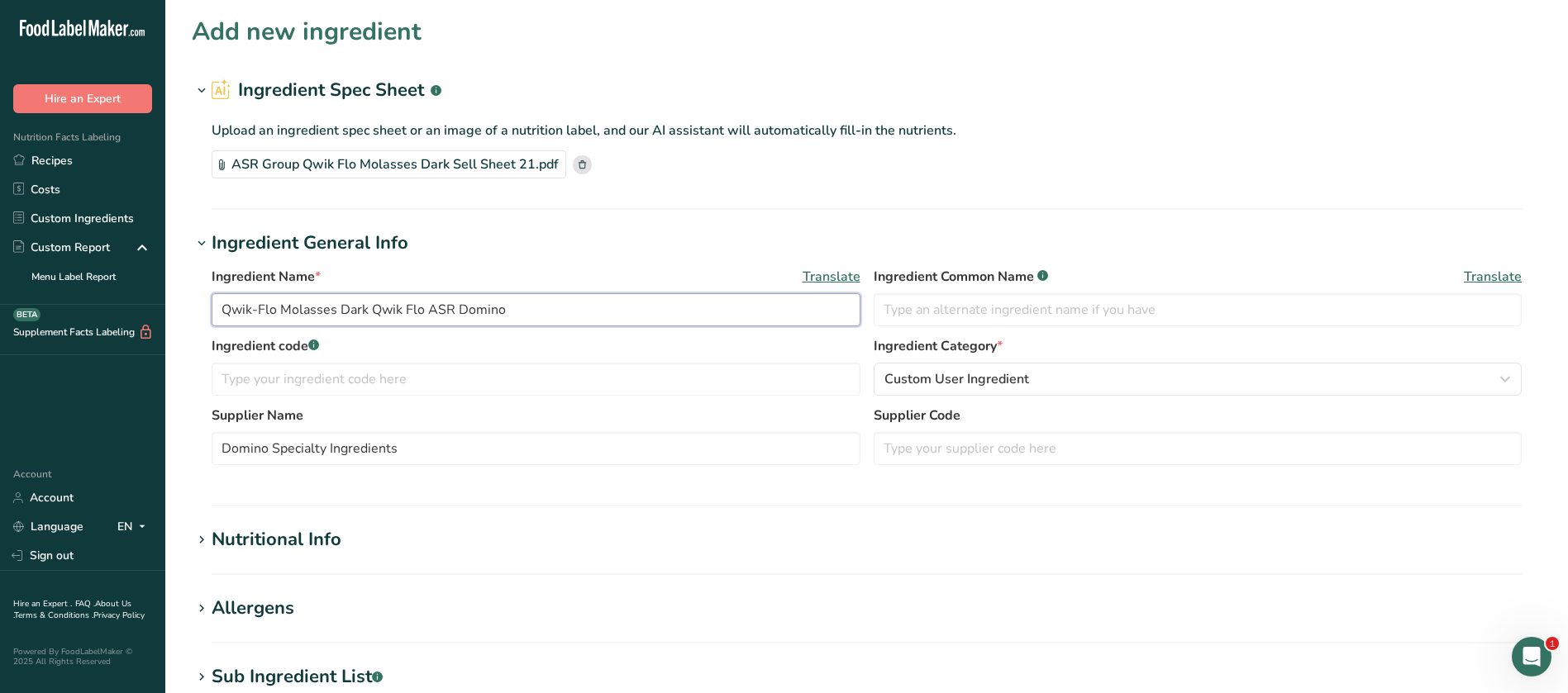 drag, startPoint x: 281, startPoint y: 311, endPoint x: 190, endPoint y: 310, distance: 91.00549 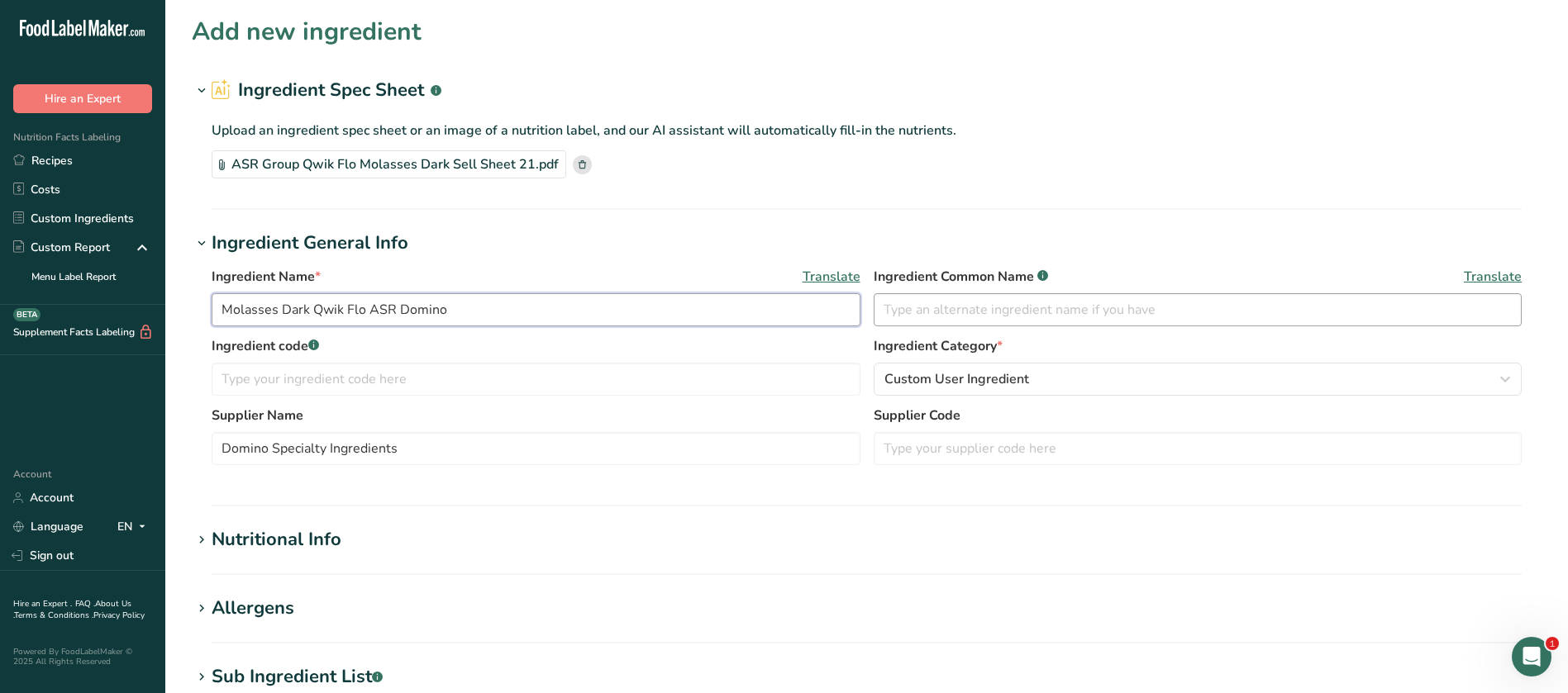 type on "Molasses Dark Qwik Flo ASR Domino" 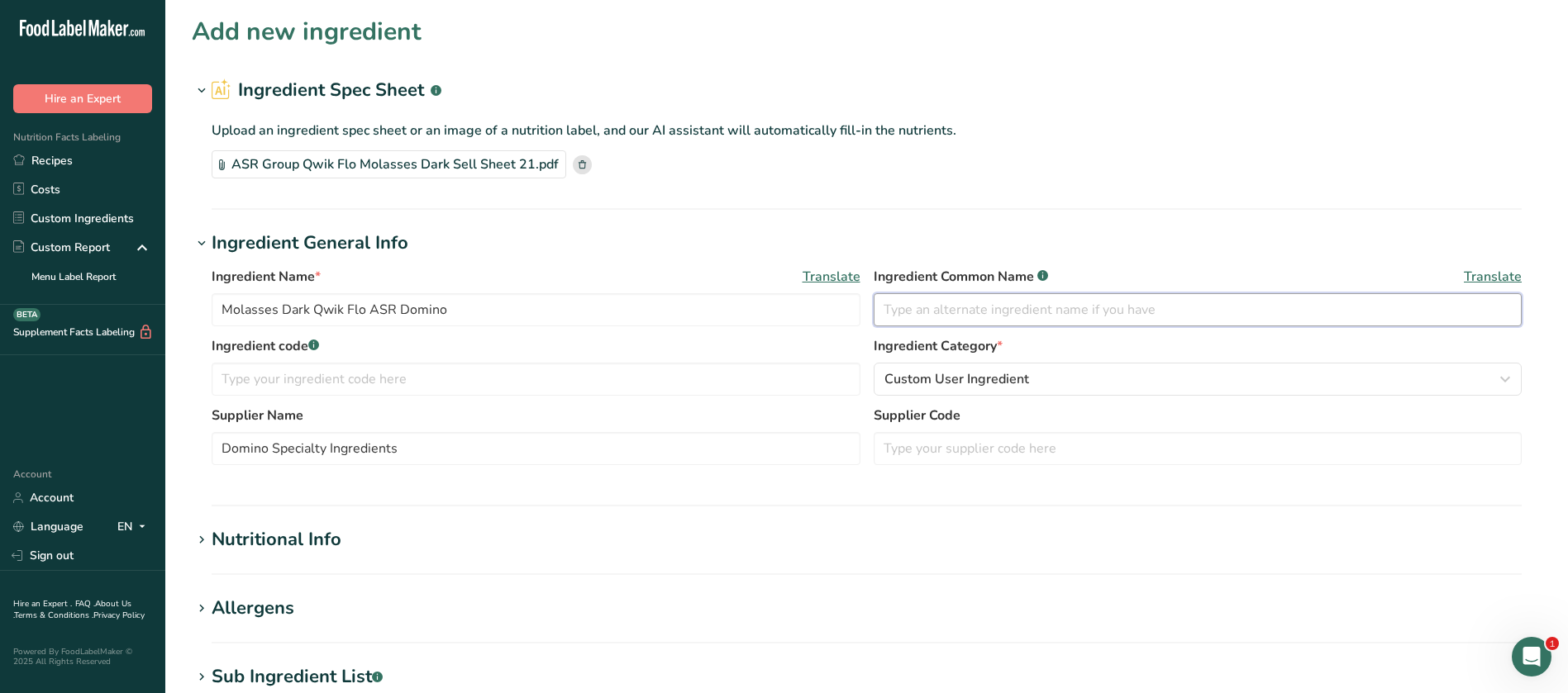 click at bounding box center (1198, 310) 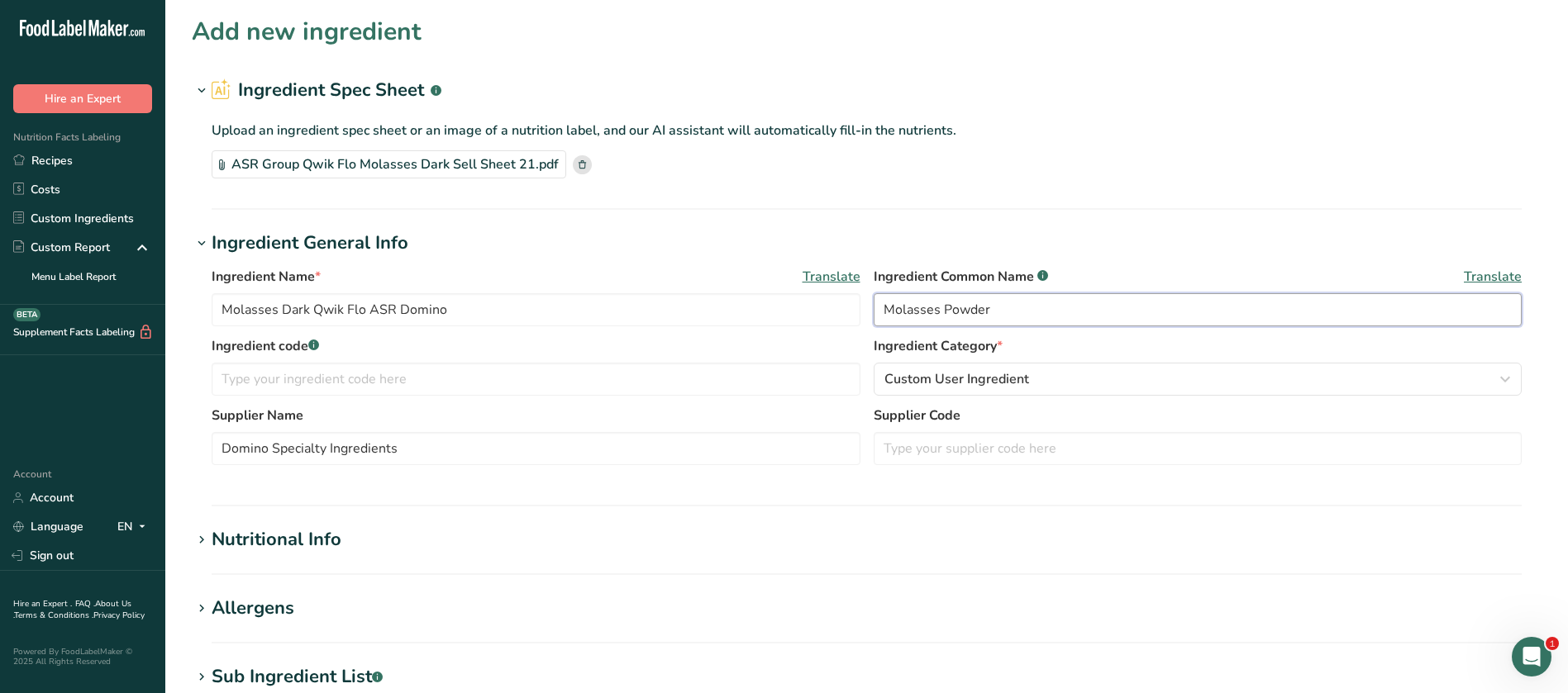 type on "Molasses Powder" 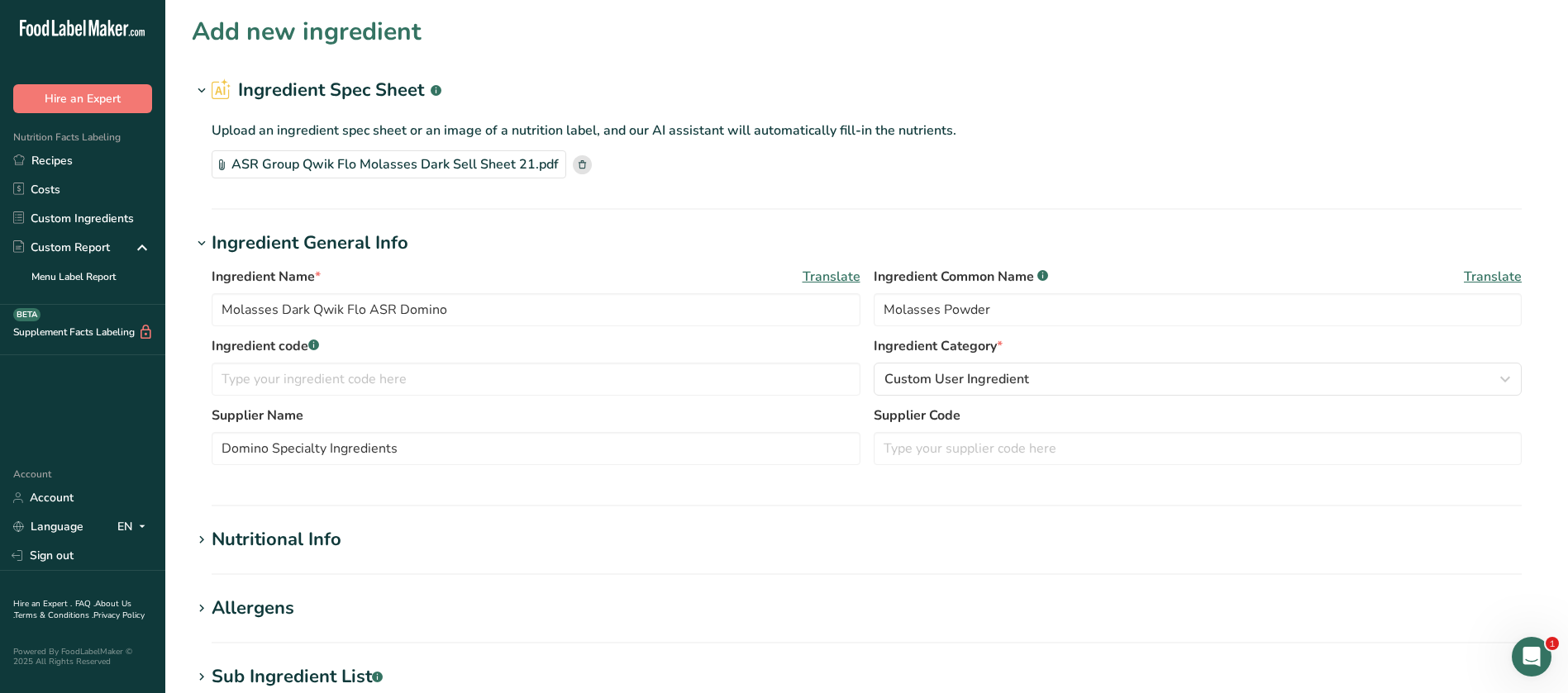 click on "Ingredient General Info
Ingredient Name *
Translate
Molasses Dark Qwik Flo ASR Domino
Ingredient Common Name
.a-a{fill:#347362;}.b-a{fill:#fff;}
Translate
Molasses Powder
Ingredient code
.a-a{fill:#347362;}.b-a{fill:#fff;}             *" at bounding box center [866, 567] 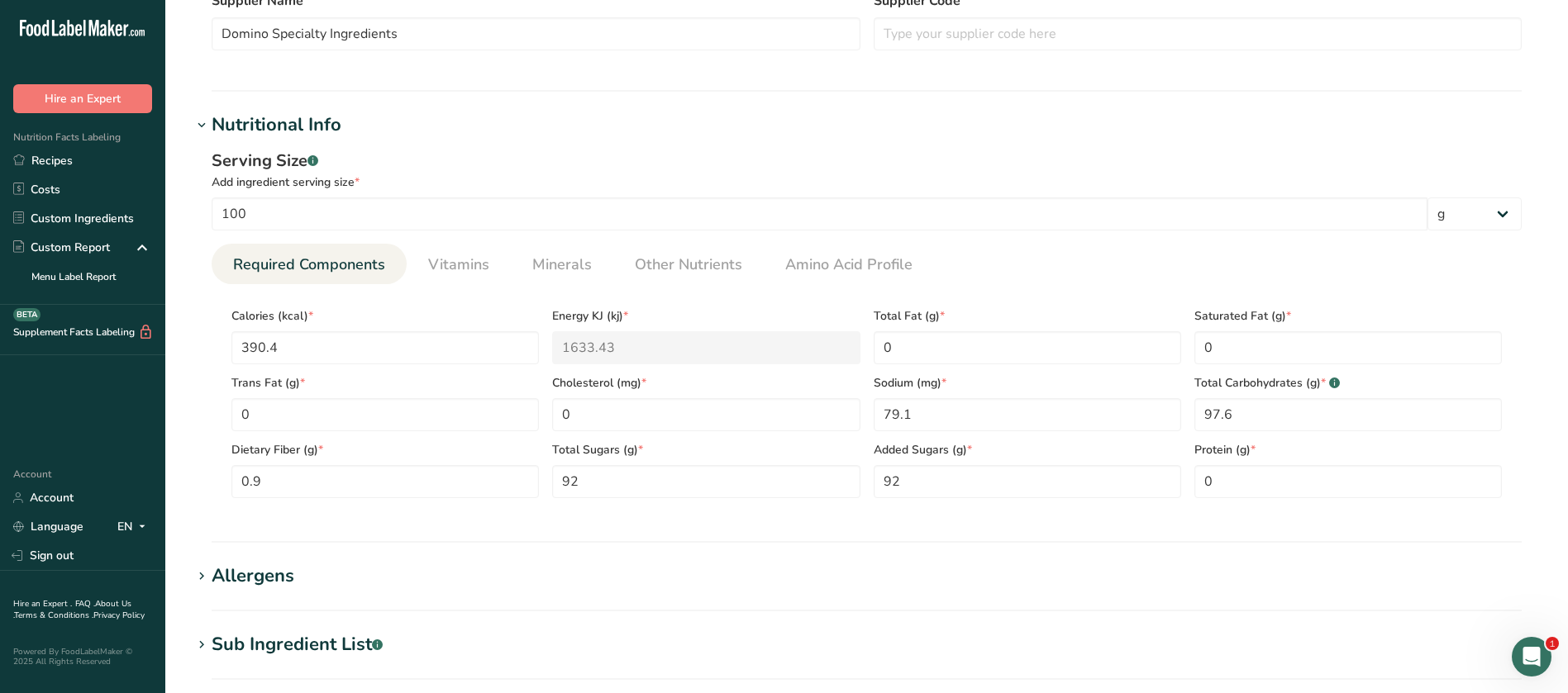 scroll, scrollTop: 0, scrollLeft: 0, axis: both 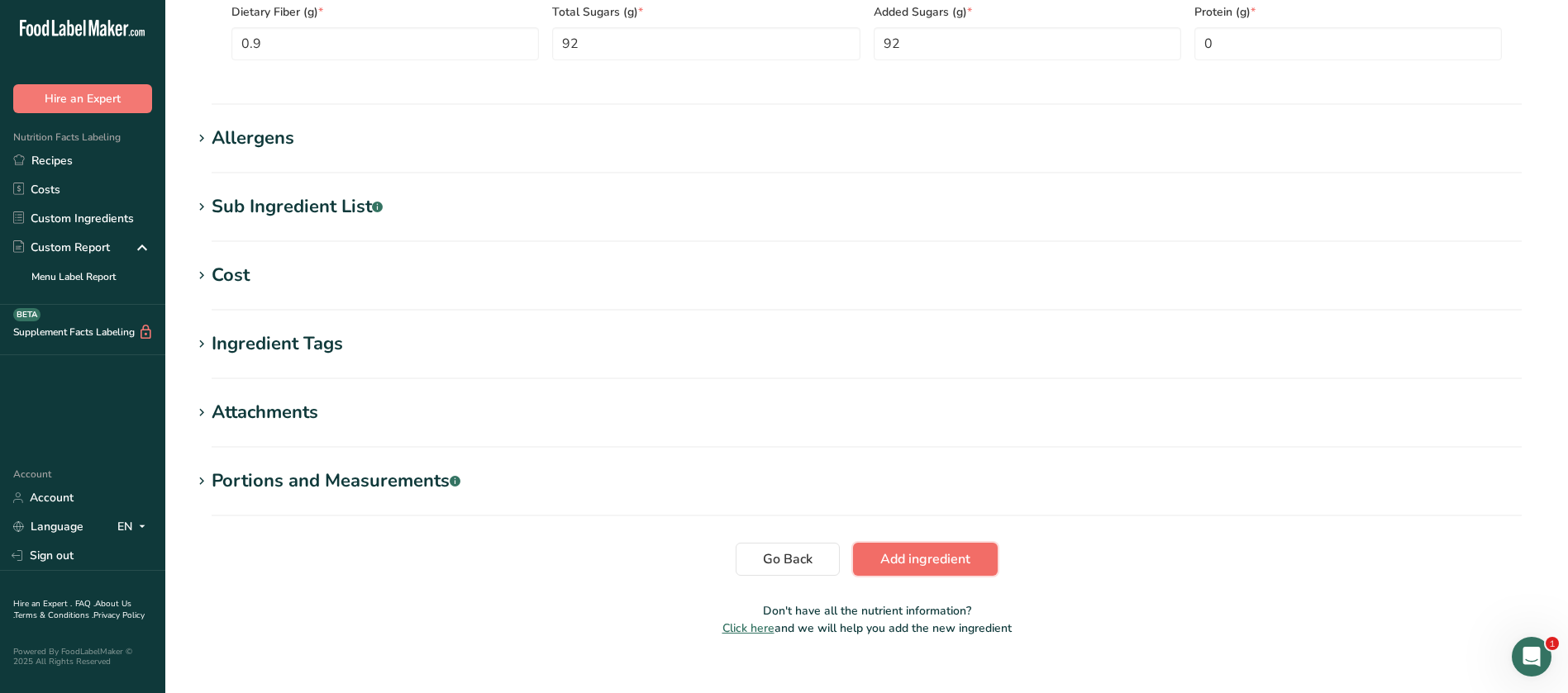 click on "Add ingredient" at bounding box center (925, 559) 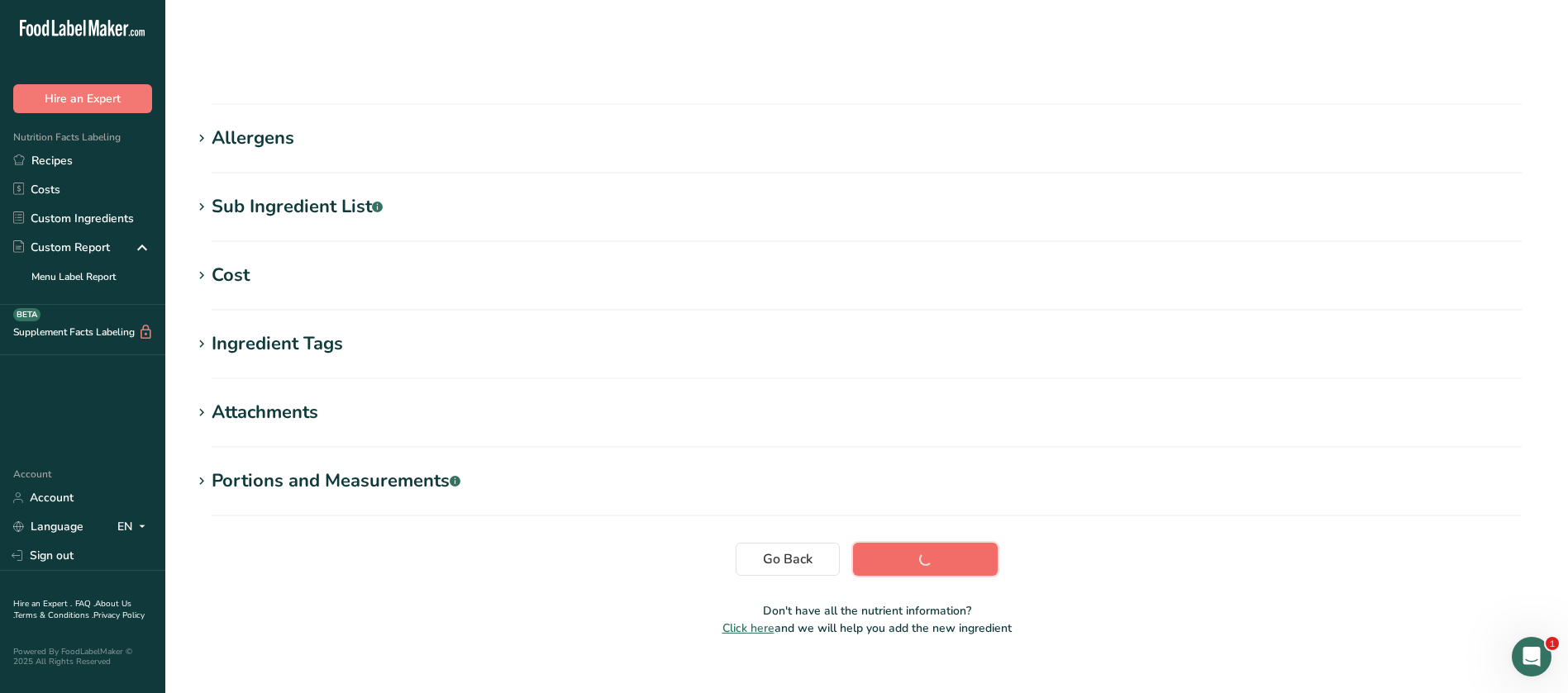 scroll, scrollTop: 181, scrollLeft: 0, axis: vertical 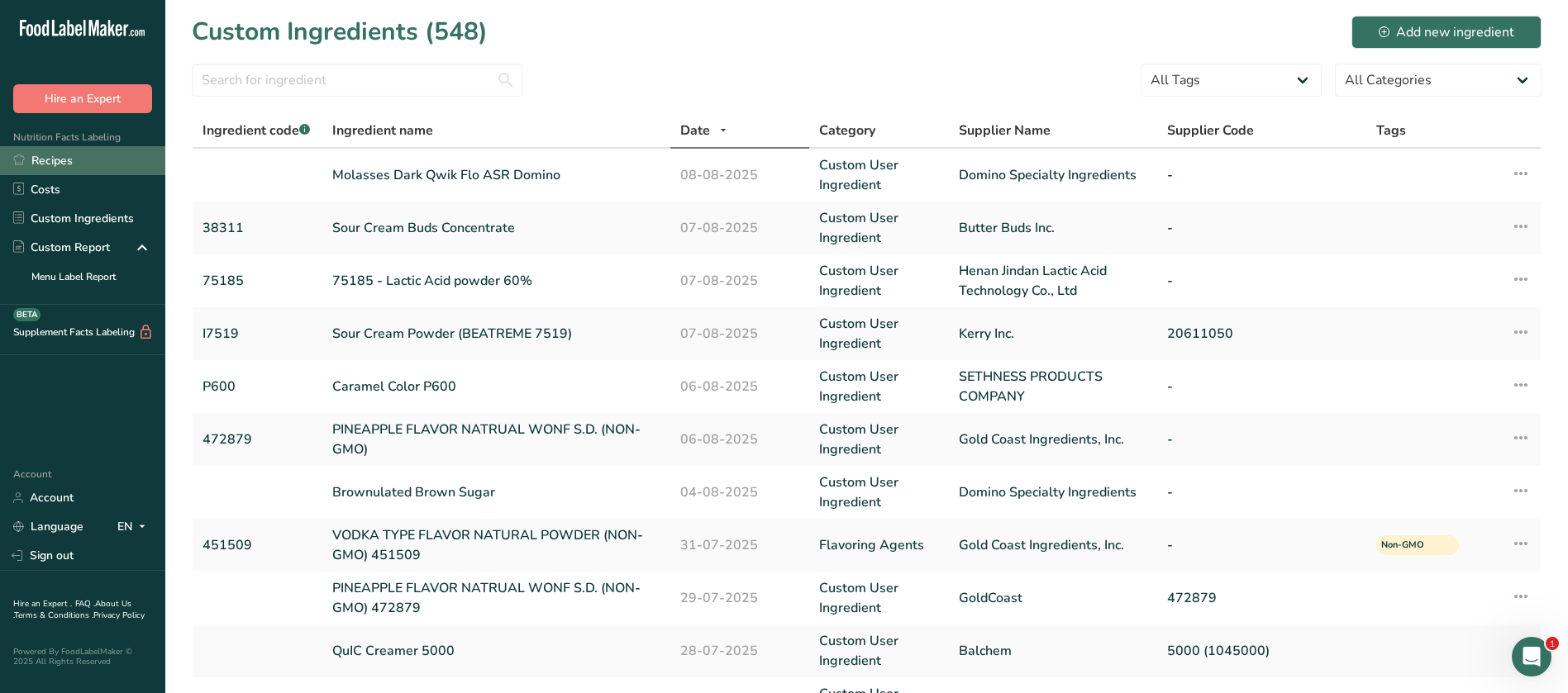 click on "Recipes" at bounding box center [83, 160] 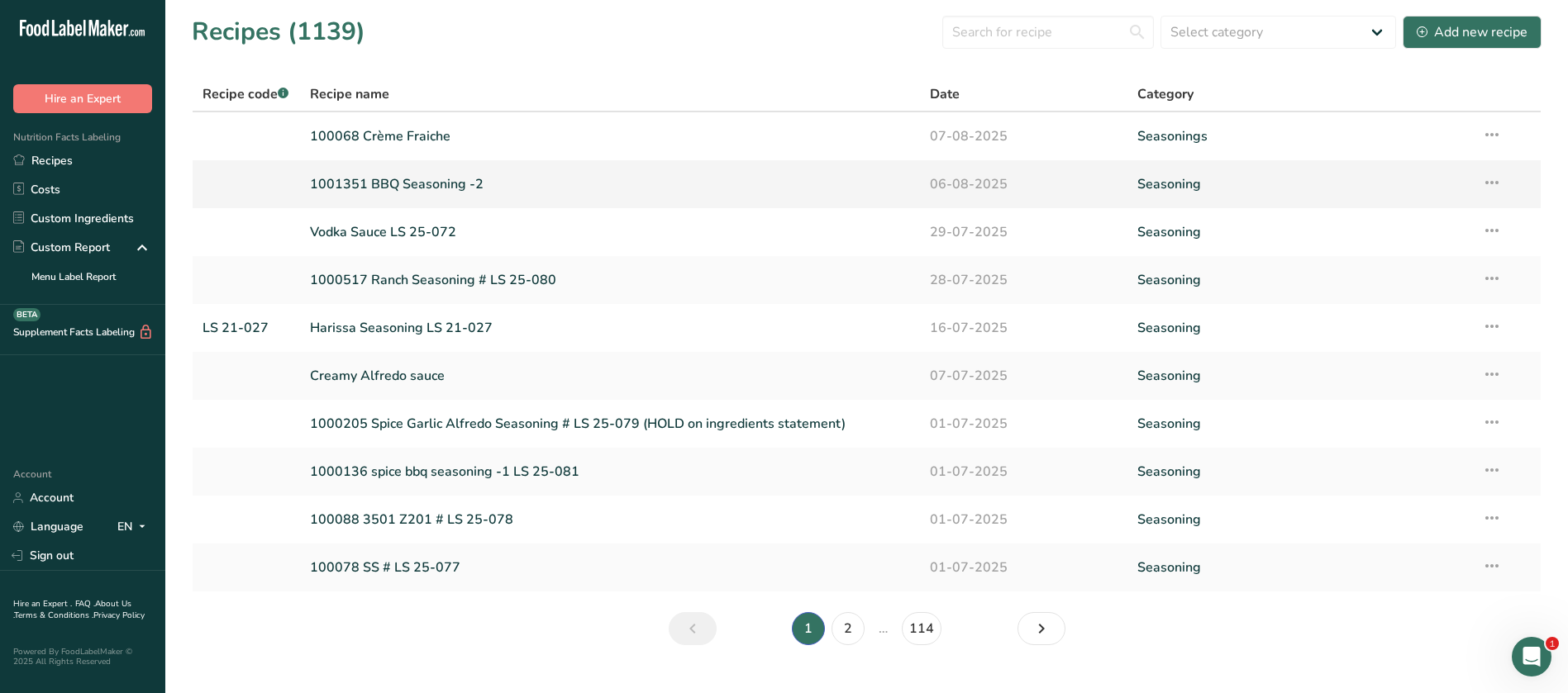 click on "1001351 BBQ Seasoning -2" at bounding box center (610, 184) 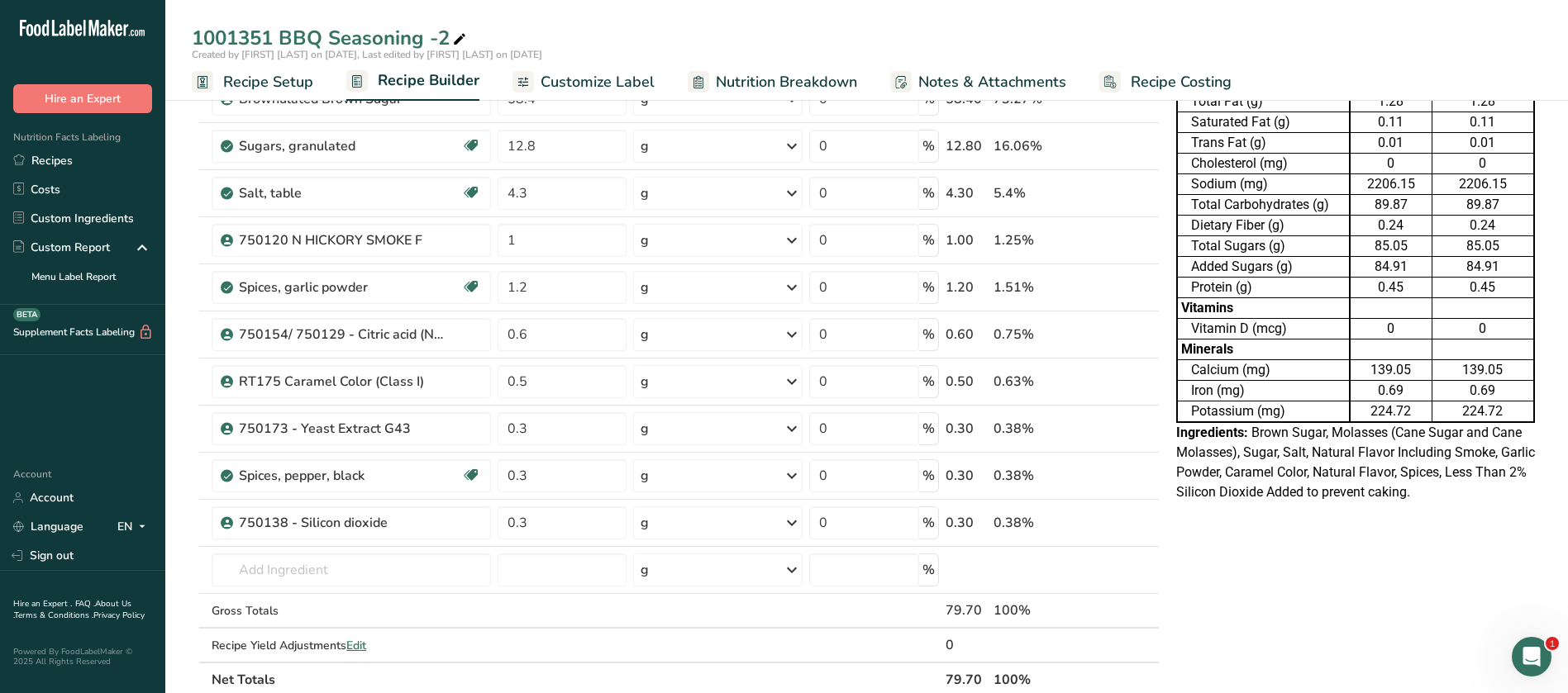 scroll, scrollTop: 140, scrollLeft: 0, axis: vertical 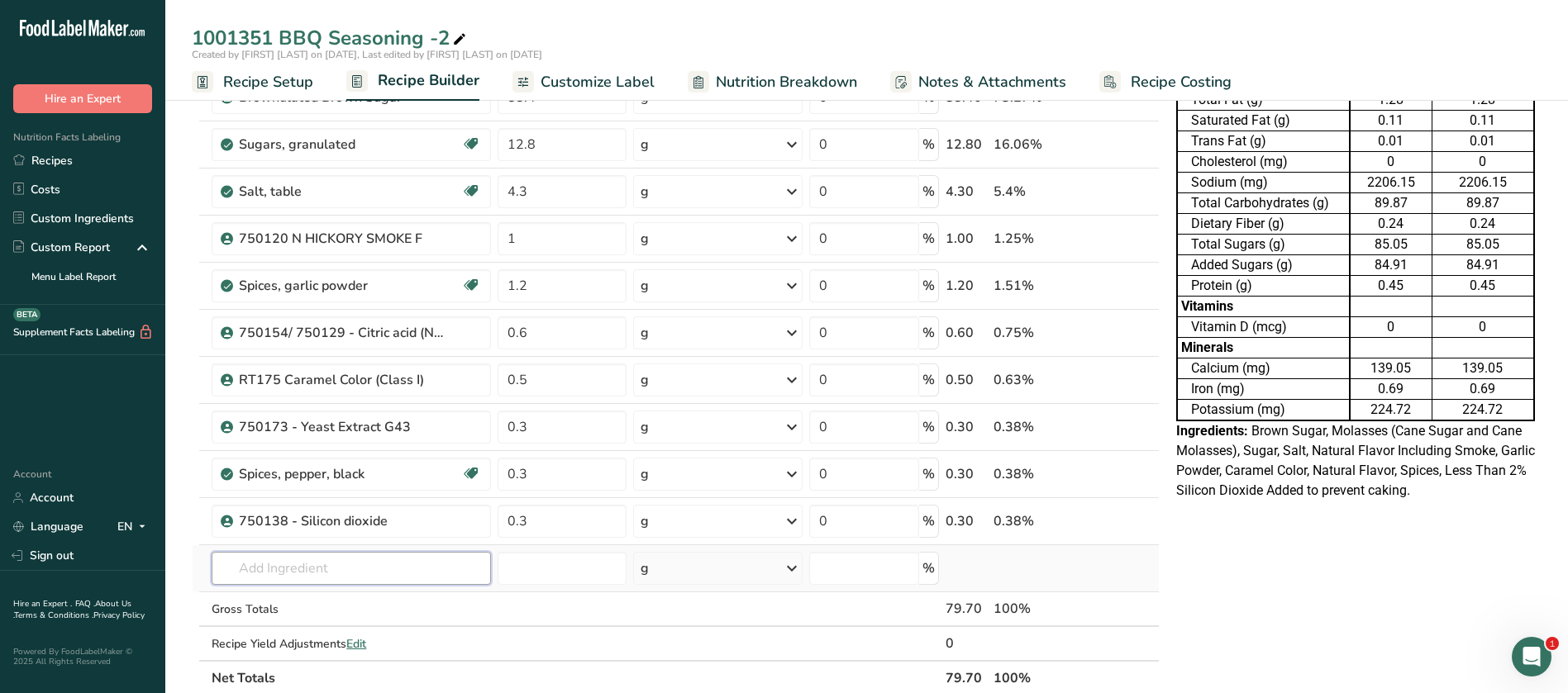 click at bounding box center [350, 568] 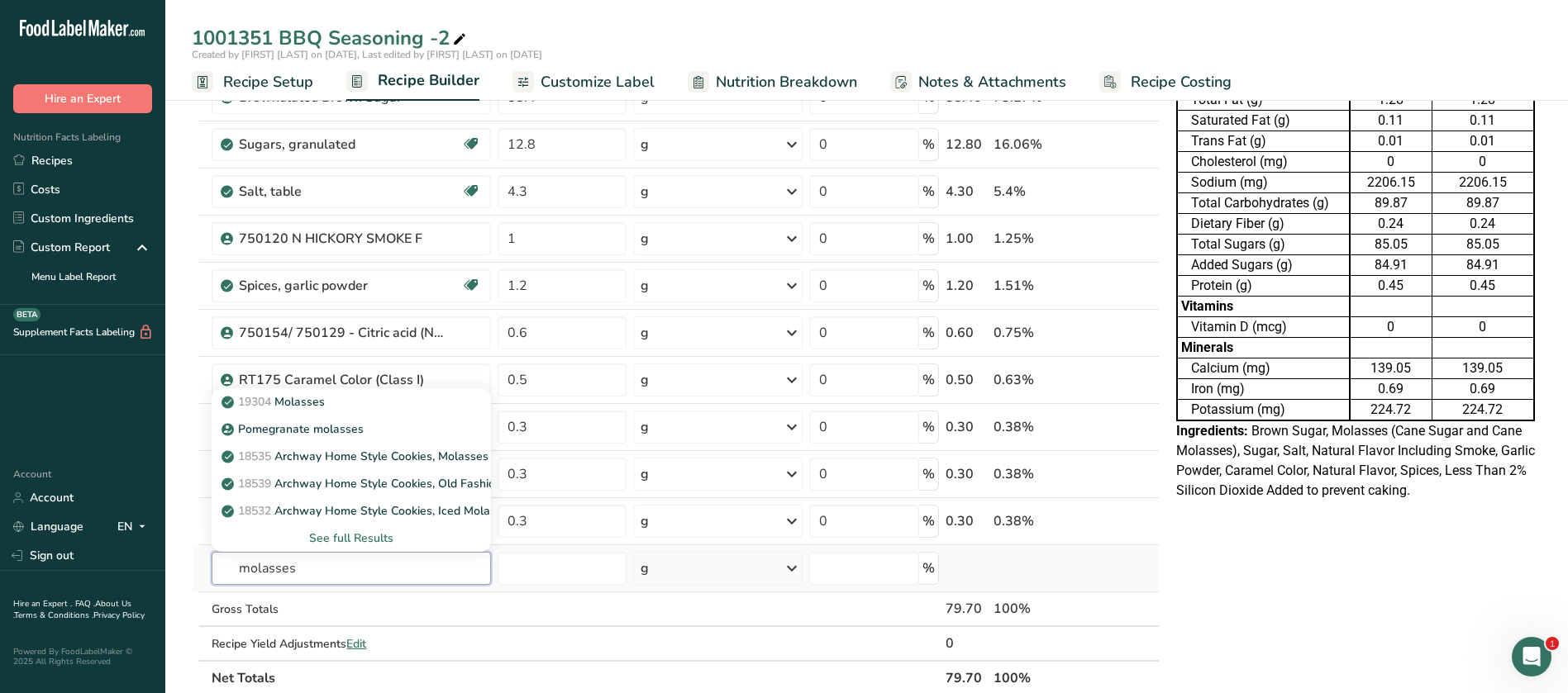type on "molasses" 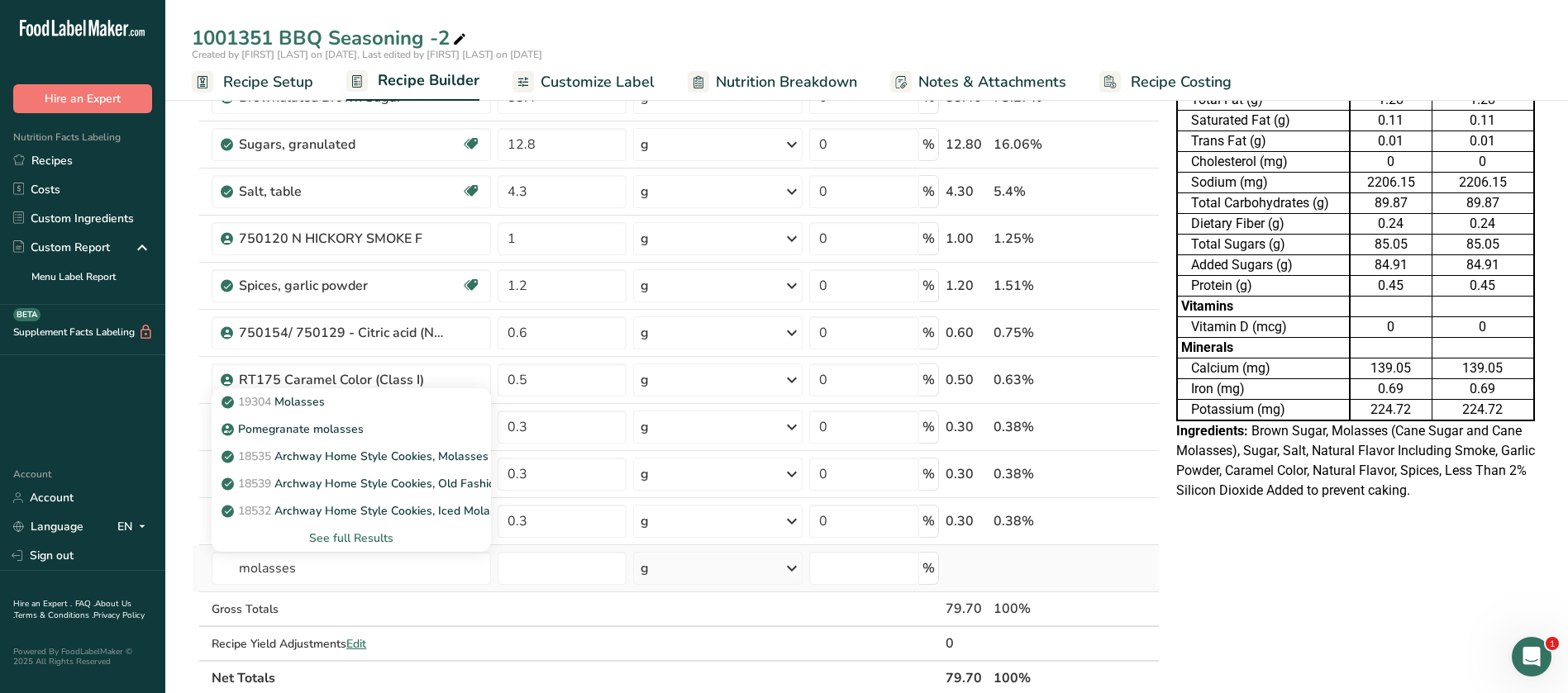 type 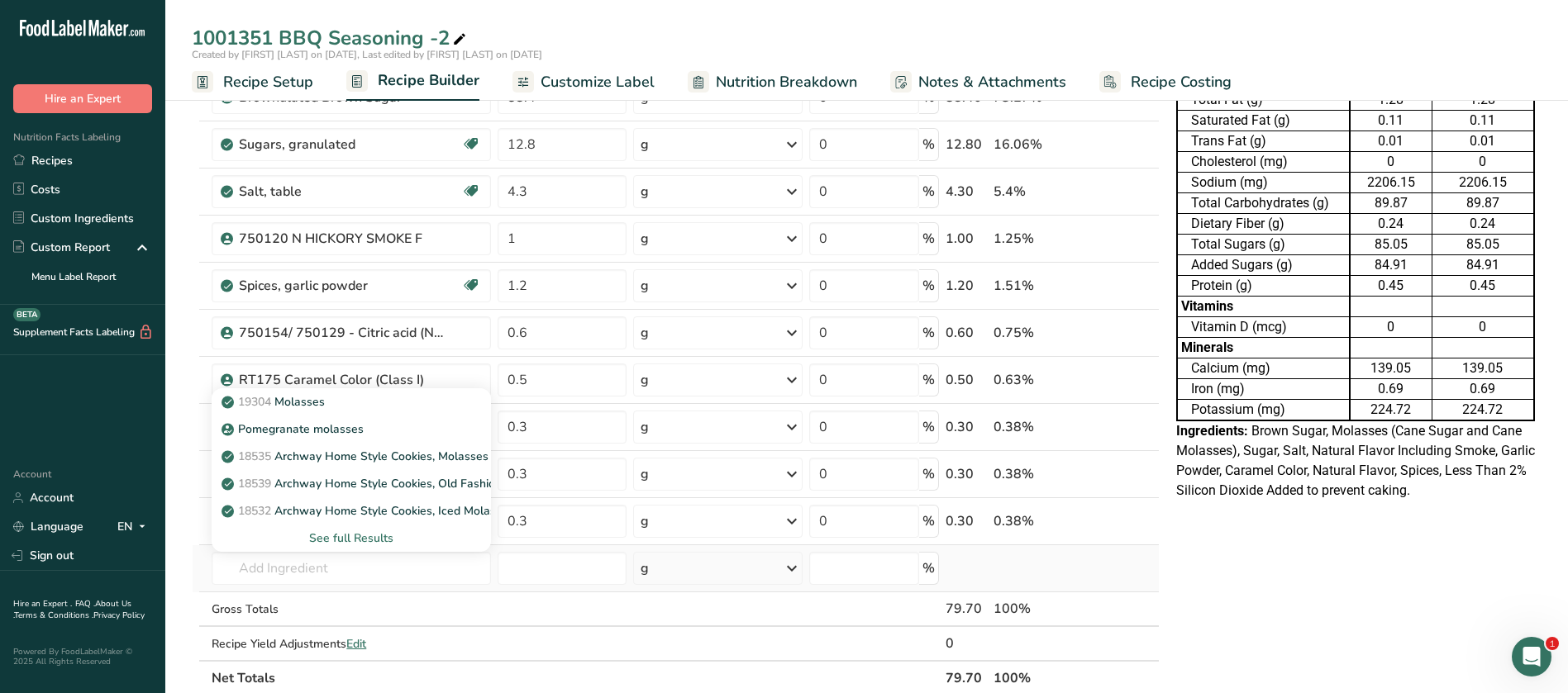click on "See full Results" at bounding box center [350, 538] 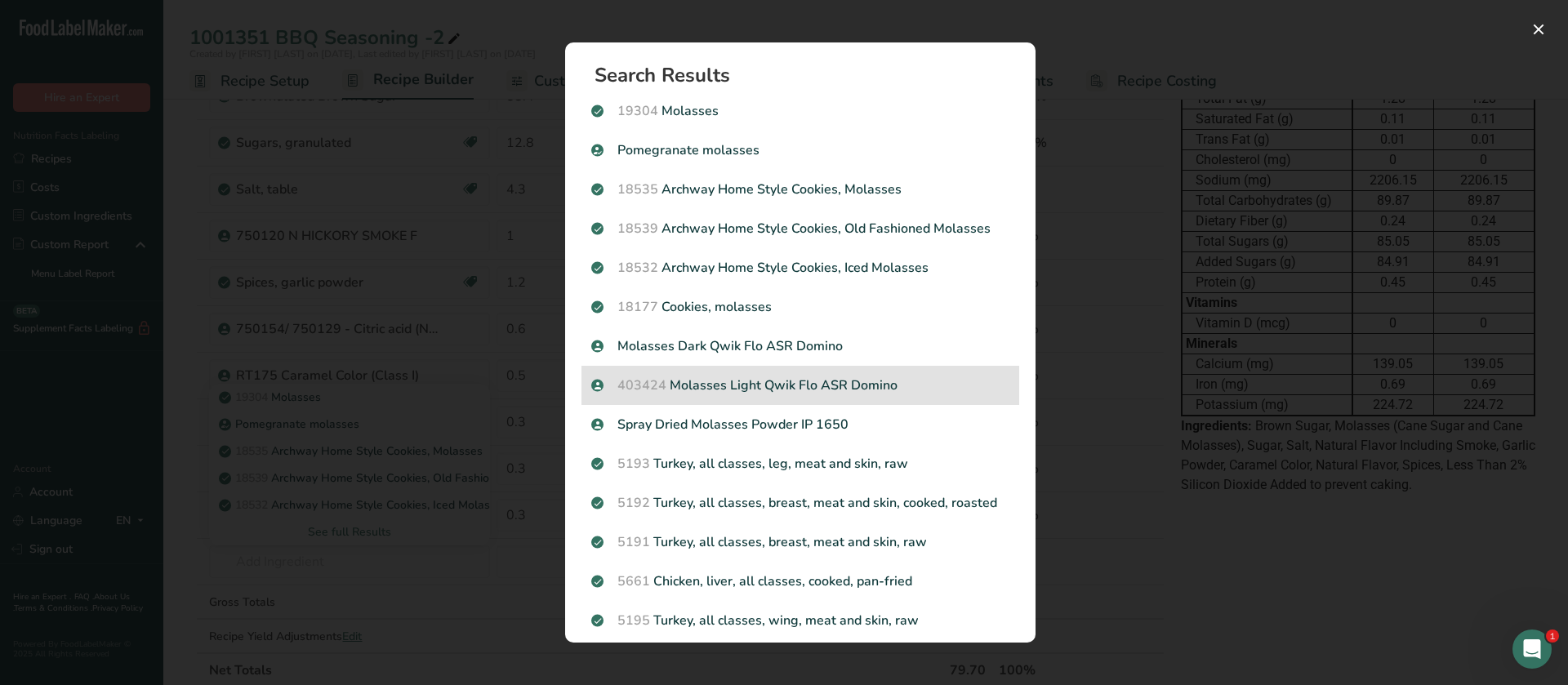 click on "403424
Molasses Light Qwik Flo ASR Domino" at bounding box center [800, 385] 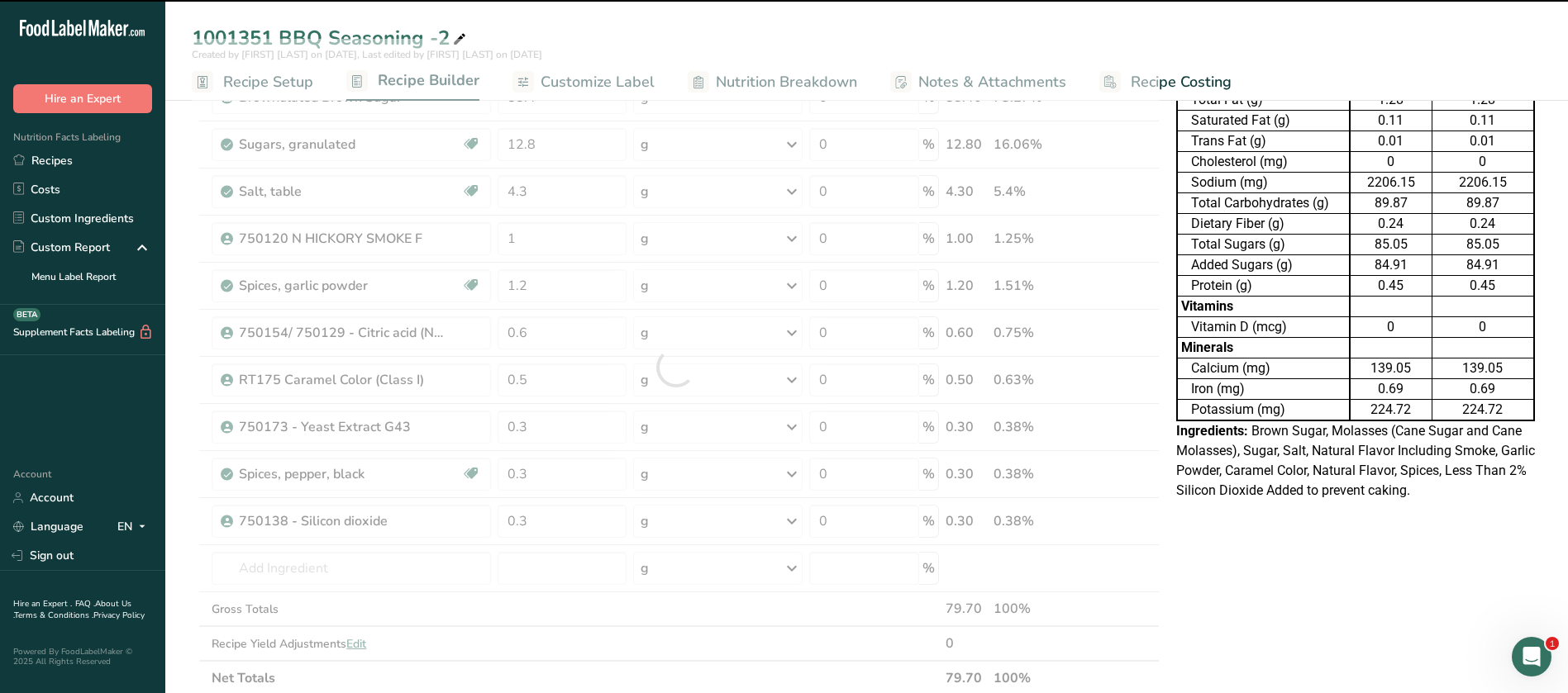 type on "0" 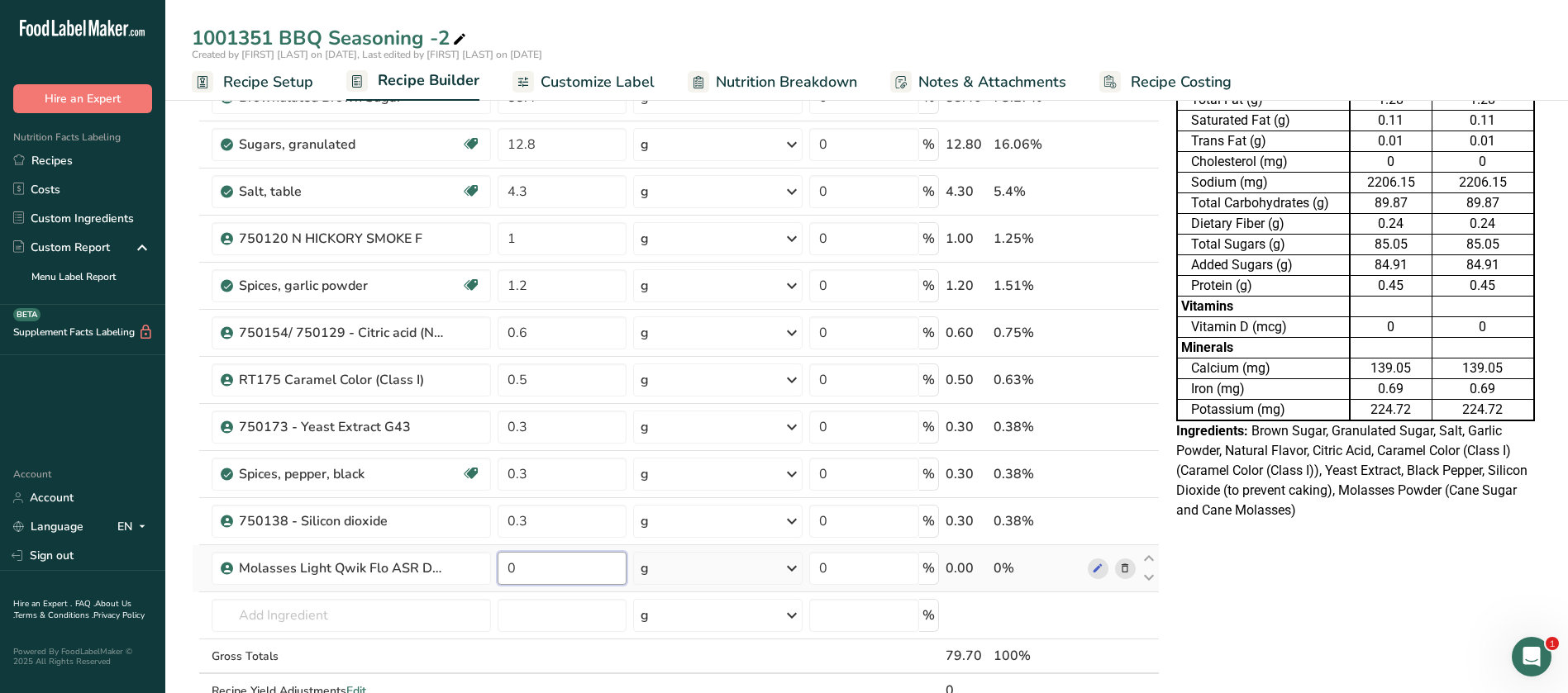 drag, startPoint x: 589, startPoint y: 566, endPoint x: 498, endPoint y: 567, distance: 91.00549 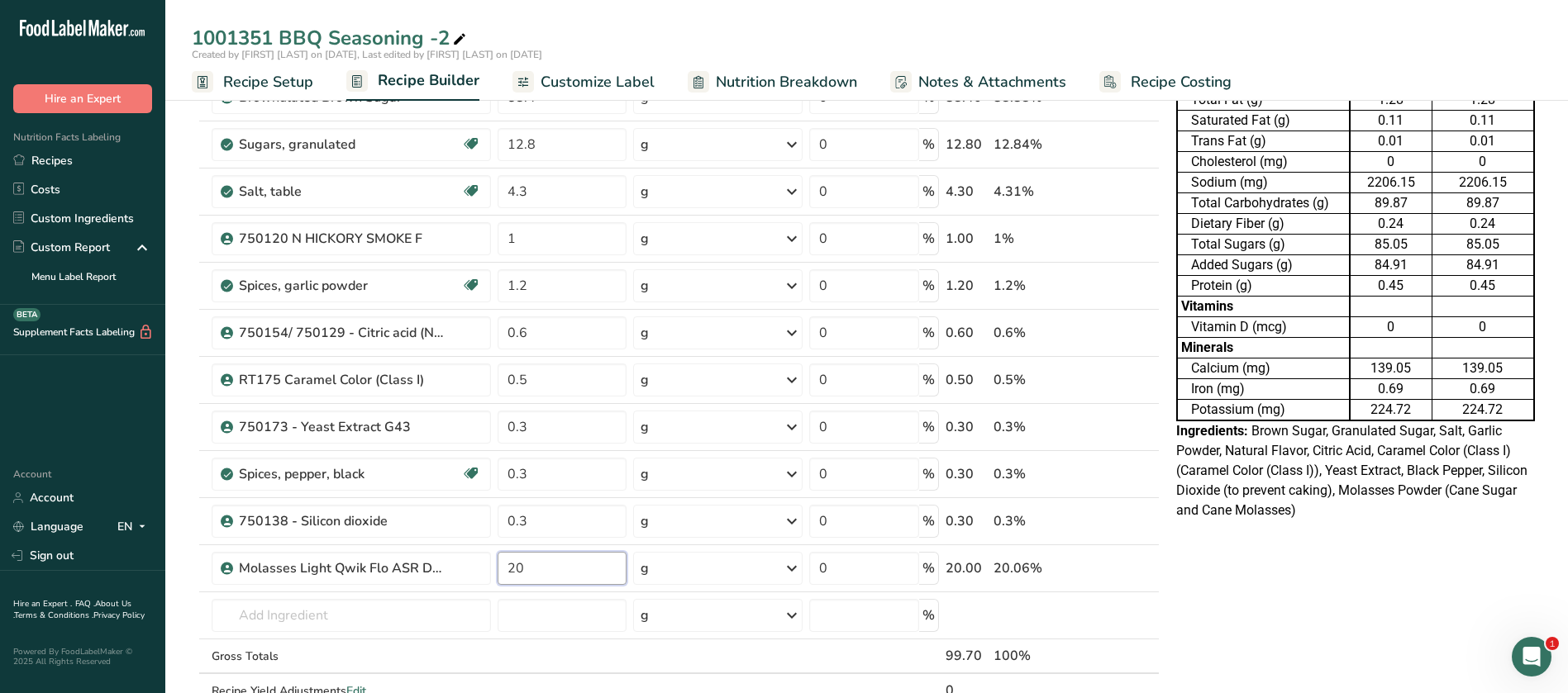 type on "20" 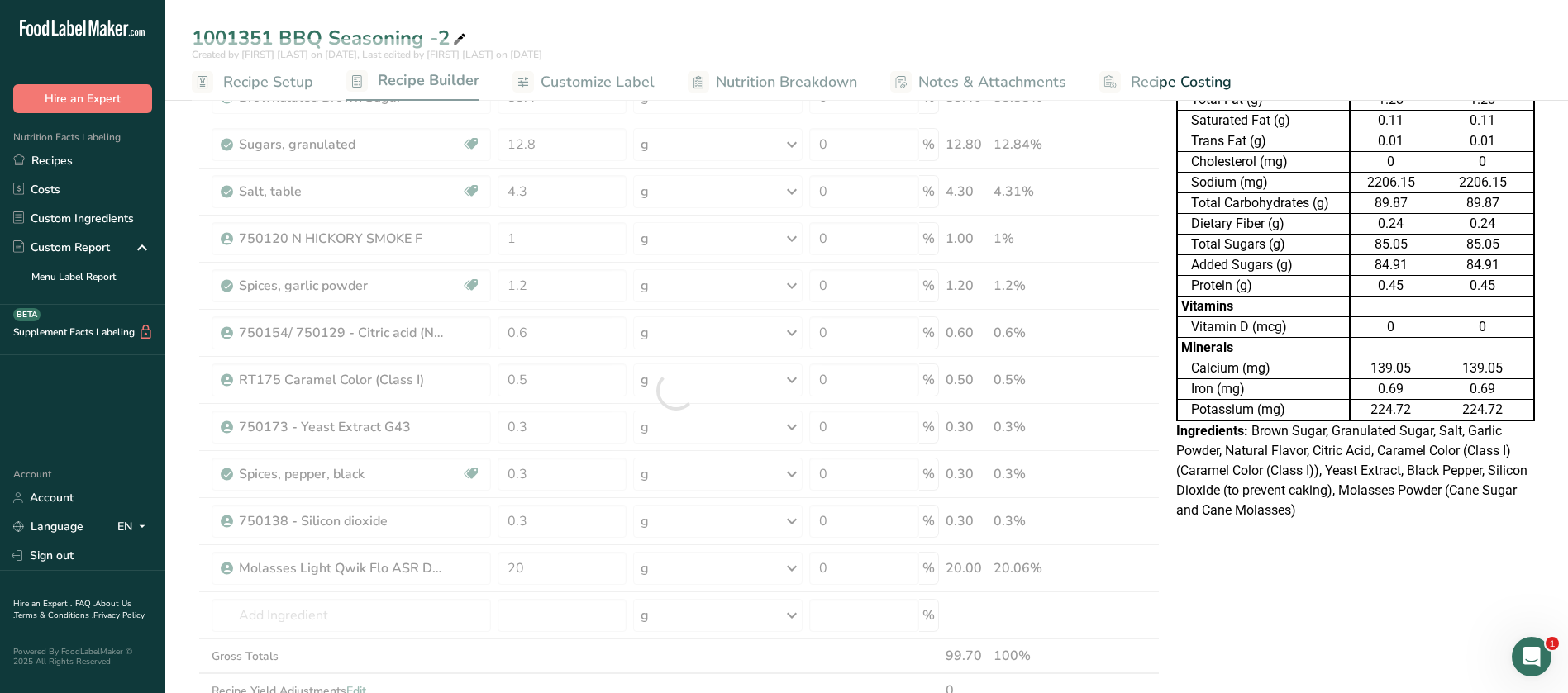 click on "Nutrition Facts Table
0.797
Servings
Per Container
Serving Size
100g
Per
100g
Per Serving
Basic Components
Calories (kcal)
371.09
371.09
Total Fat (g)
1.28
1.28
Saturated Fat (g)
0.11
0.11
Trans Fat (g)
0.01
0.01
Cholesterol (mg)
0
0" at bounding box center [1356, 643] 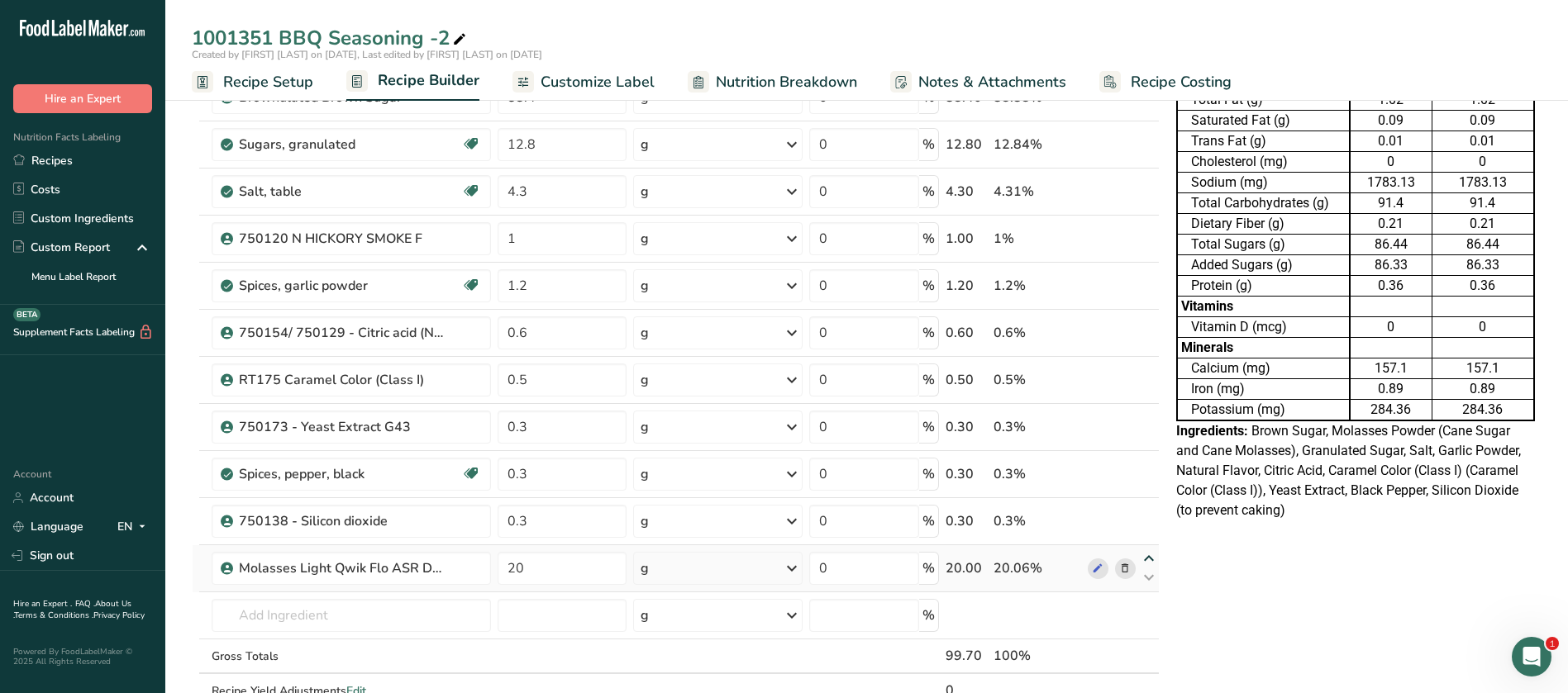 click at bounding box center [1149, 558] 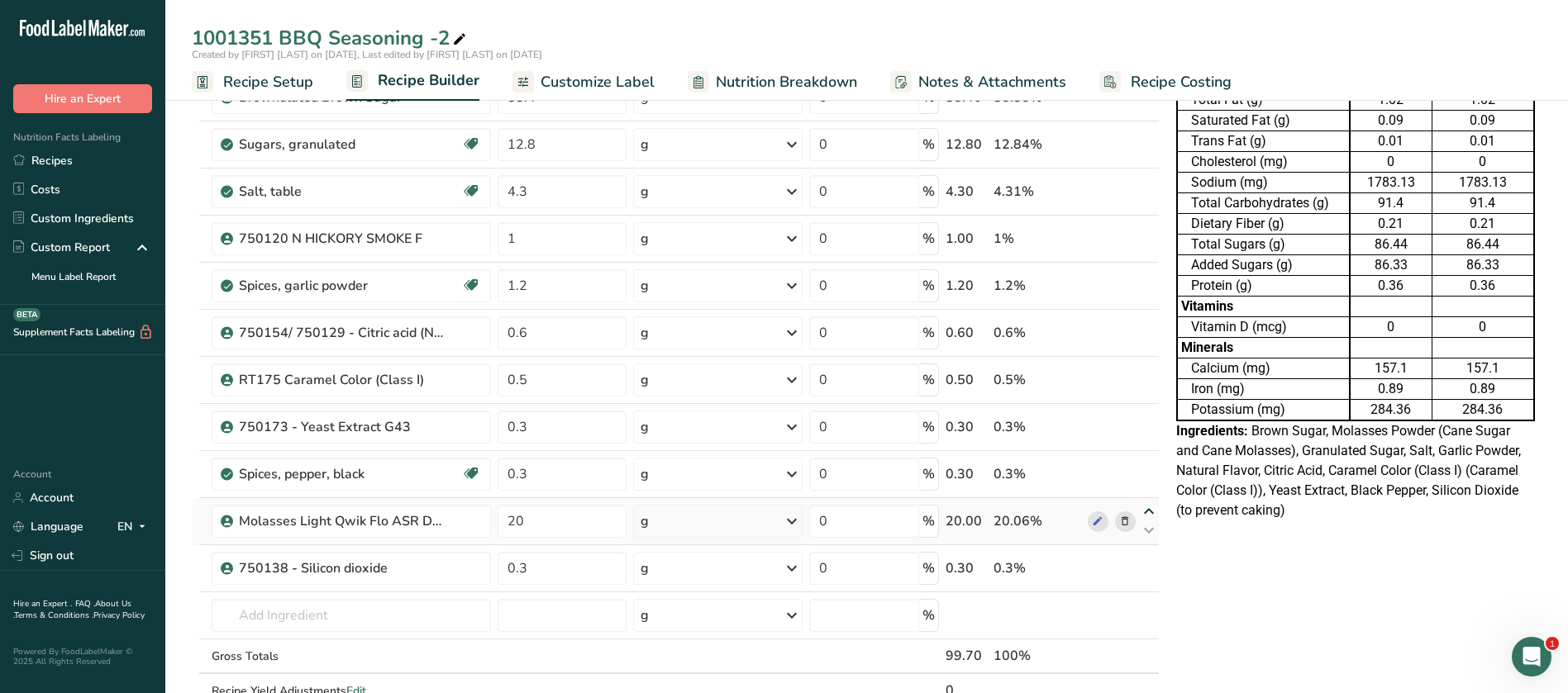 click at bounding box center (1149, 511) 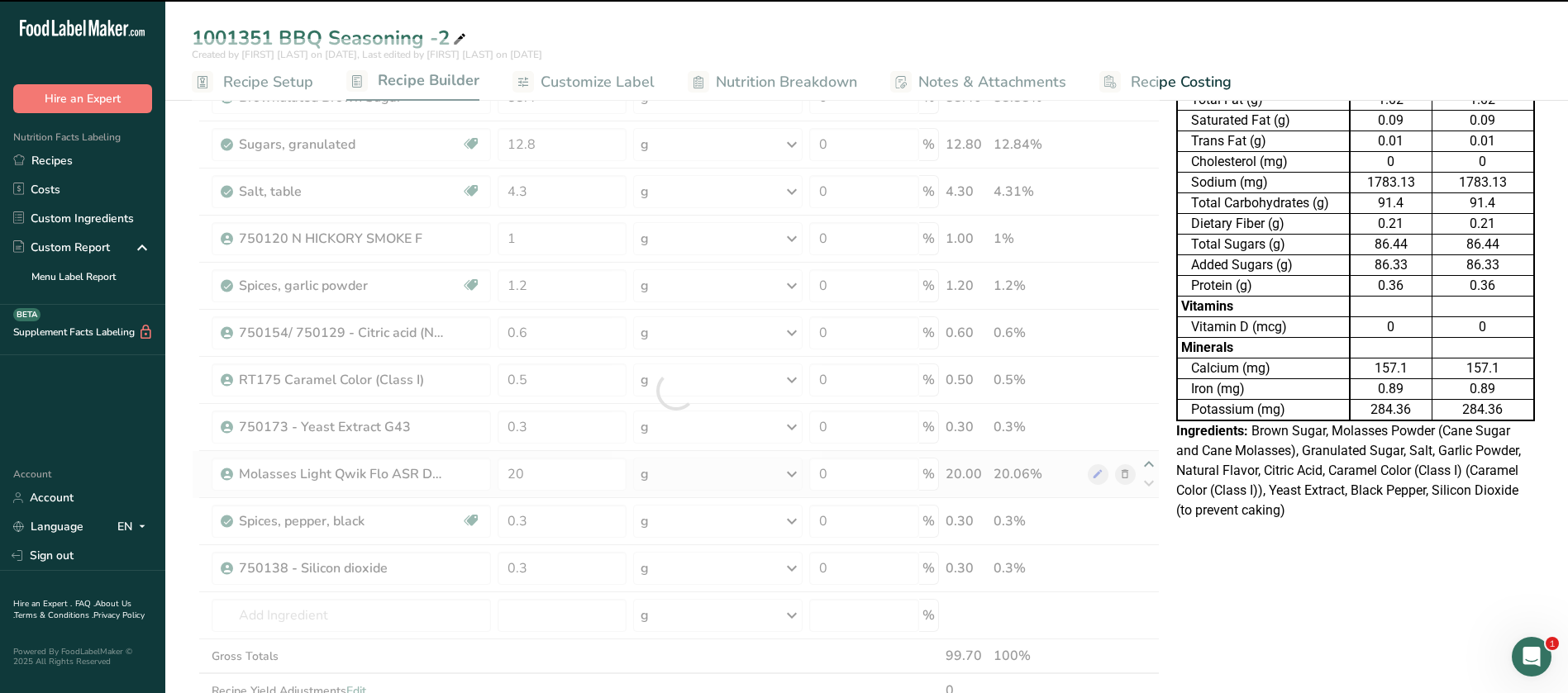 click at bounding box center [675, 391] 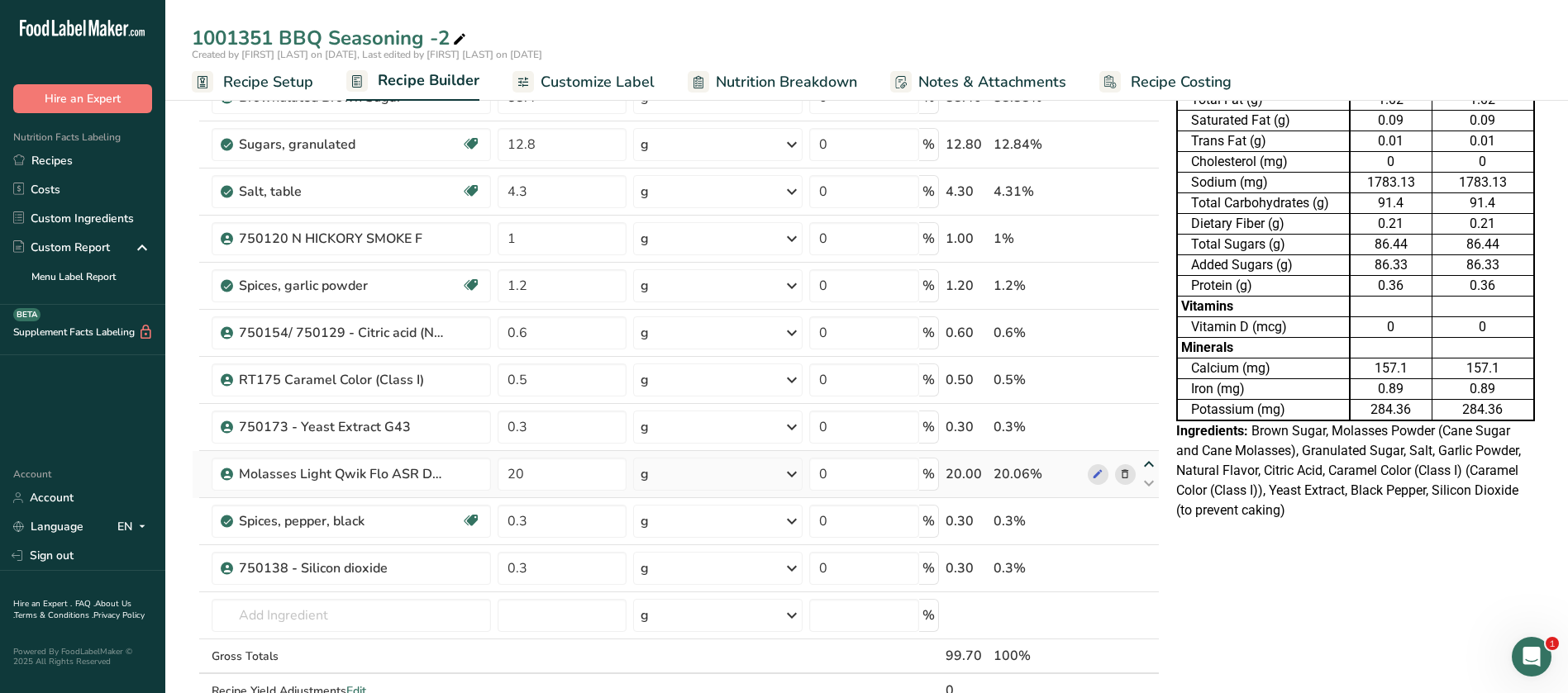 click at bounding box center (1149, 464) 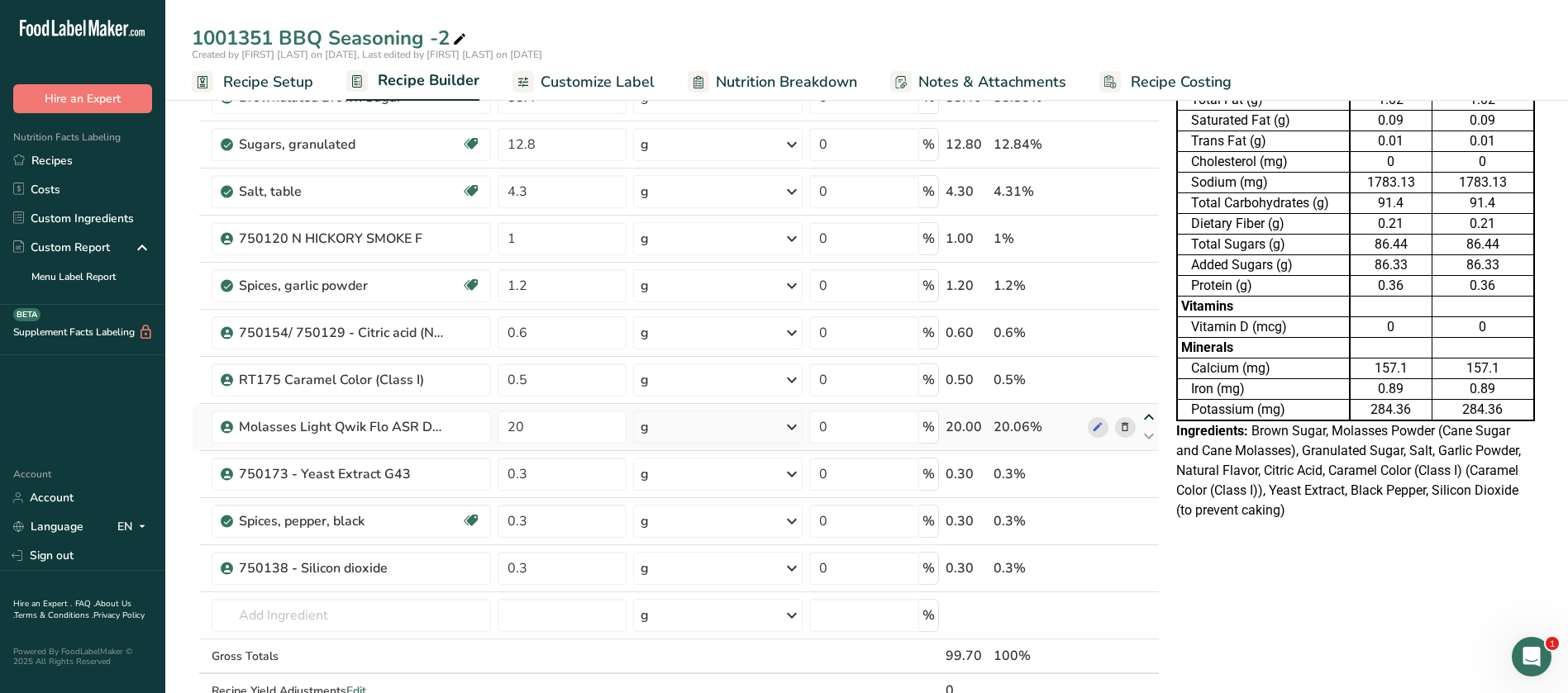 click at bounding box center (1149, 417) 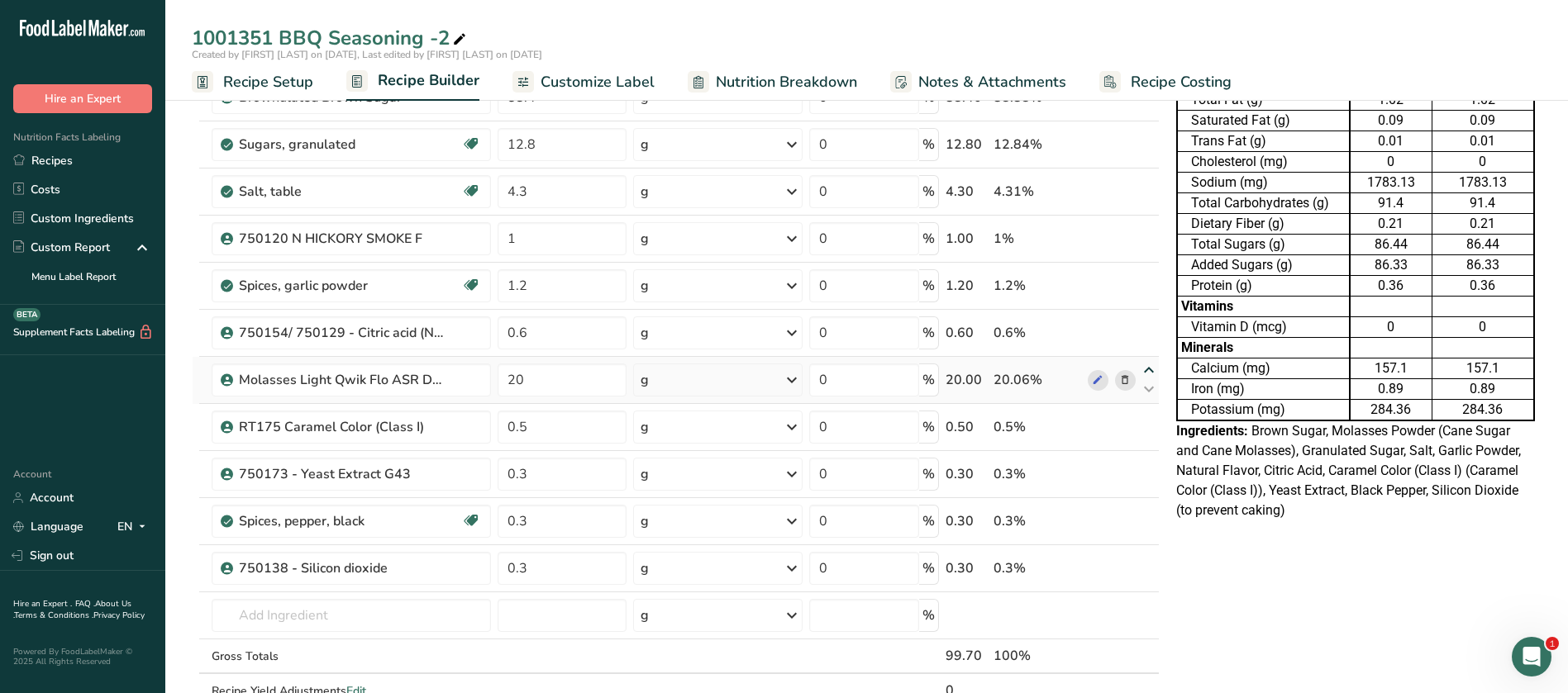 click at bounding box center (1149, 370) 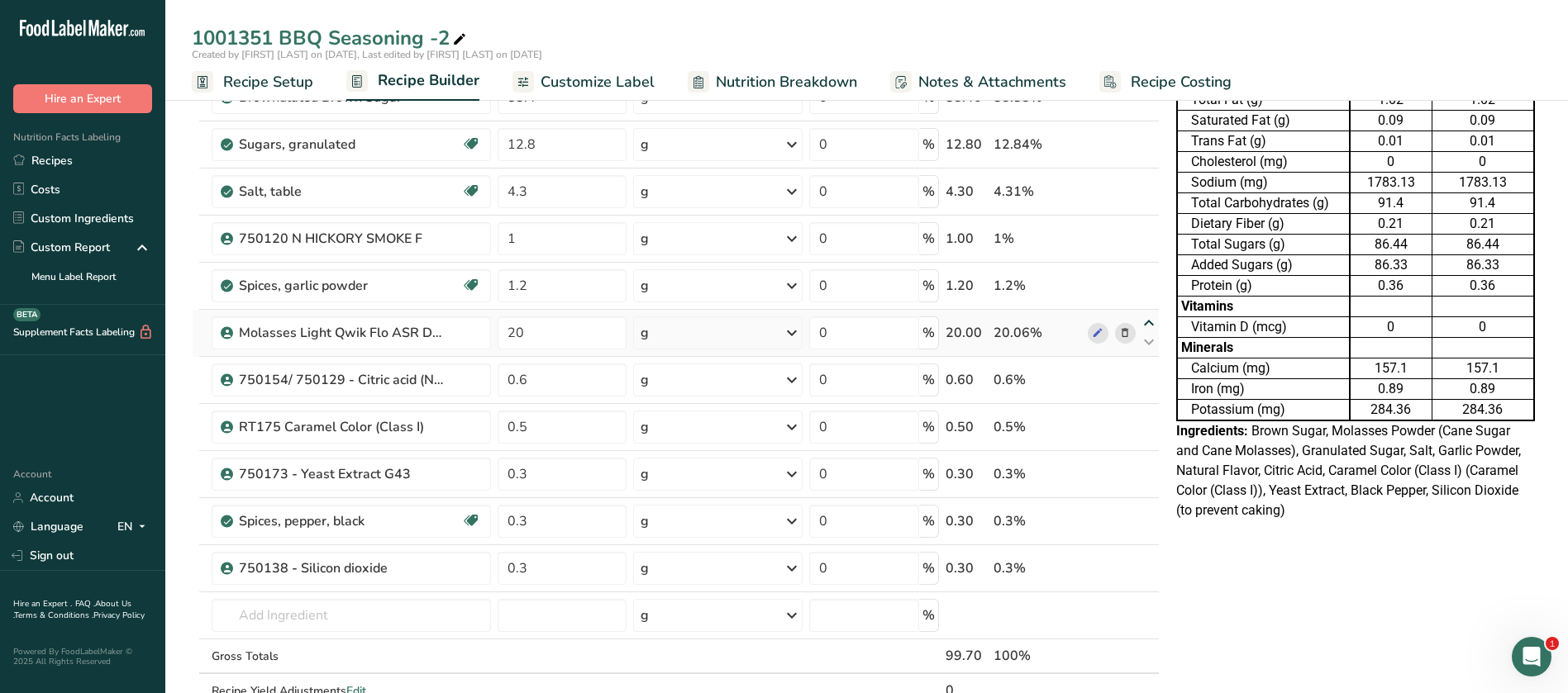 click at bounding box center [1149, 323] 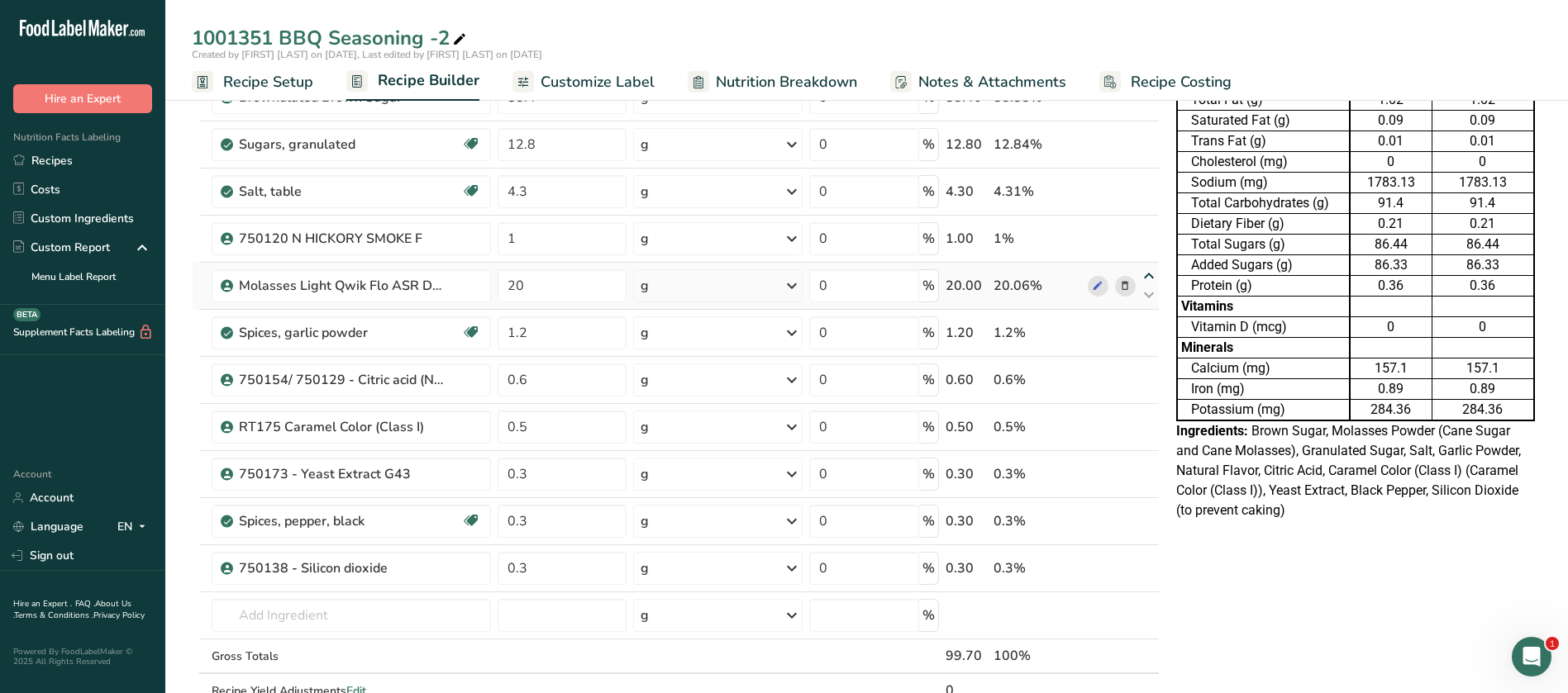 click at bounding box center [1149, 276] 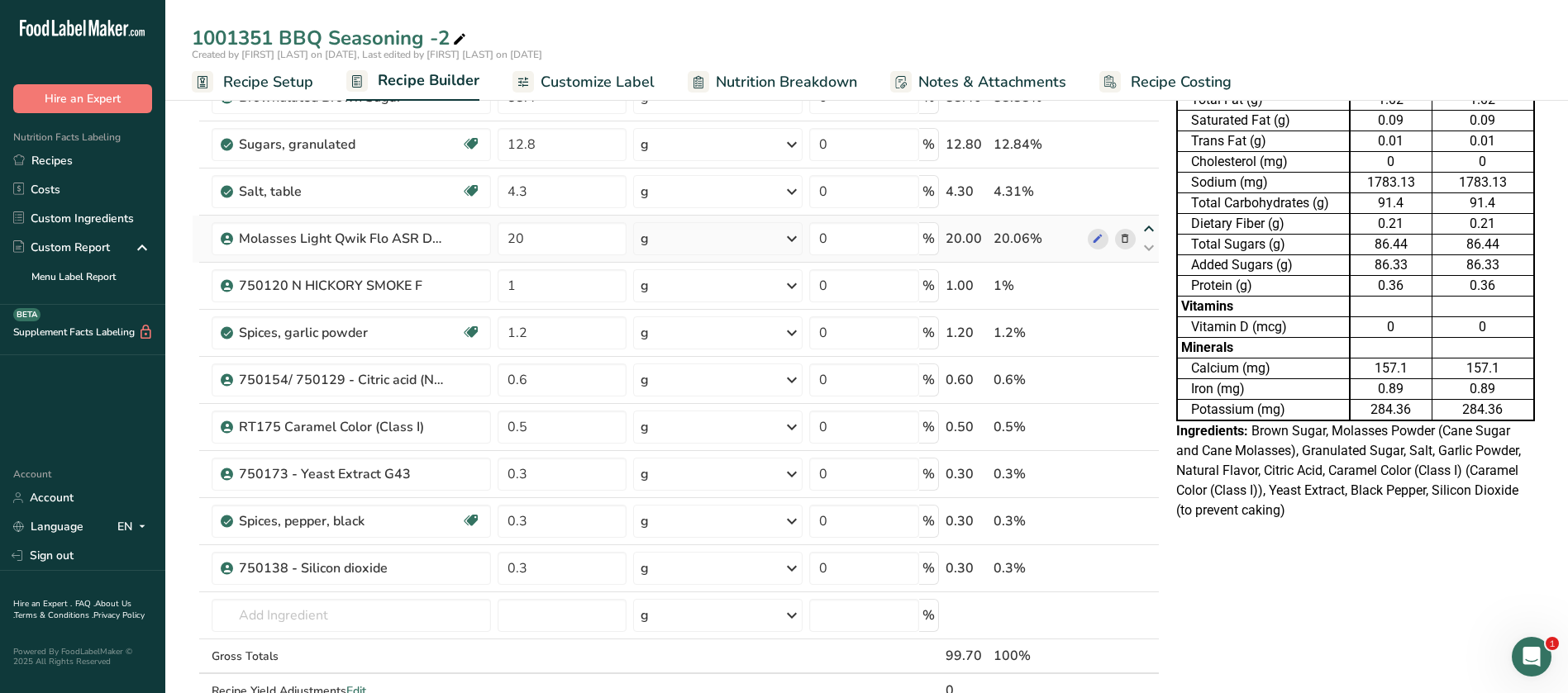 click at bounding box center [1149, 229] 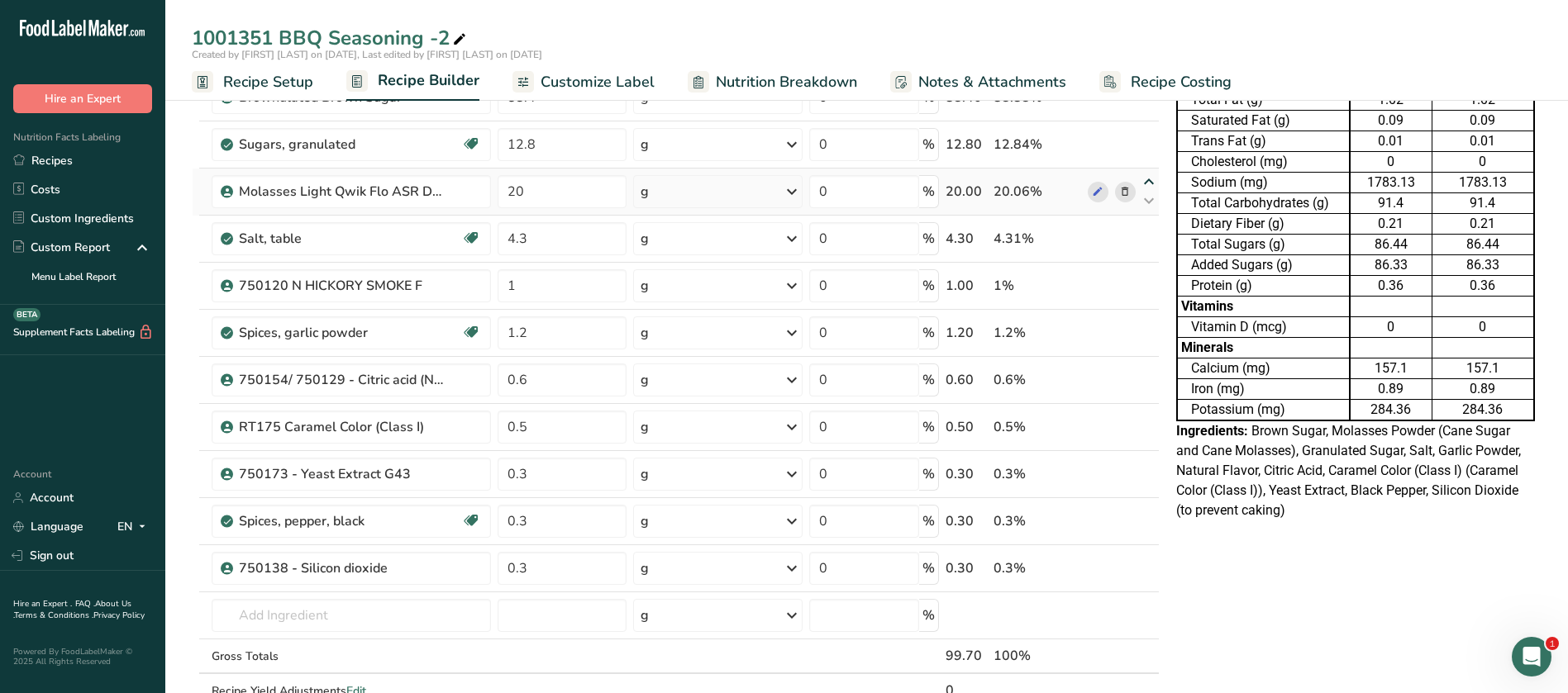 click at bounding box center [1149, 182] 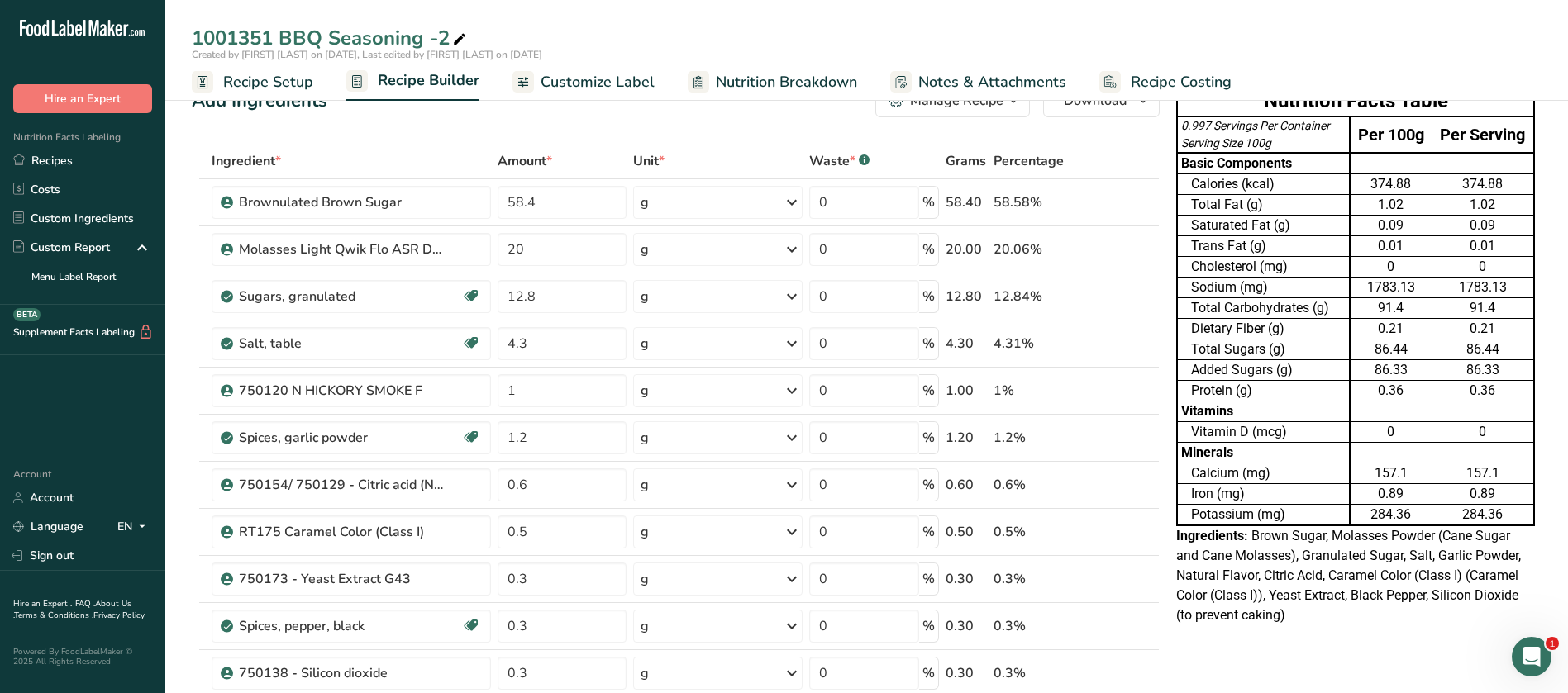 scroll, scrollTop: 33, scrollLeft: 0, axis: vertical 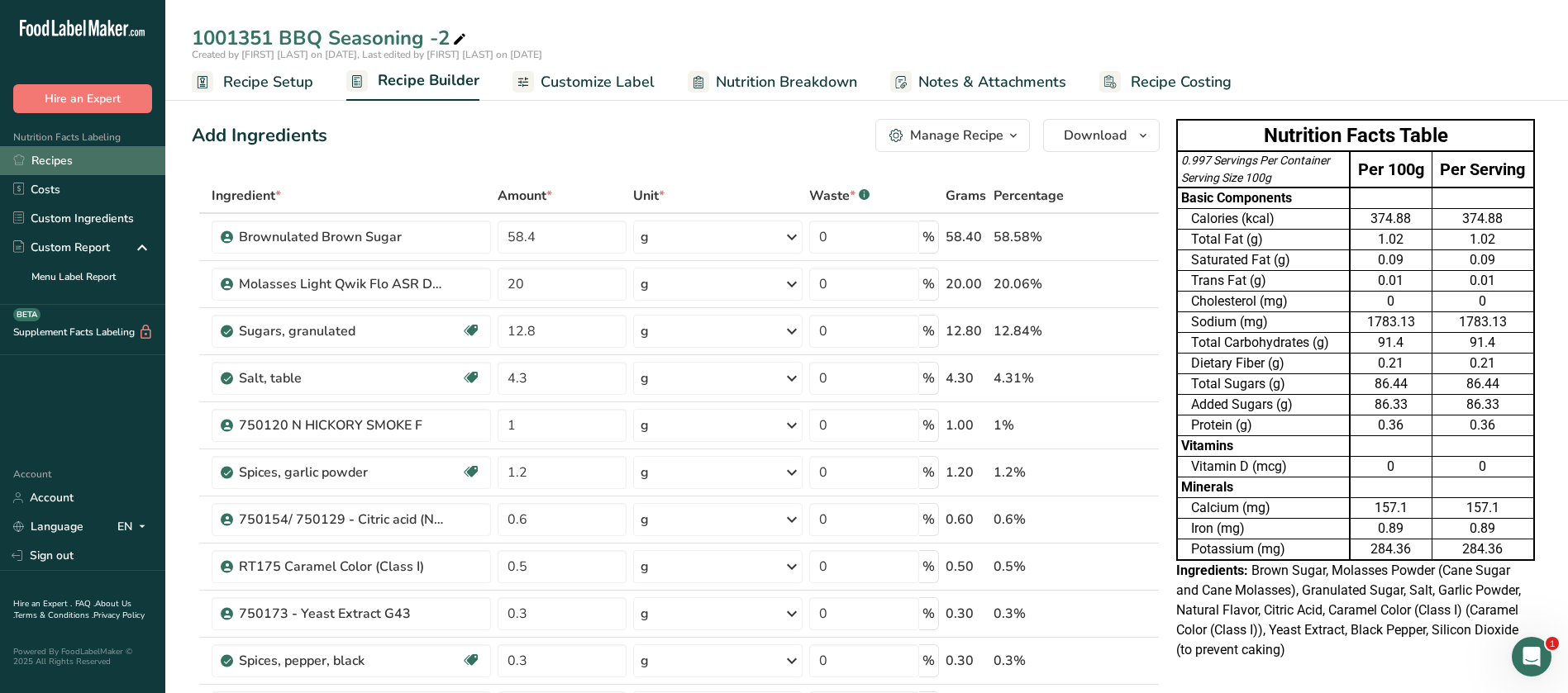 click on "Recipes" at bounding box center [83, 160] 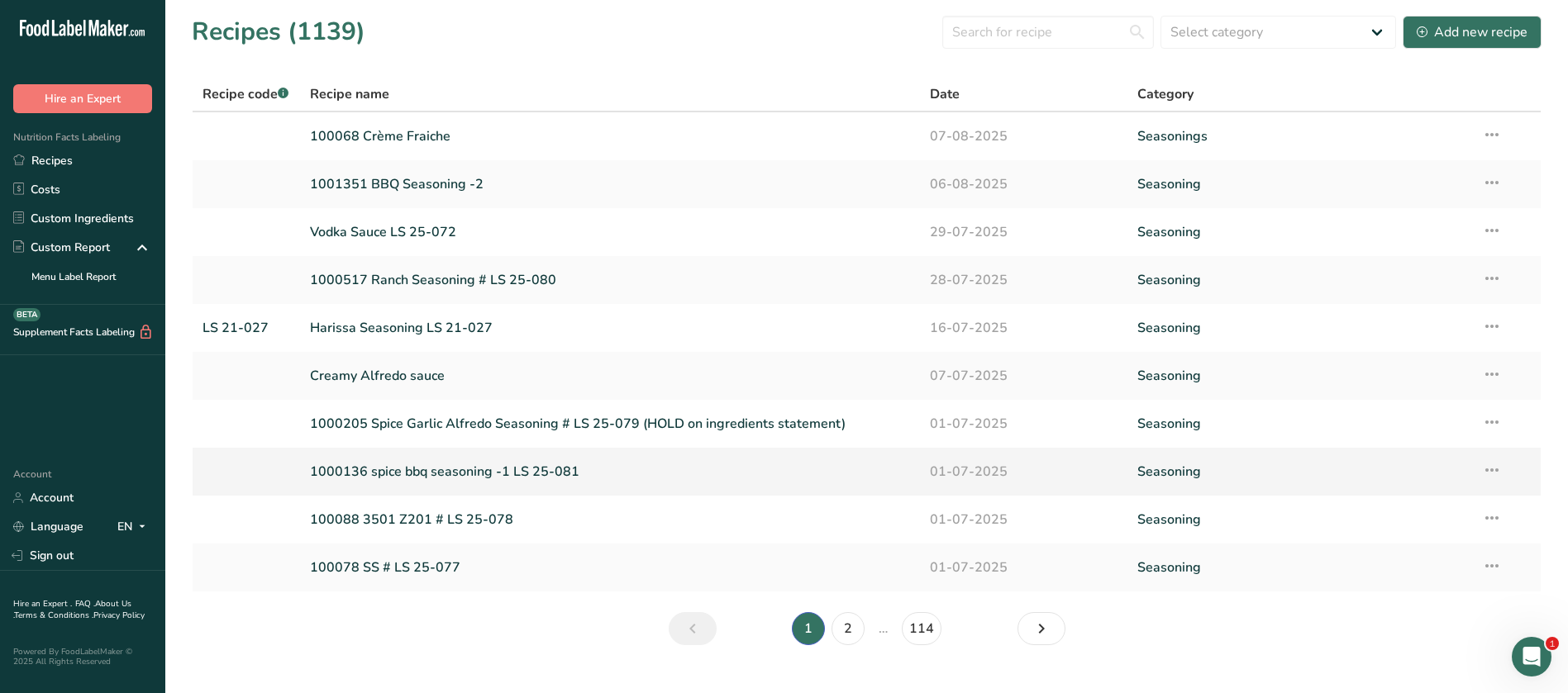 click on "1000136 spice bbq seasoning -1 LS 25-081" at bounding box center (610, 472) 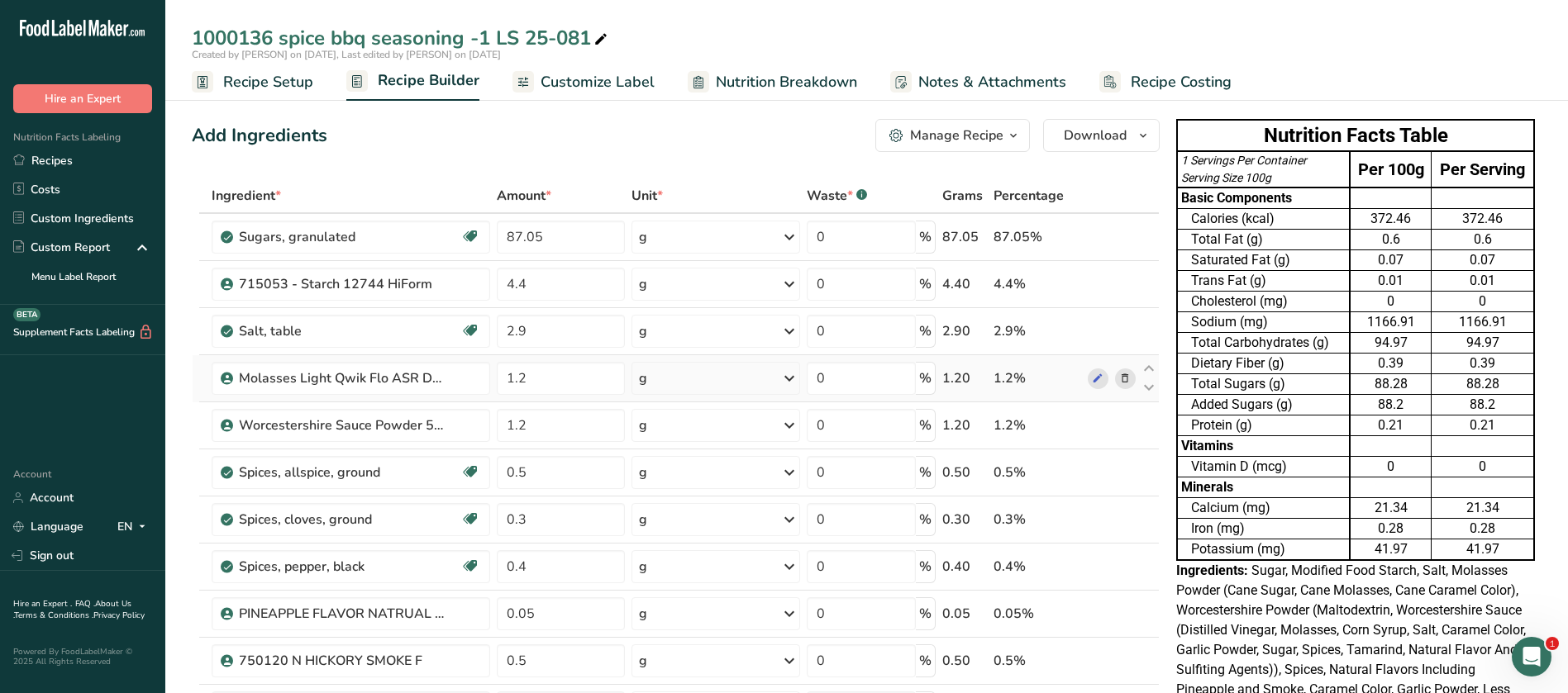 click at bounding box center (1125, 378) 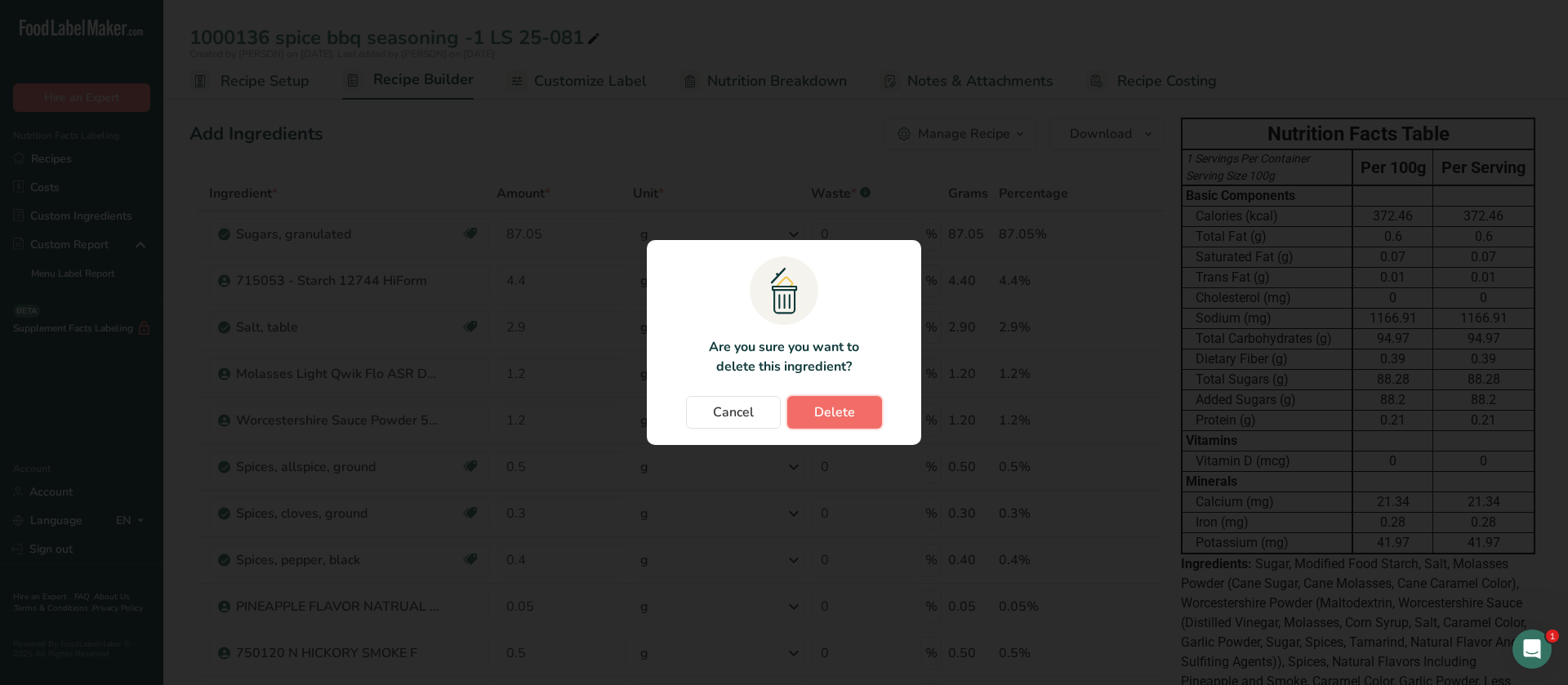 click on "Delete" at bounding box center (835, 412) 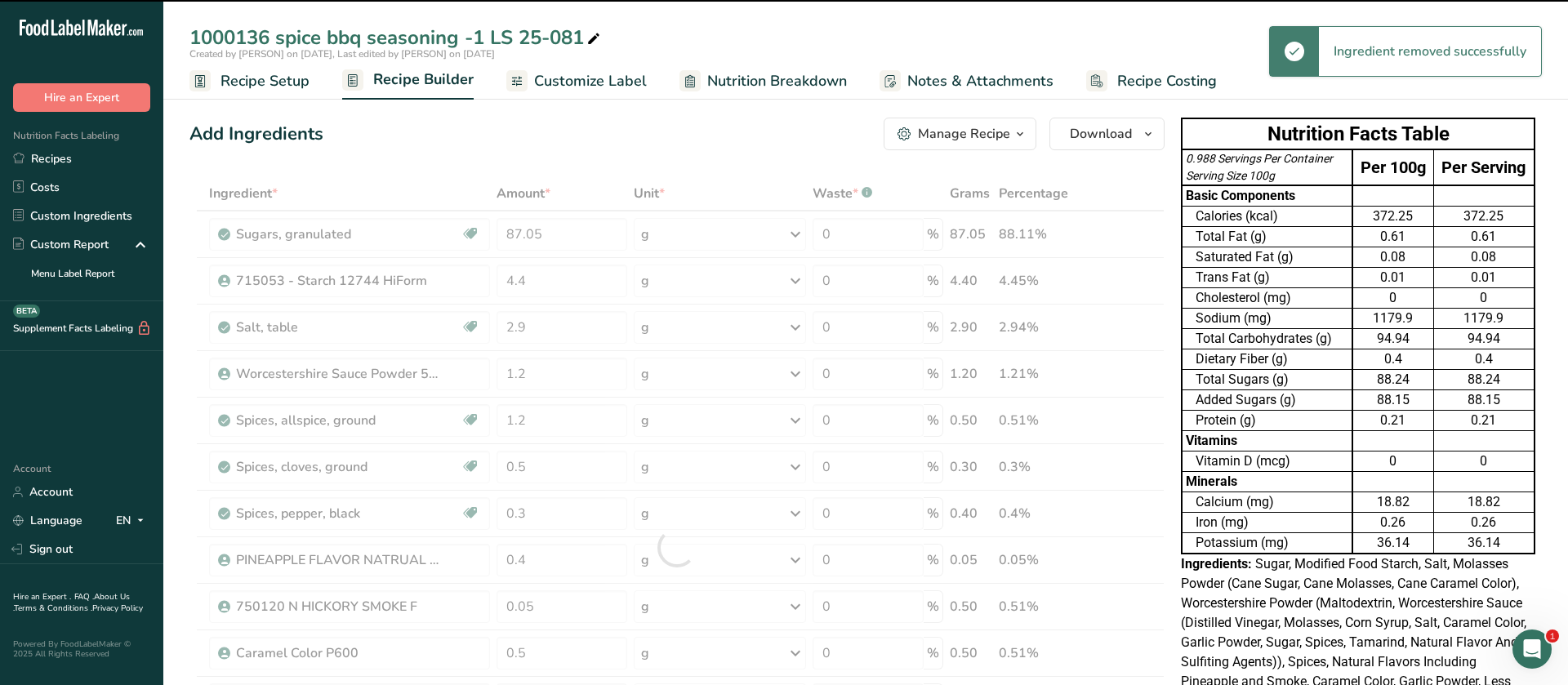 type on "0.5" 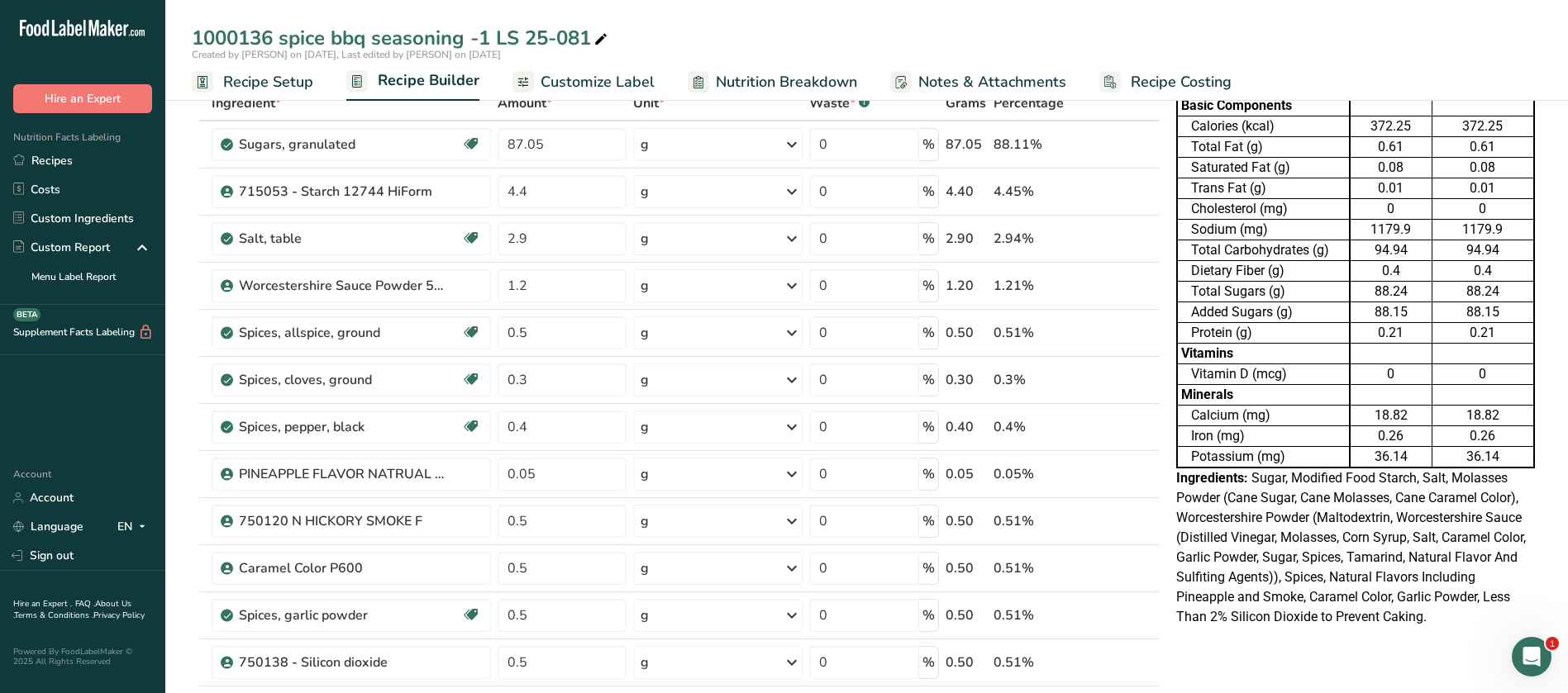 scroll, scrollTop: 34, scrollLeft: 0, axis: vertical 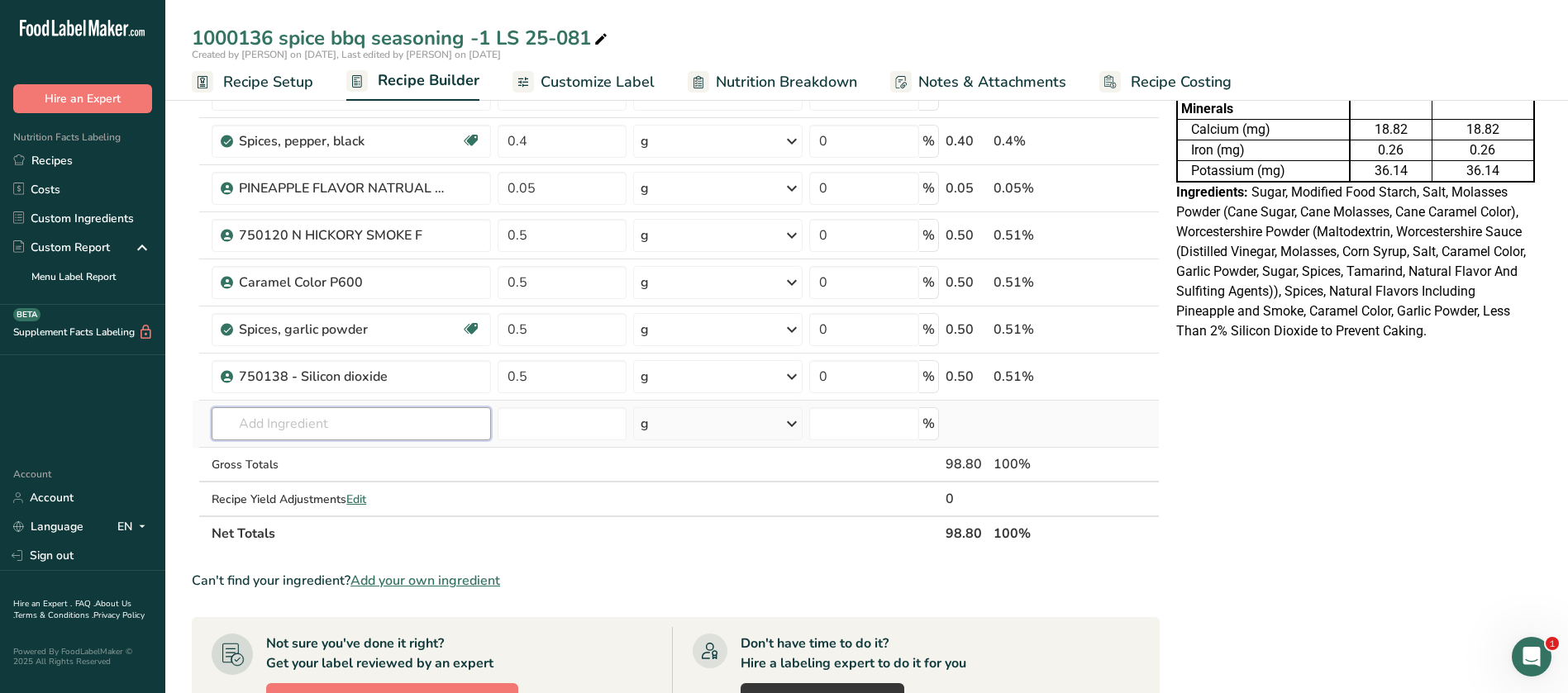 click at bounding box center (350, 424) 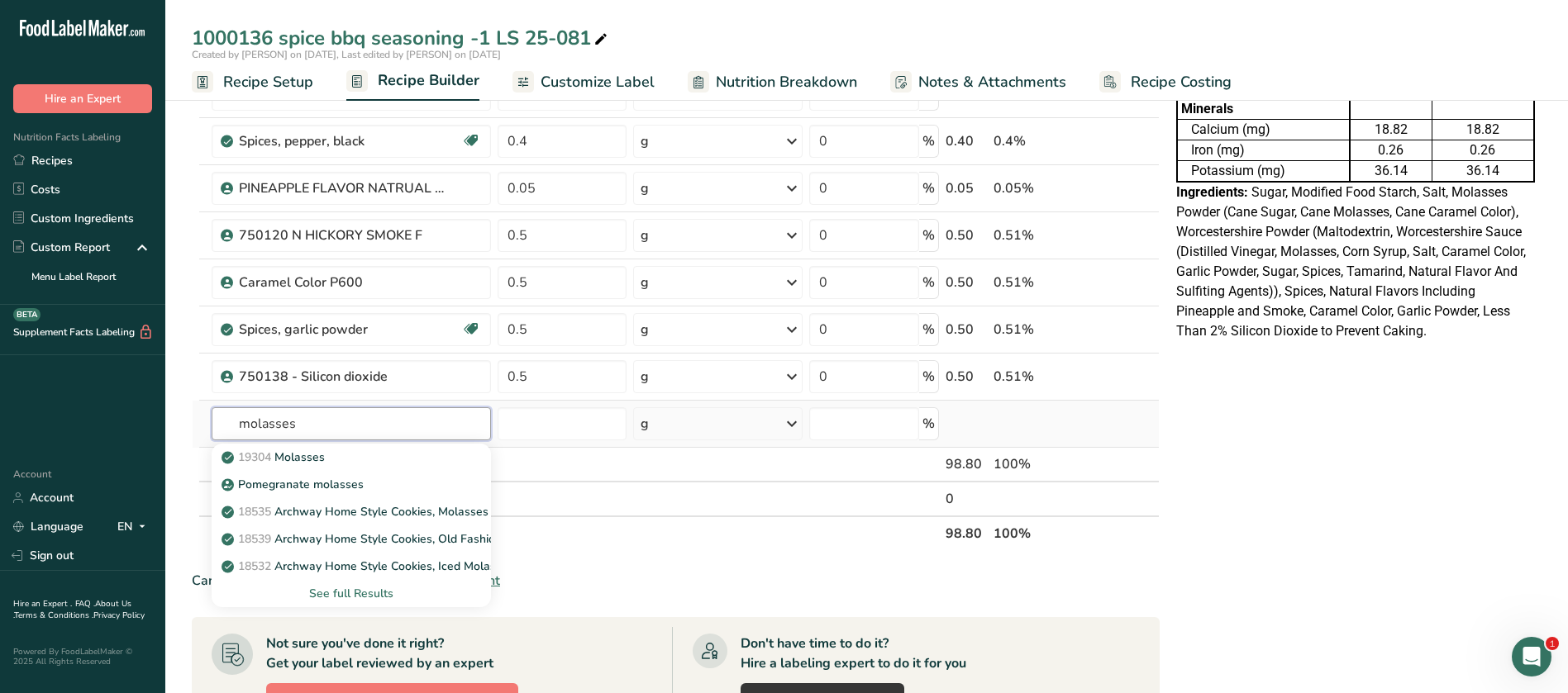 type on "molasses" 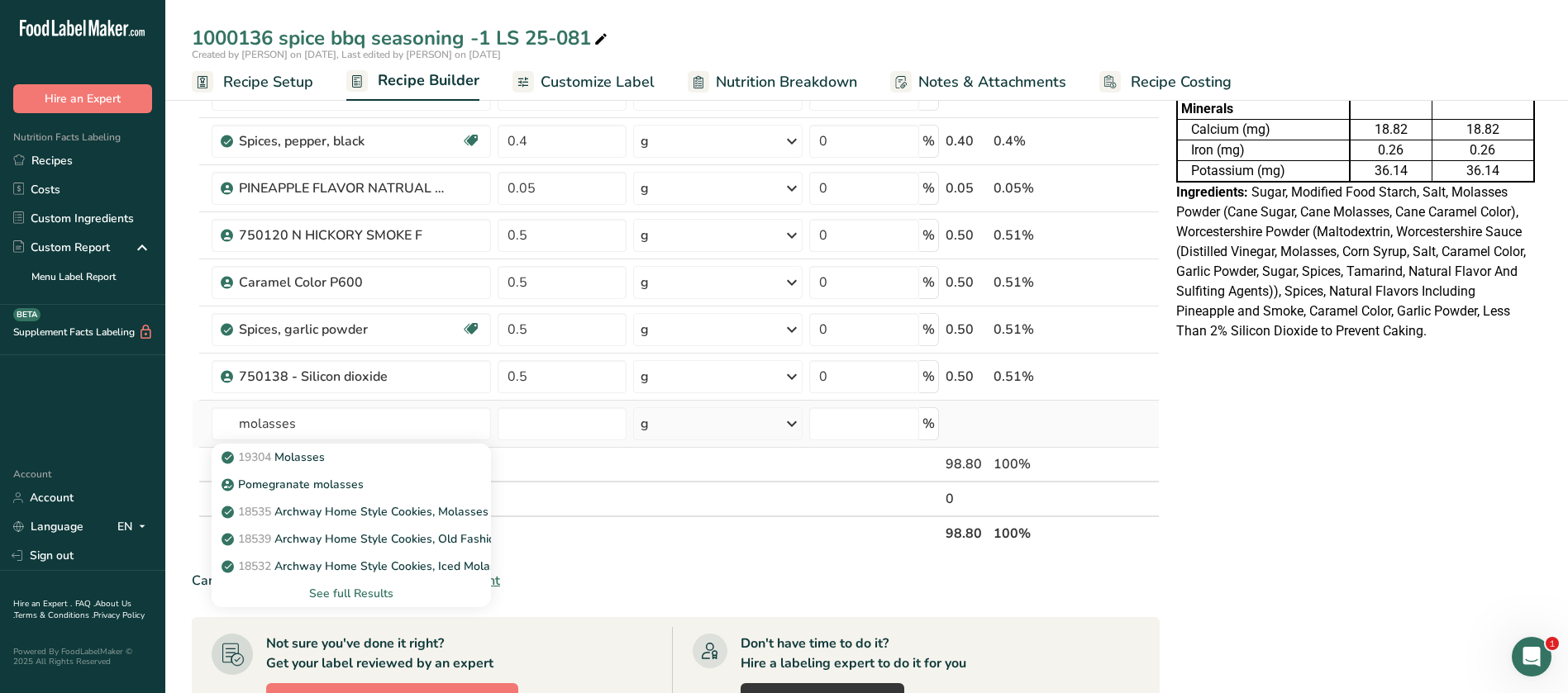type 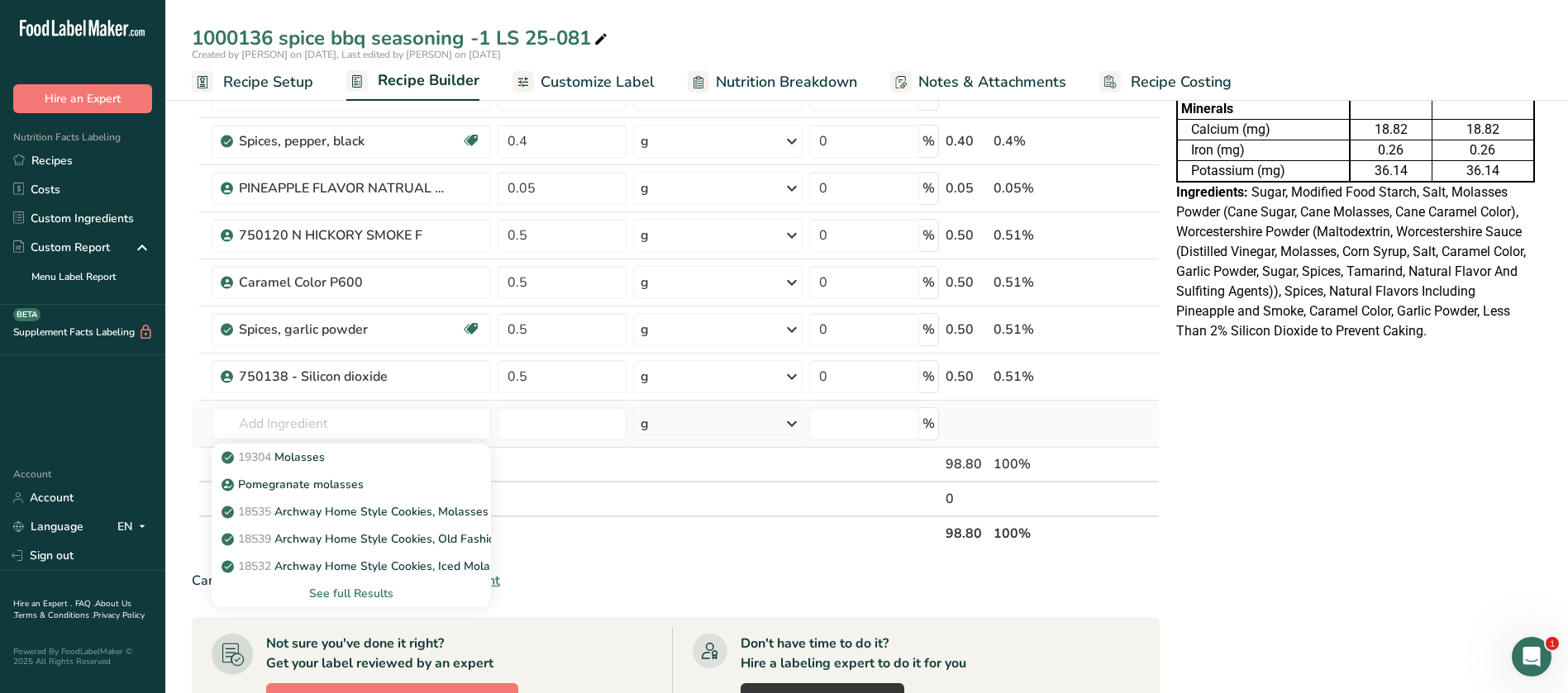 click on "See full Results" at bounding box center [350, 593] 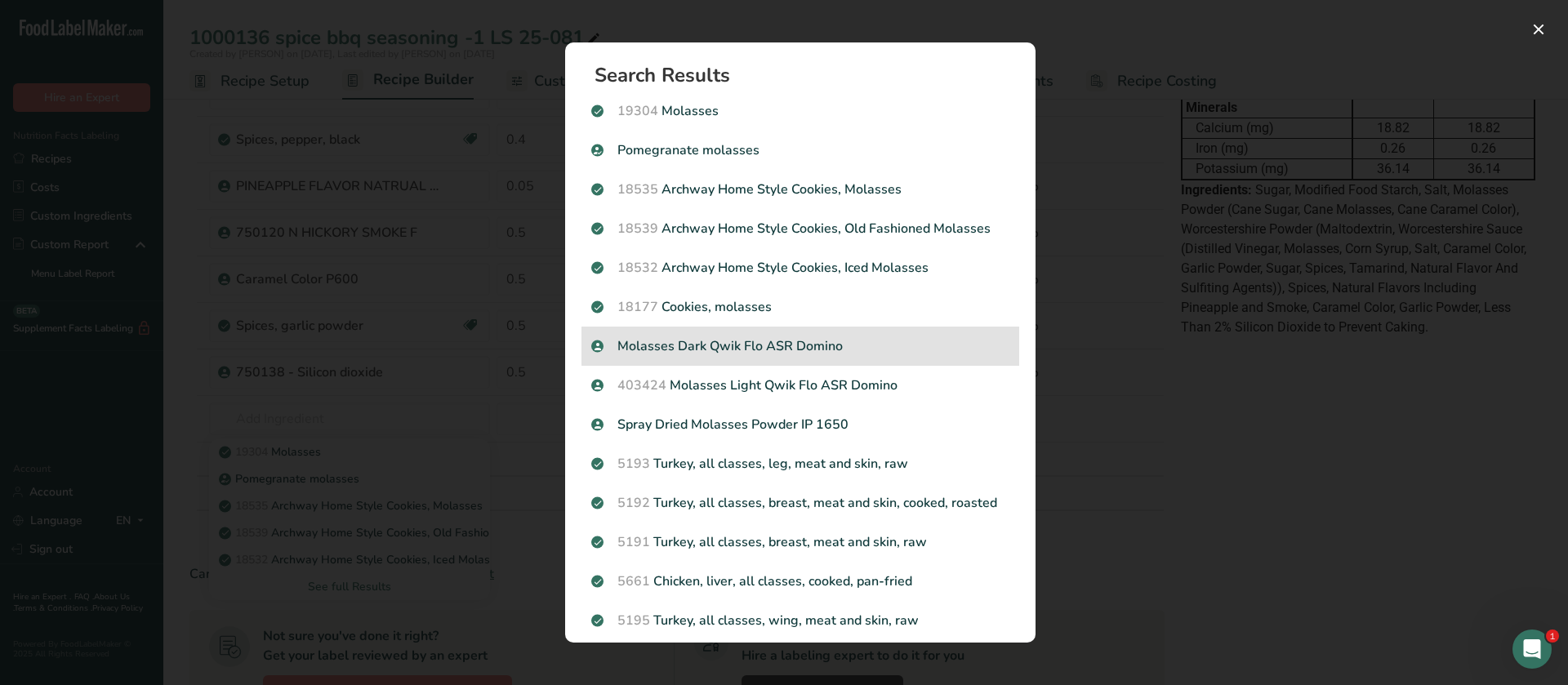 click on "Molasses Dark Qwik Flo ASR Domino" at bounding box center [800, 346] 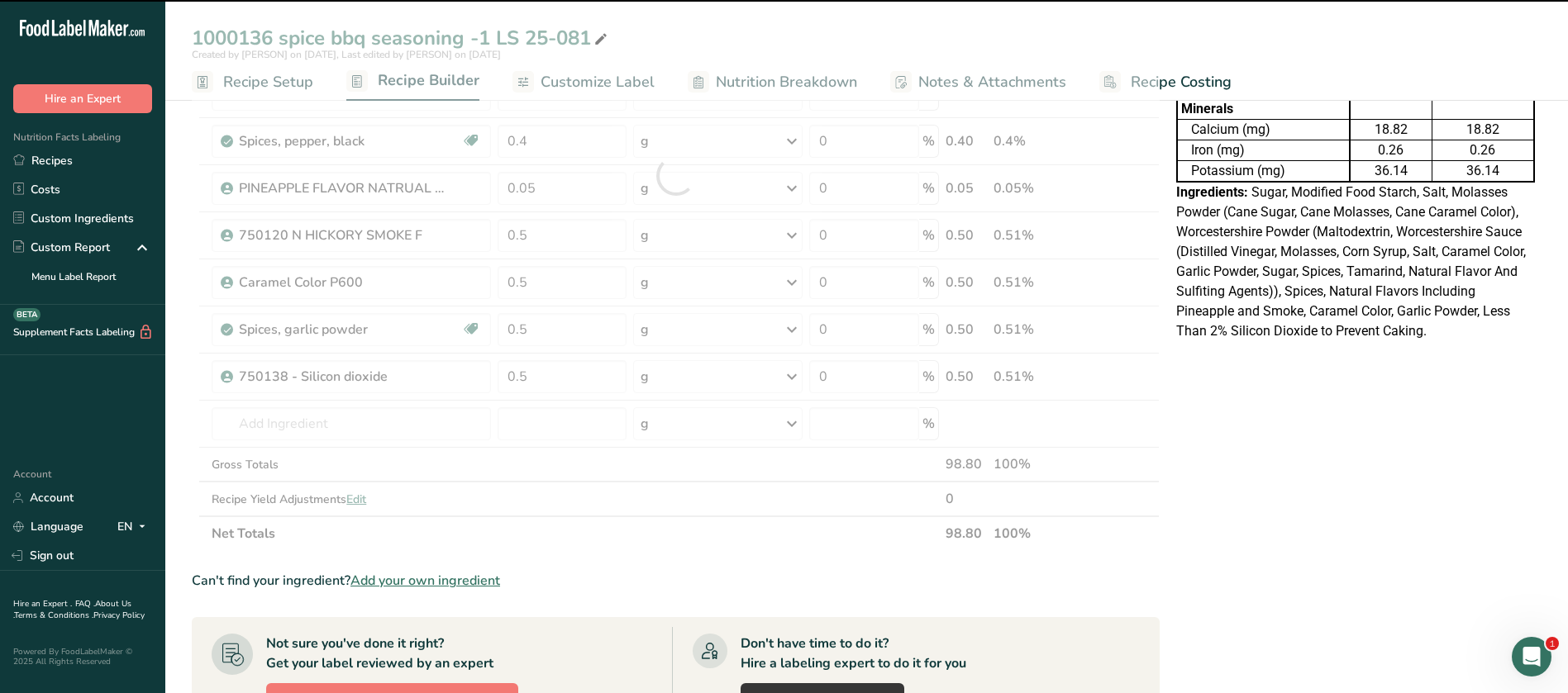 type on "0" 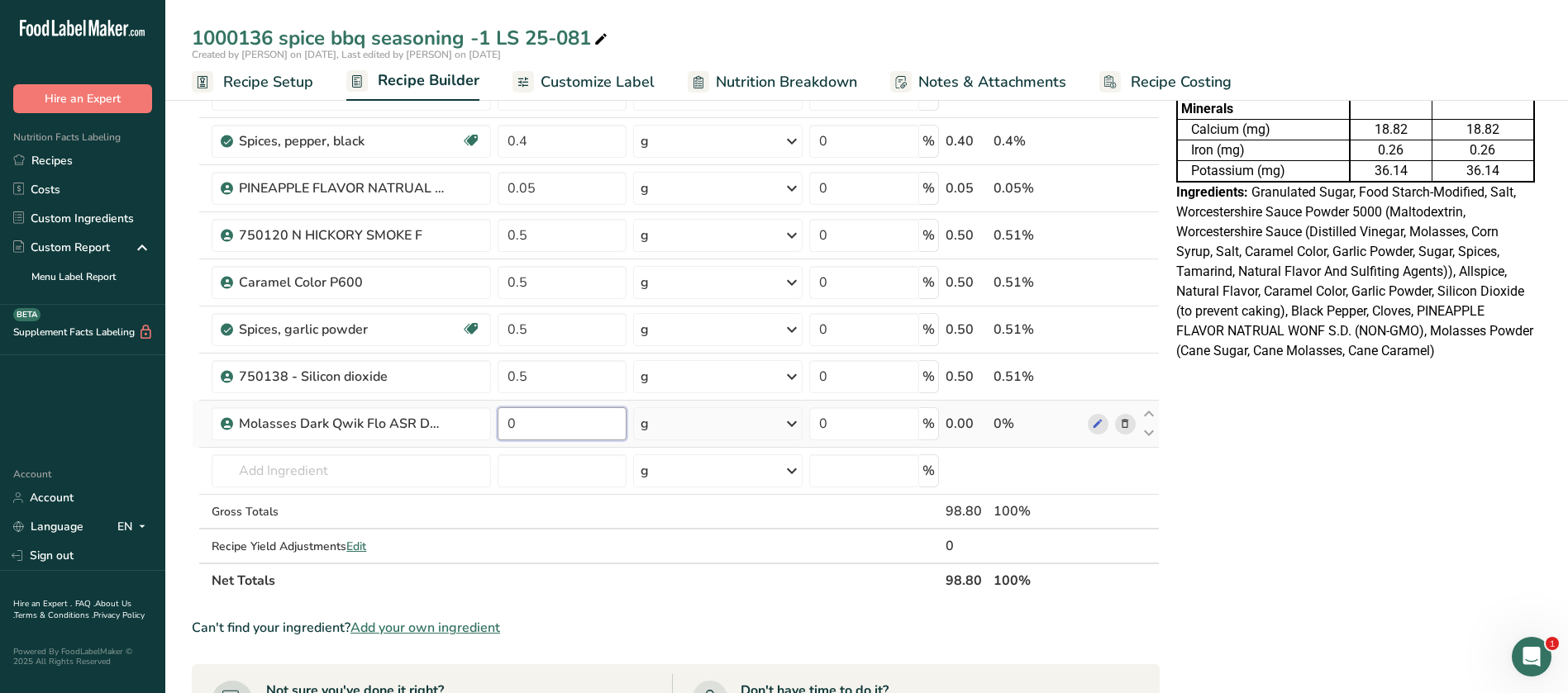 click on "0" at bounding box center (562, 424) 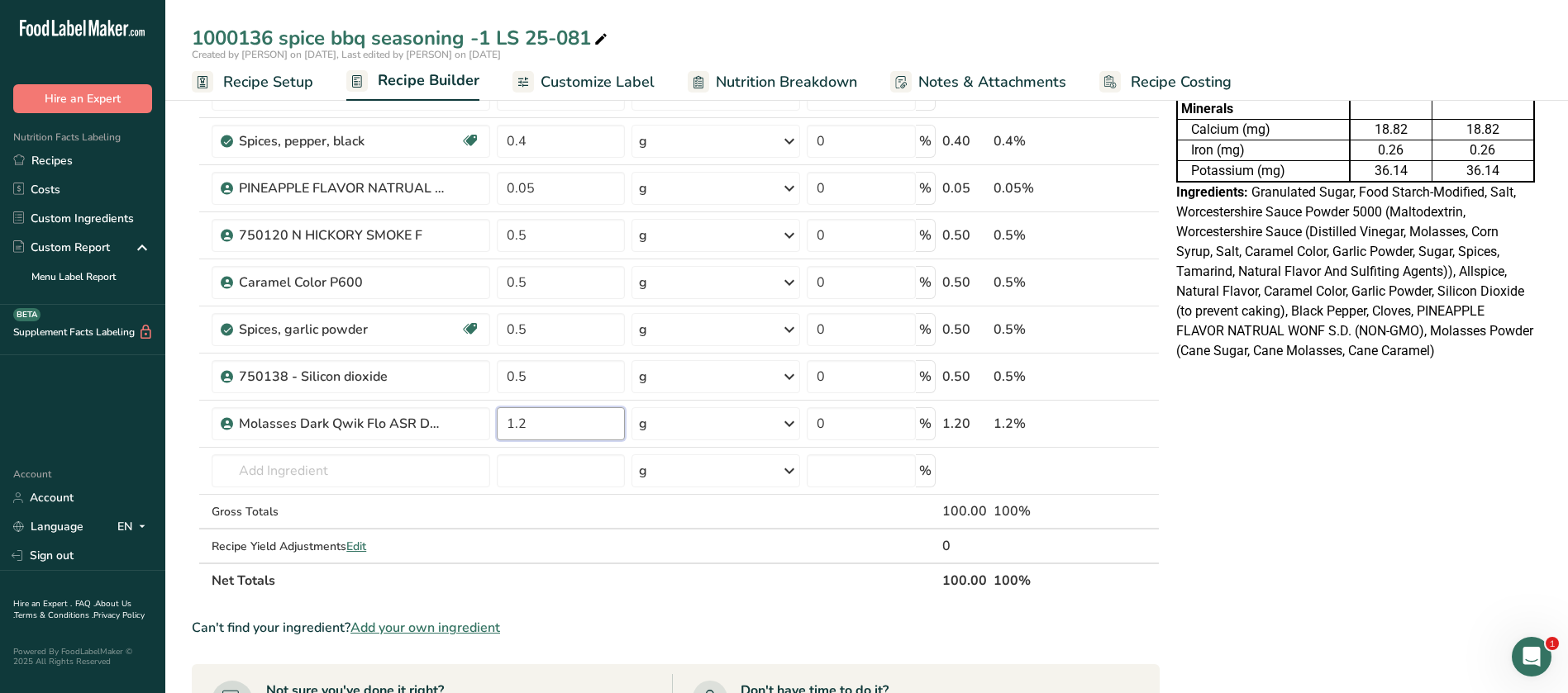 type on "1.2" 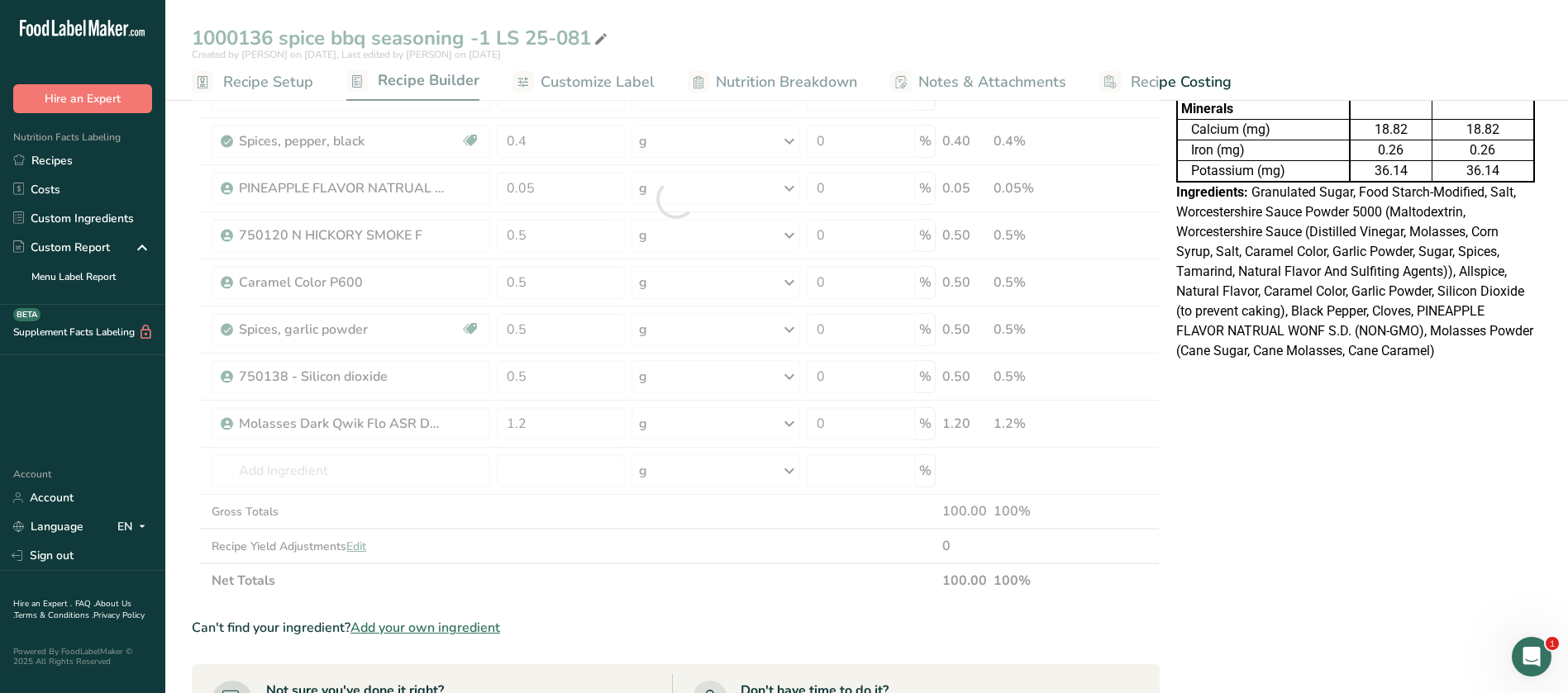 click on "Nutrition Facts Table
0.988
Servings
Per Container
Serving Size
100g
Per
100g
Per Serving
Basic Components
Calories (kcal)
372.25
372.25
Total Fat (g)
0.61
0.61
Saturated Fat (g)
0.08
0.08
Trans Fat (g)
0.01
0.01
Cholesterol (mg)
0
0" at bounding box center (1356, 451) 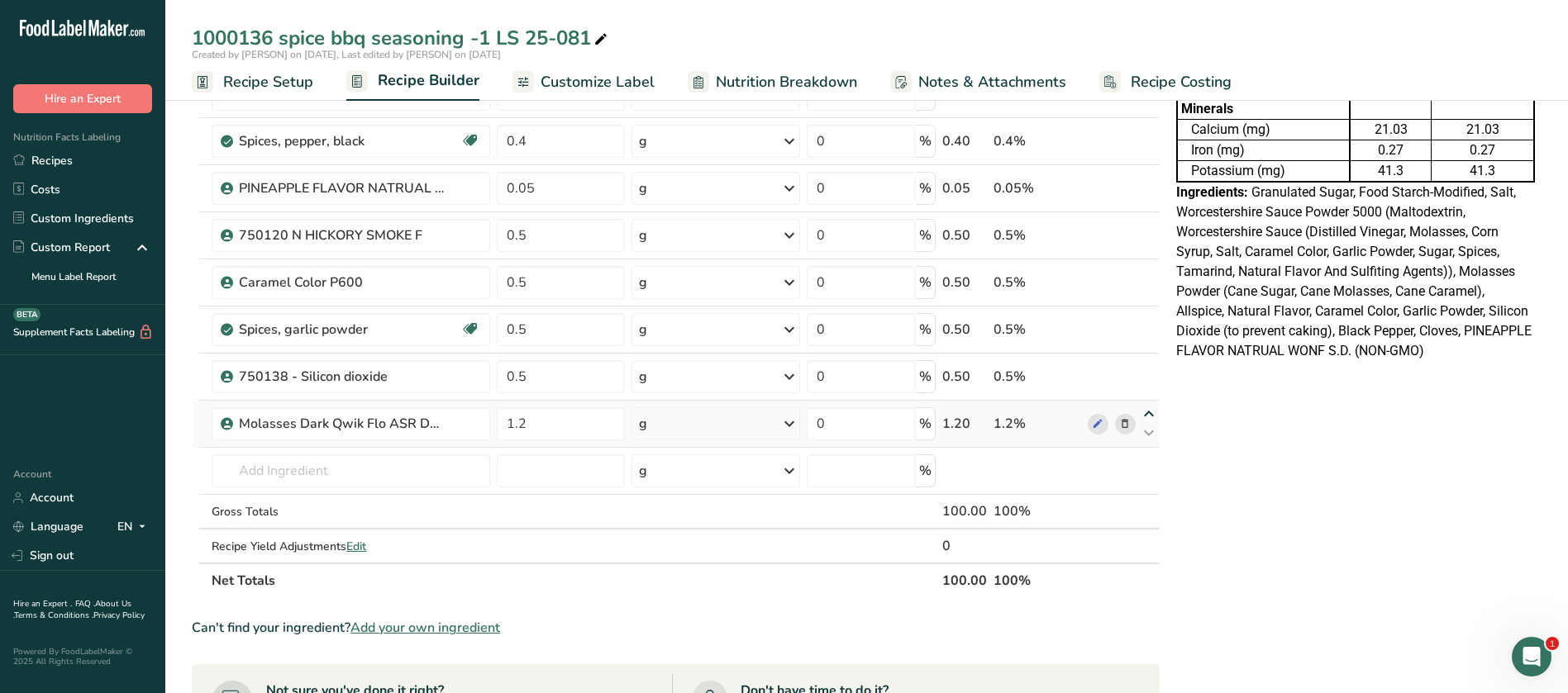 click at bounding box center (1149, 414) 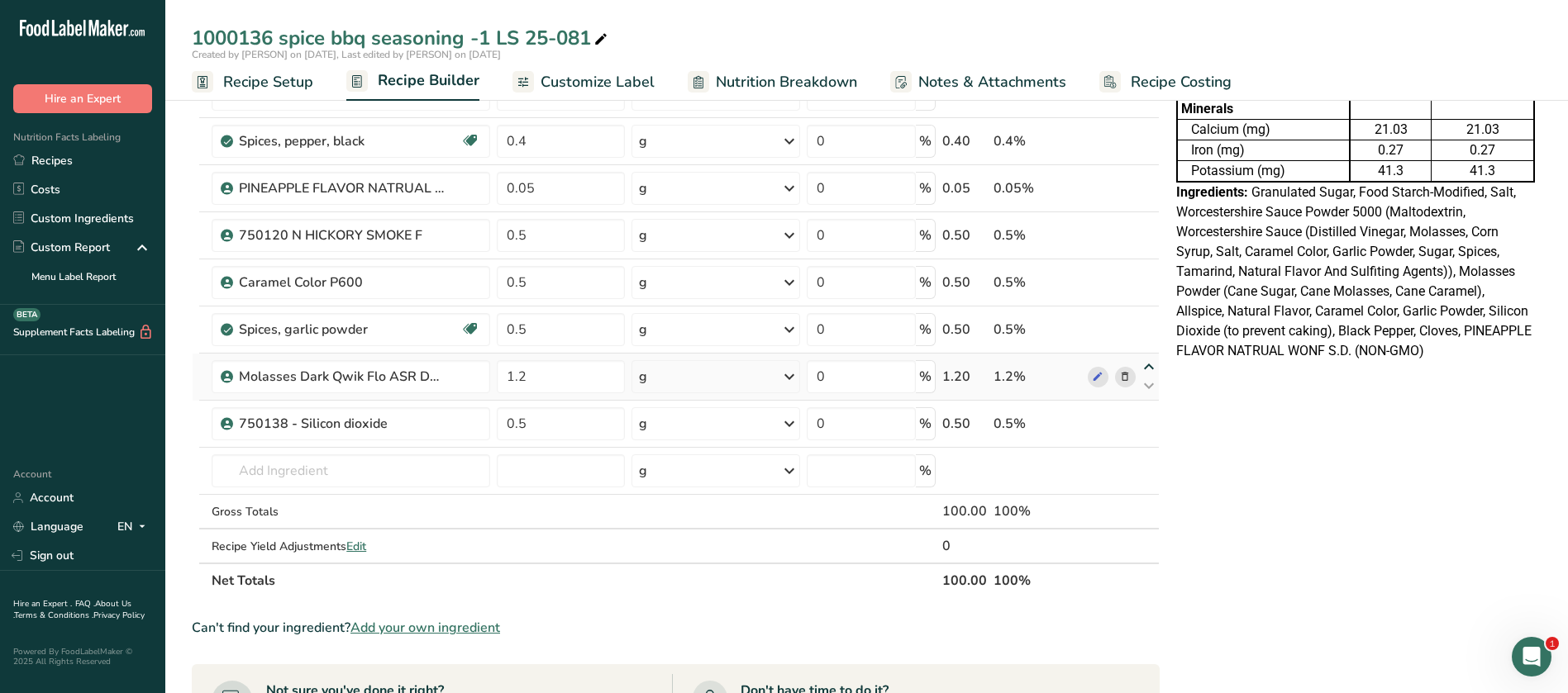 click at bounding box center [1149, 367] 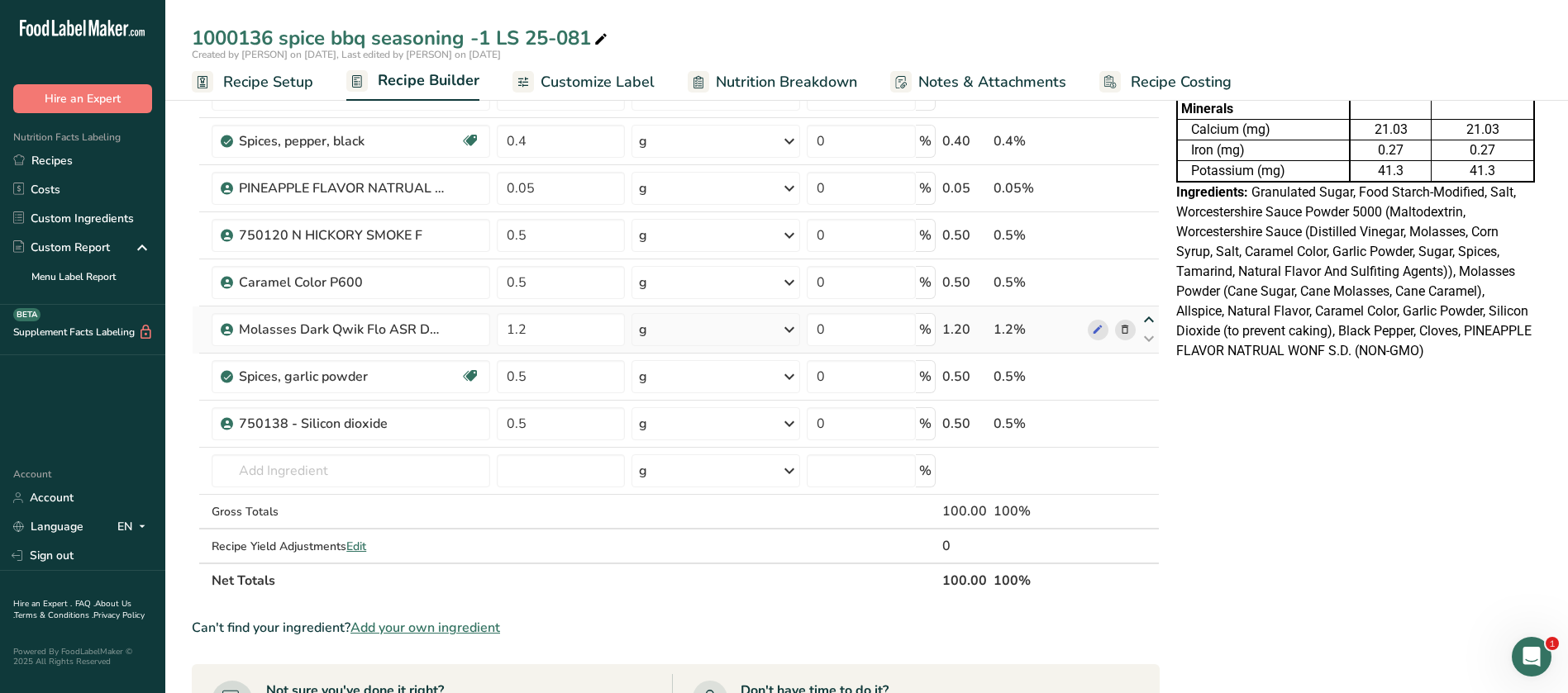 click at bounding box center (1149, 320) 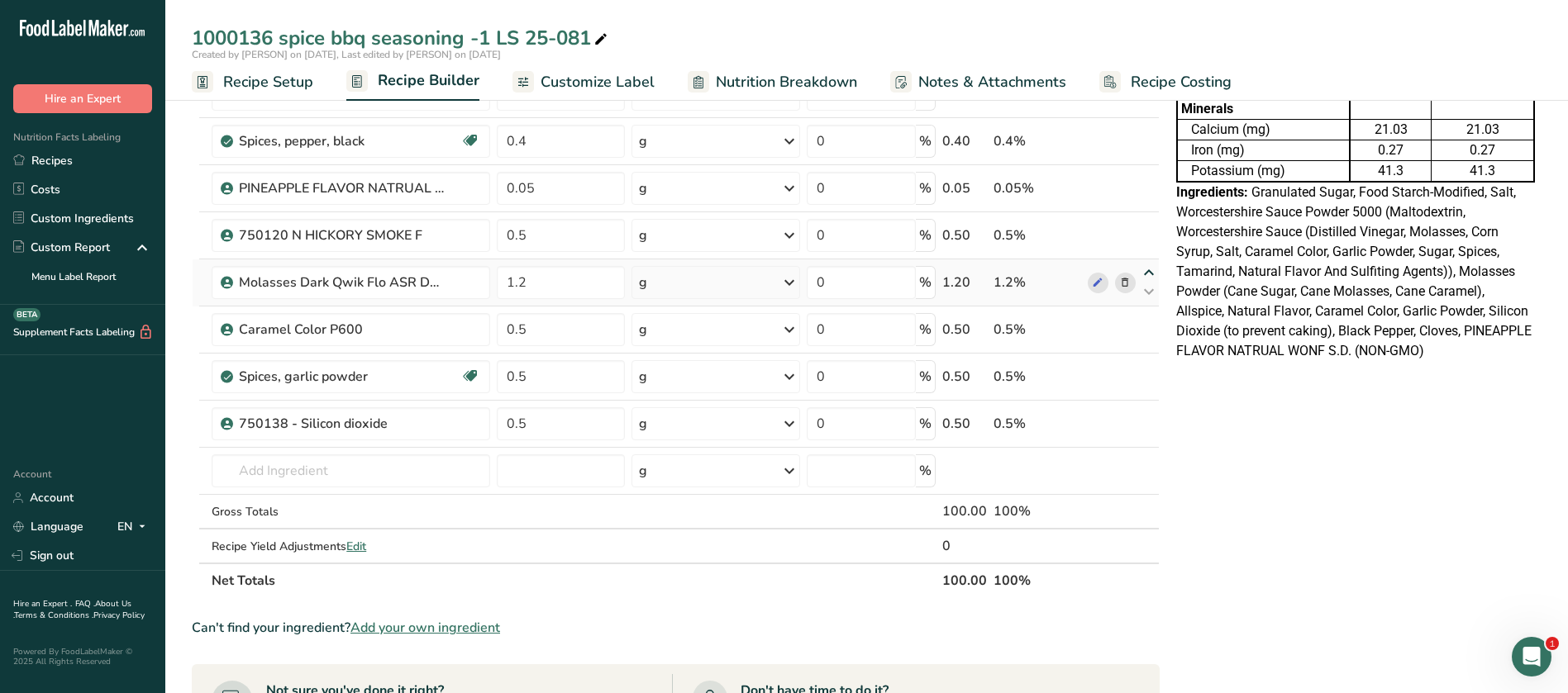 click at bounding box center [1149, 273] 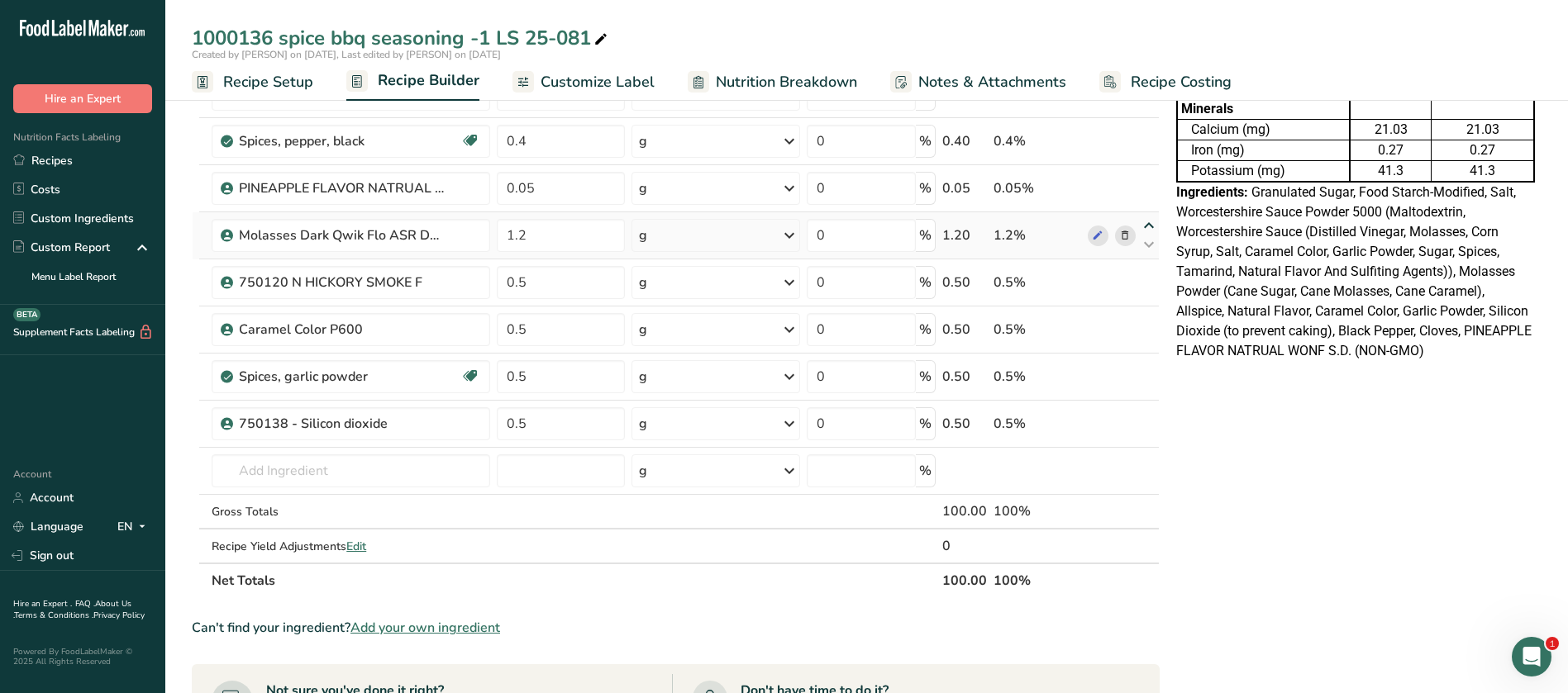 click at bounding box center (1149, 225) 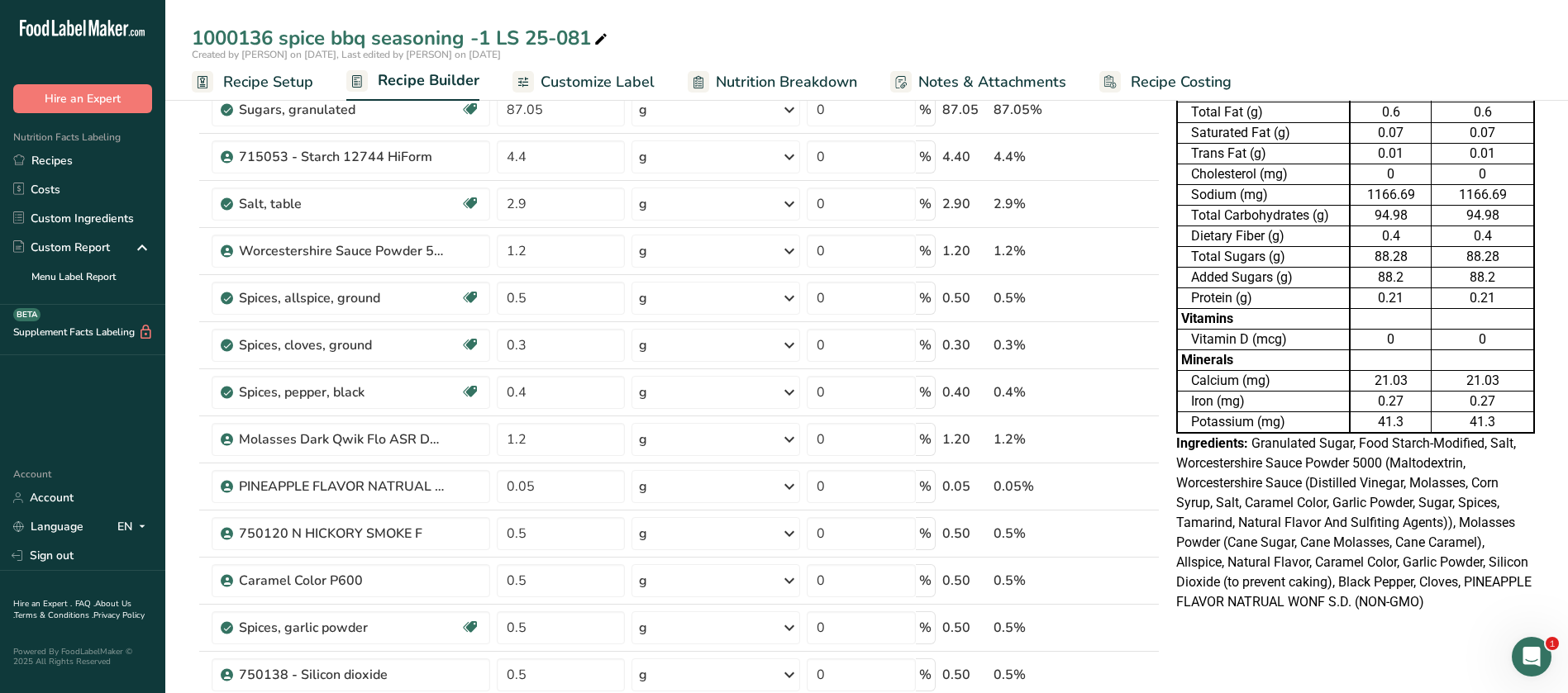 scroll, scrollTop: 116, scrollLeft: 0, axis: vertical 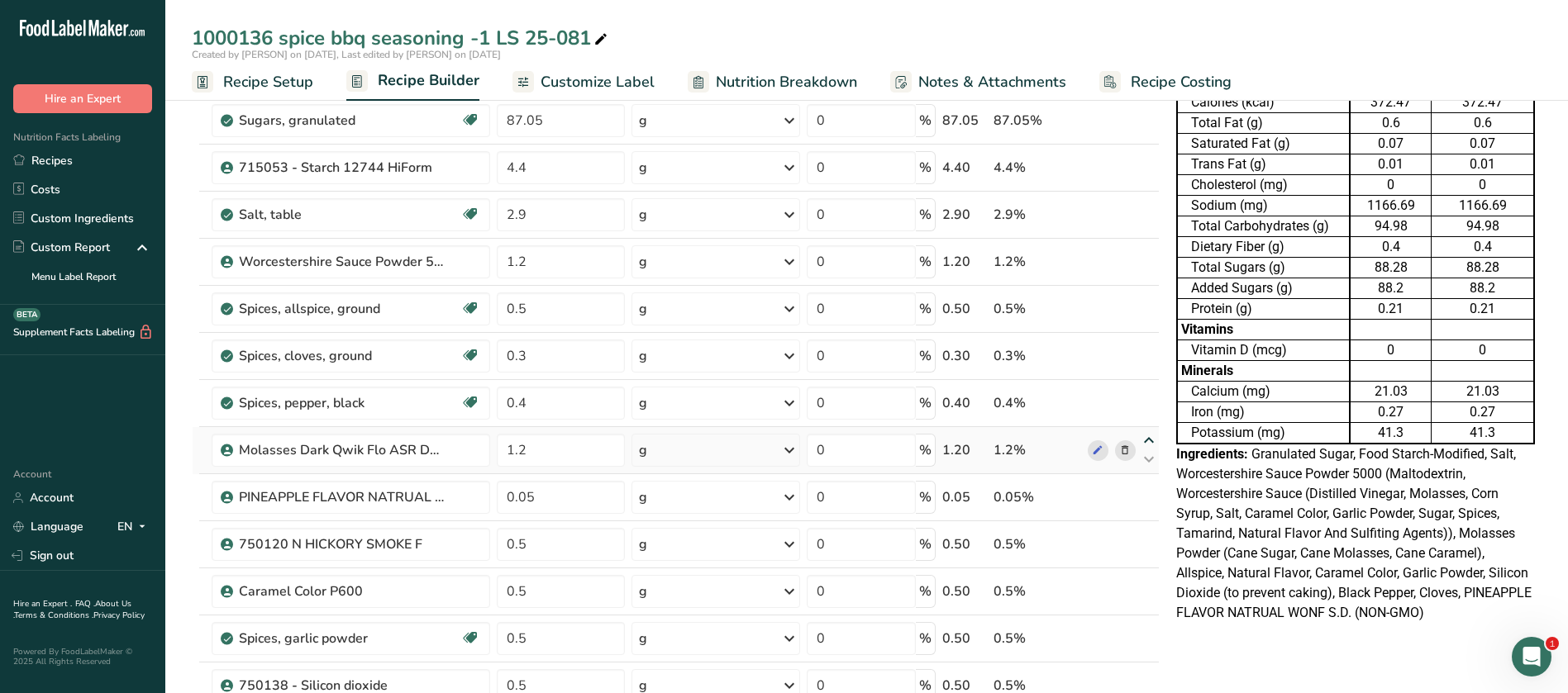 click at bounding box center [1149, 440] 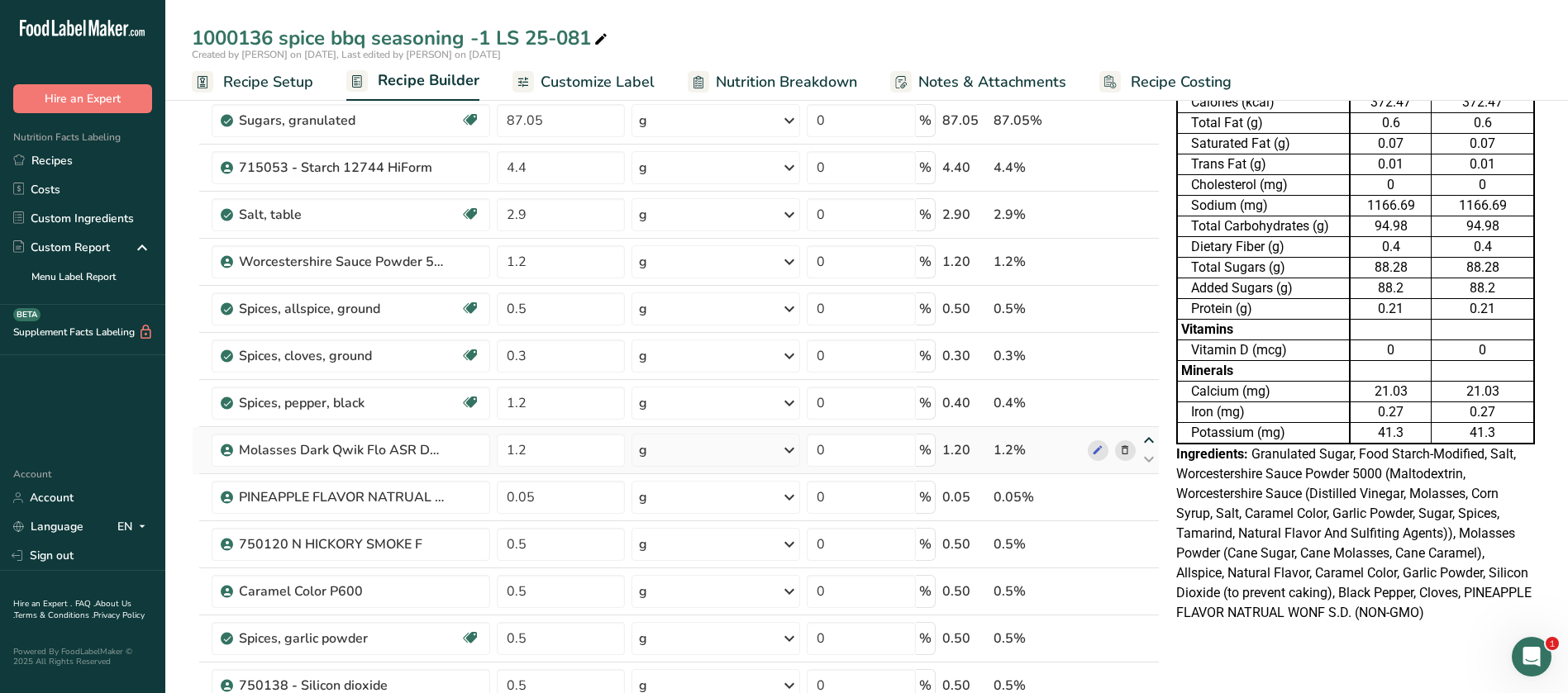 type on "0.4" 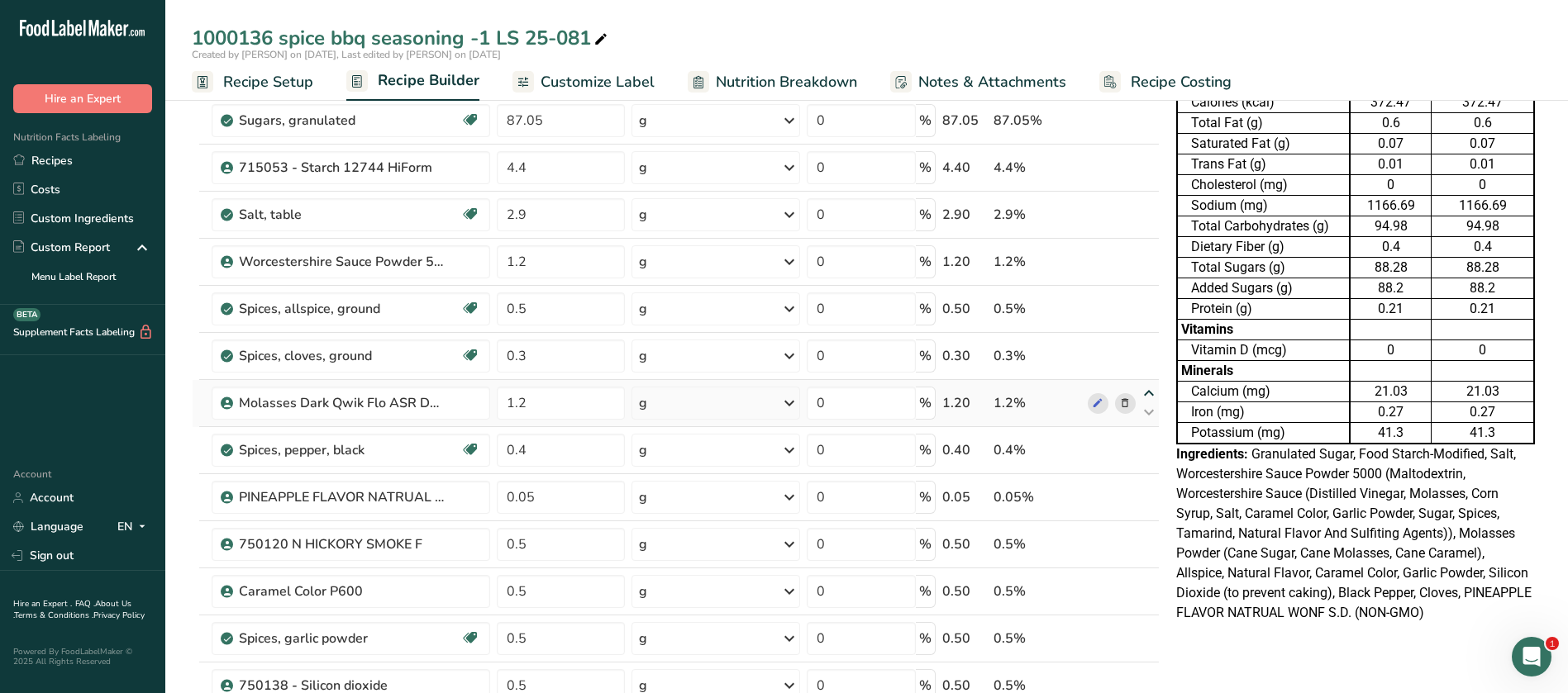 click at bounding box center [1149, 393] 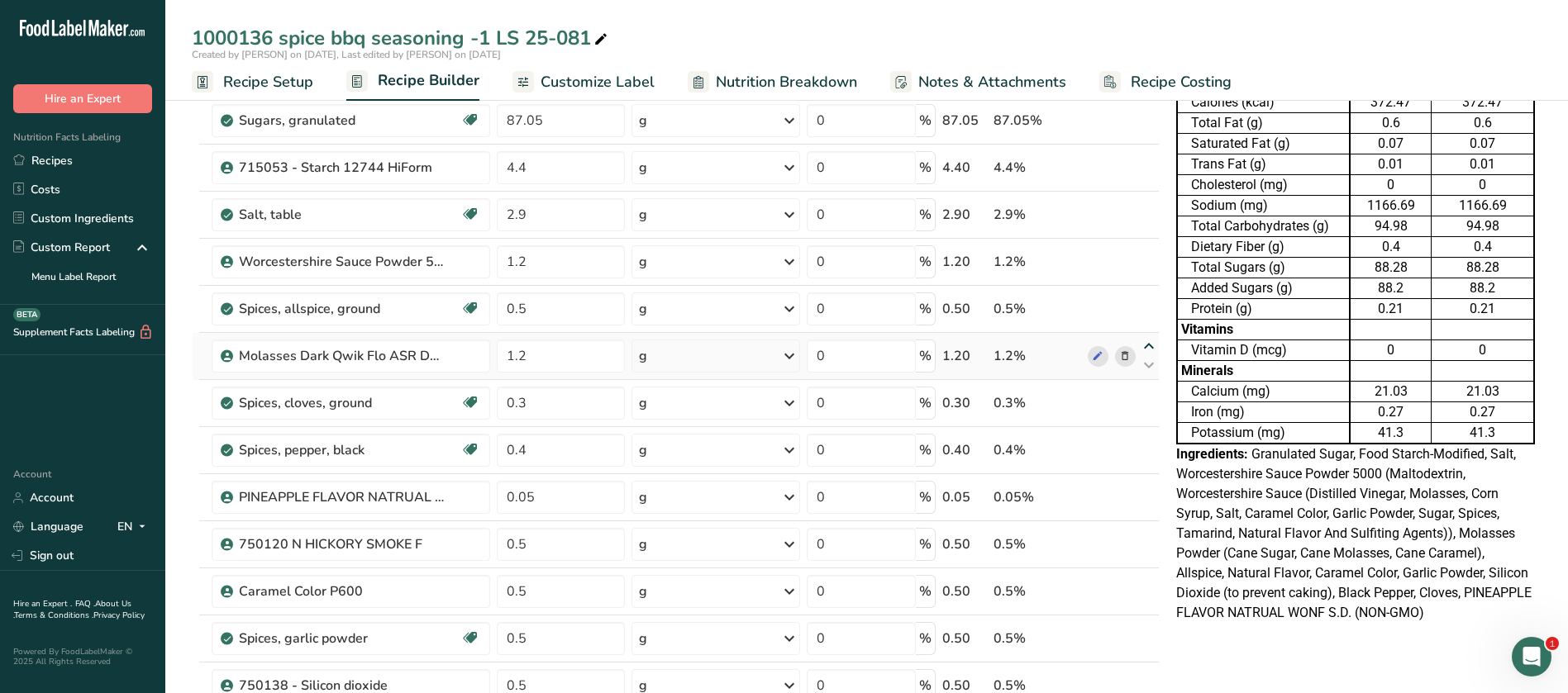 click at bounding box center (1149, 346) 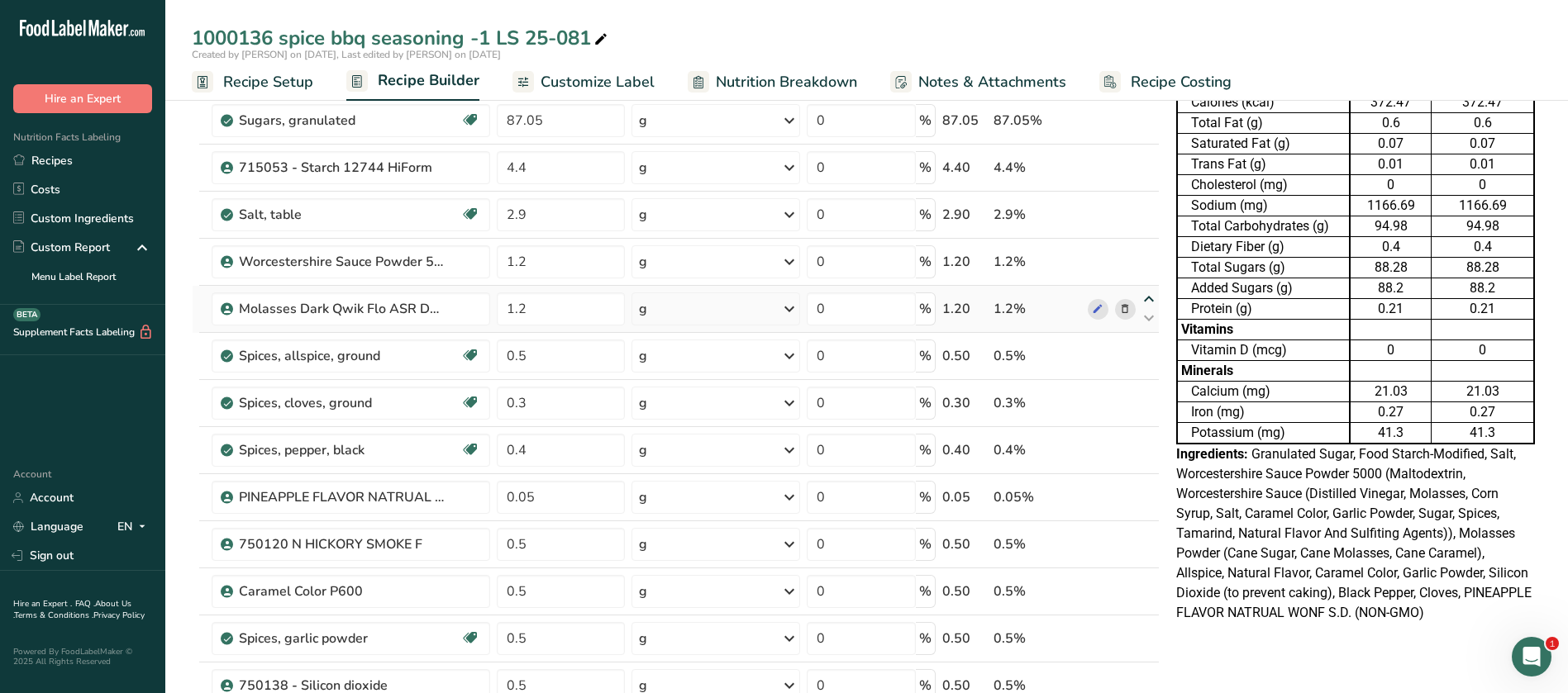 click at bounding box center (1149, 299) 